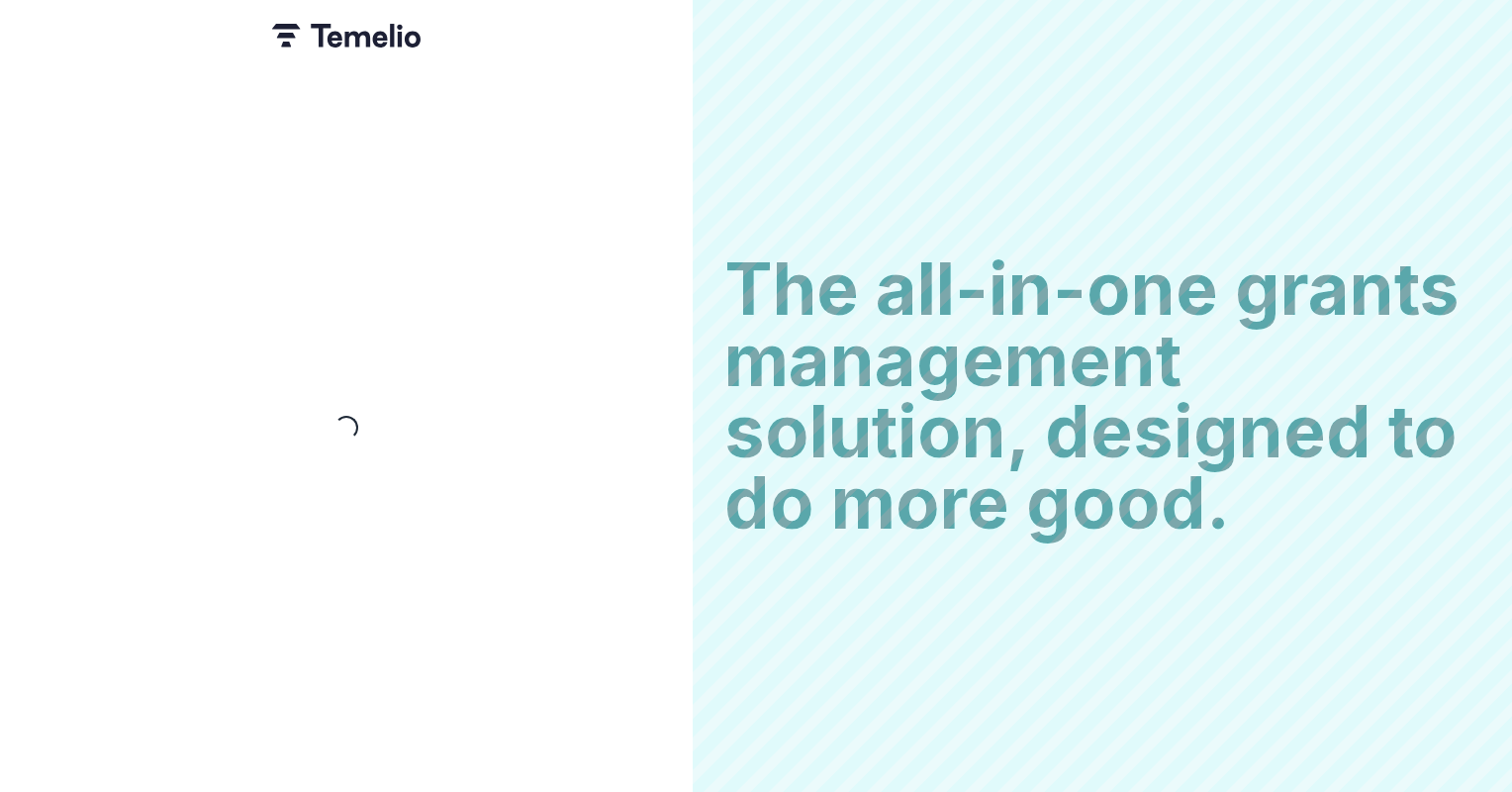 scroll, scrollTop: 0, scrollLeft: 0, axis: both 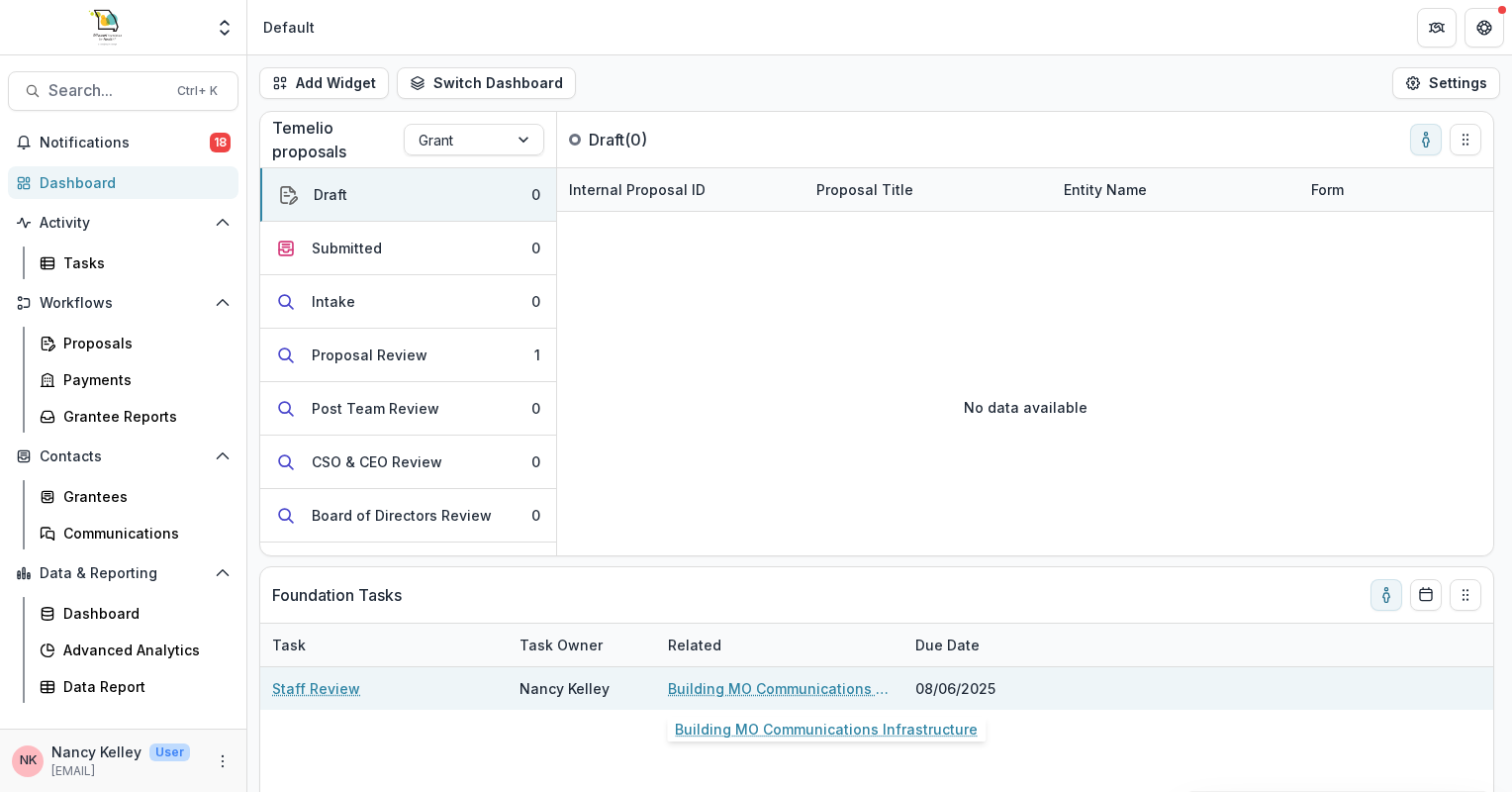 click on "Building MO Communications Infrastructure" at bounding box center [780, 688] 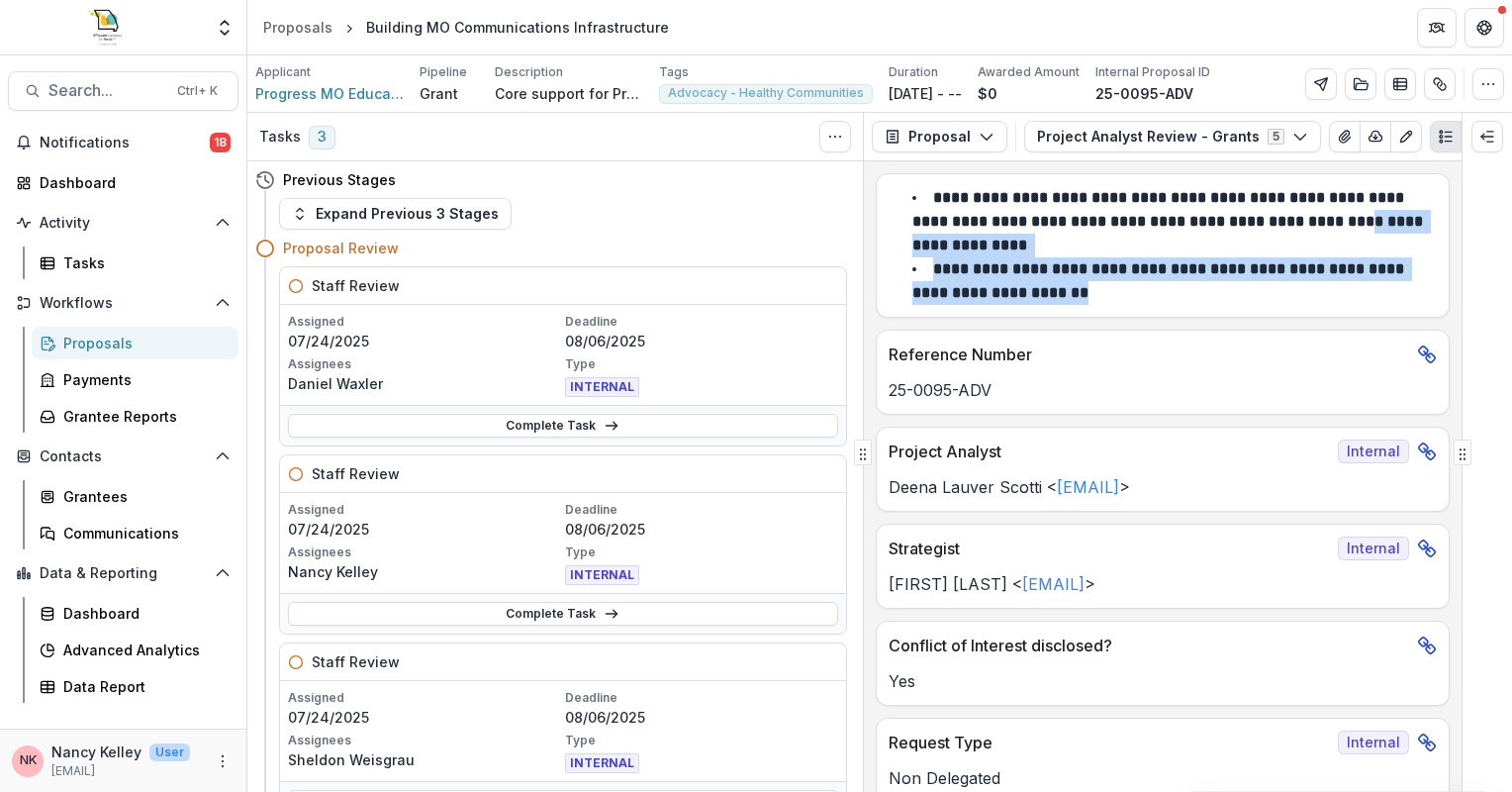 drag, startPoint x: 1453, startPoint y: 234, endPoint x: 1443, endPoint y: 284, distance: 50.990195 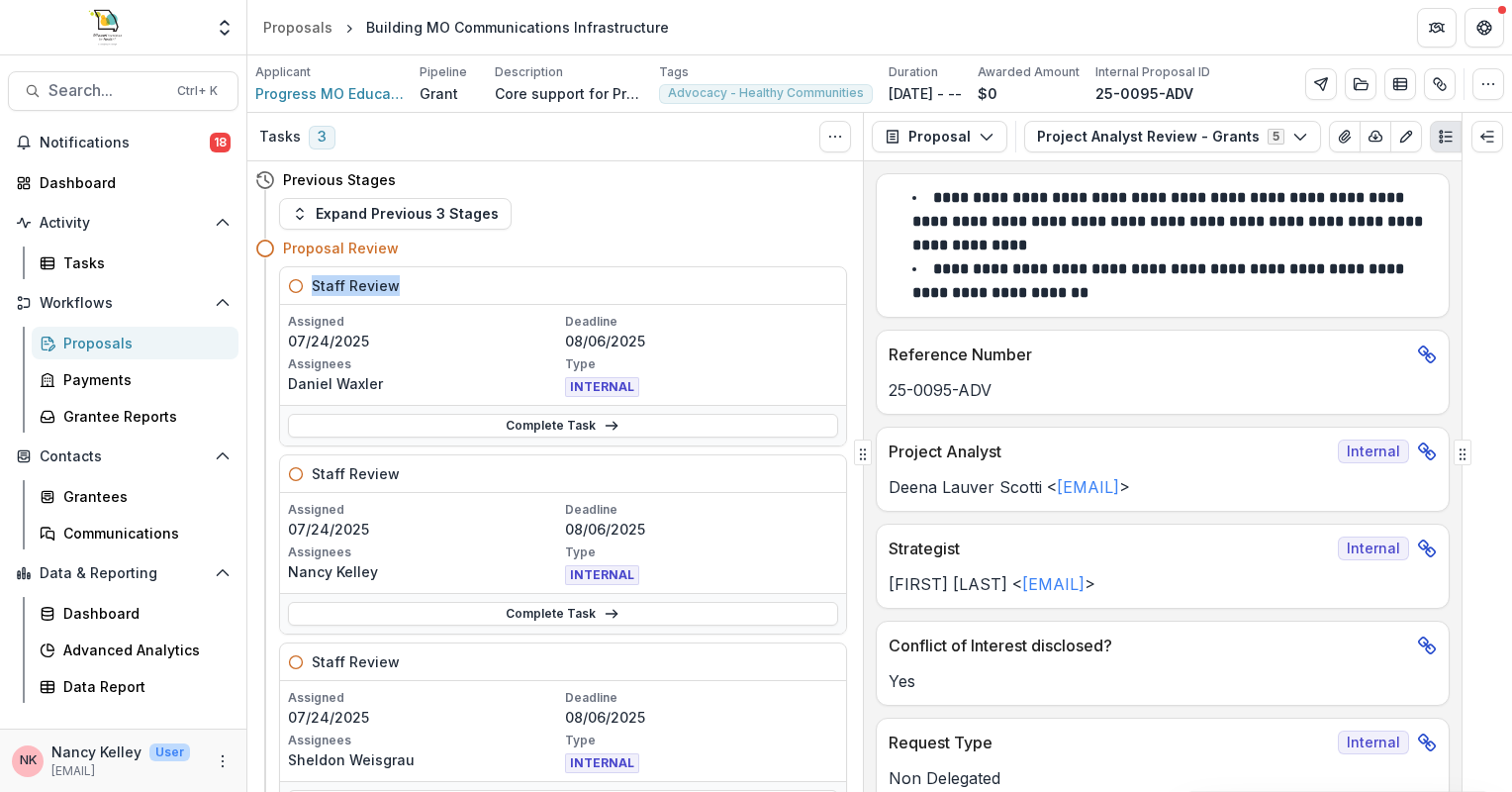 drag, startPoint x: 851, startPoint y: 241, endPoint x: 843, endPoint y: 265, distance: 25.29822 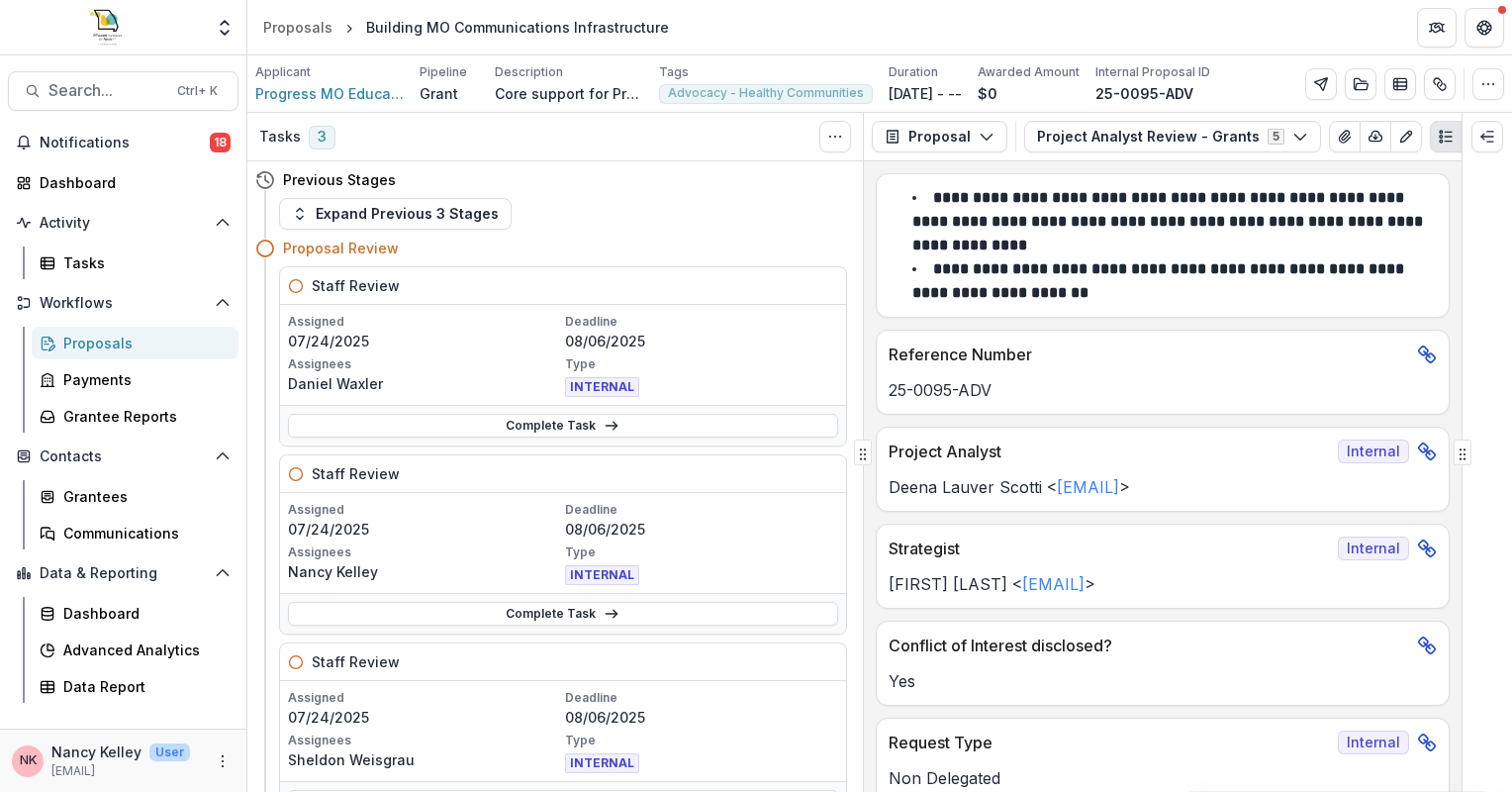 click on "Assignees" at bounding box center [425, 741] 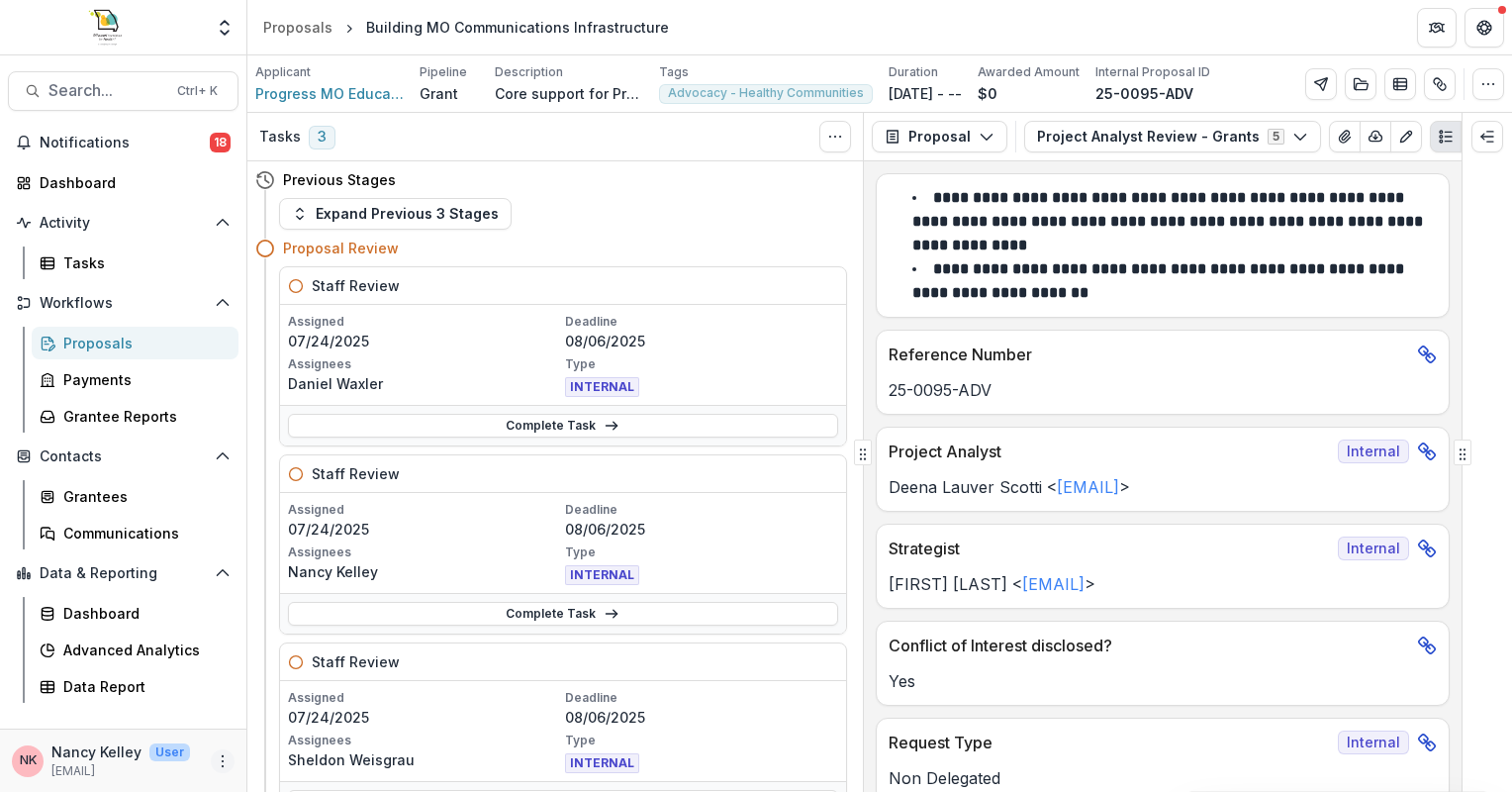 click 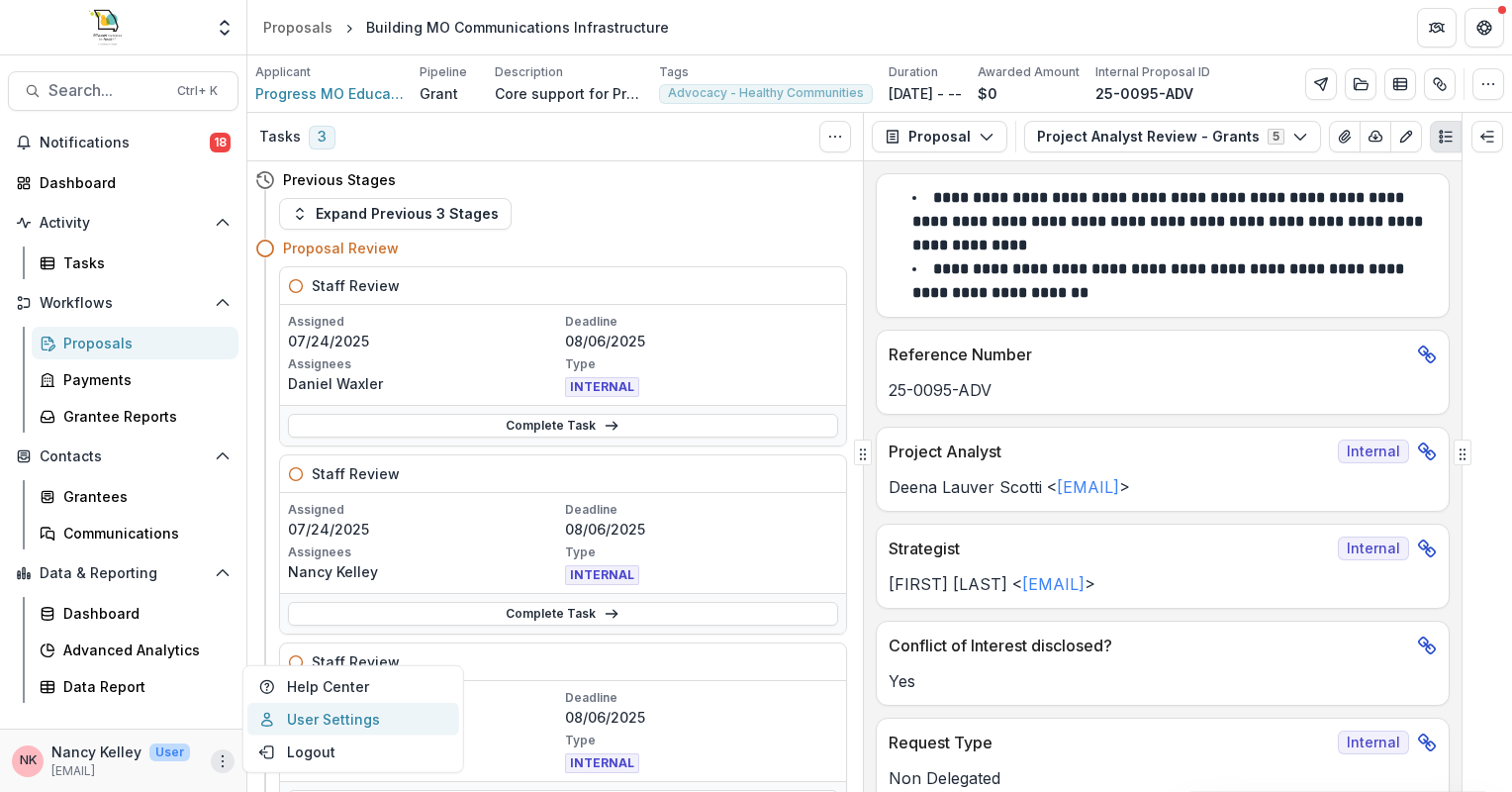 click on "User Settings" at bounding box center [353, 719] 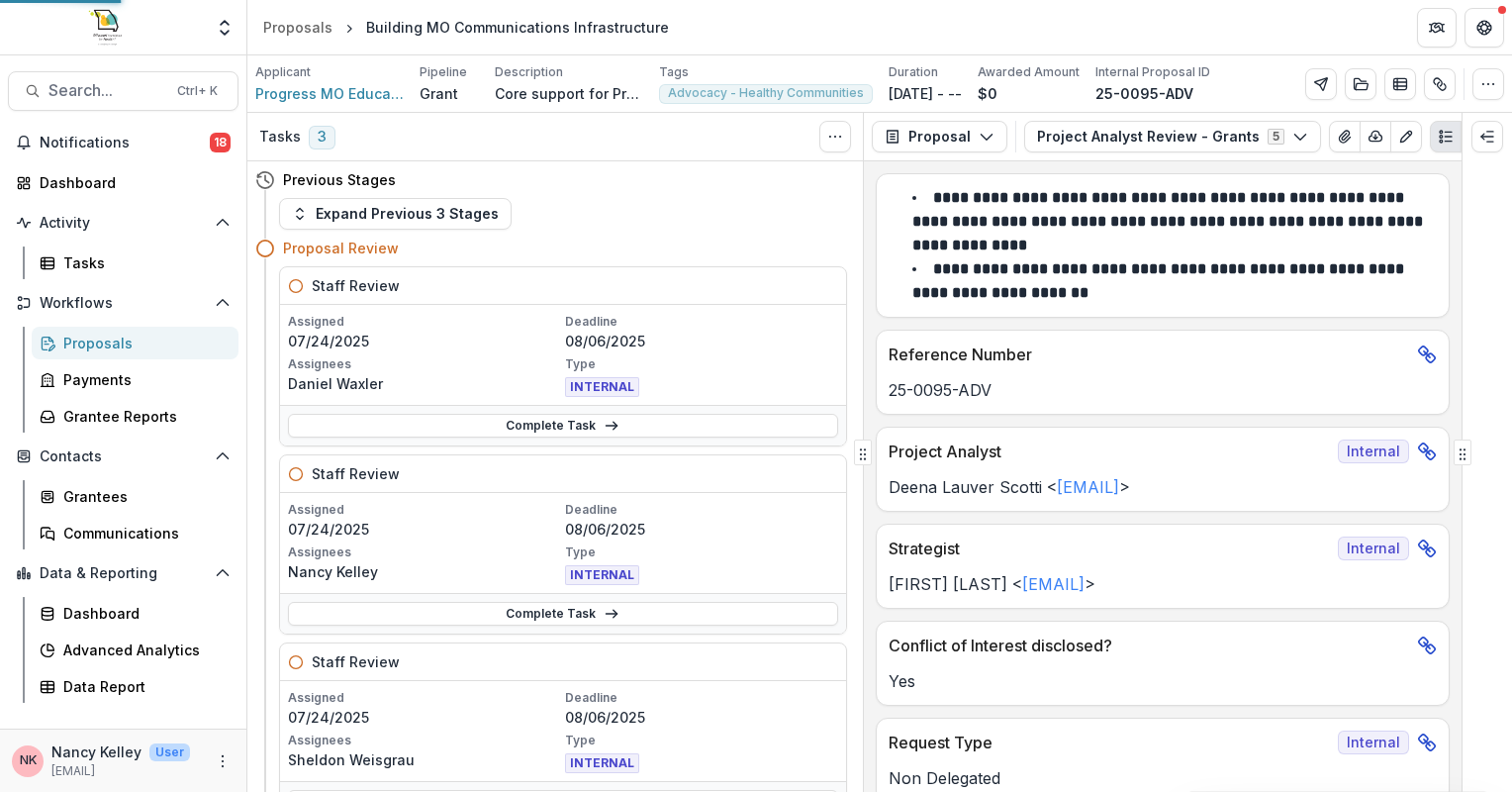 select on "****" 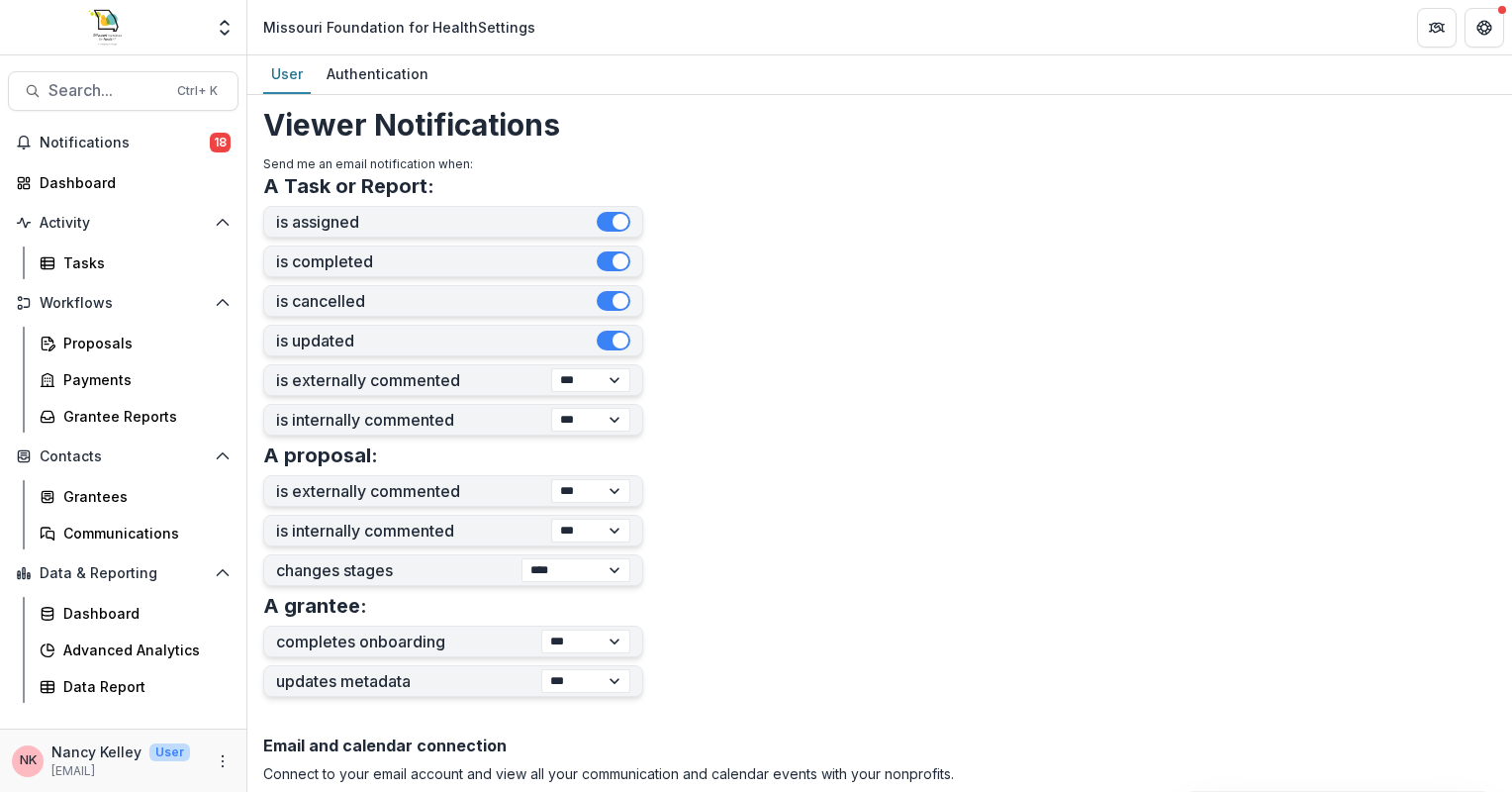 scroll, scrollTop: 432, scrollLeft: 0, axis: vertical 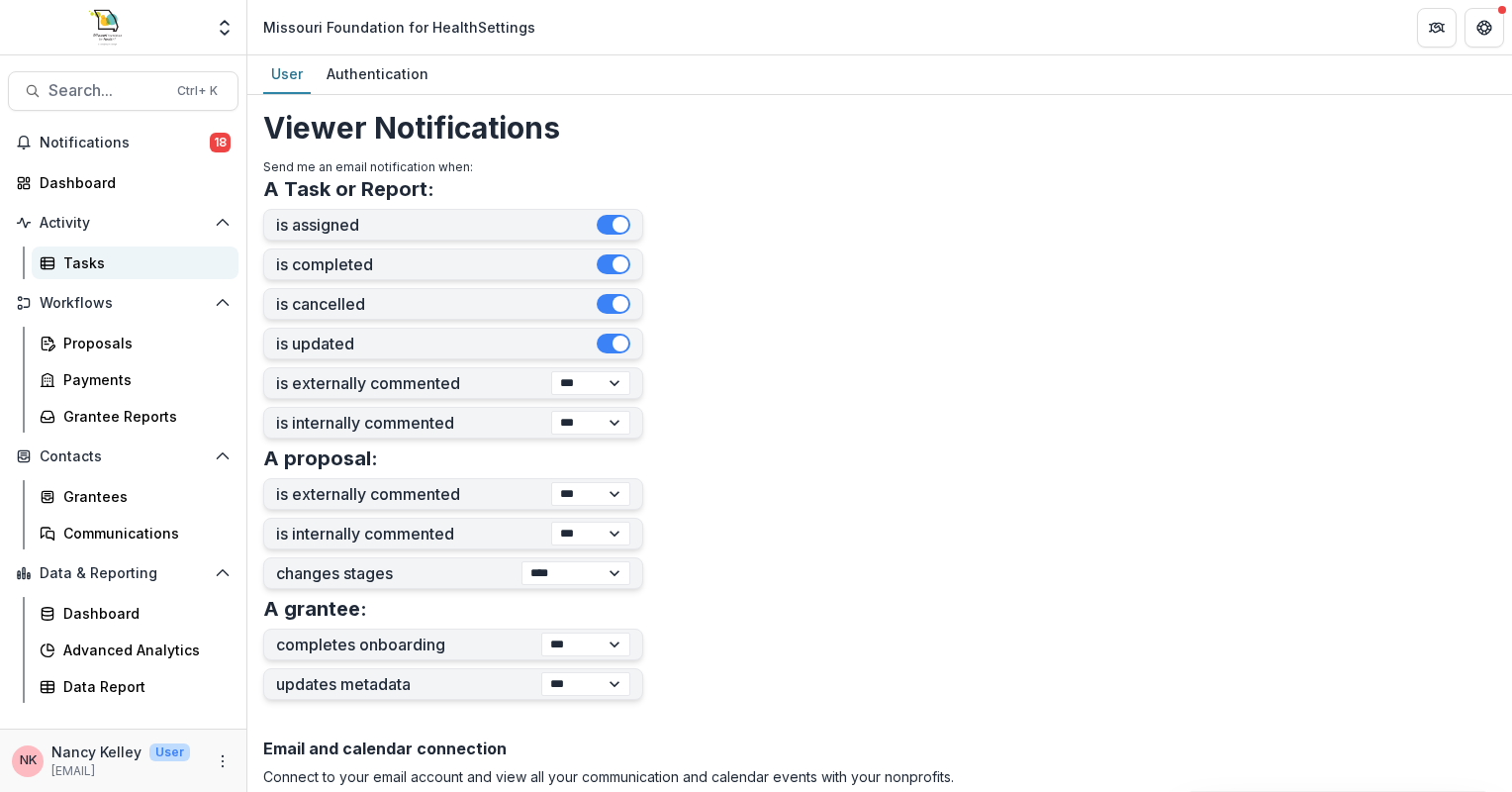 click on "Tasks" at bounding box center [142, 262] 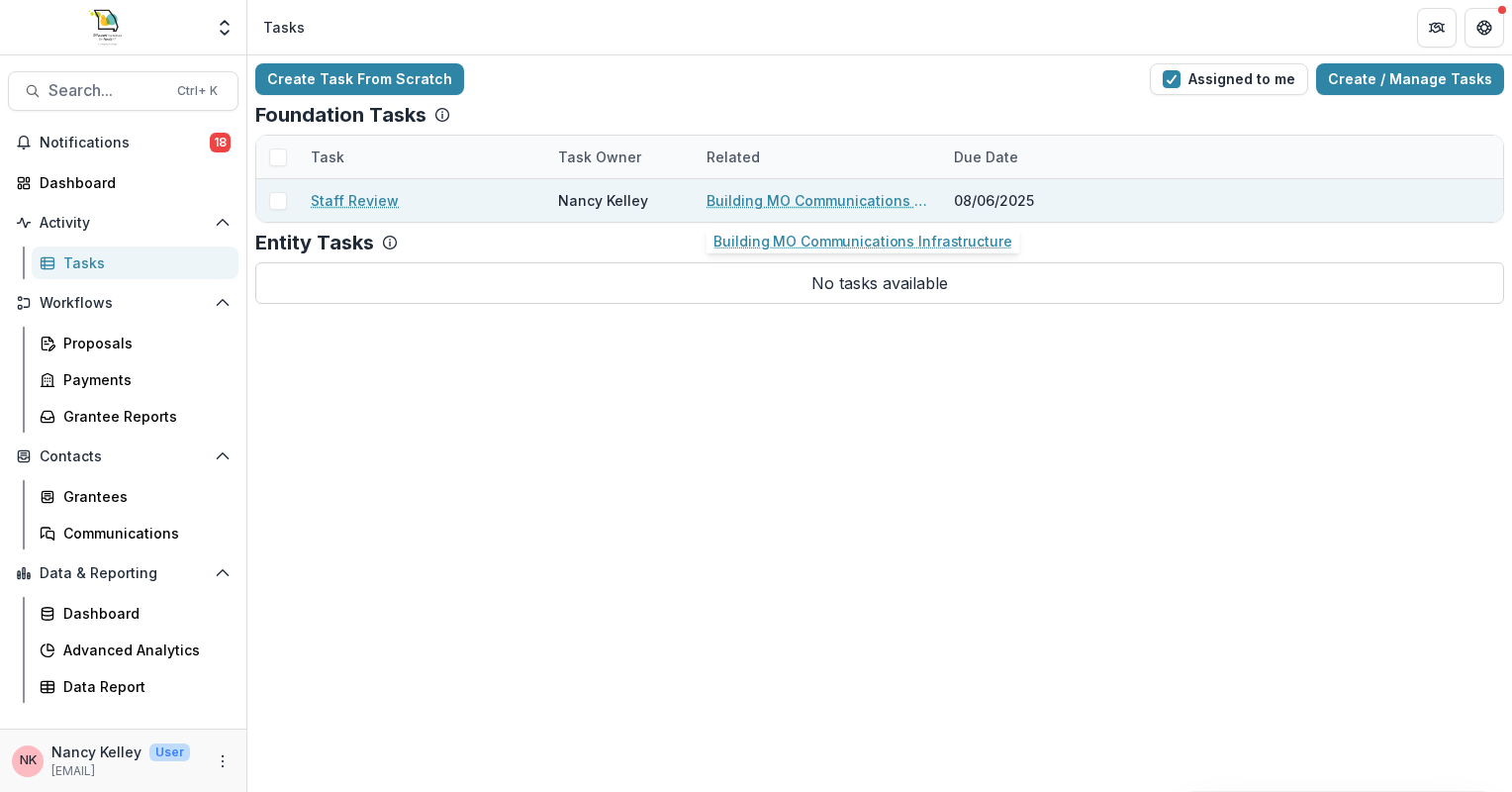 click on "Building MO Communications Infrastructure" at bounding box center (818, 200) 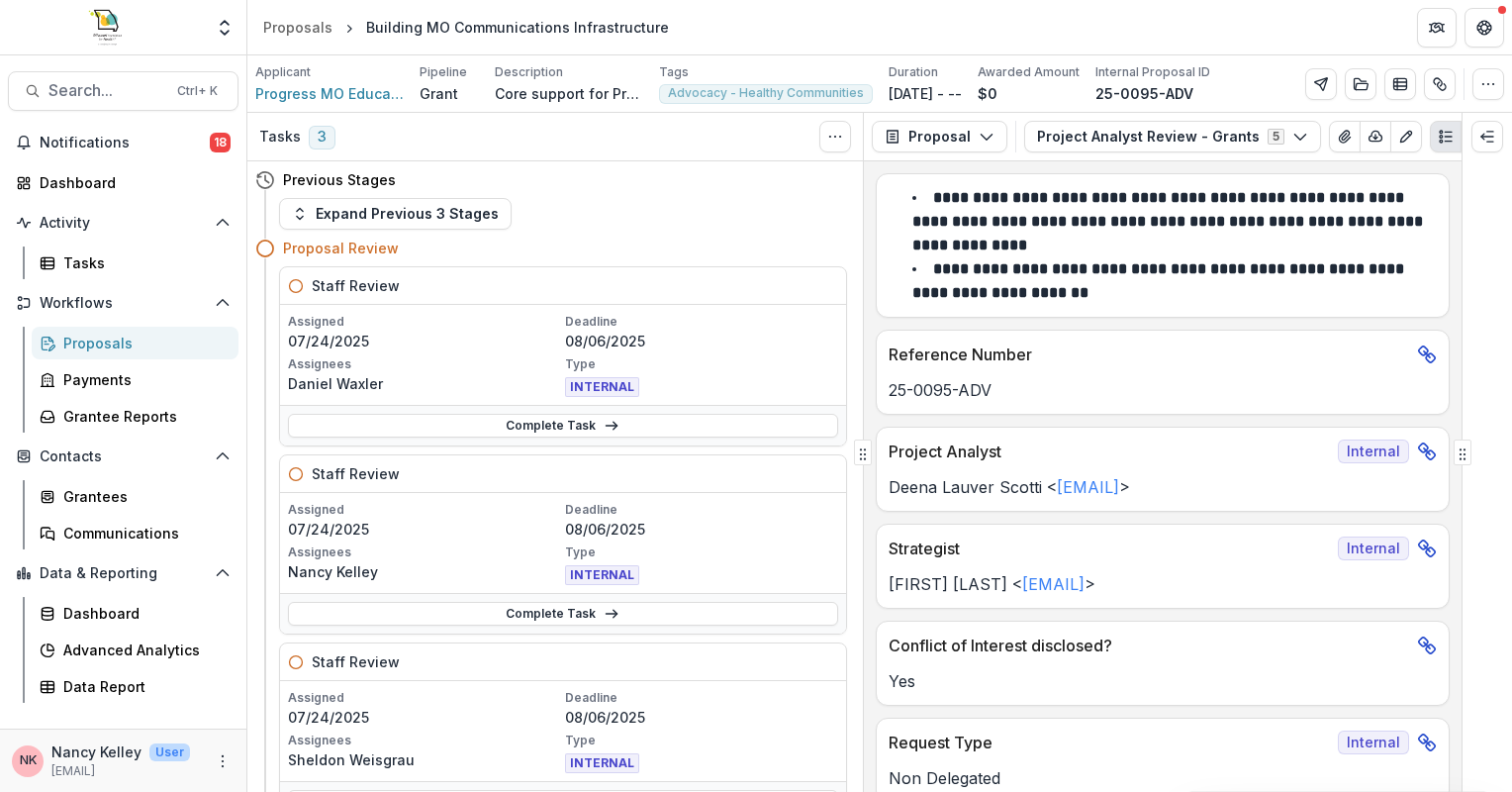 click 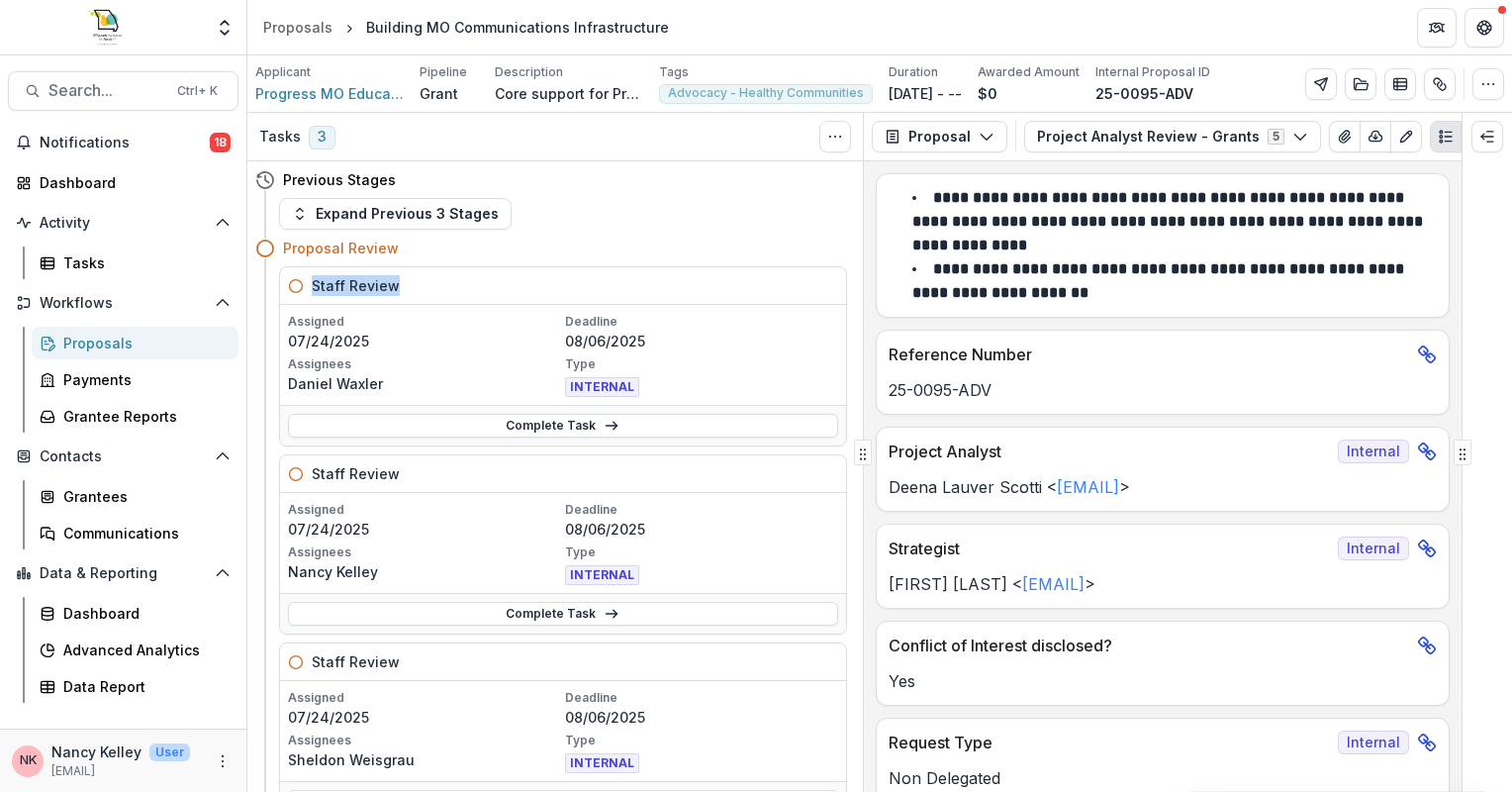 drag, startPoint x: 854, startPoint y: 249, endPoint x: 847, endPoint y: 293, distance: 44.553339 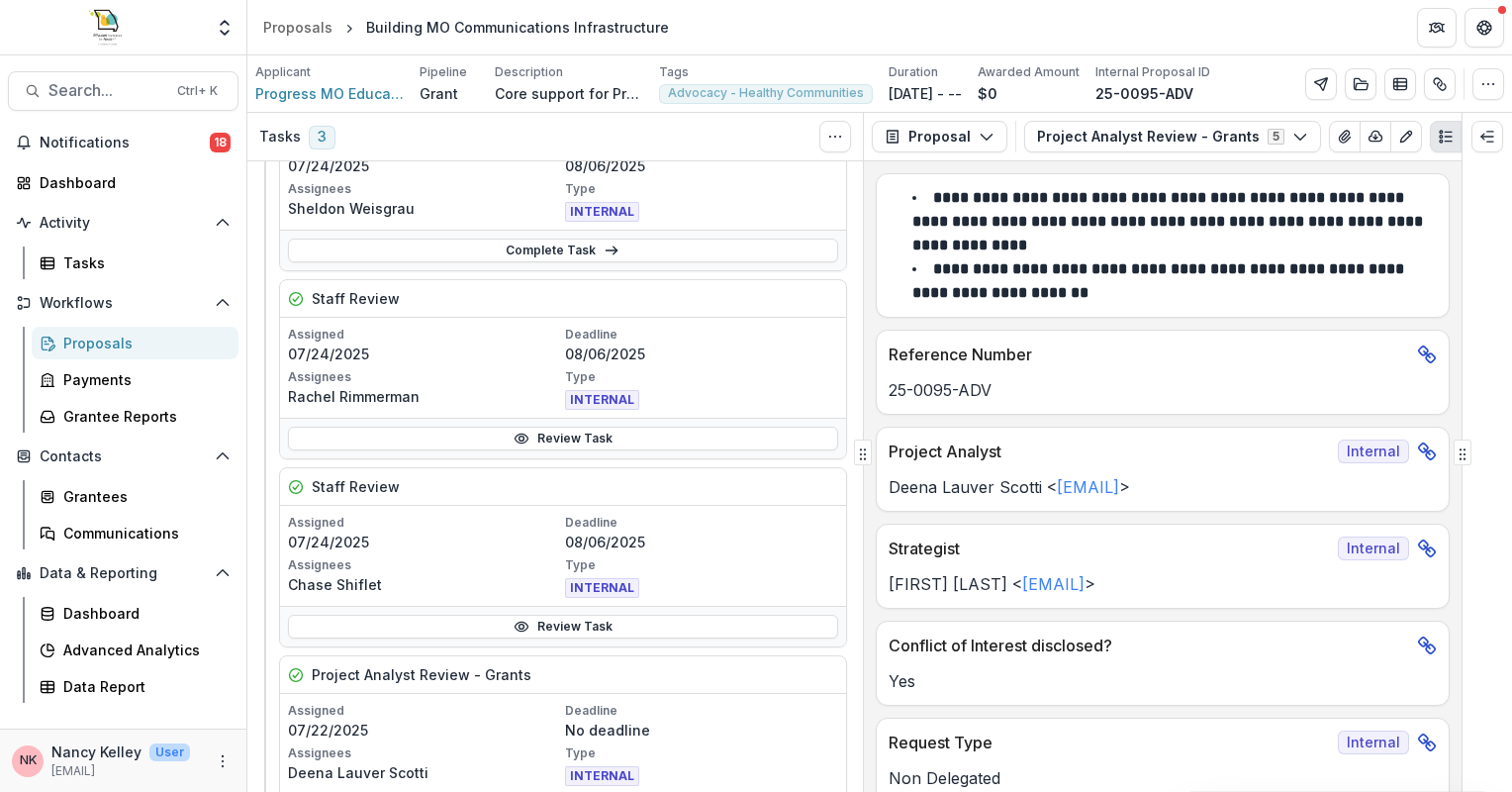 click on "INTERNAL" at bounding box center [702, 210] 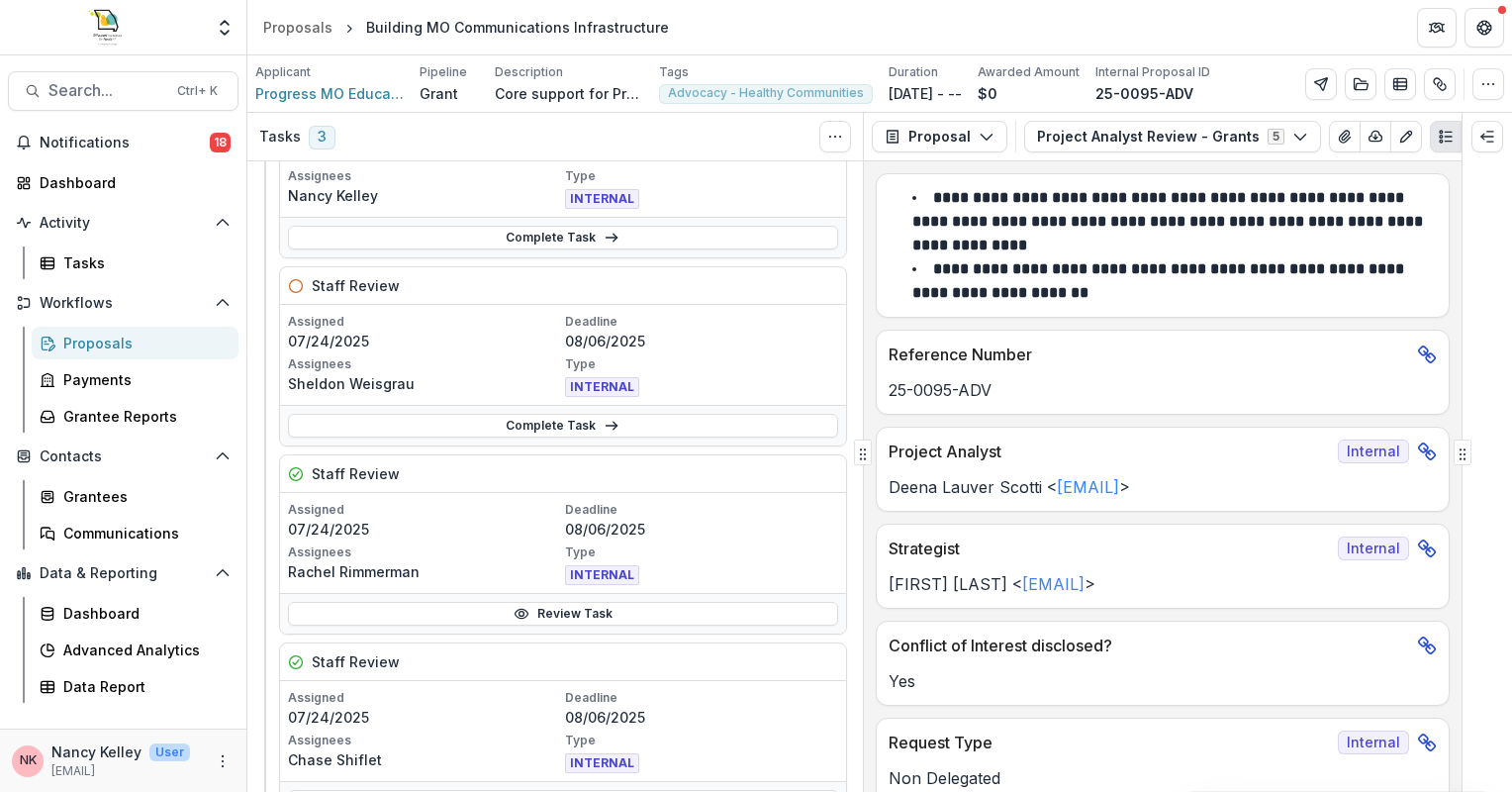 scroll, scrollTop: 364, scrollLeft: 0, axis: vertical 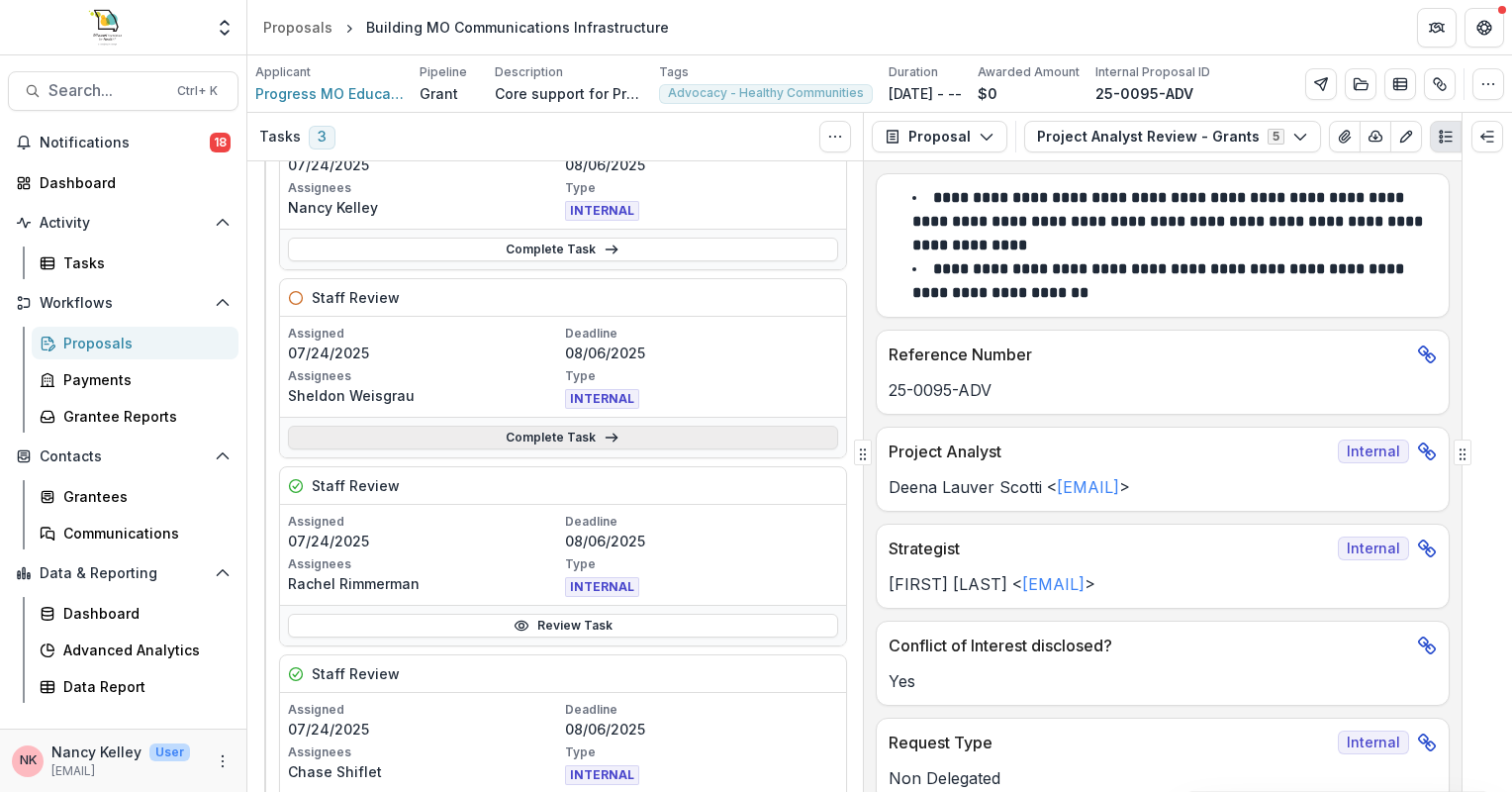 click on "Complete Task" at bounding box center [563, 438] 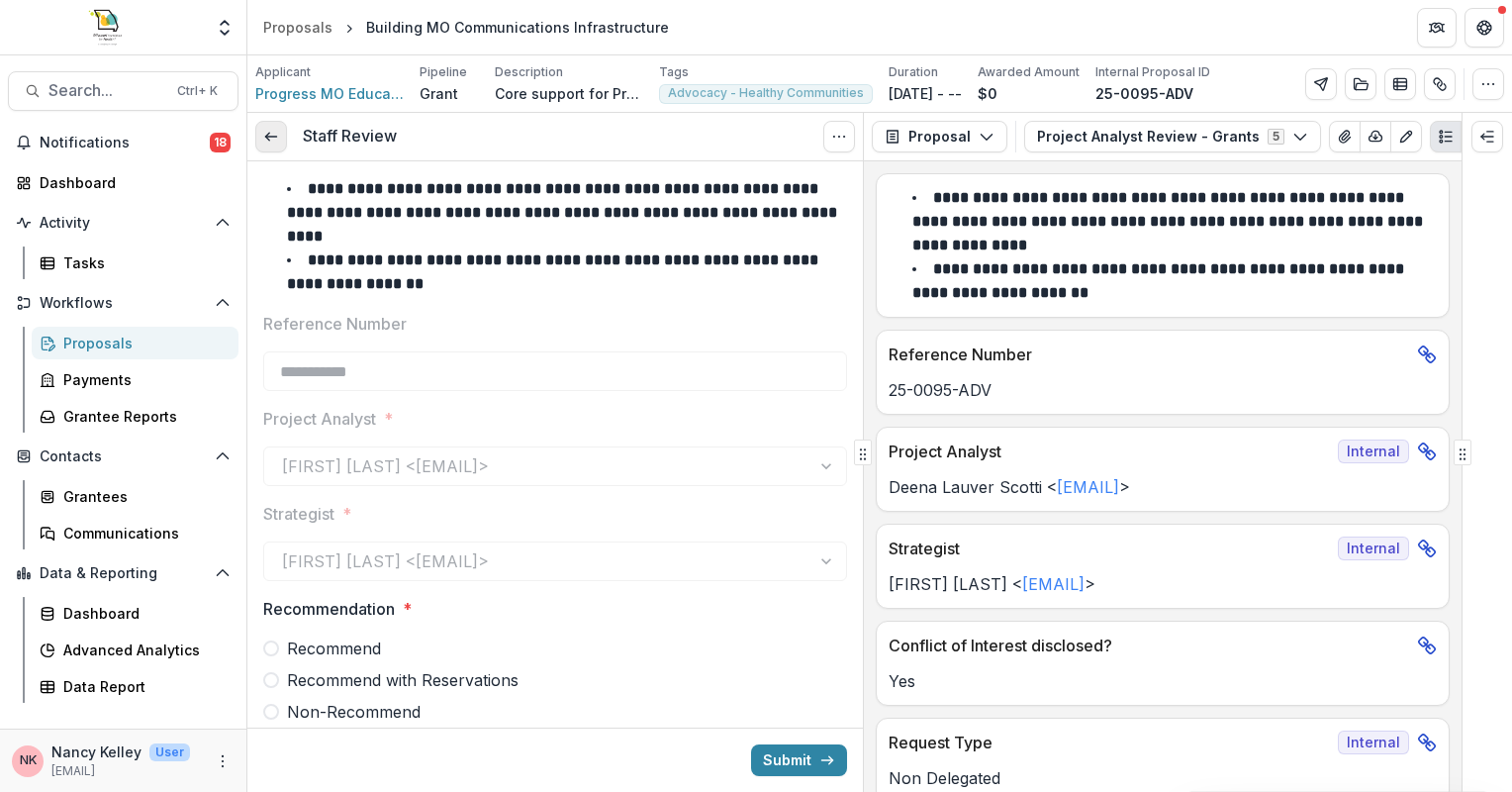 click 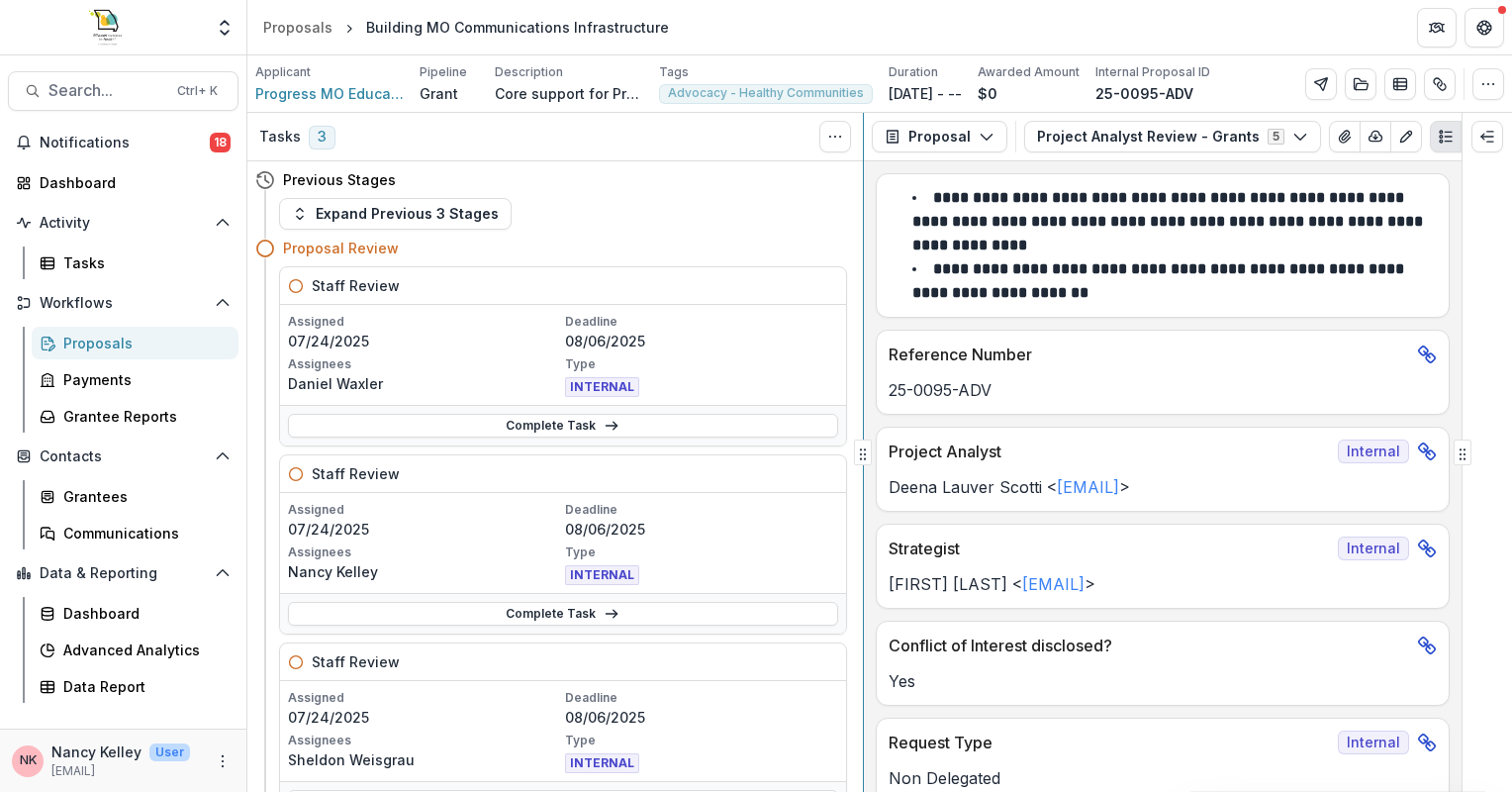 click on "Tasks 3 Show Cancelled Tasks Previous Stages Expand Previous 3 Stages Proposal Review Staff Review Assigned 07/24/2025 Deadline 08/06/2025 Assignees Daniel Waxler Type INTERNAL Complete Task Staff Review Assigned 07/24/2025 Deadline 08/06/2025 Assignees Nancy Kelley Type INTERNAL Complete Task Staff Review Assigned 07/24/2025 Deadline 08/06/2025 Assignees Sheldon Weisgrau Type INTERNAL Complete Task Staff Review Assigned 07/24/2025 Deadline 08/06/2025 Assignees Rachel Rimmerman Type INTERNAL Review Task Staff Review Assigned 07/24/2025 Deadline 08/06/2025 Assignees Chase Shiflet Type INTERNAL Review Task Project Analyst Review - Grants Assigned 07/22/2025 Deadline No deadline Assignees Deena Lauver Scotti Type INTERNAL Review Task Staff Review Assignment Assigned 07/22/2025 Deadline No deadline Assignees Nancy Kelley Type INTERNAL Review Task Add Internal Reviewer Add External Reviewers Post Team Review Recommendation Incomplete Acct Final Budget Review - Grants2 Incomplete PA Final Budget Review - Grants 5 >" at bounding box center (880, 452) 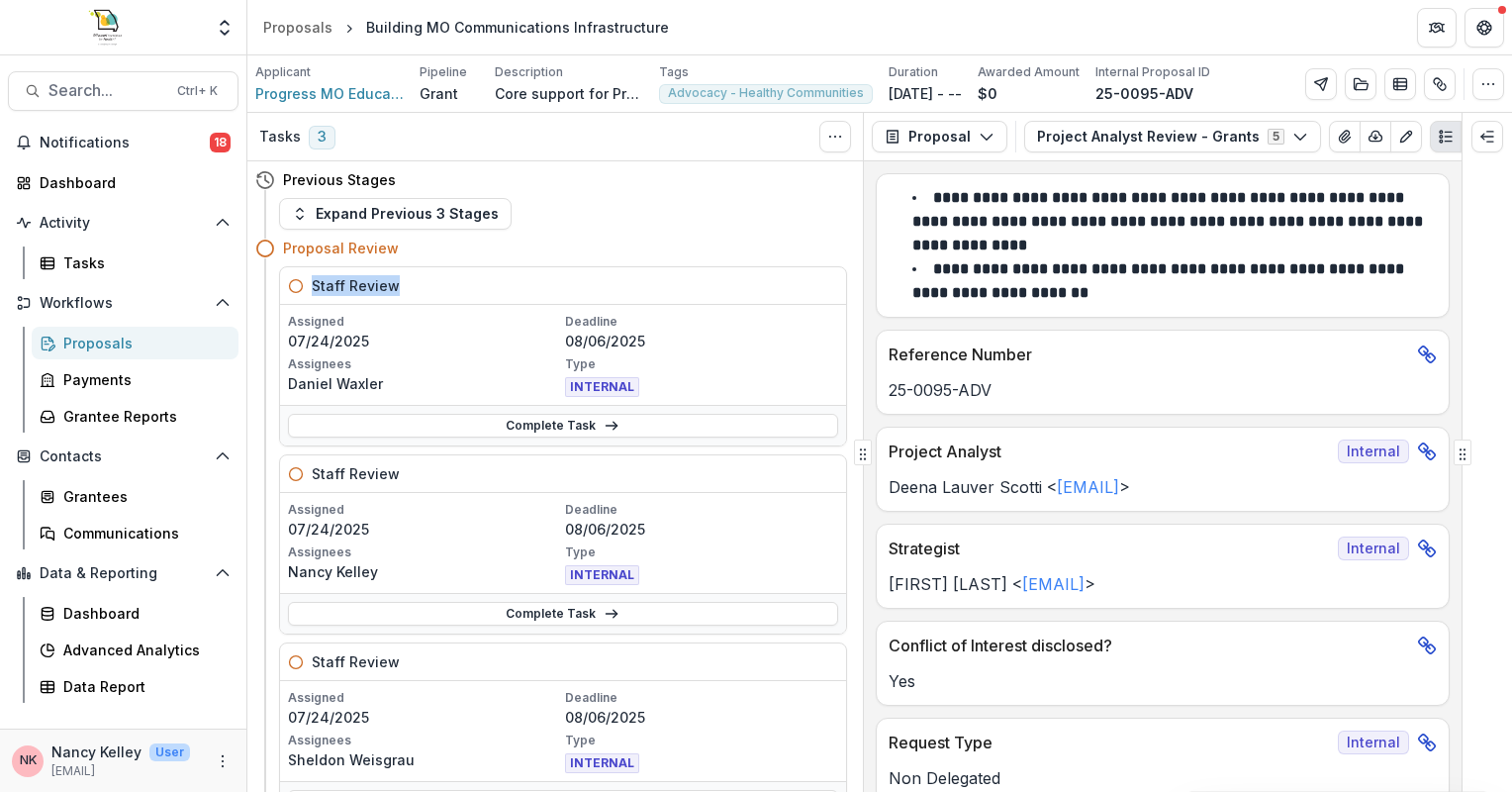 drag, startPoint x: 855, startPoint y: 257, endPoint x: 847, endPoint y: 293, distance: 36.878178 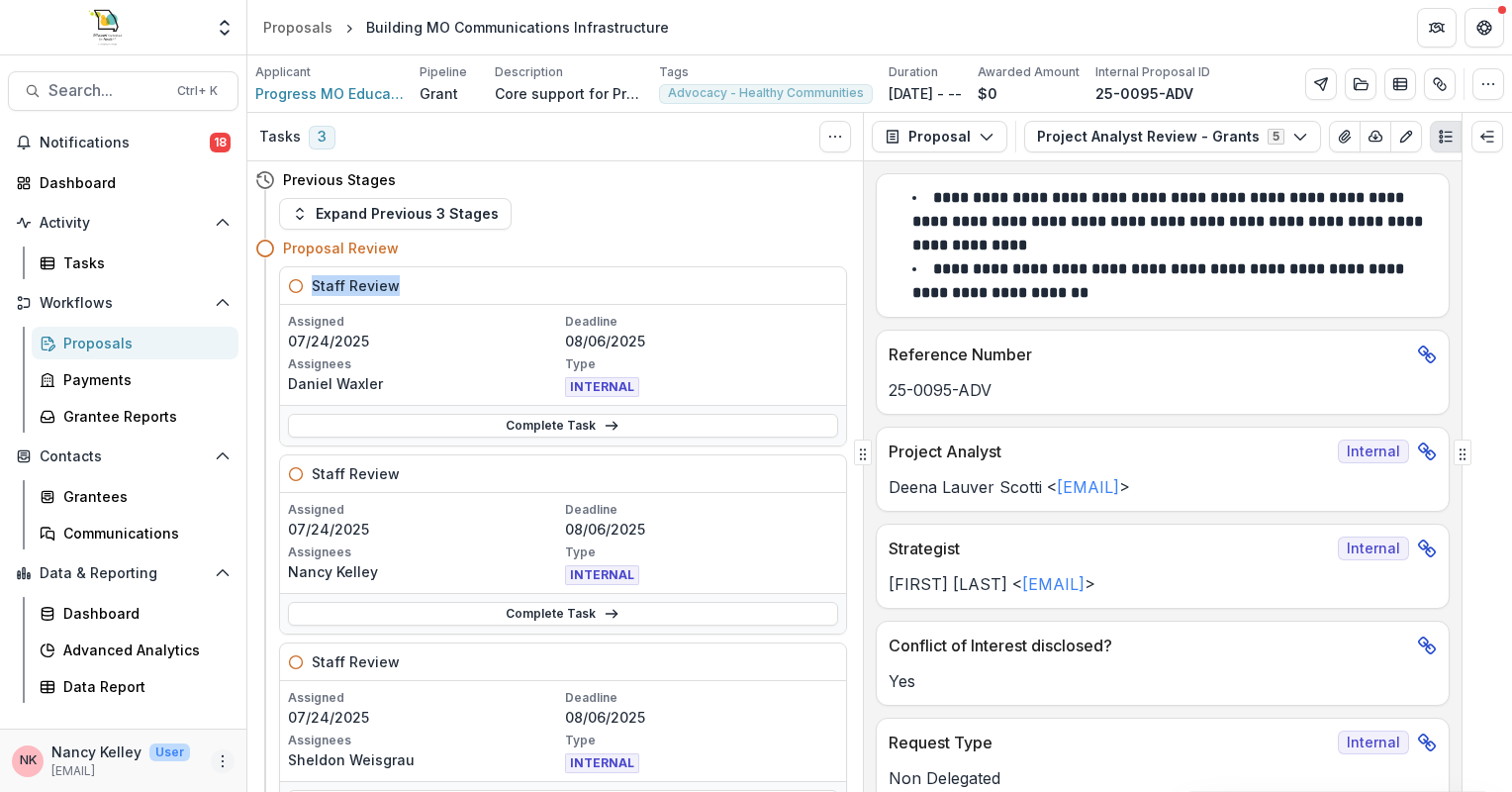 click 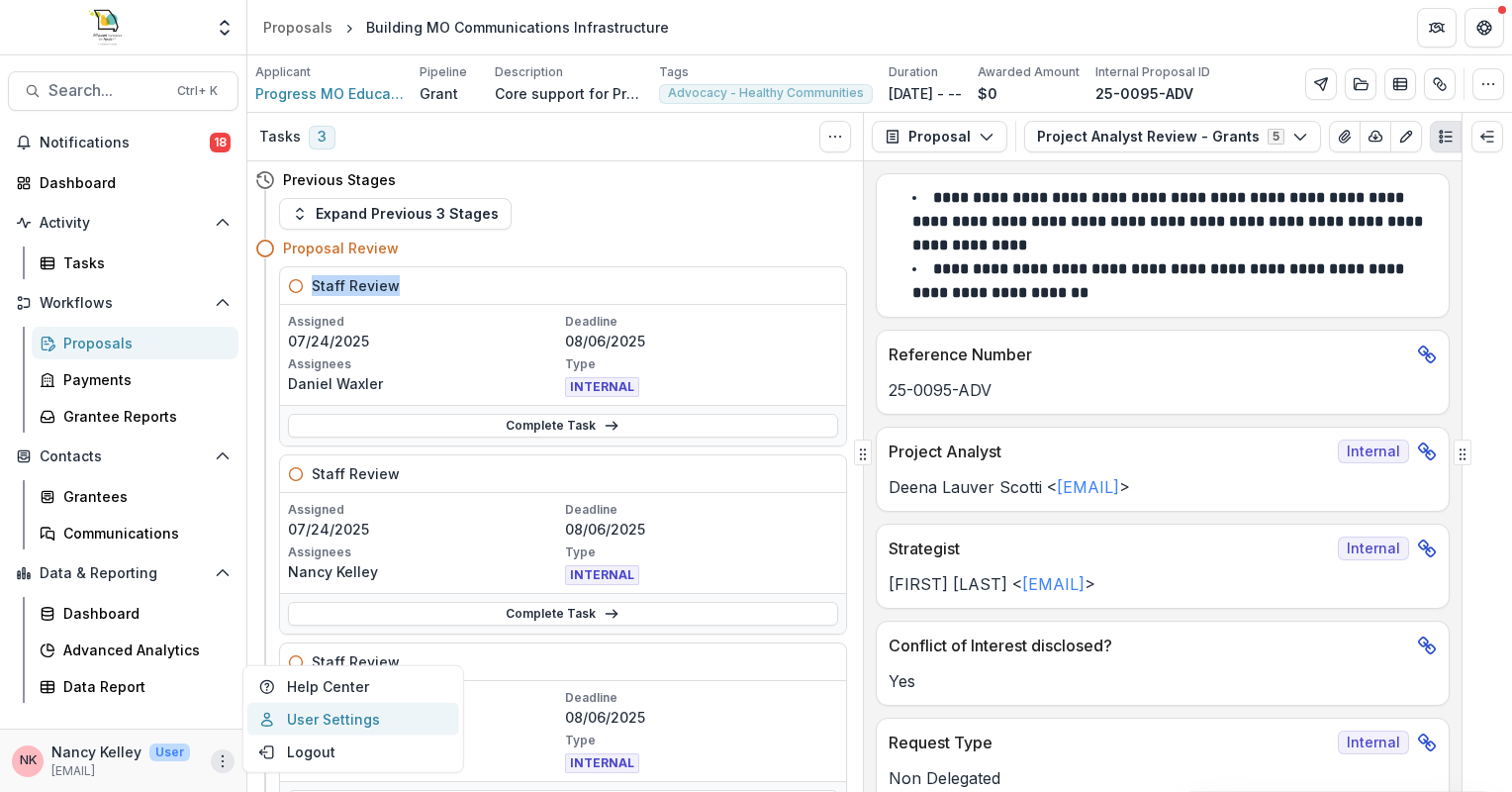 click on "User Settings" at bounding box center [353, 719] 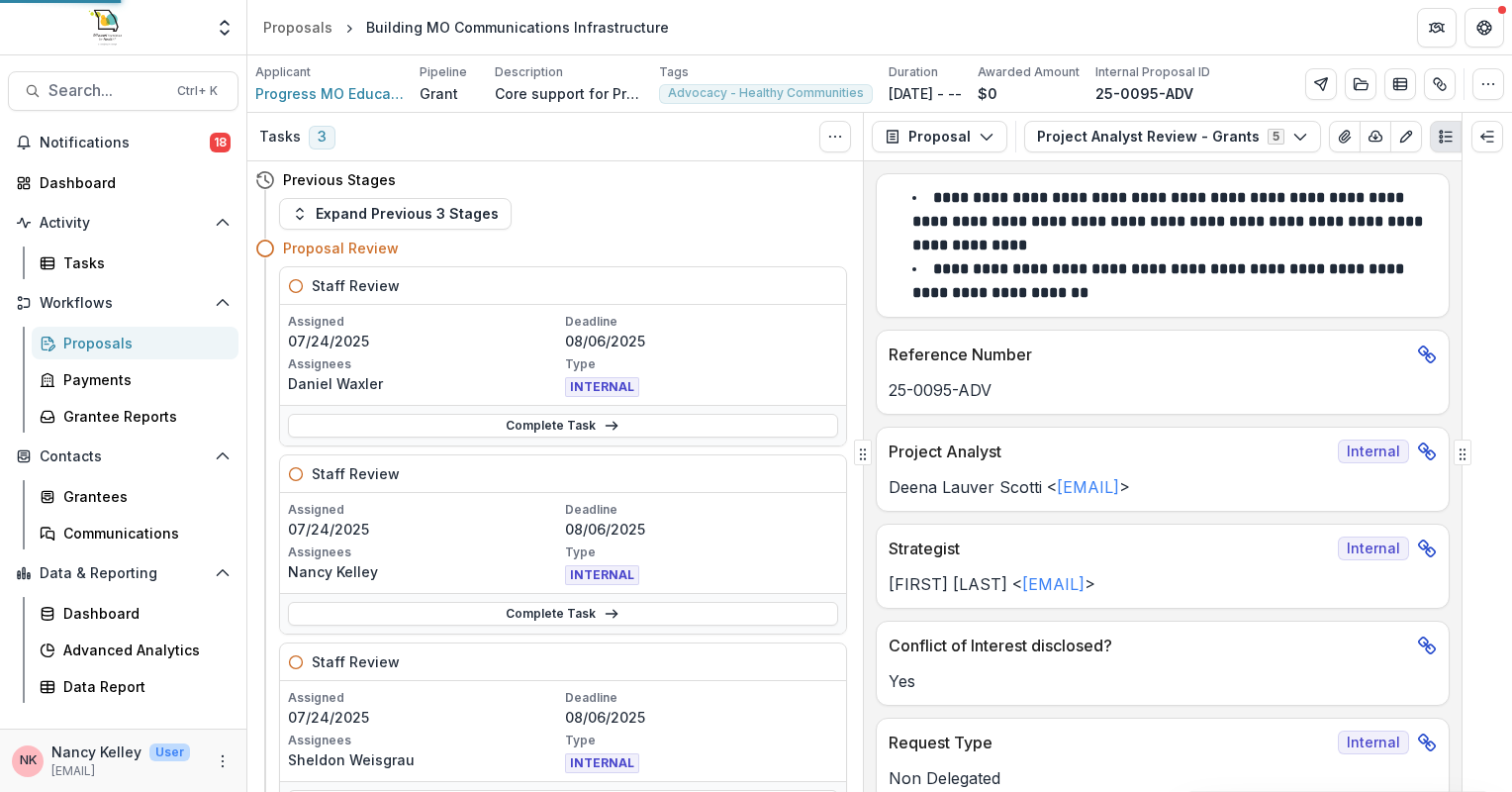 select on "****" 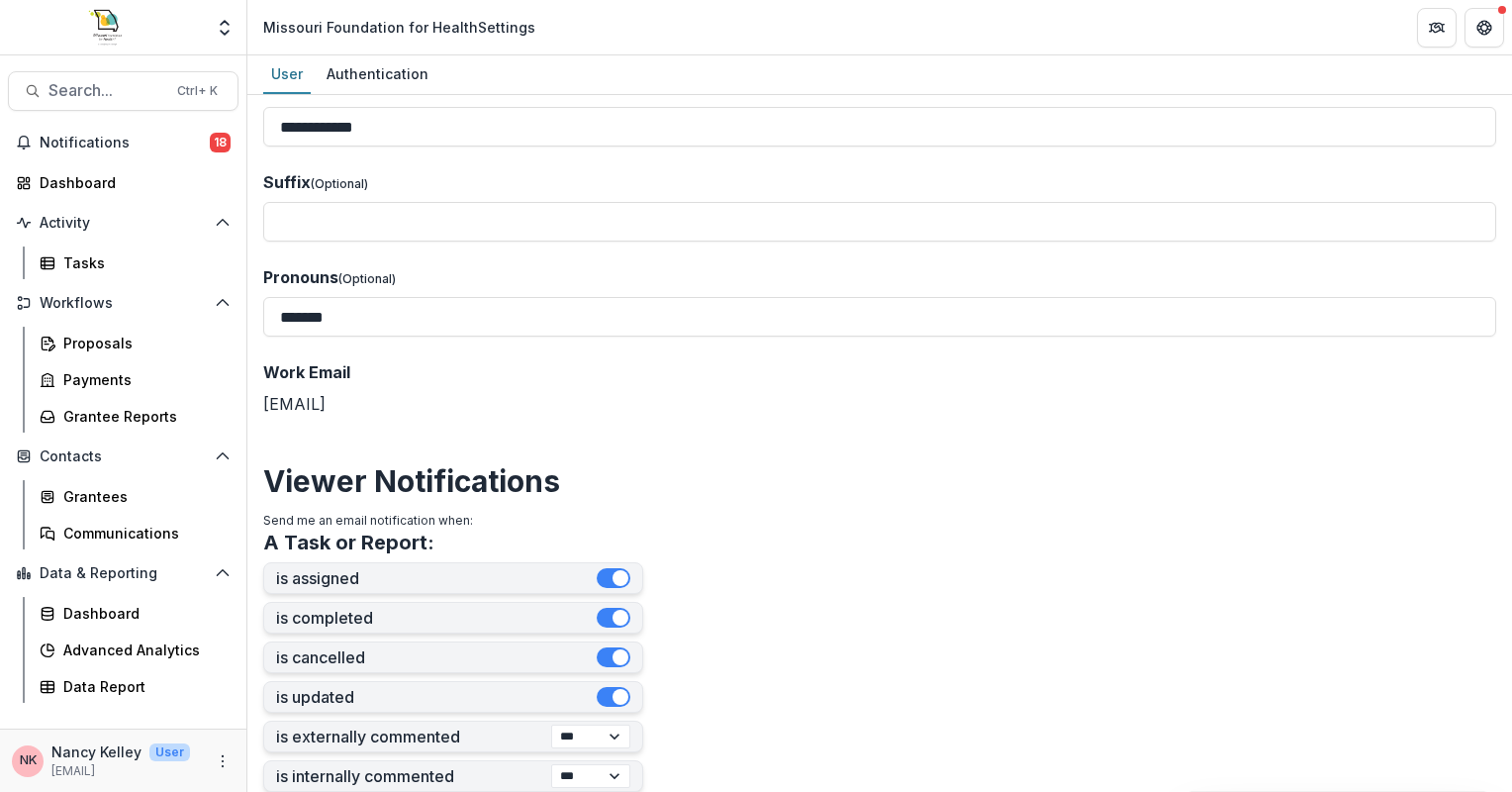 scroll, scrollTop: 87, scrollLeft: 0, axis: vertical 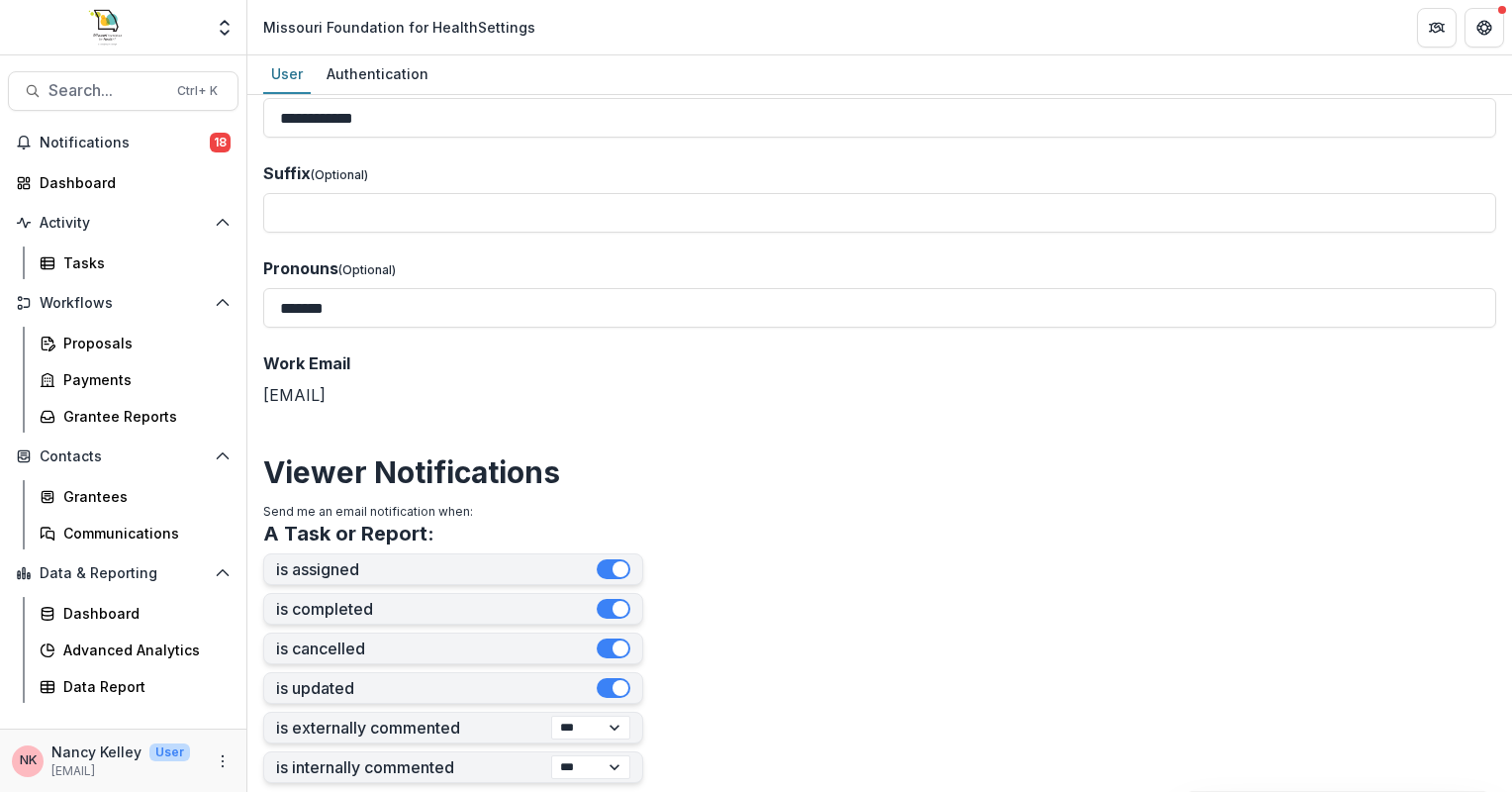 drag, startPoint x: 1504, startPoint y: 207, endPoint x: 1502, endPoint y: 245, distance: 38.052595 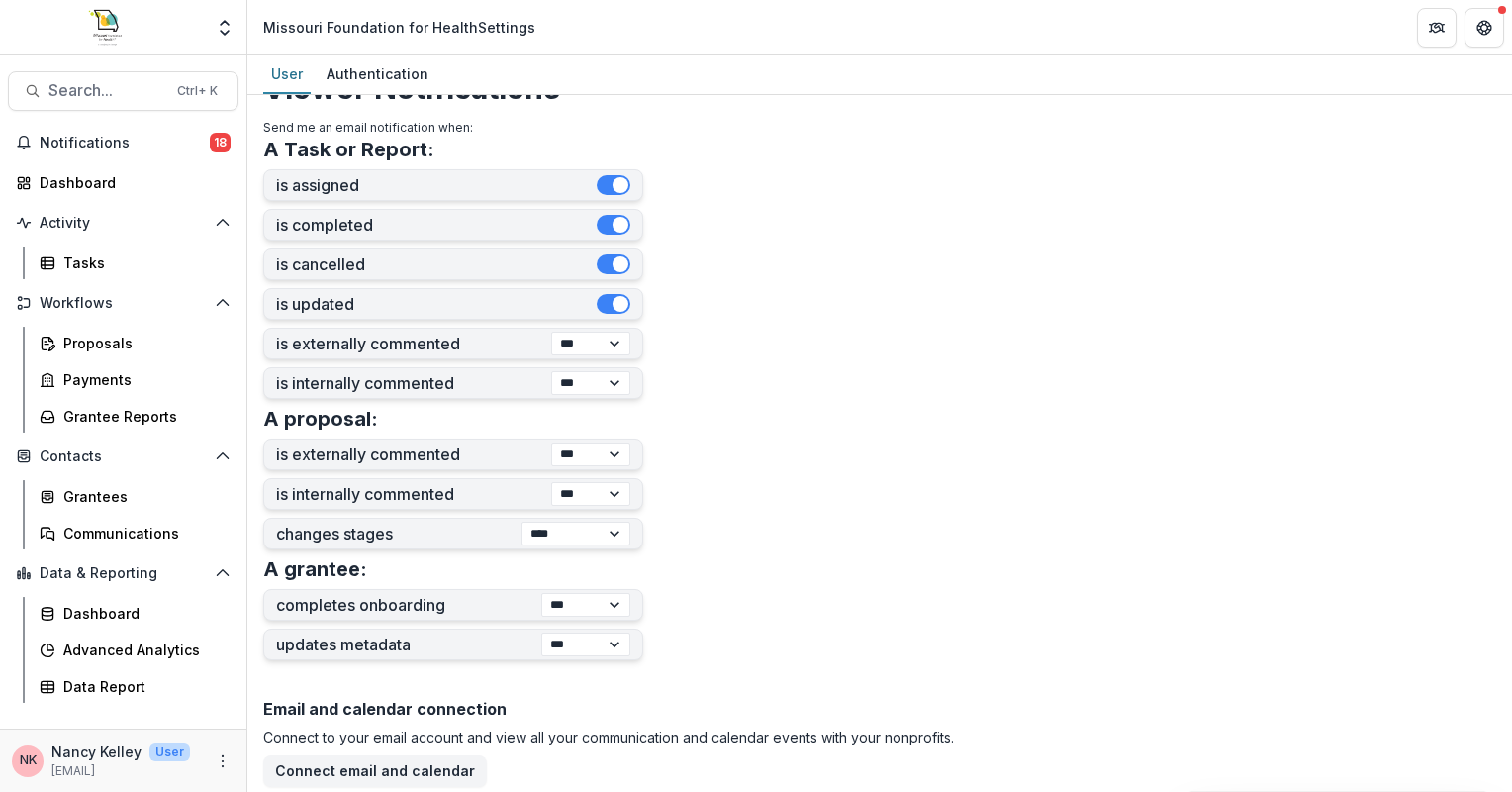 scroll, scrollTop: 473, scrollLeft: 0, axis: vertical 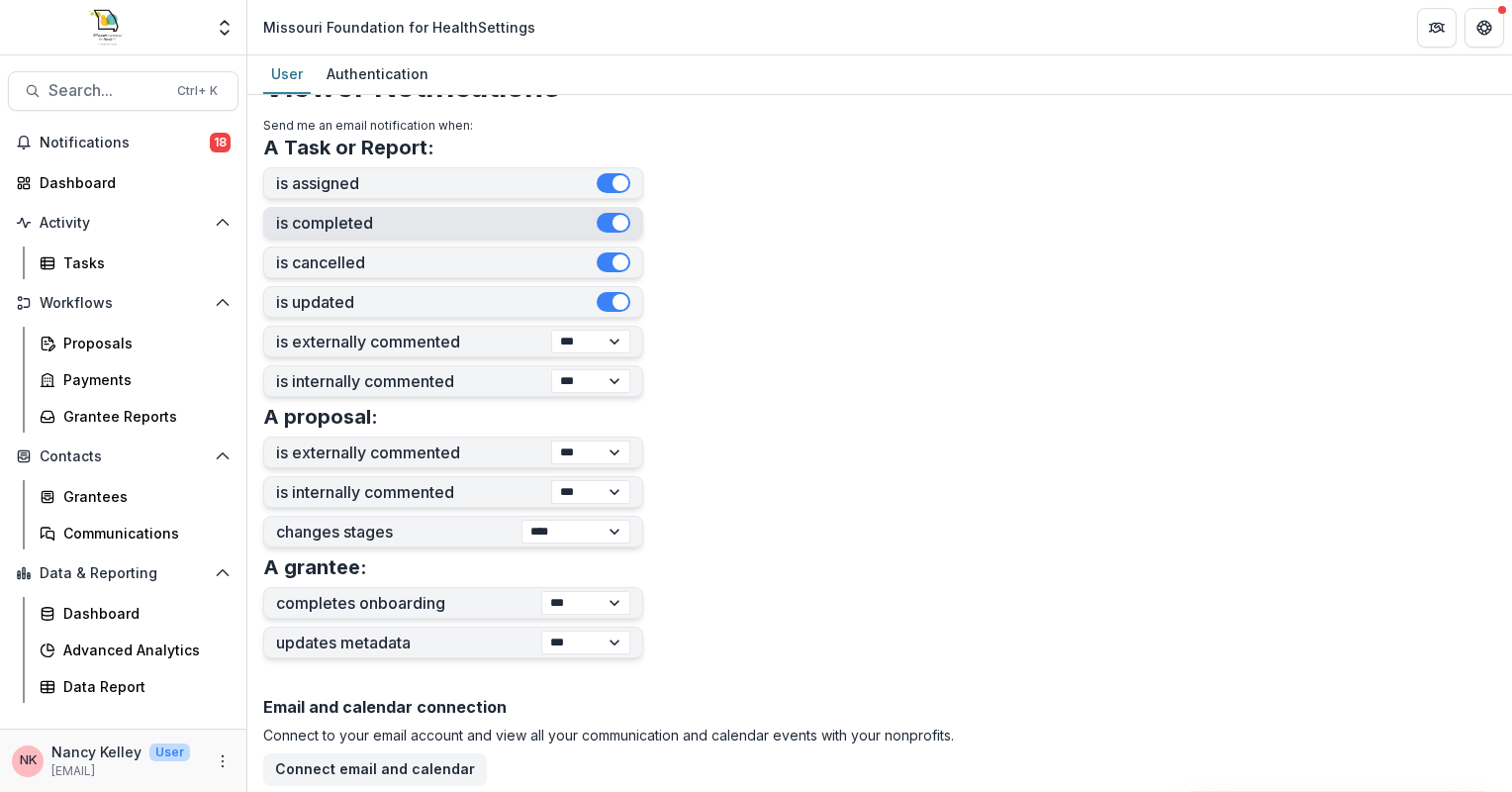 click at bounding box center [614, 223] 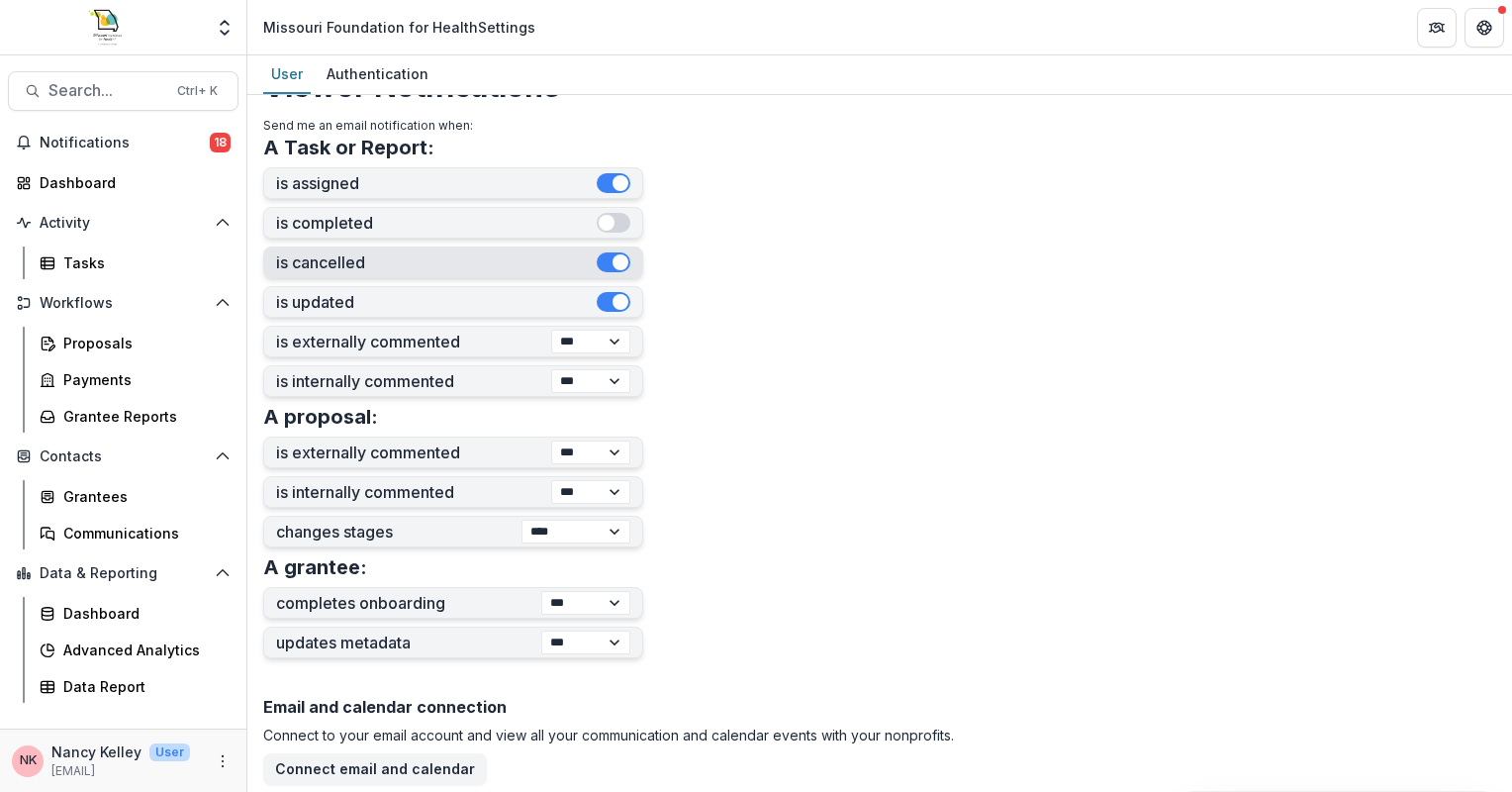 click at bounding box center [614, 262] 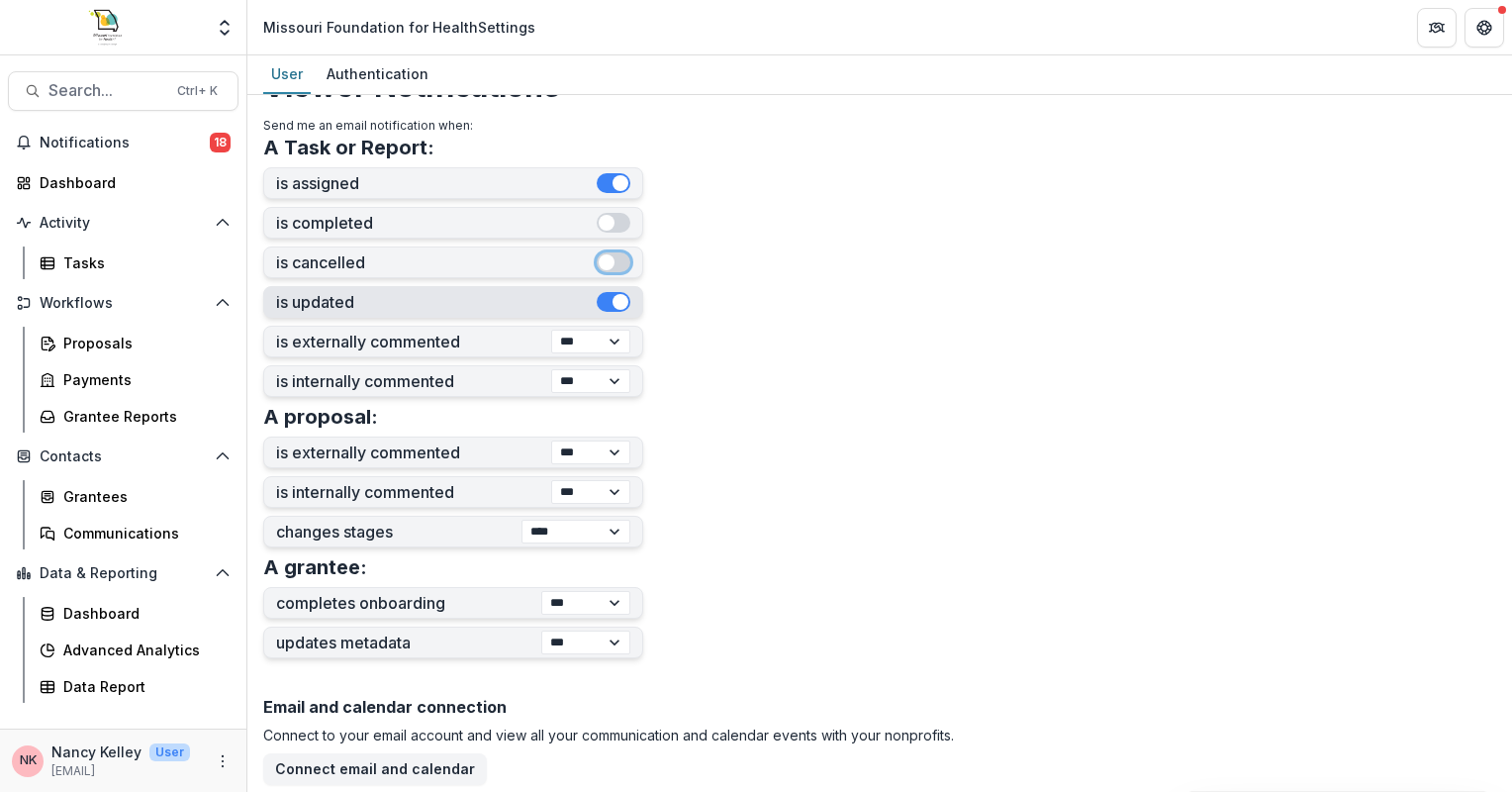 click at bounding box center [614, 302] 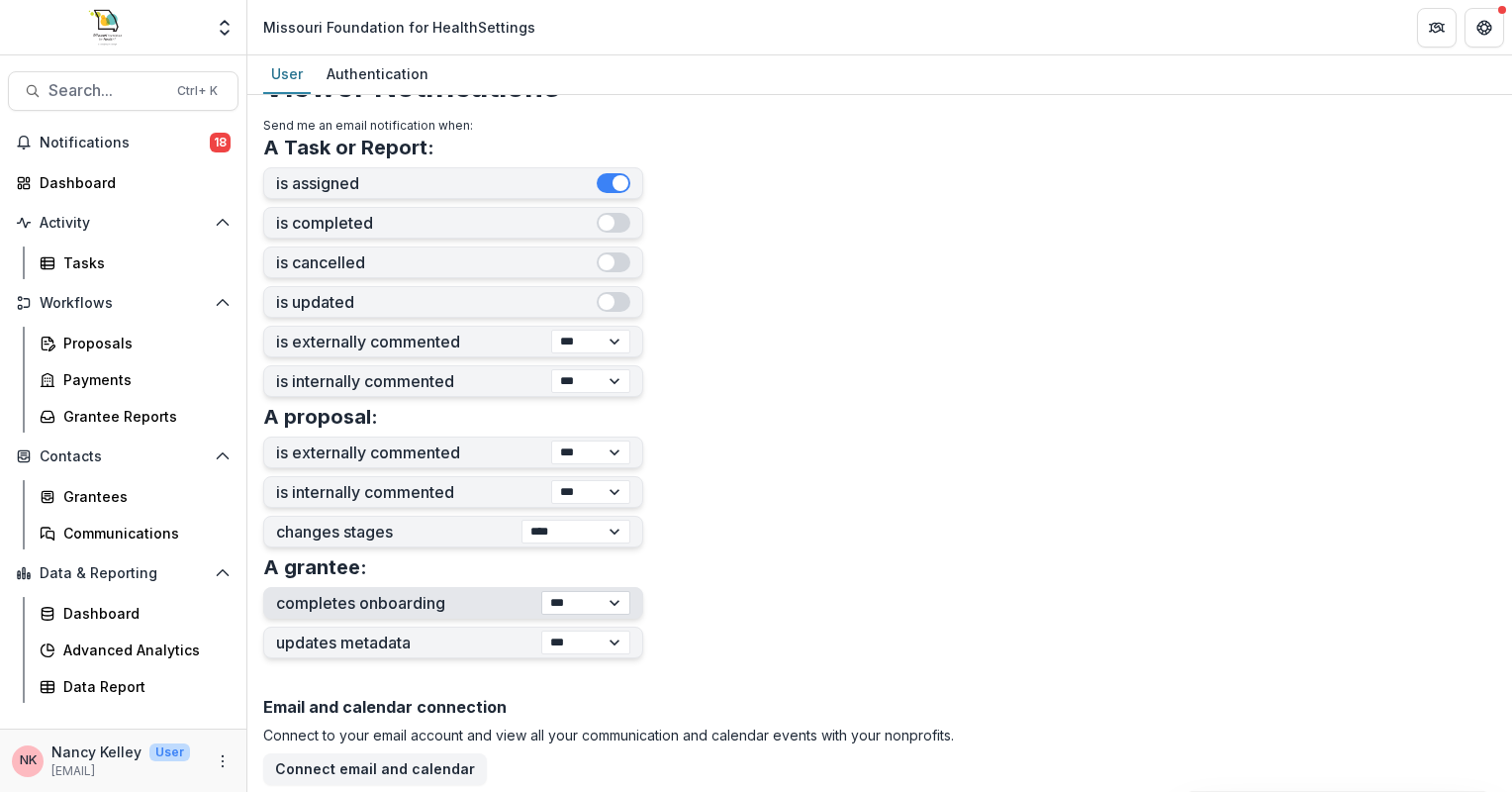 click on "**********" at bounding box center (586, 603) 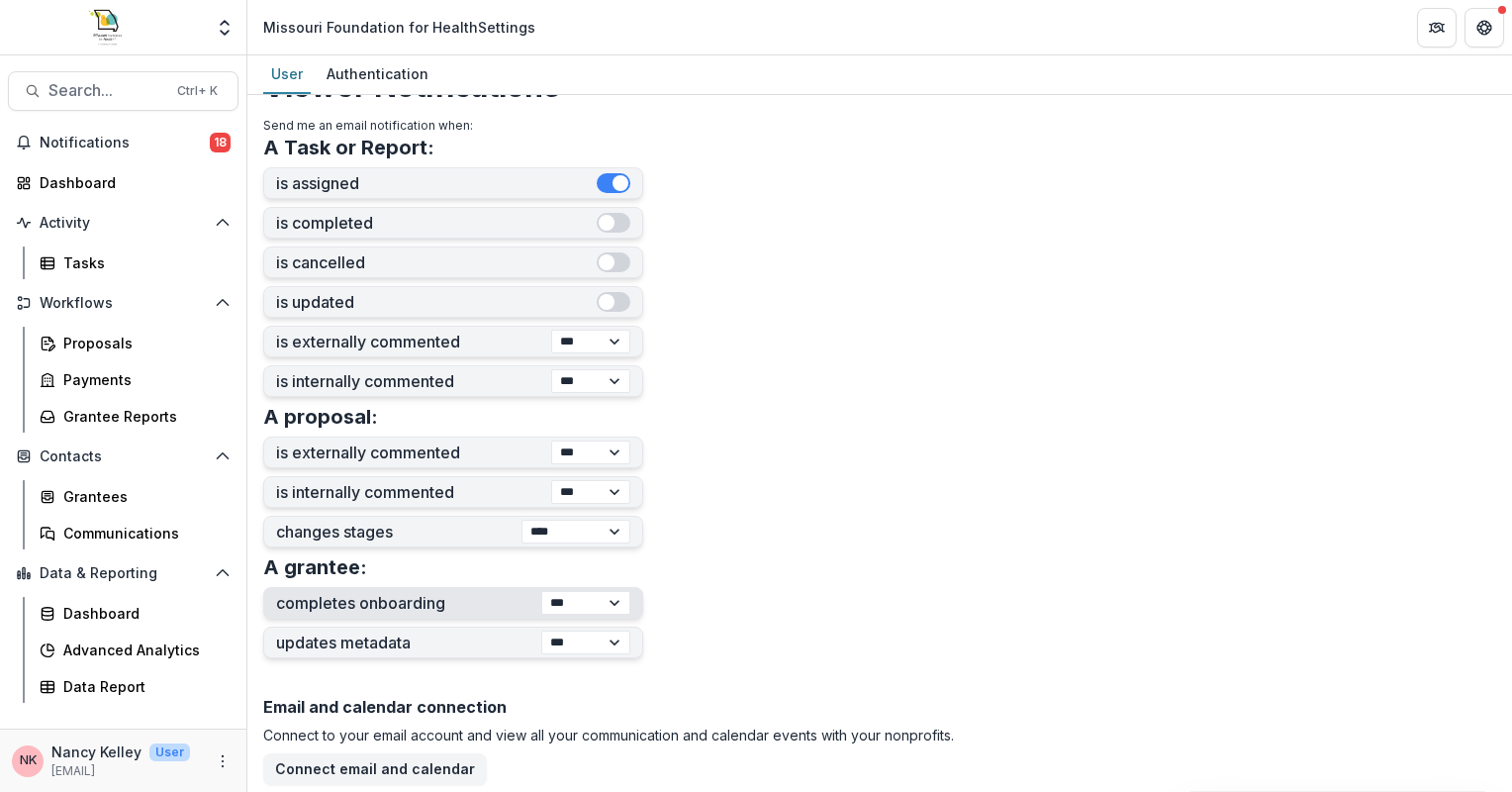 select on "****" 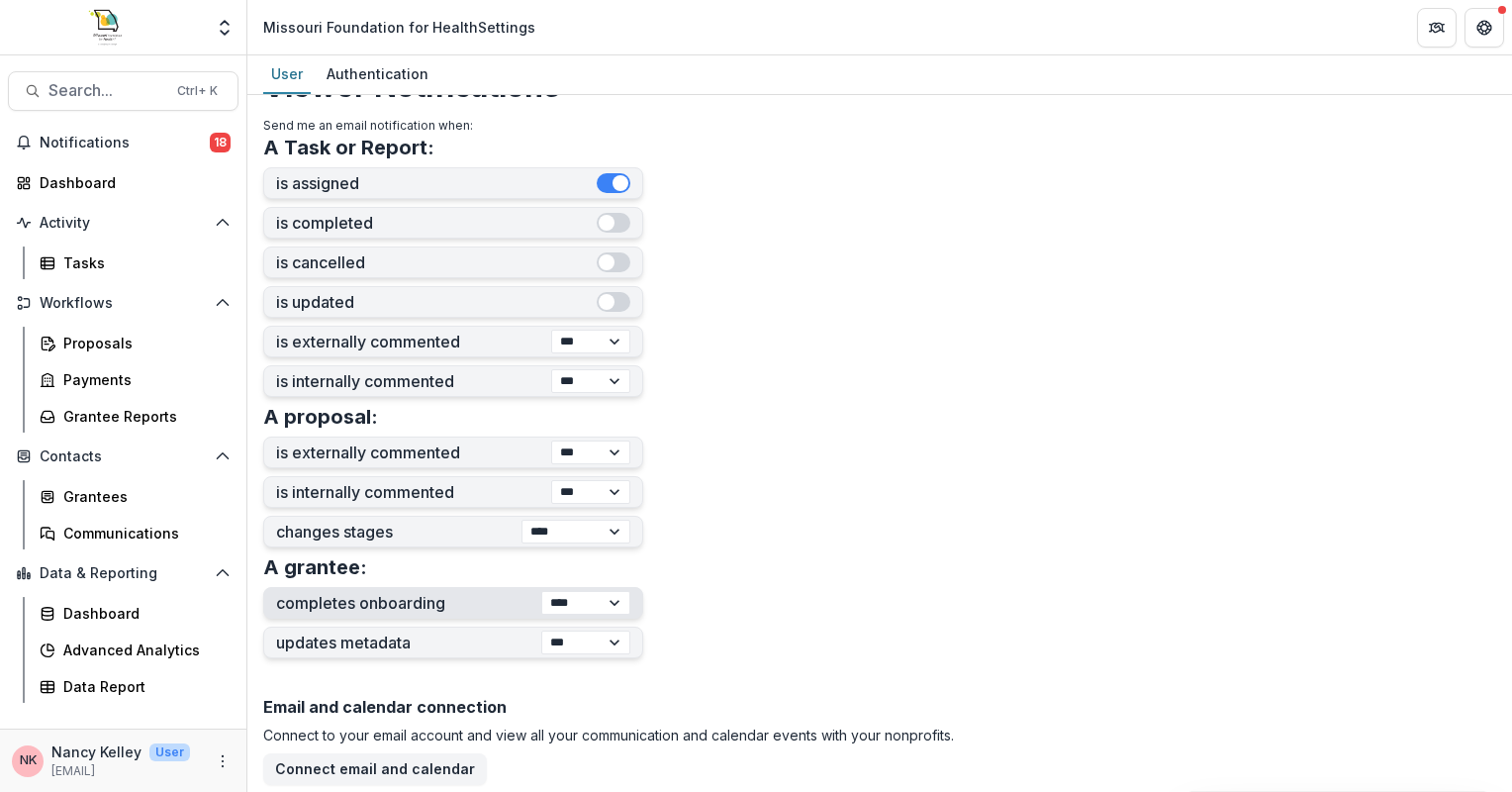 click on "**********" at bounding box center (586, 603) 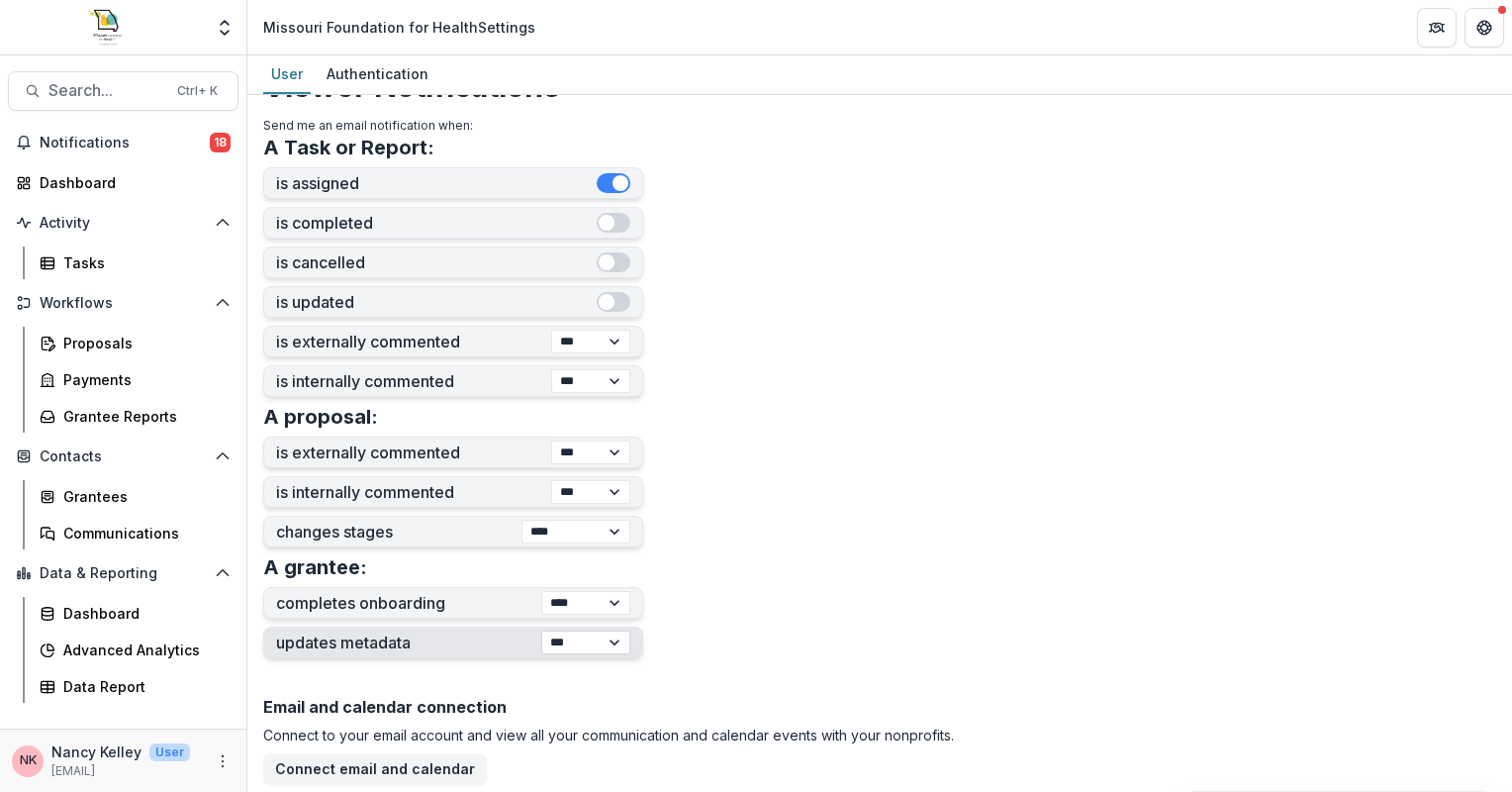 click on "**********" at bounding box center [586, 643] 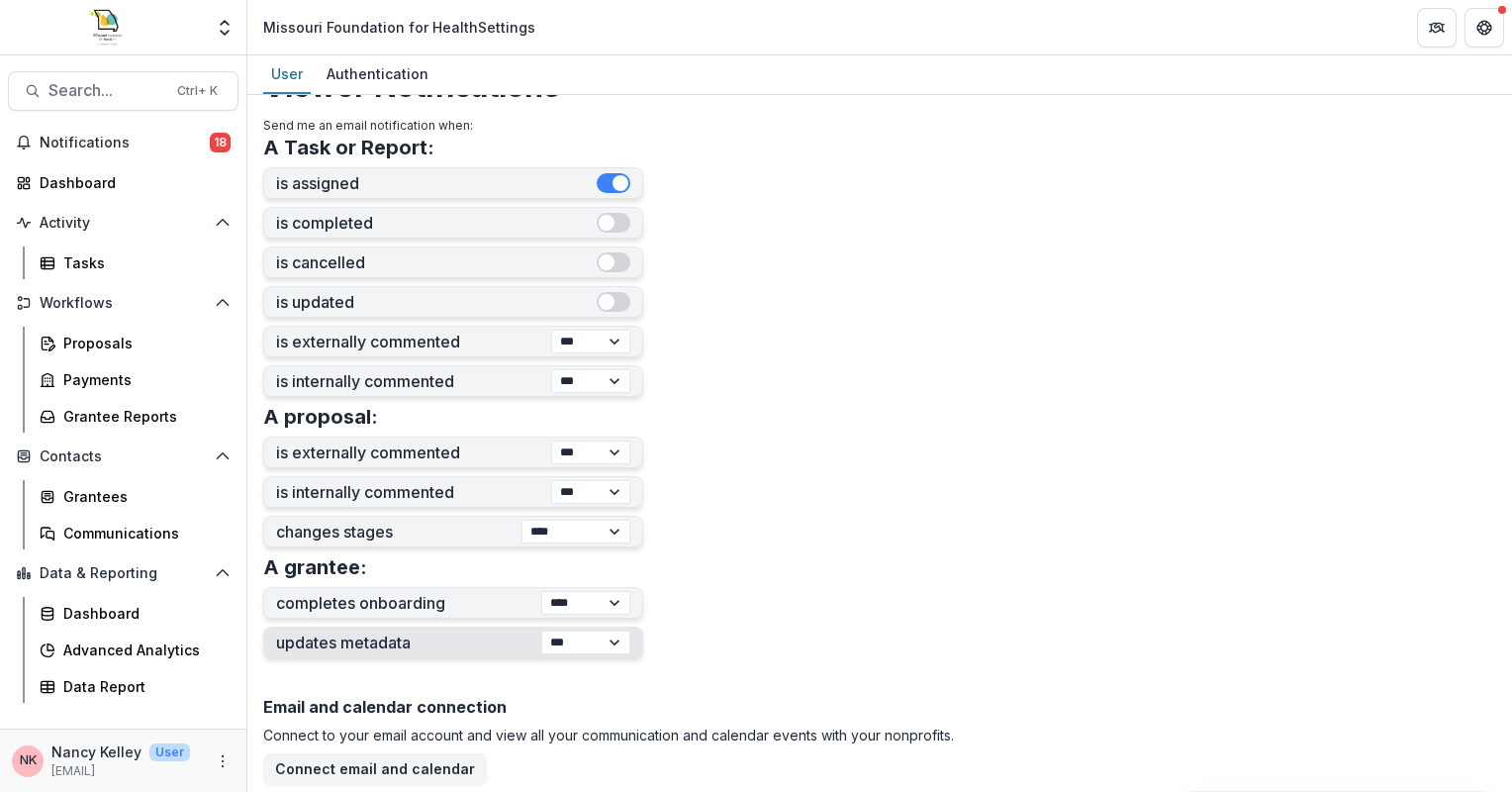 select on "****" 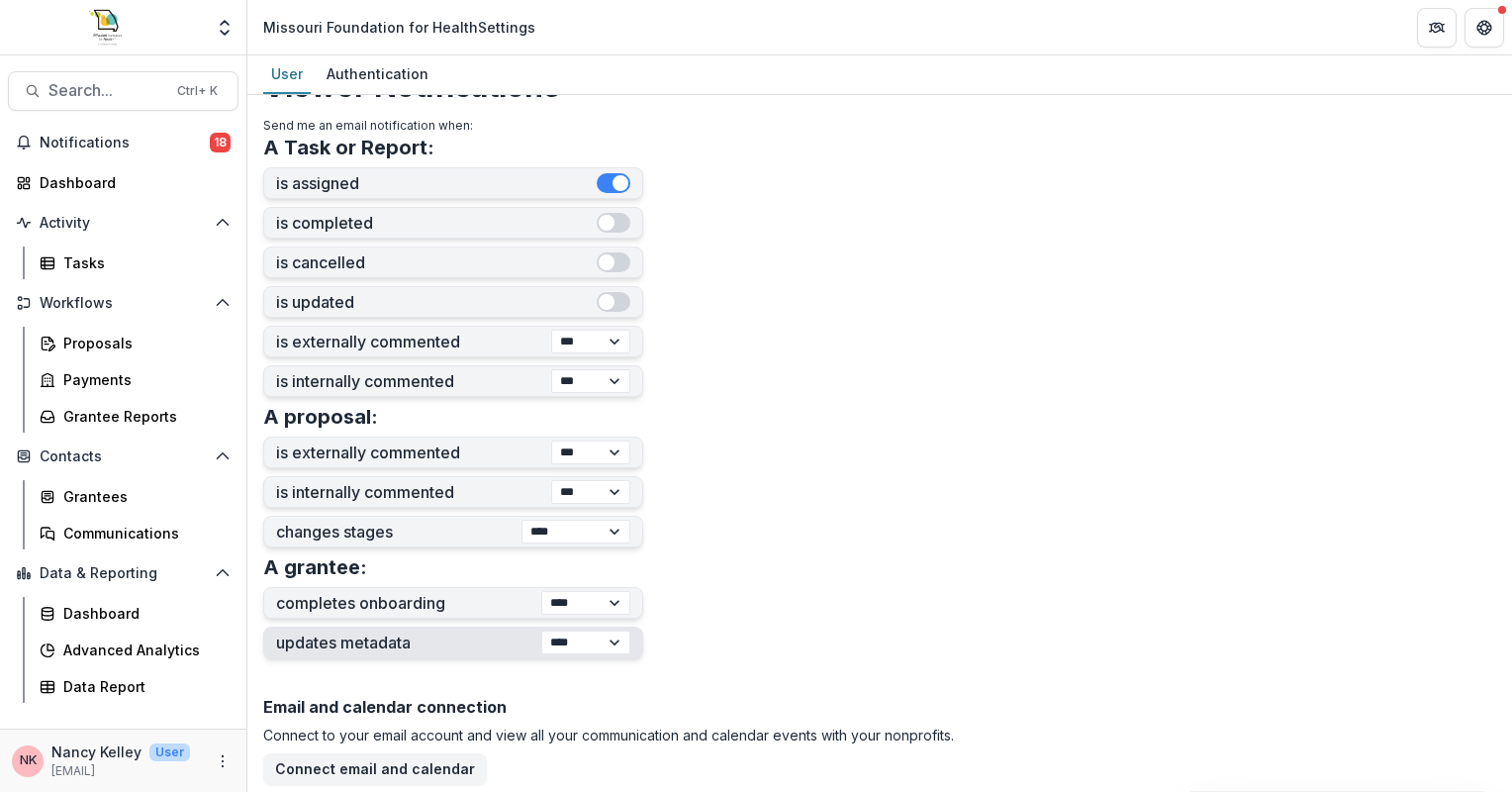 click on "**********" at bounding box center [586, 643] 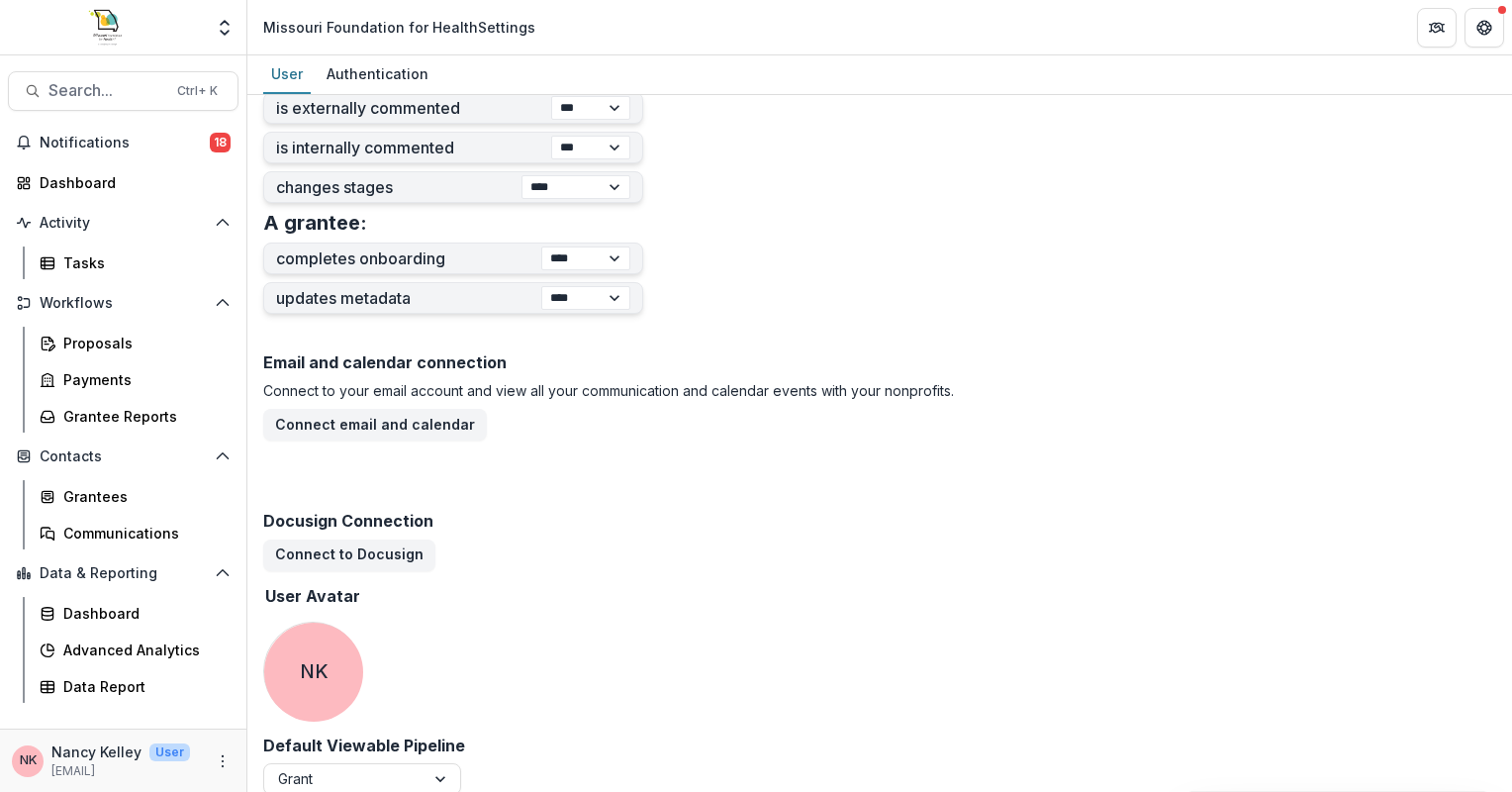 scroll, scrollTop: 836, scrollLeft: 0, axis: vertical 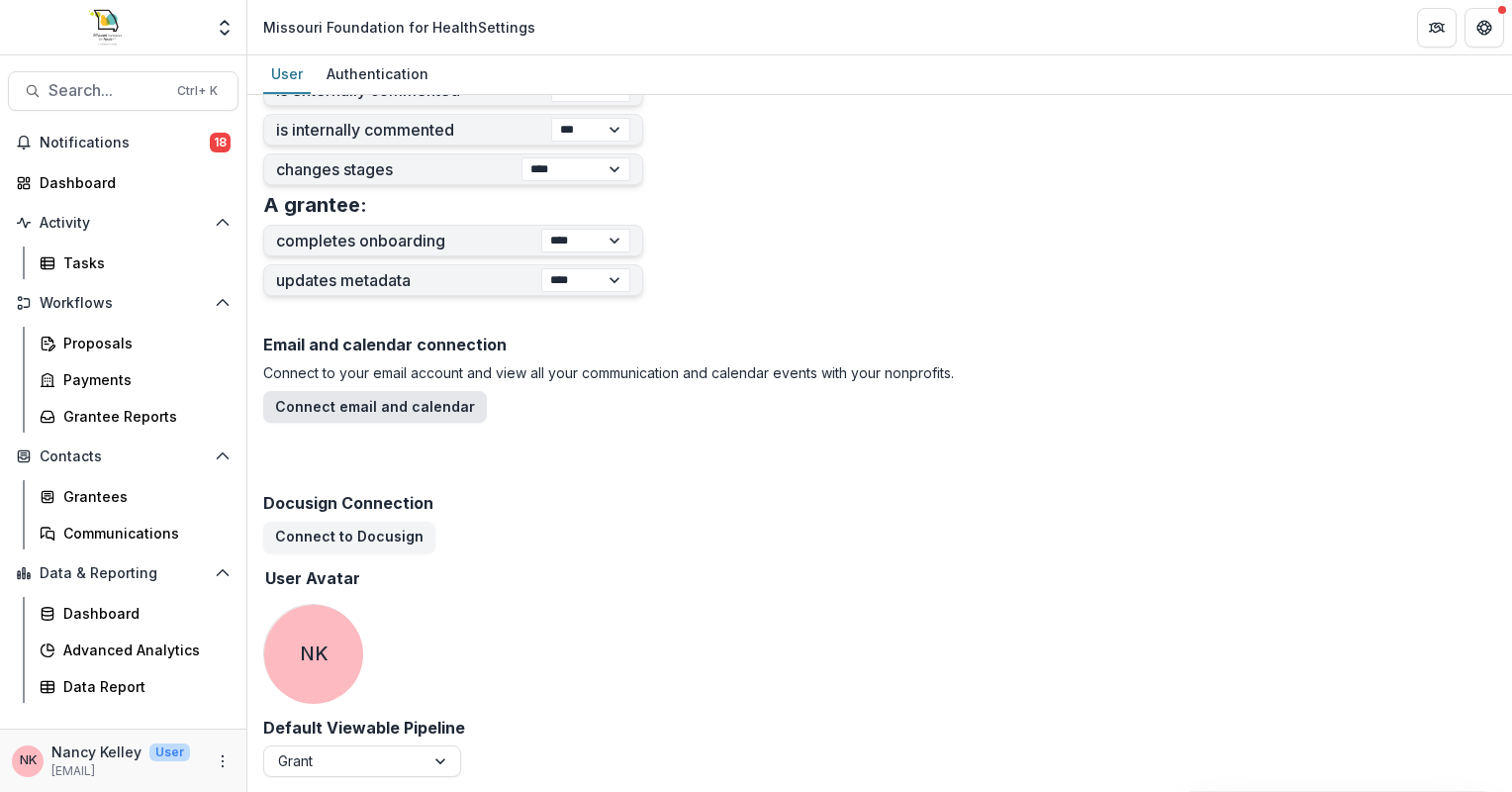 click on "Connect email and calendar" at bounding box center [375, 407] 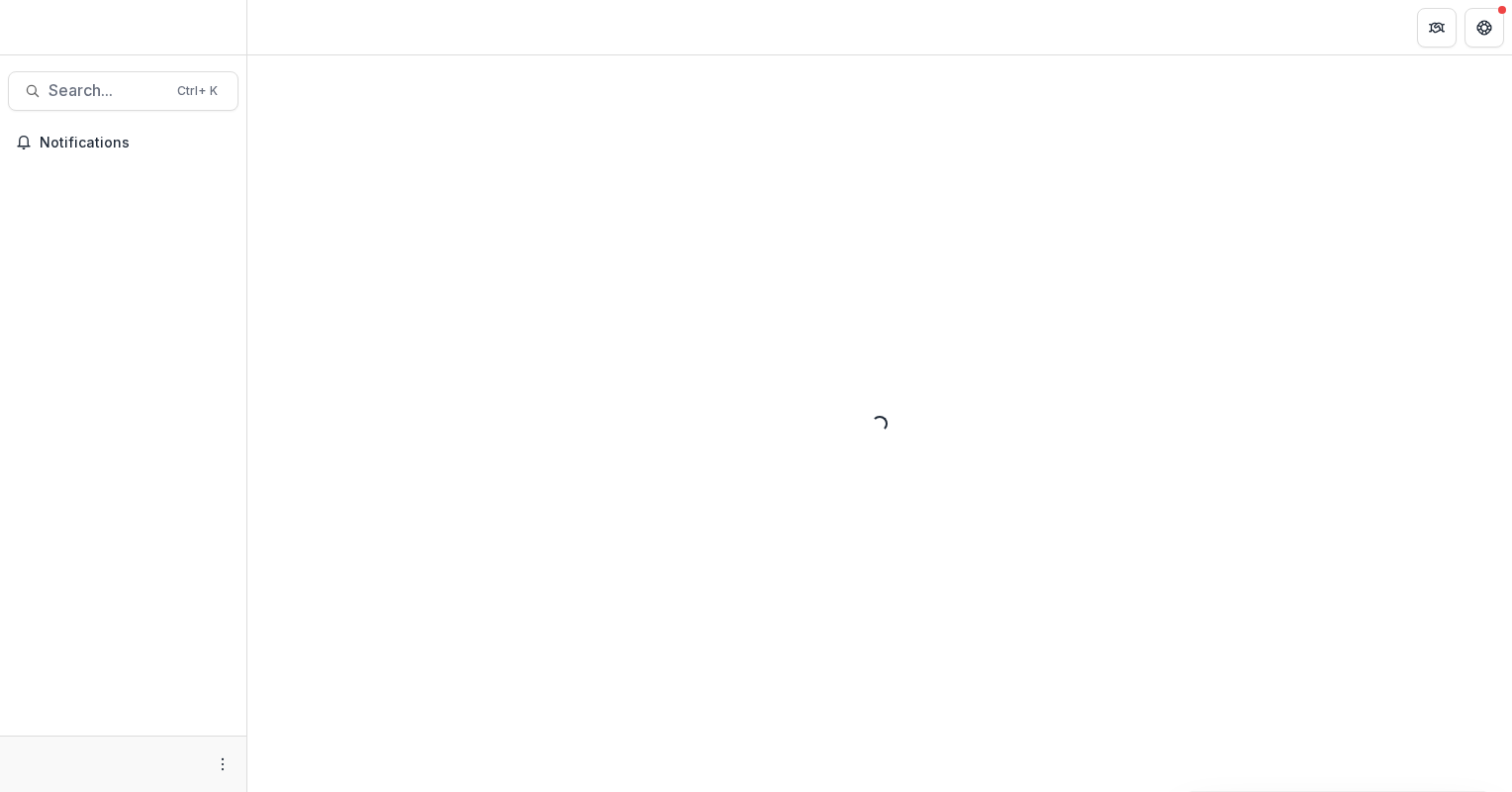 scroll, scrollTop: 0, scrollLeft: 0, axis: both 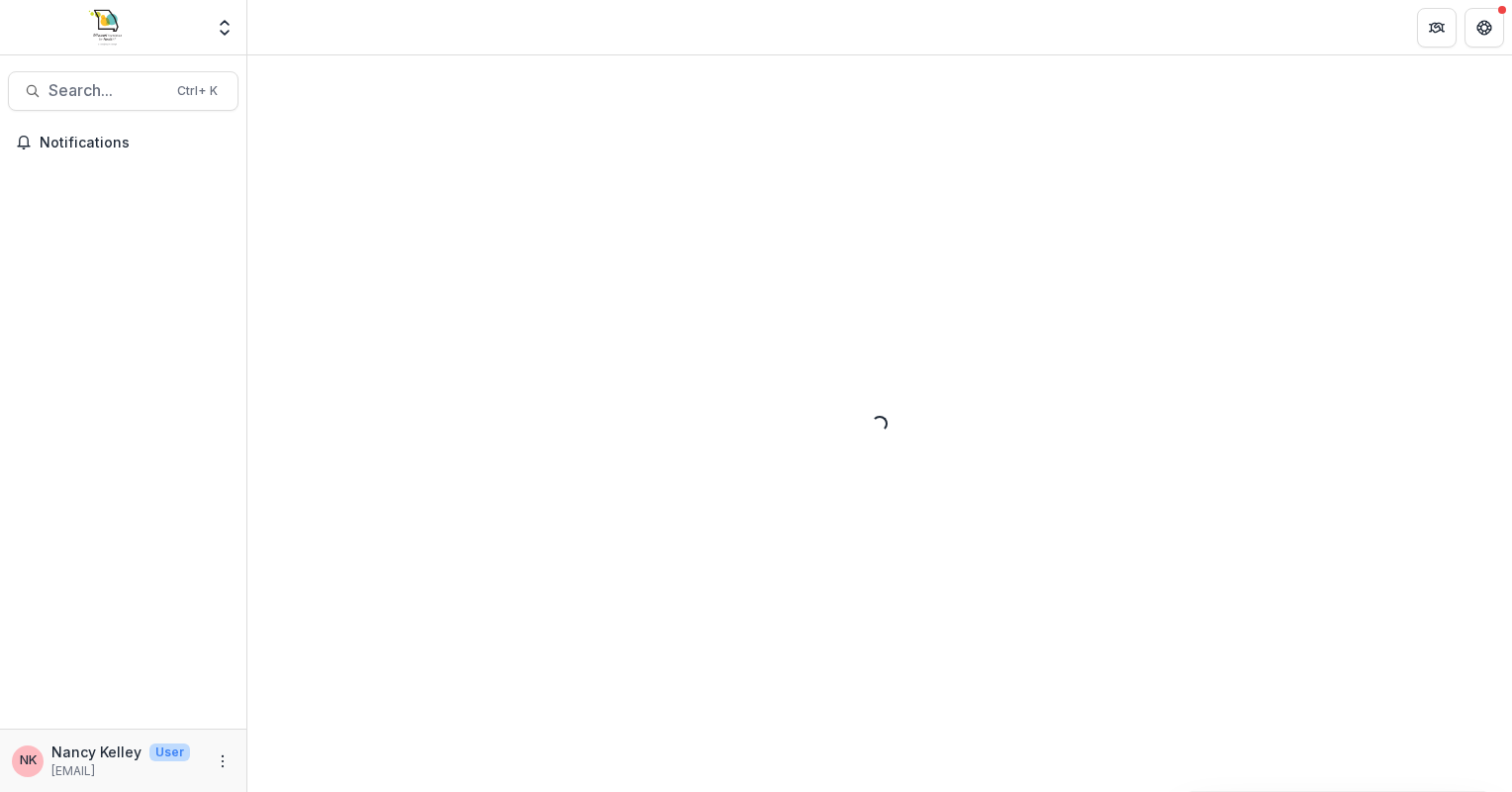 select on "****" 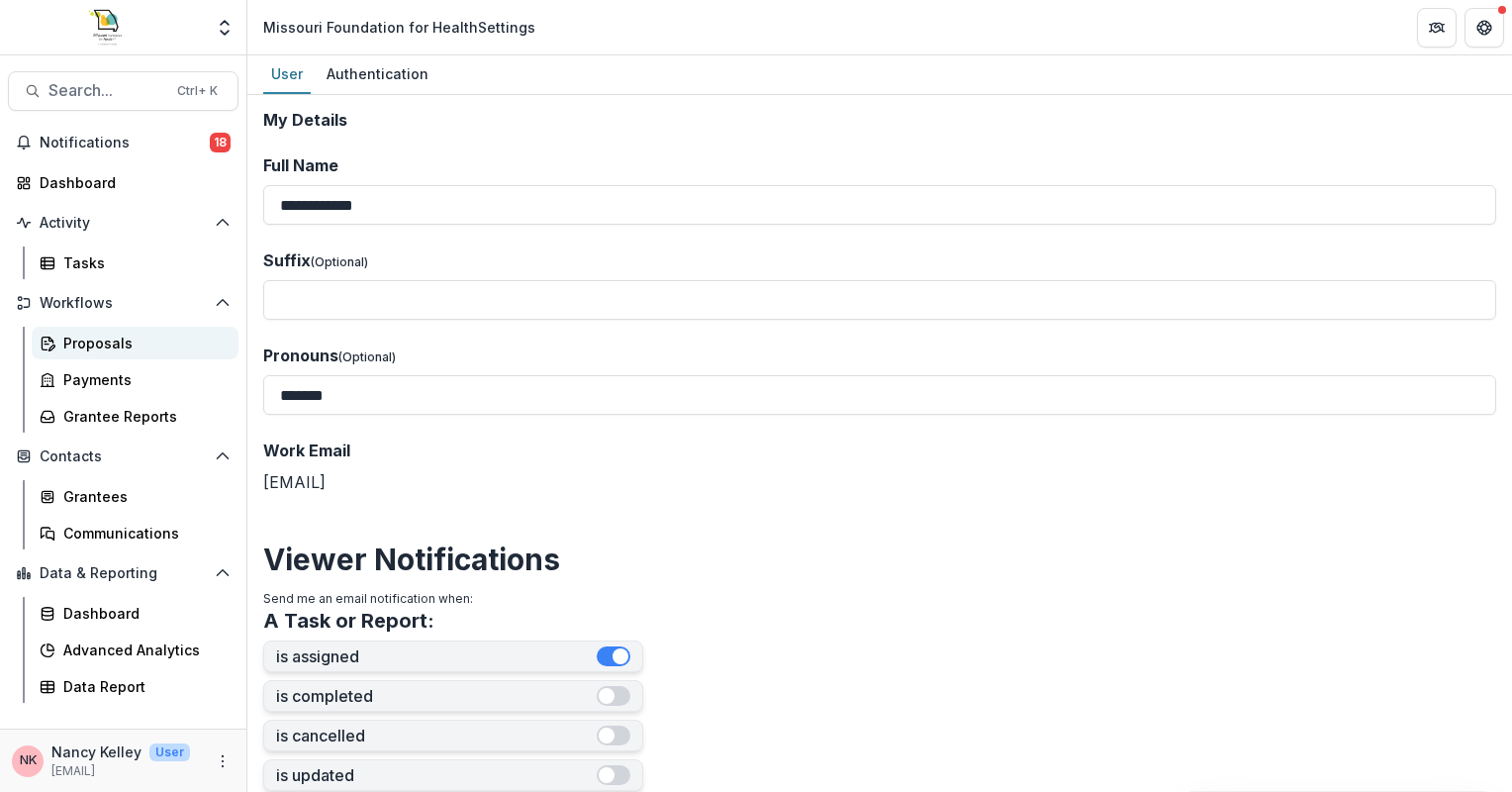 click on "Proposals" at bounding box center (142, 343) 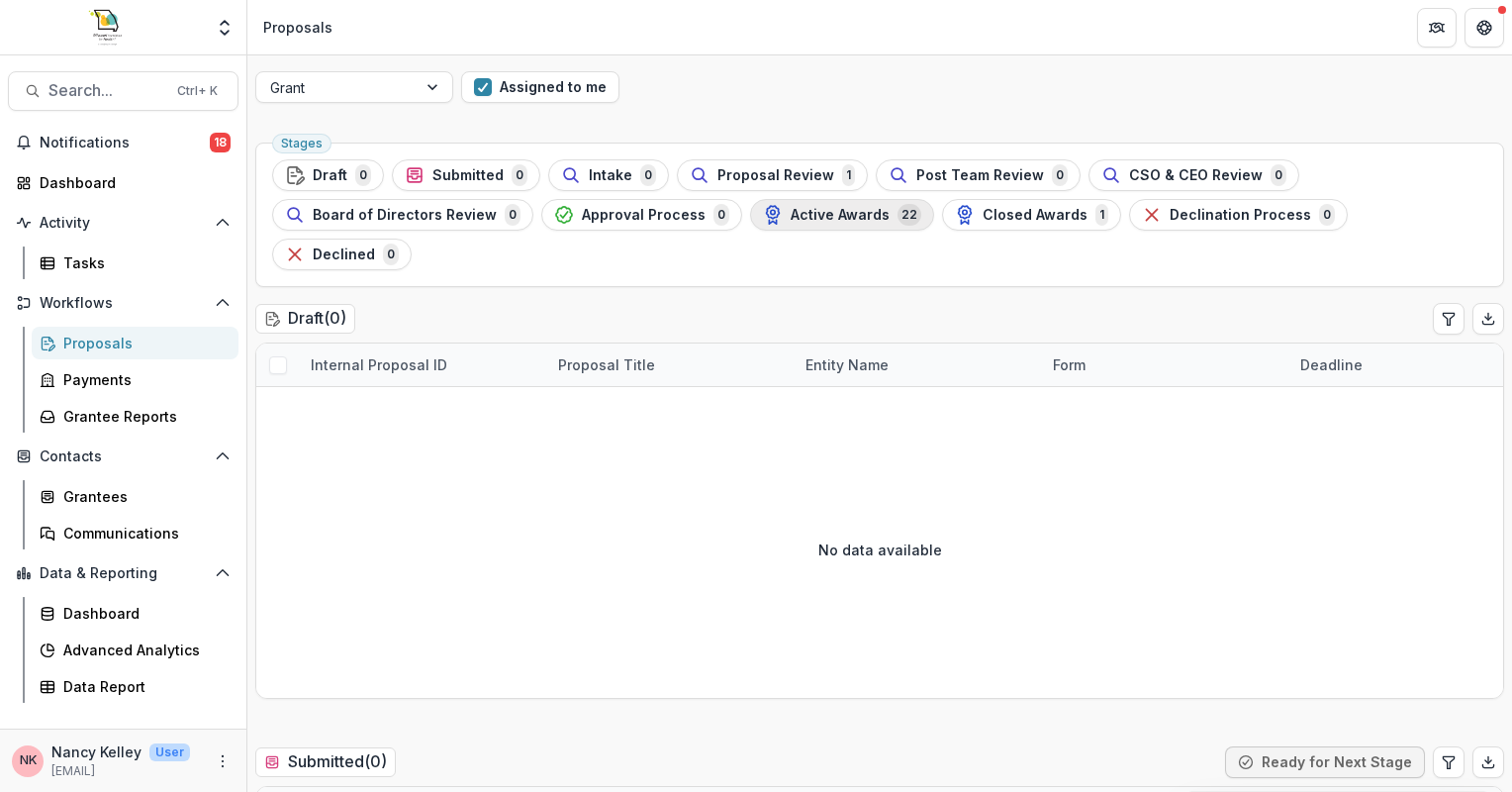 click on "Active Awards" at bounding box center (840, 215) 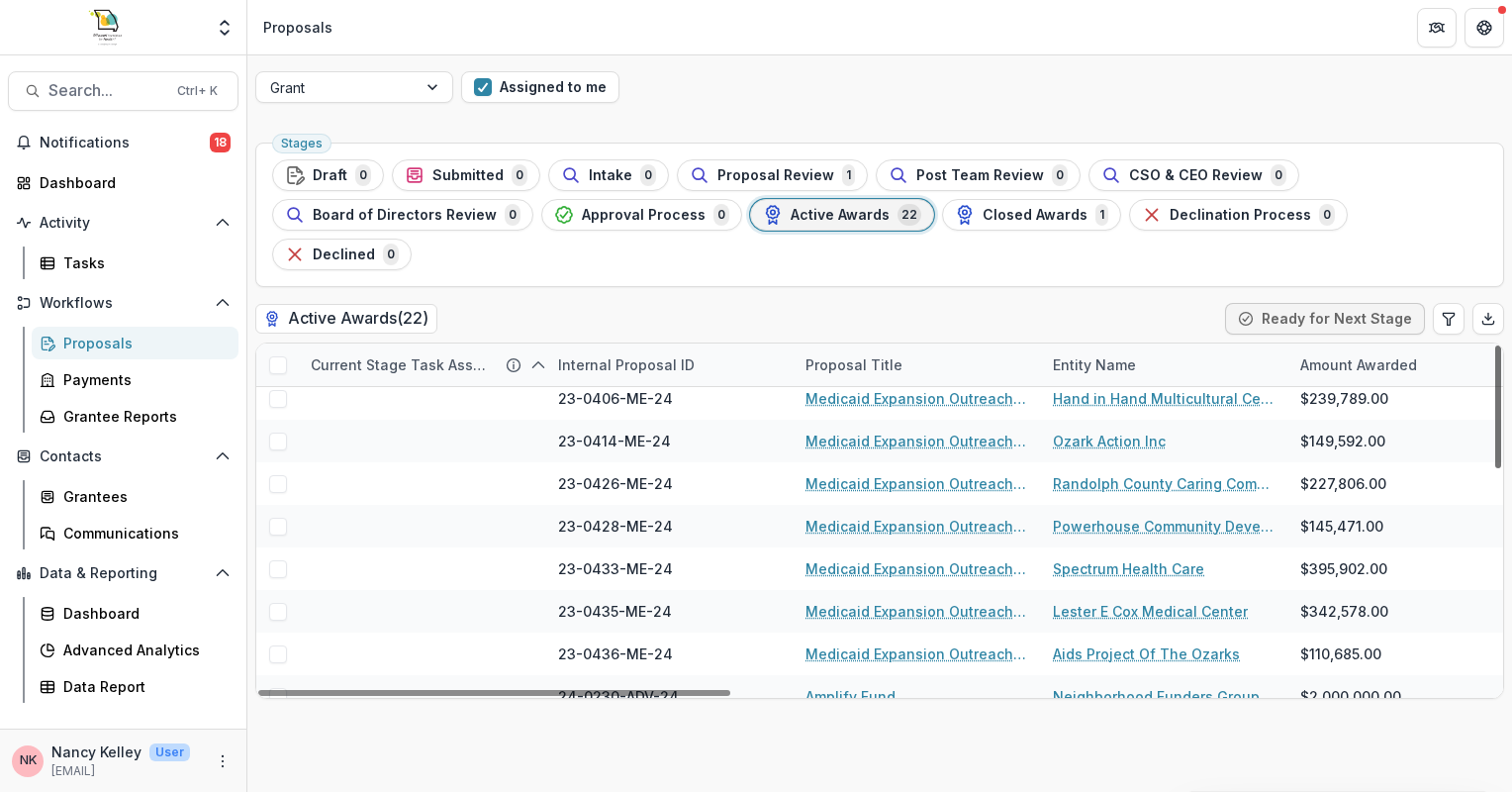 scroll, scrollTop: 257, scrollLeft: 0, axis: vertical 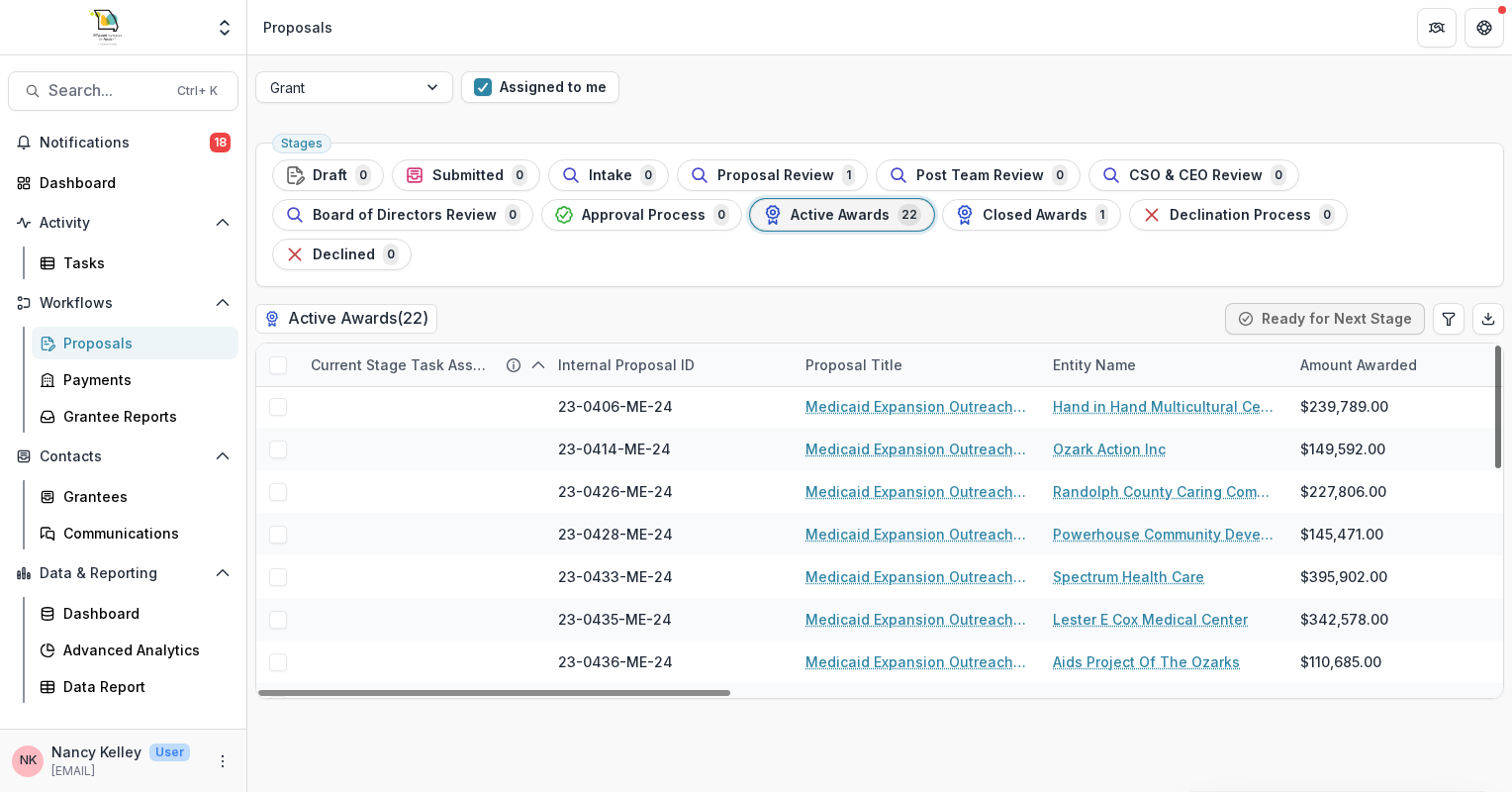 drag, startPoint x: 1496, startPoint y: 376, endPoint x: 1481, endPoint y: 465, distance: 90.25519 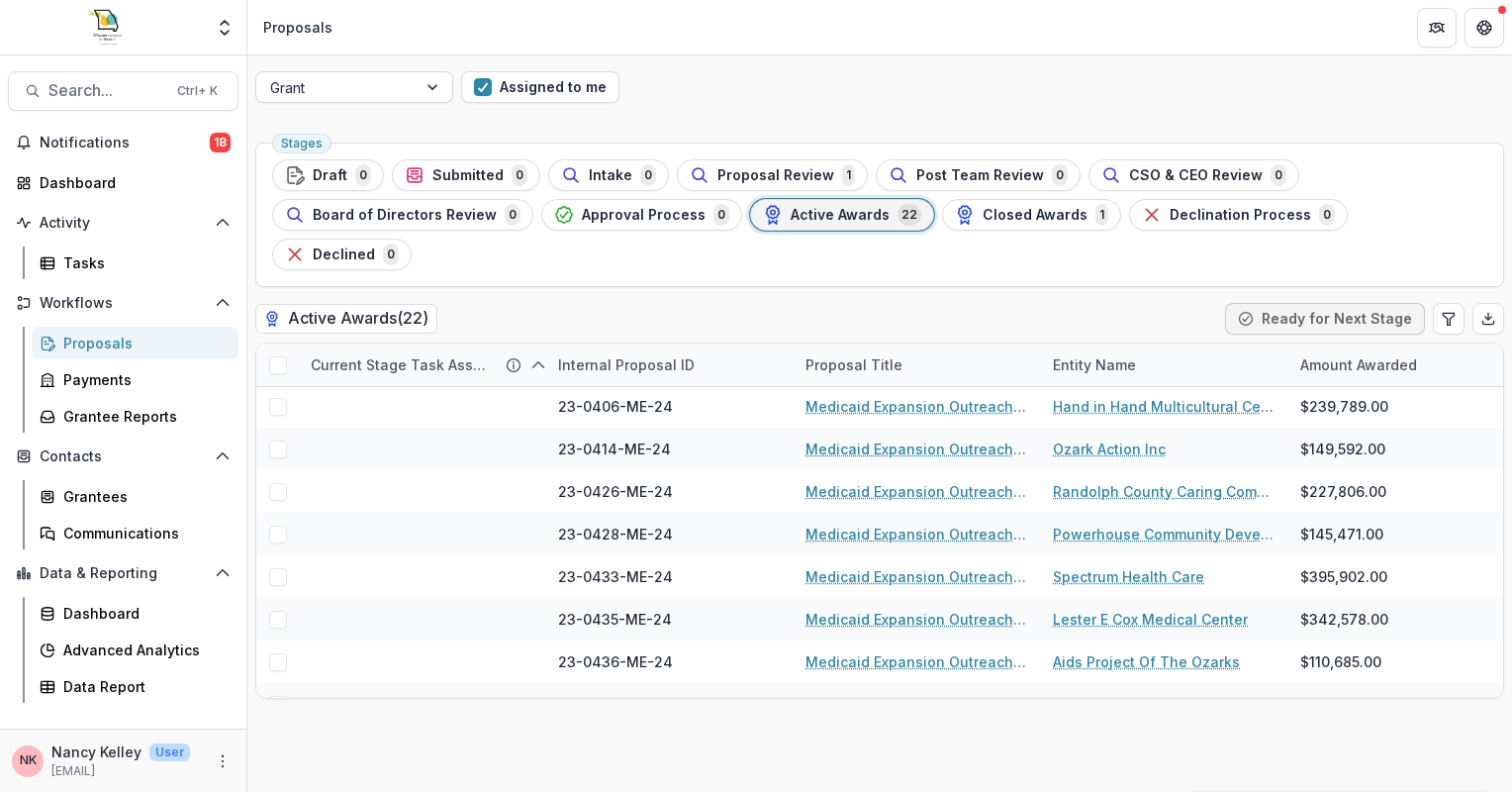 click at bounding box center [434, 87] 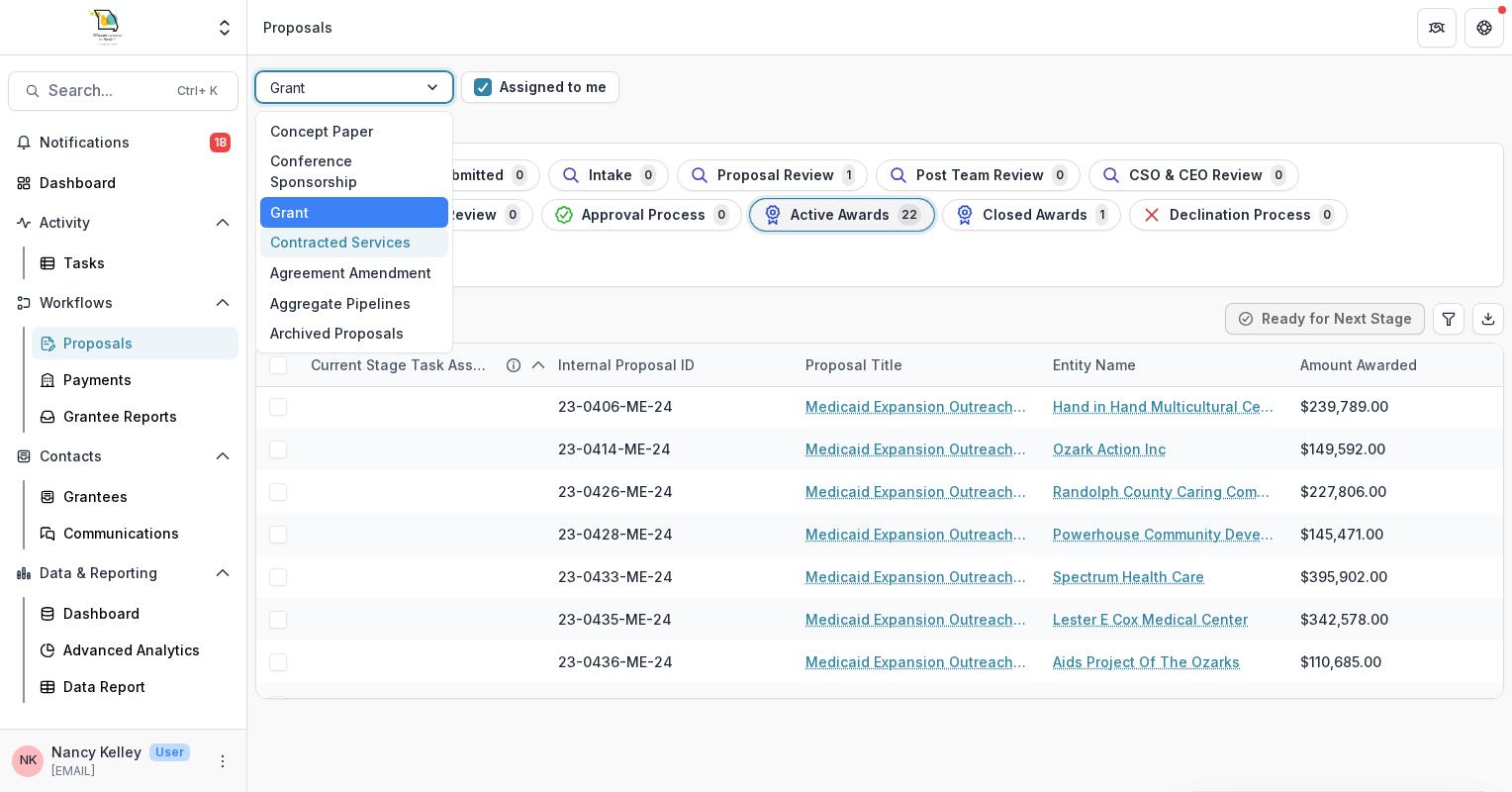 click on "Contracted Services" at bounding box center [354, 243] 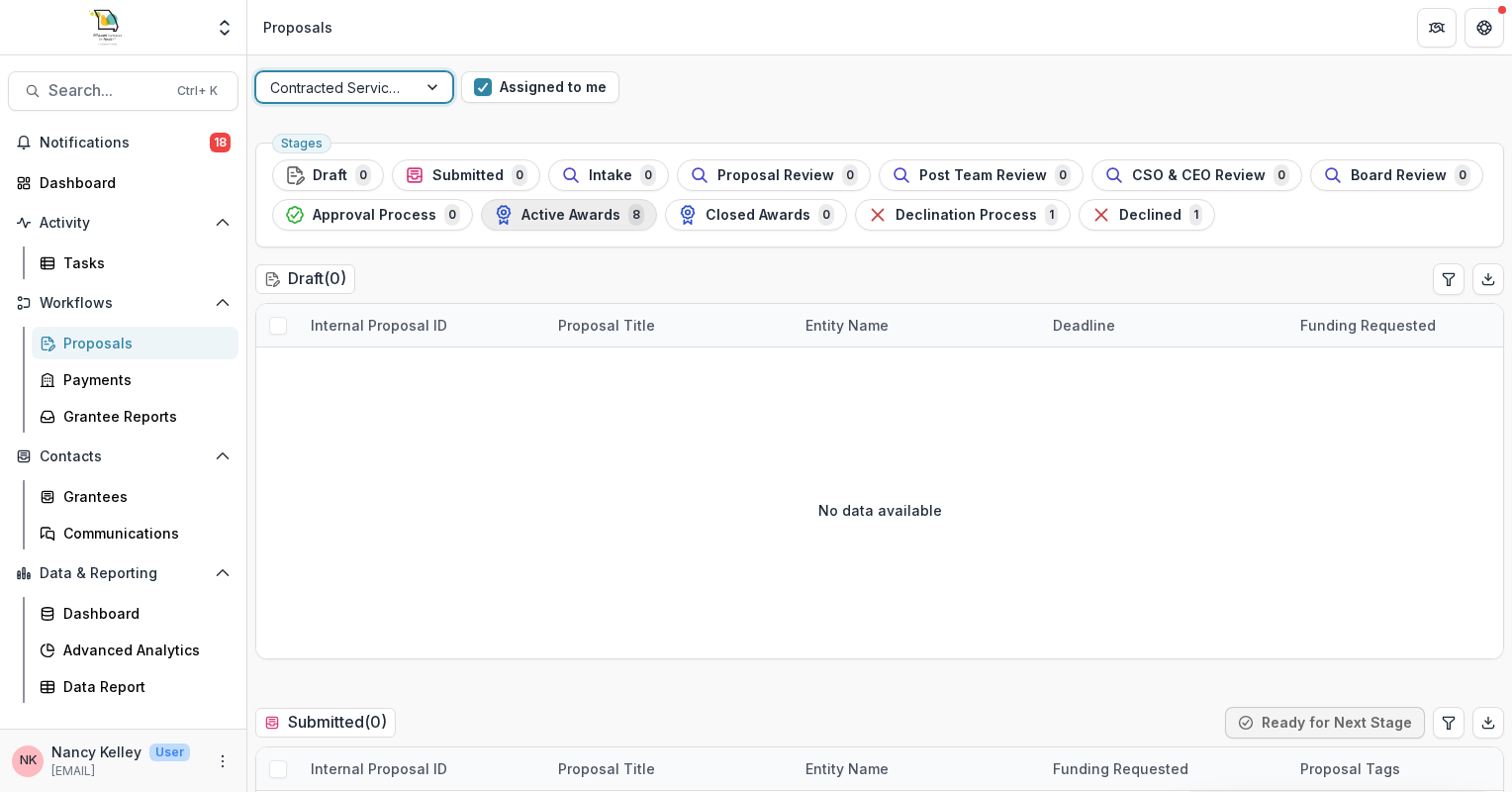 click on "Active Awards" at bounding box center (571, 215) 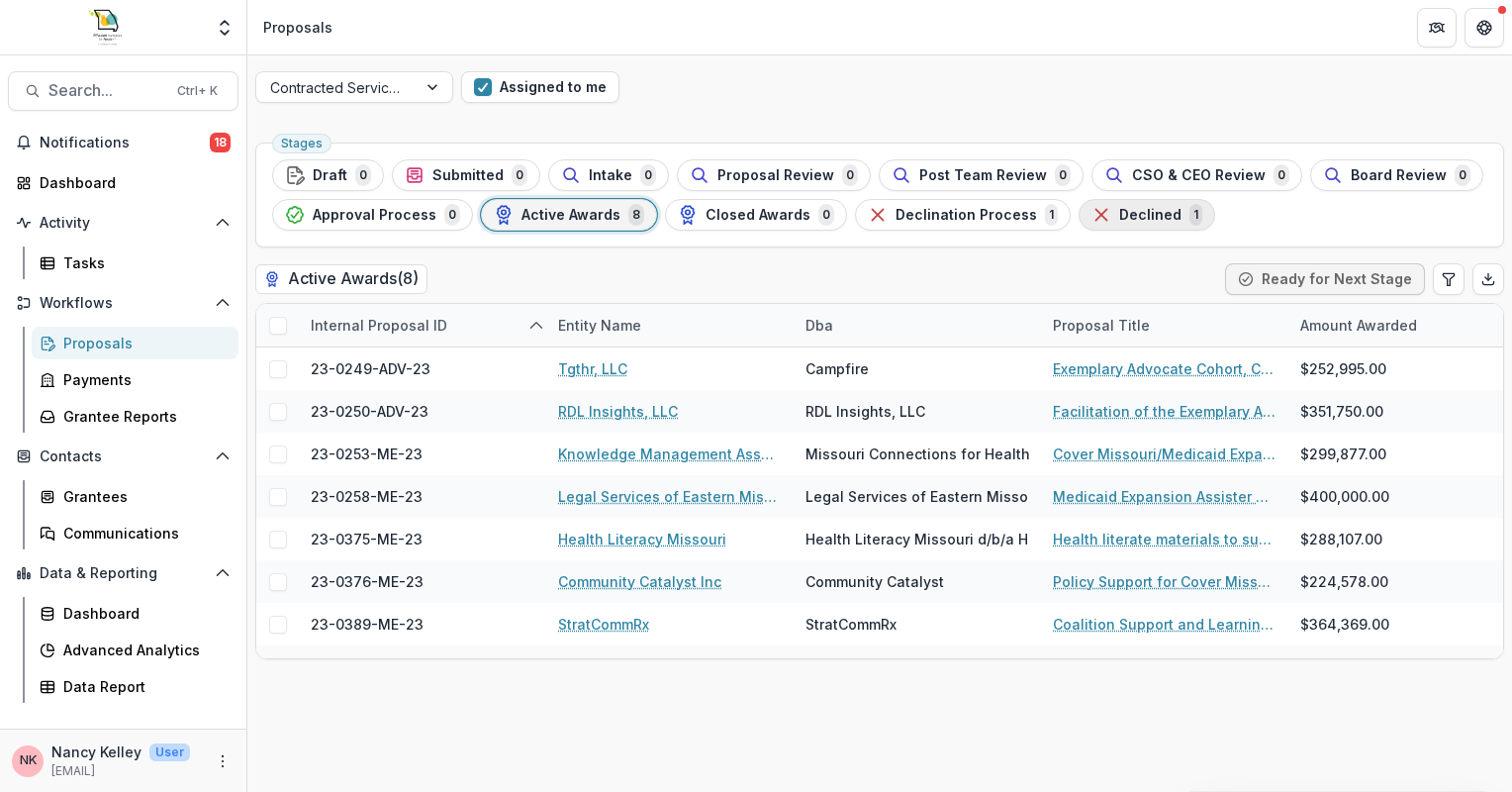 click on "Declined" at bounding box center [1150, 215] 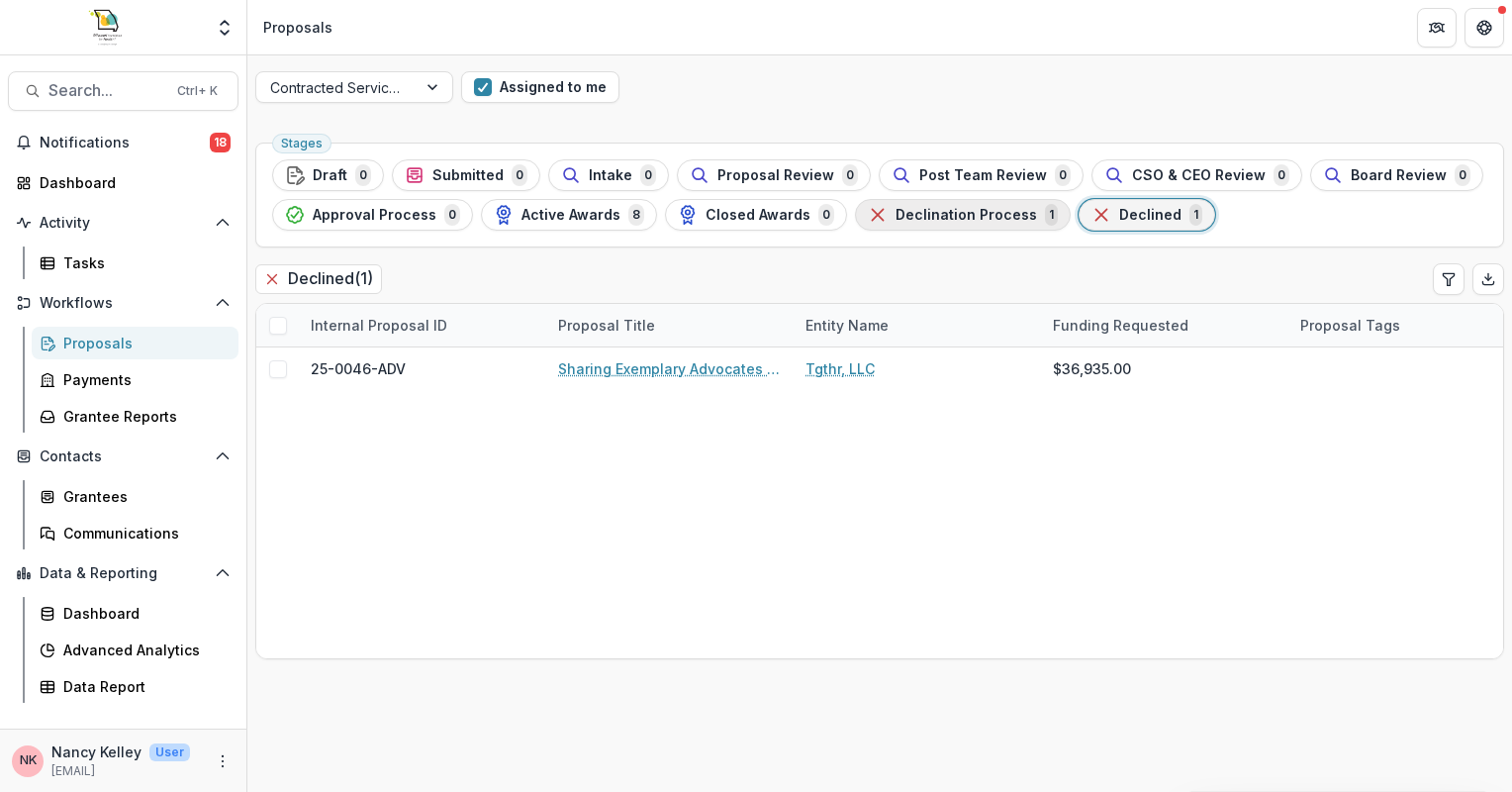 click on "Declination Process 1" at bounding box center [963, 215] 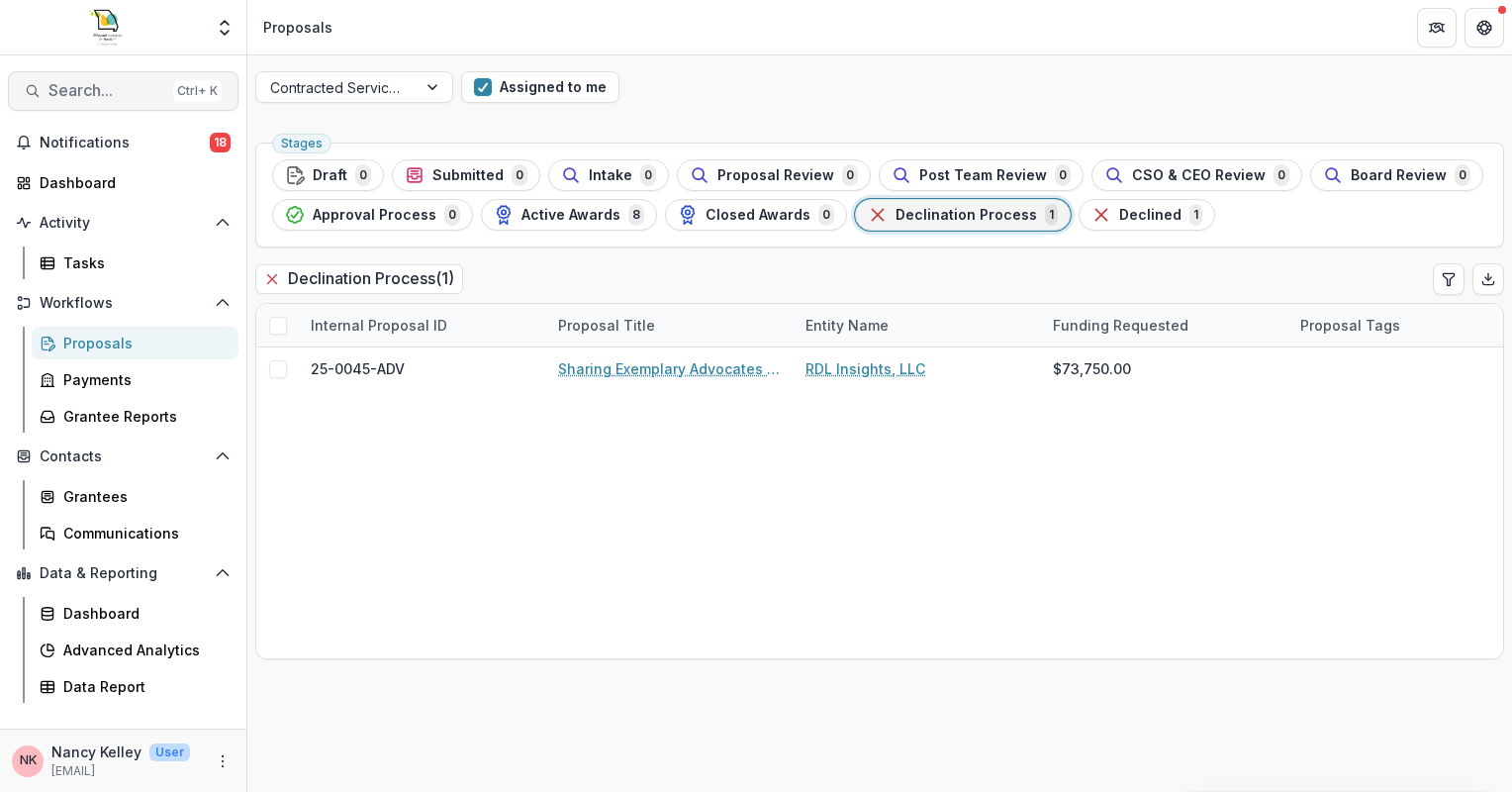 click on "Search..." at bounding box center [107, 90] 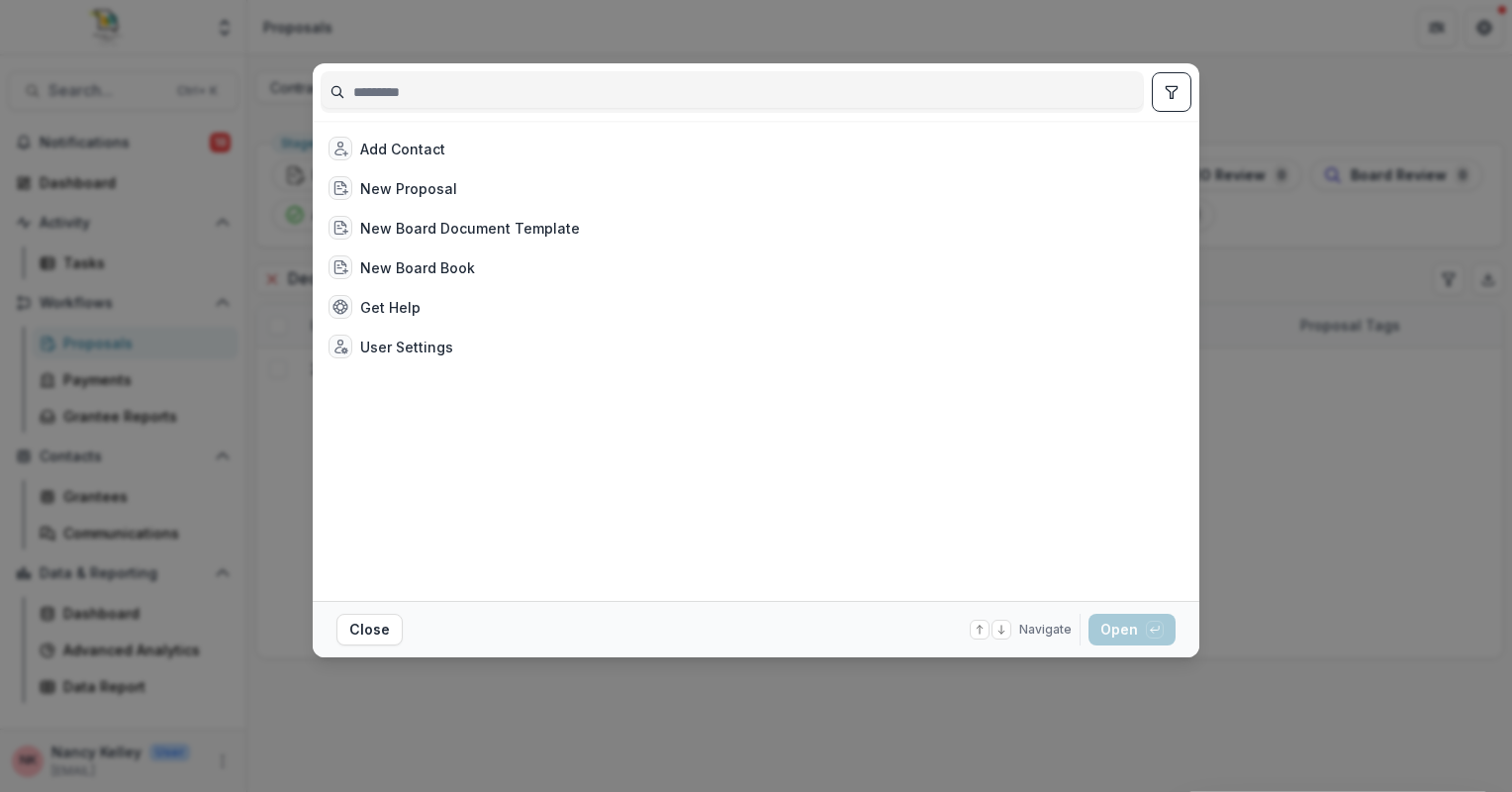 click on "Add Contact New Proposal New Board Document Template New Board Book Get Help User Settings Close Navigate up and down with arrow keys Open with enter key" at bounding box center (756, 396) 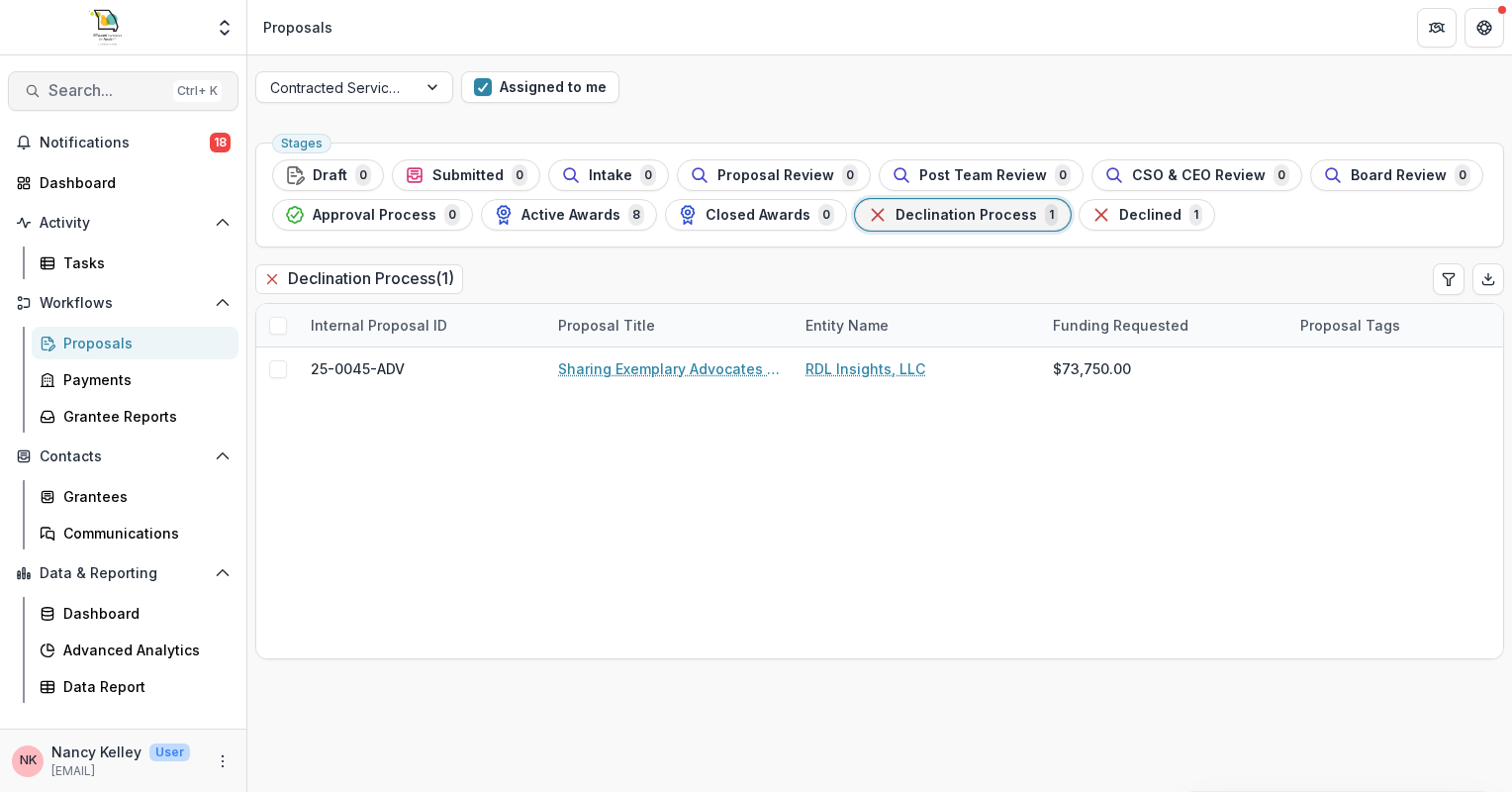 click on "Search..." at bounding box center (107, 90) 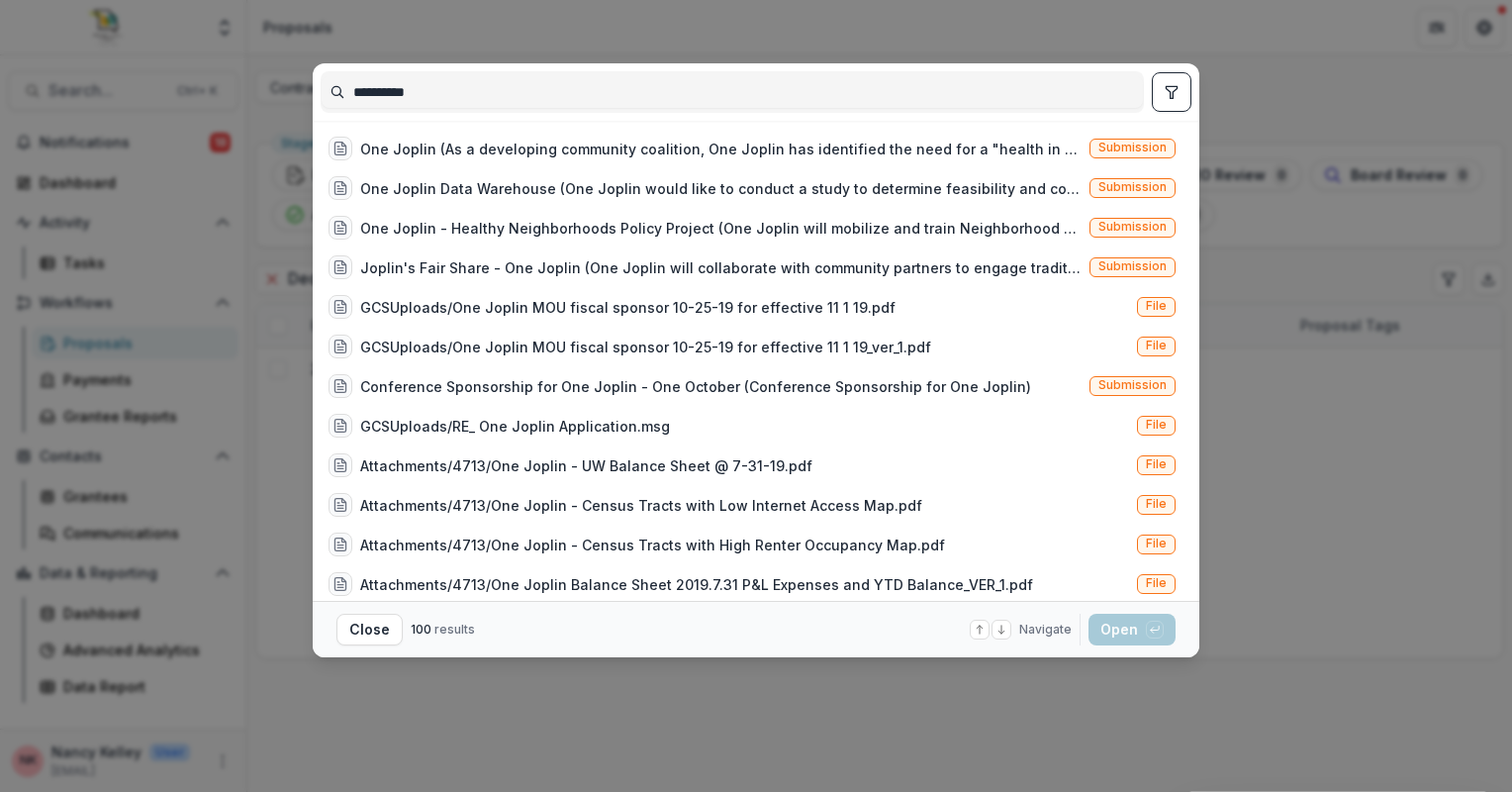 click 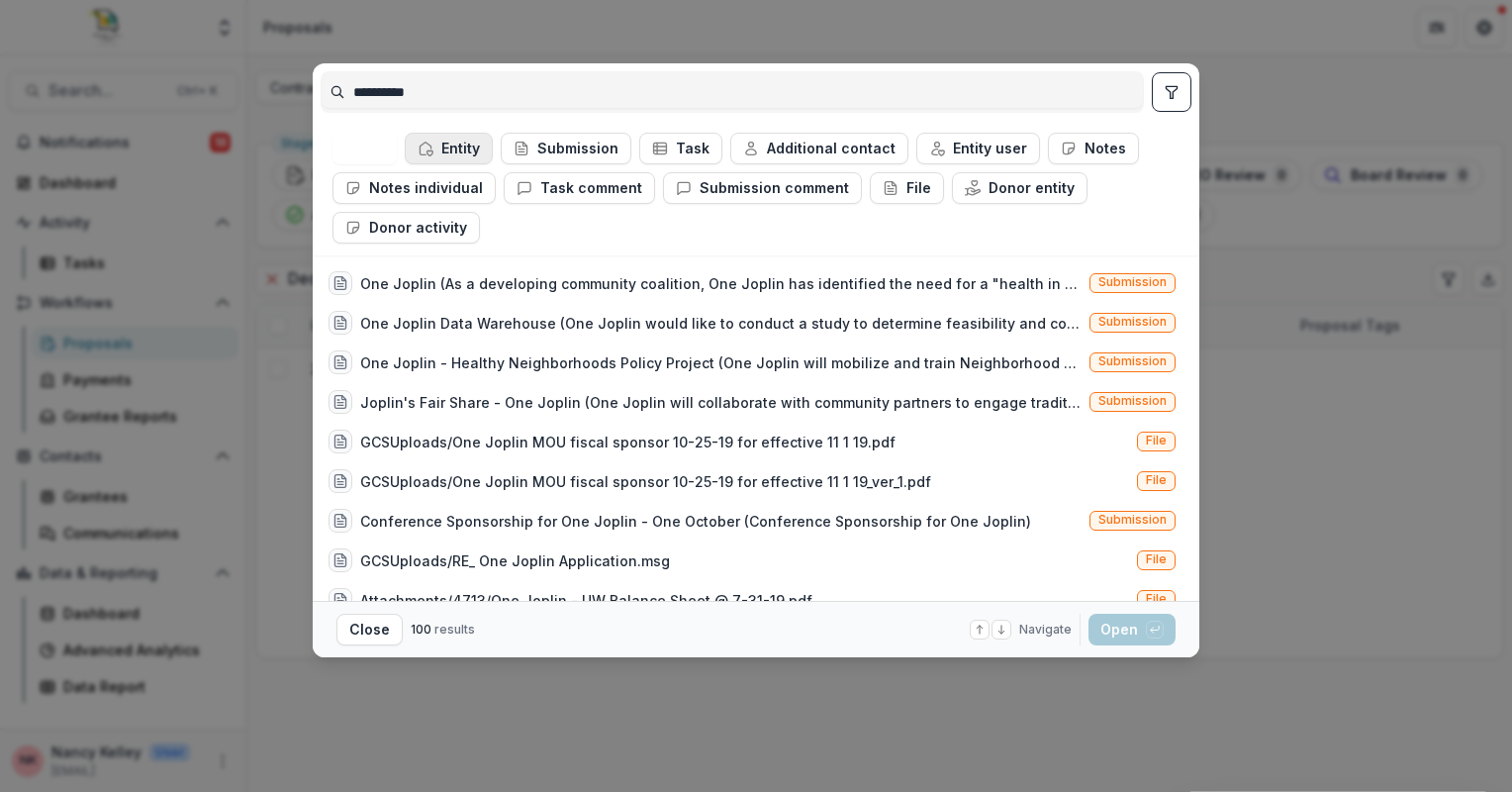 click on "Entity" at bounding box center [448, 148] 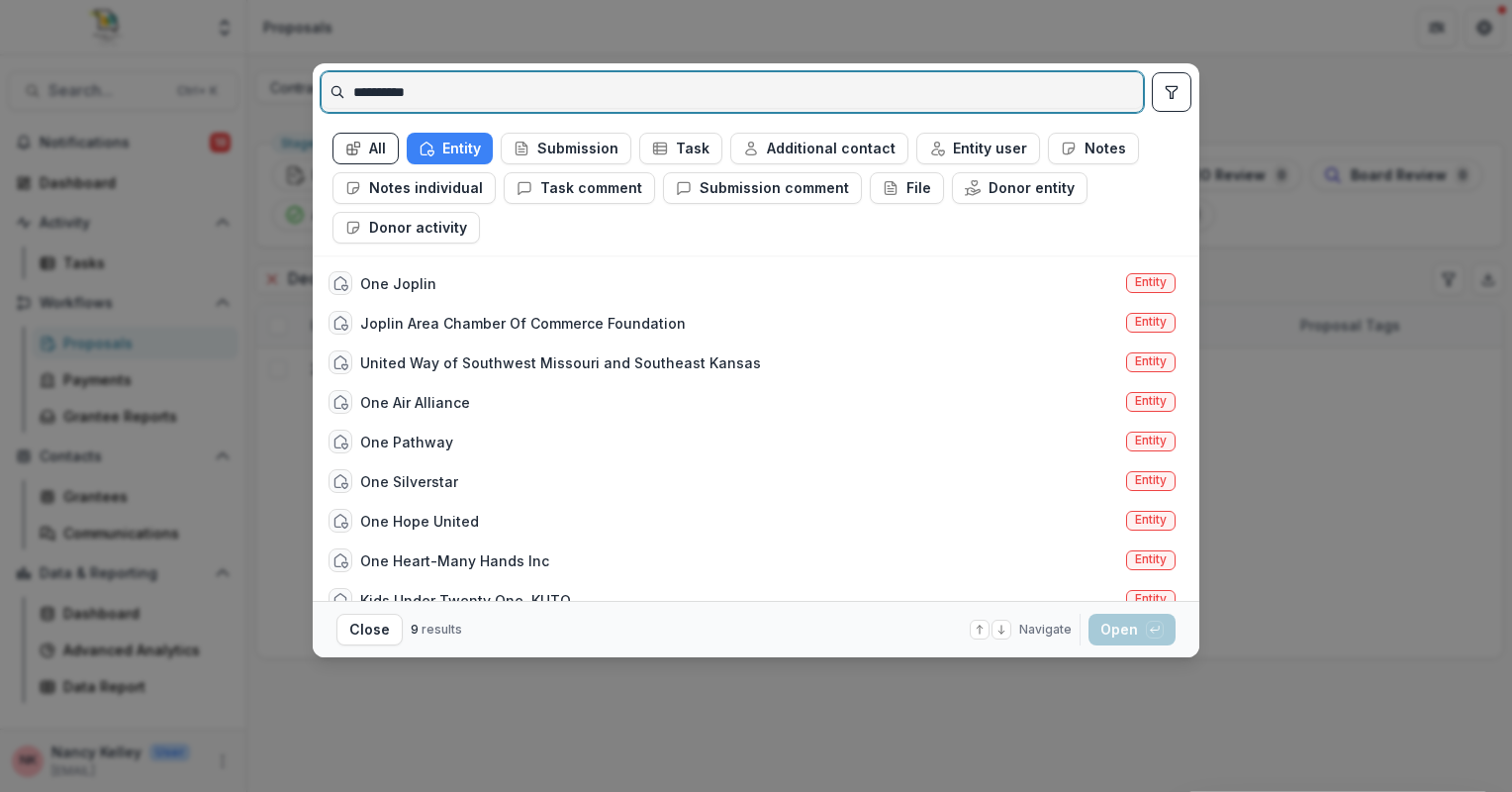 drag, startPoint x: 436, startPoint y: 97, endPoint x: 305, endPoint y: 115, distance: 132.23086 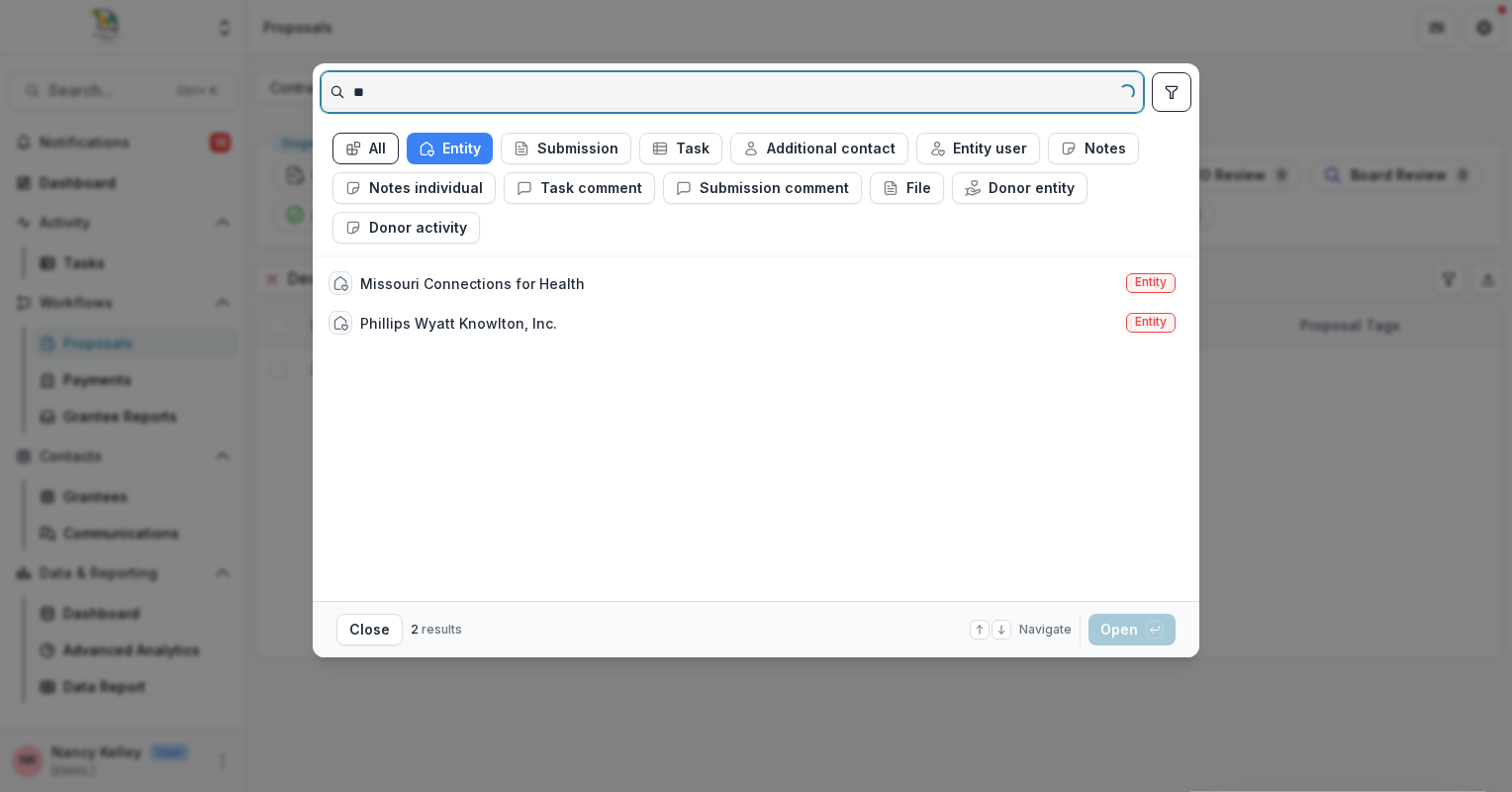 type on "*" 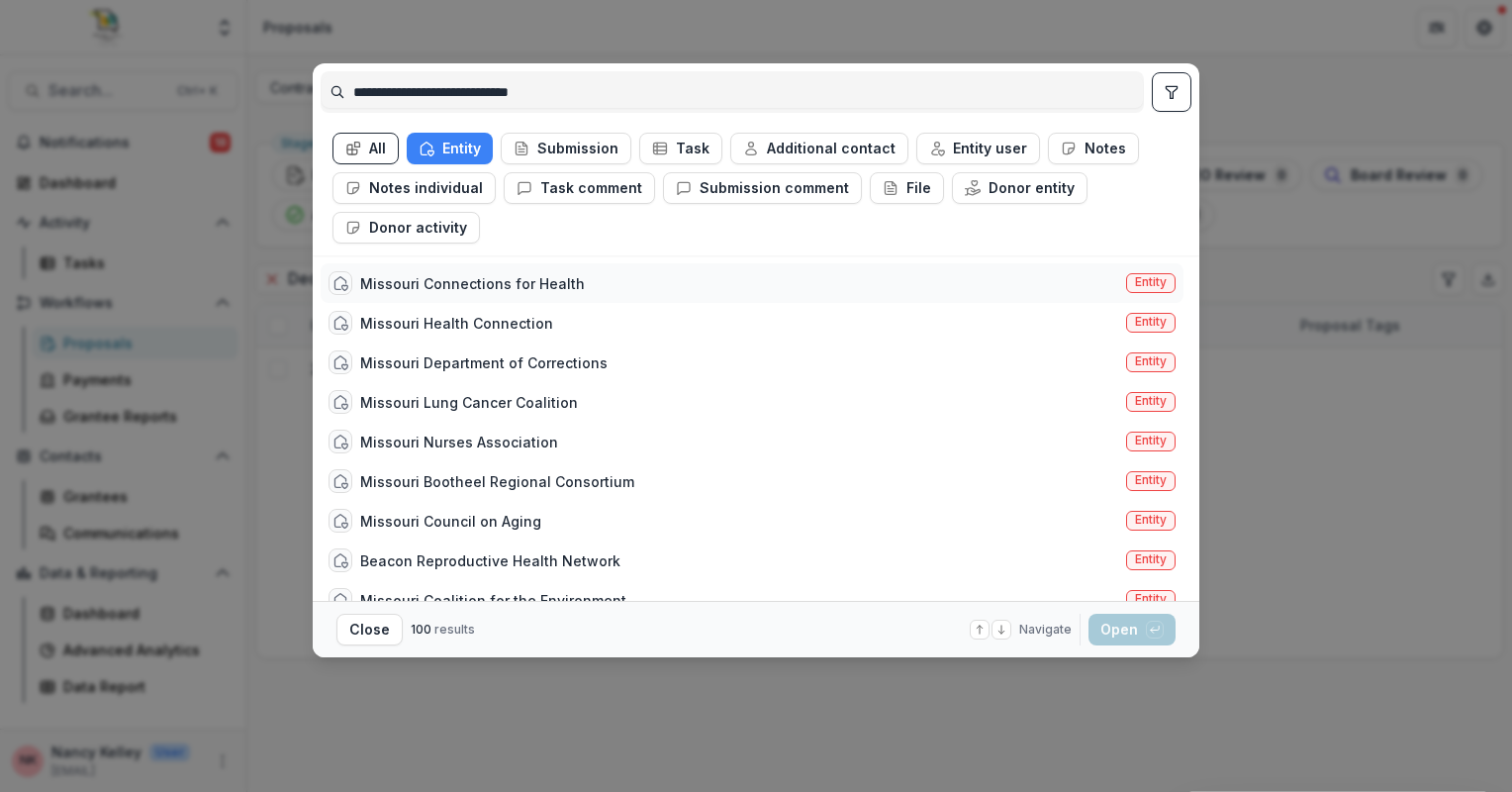 click on "Missouri Connections for Health" at bounding box center (472, 283) 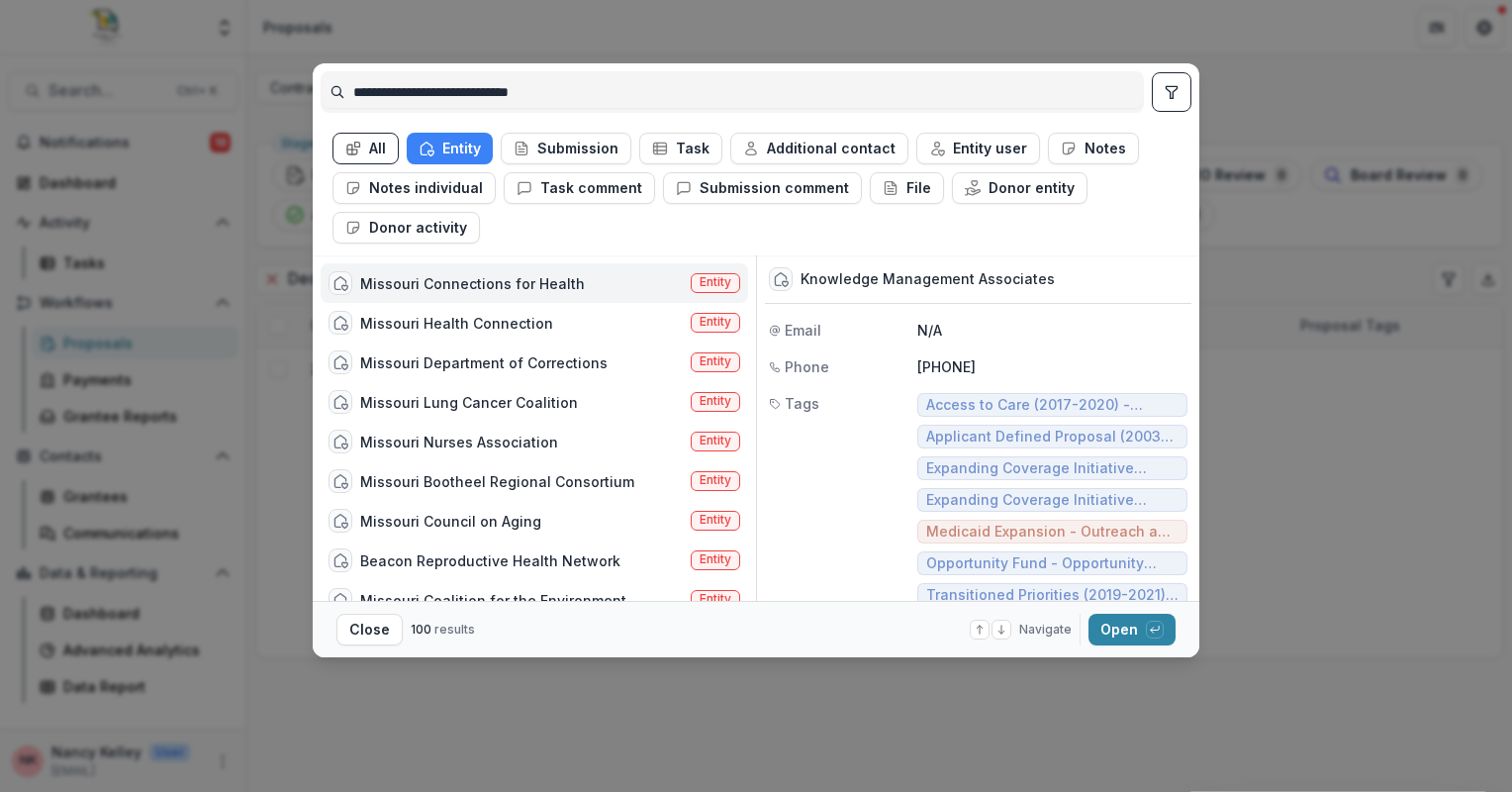 drag, startPoint x: 614, startPoint y: 73, endPoint x: 383, endPoint y: 85, distance: 231.3115 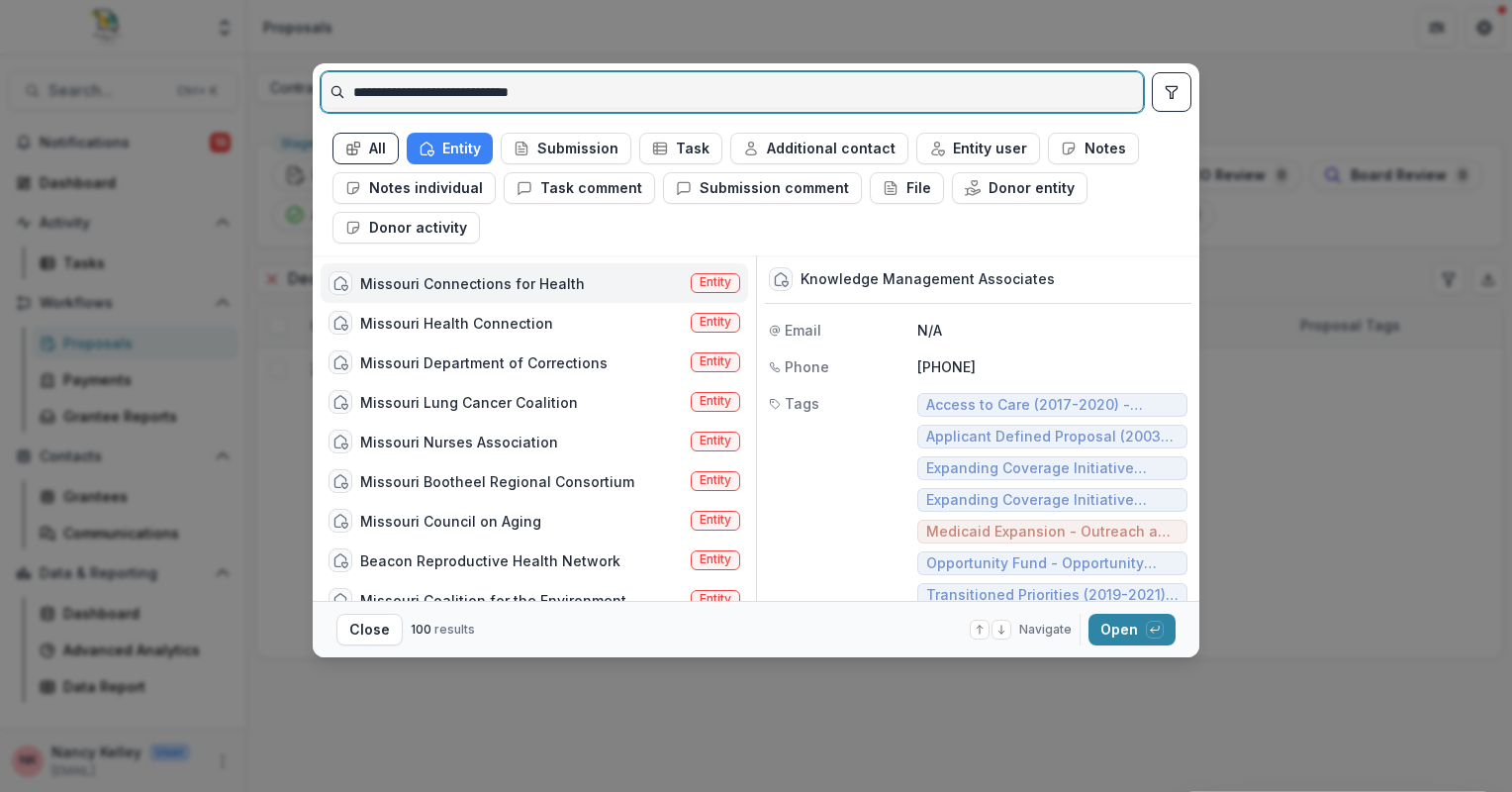 click on "**********" at bounding box center [732, 92] 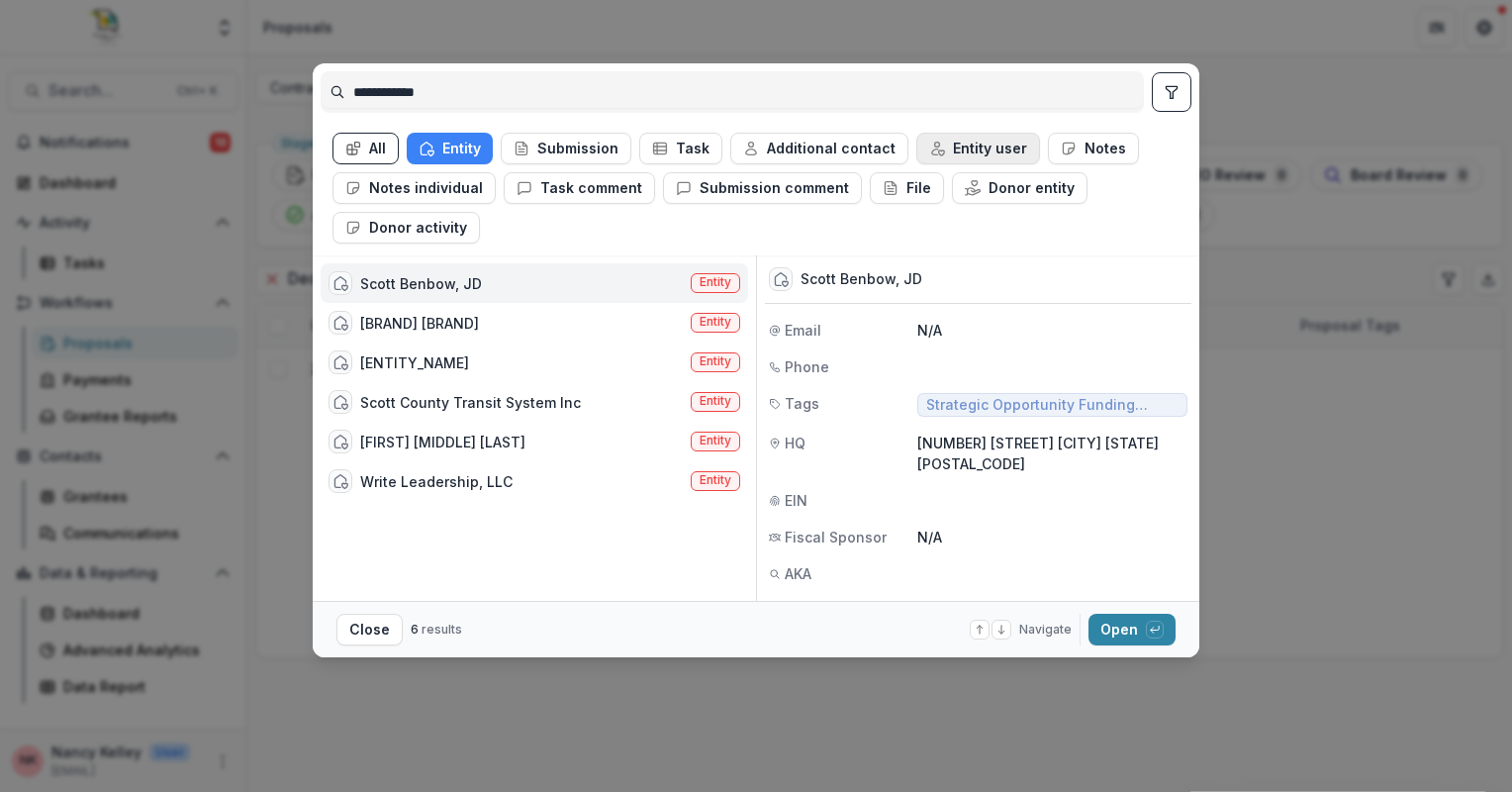 click on "Entity user" at bounding box center (978, 148) 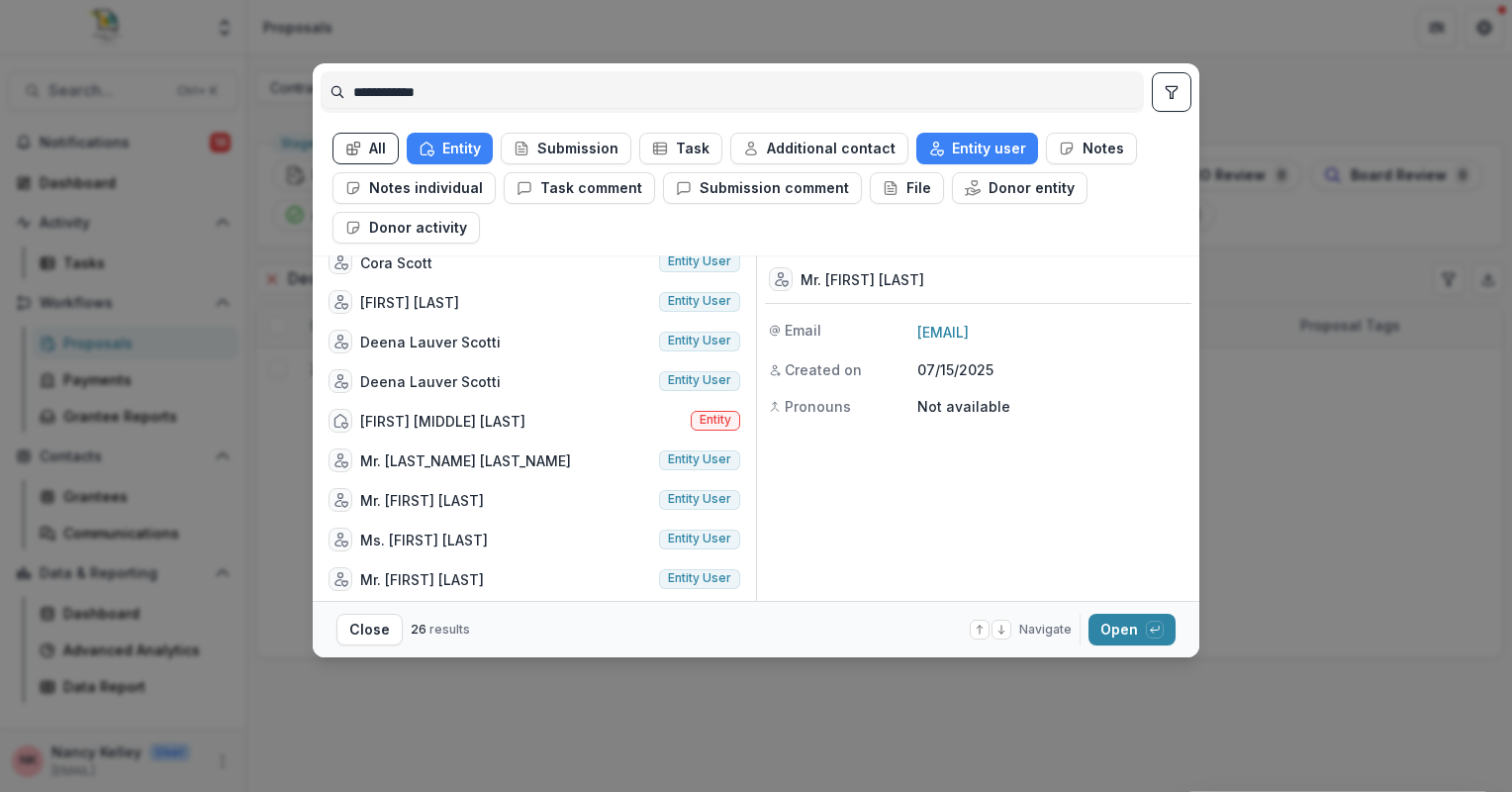 scroll, scrollTop: 601, scrollLeft: 0, axis: vertical 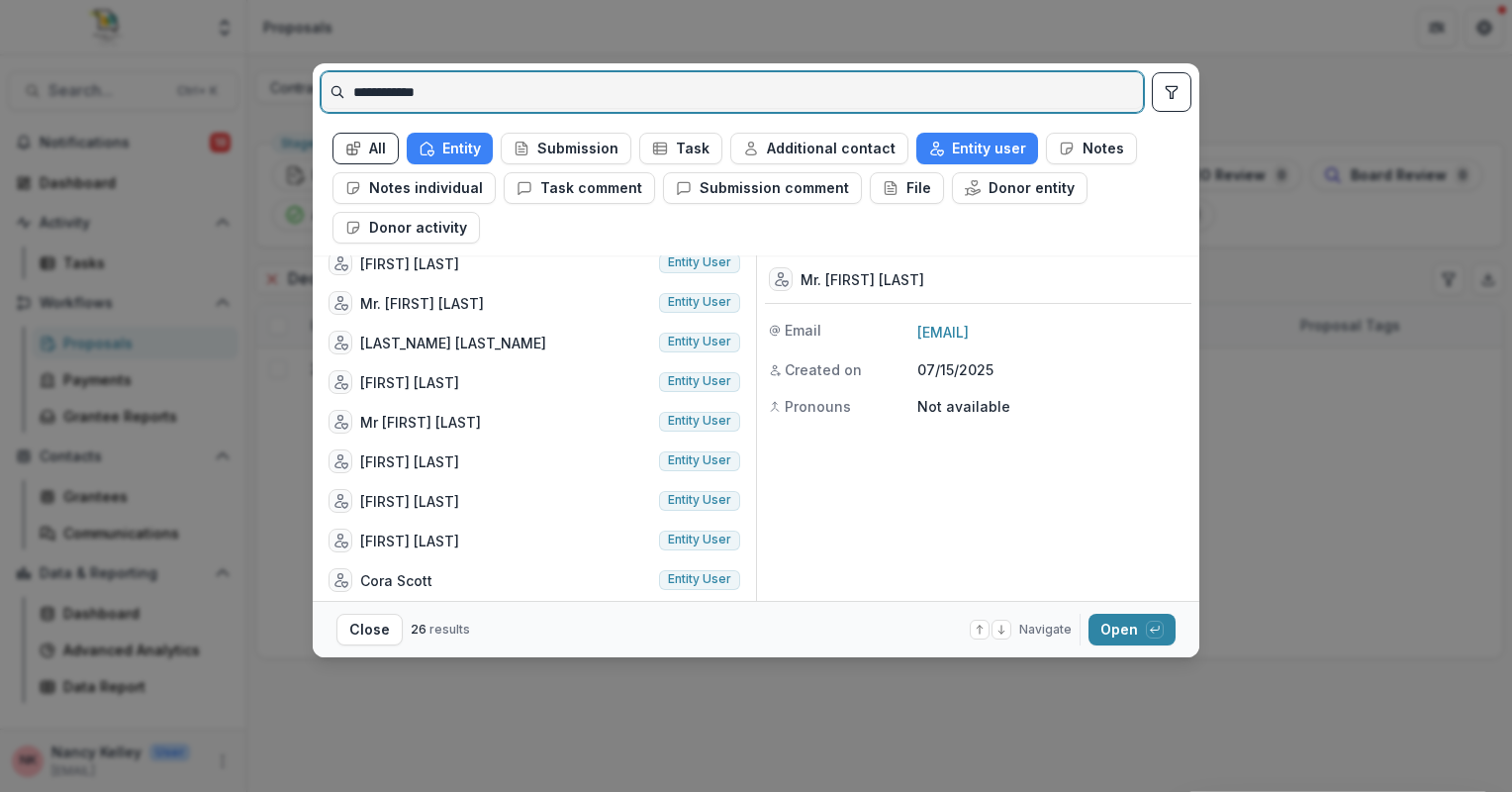 drag, startPoint x: 472, startPoint y: 81, endPoint x: 289, endPoint y: 83, distance: 183.0109 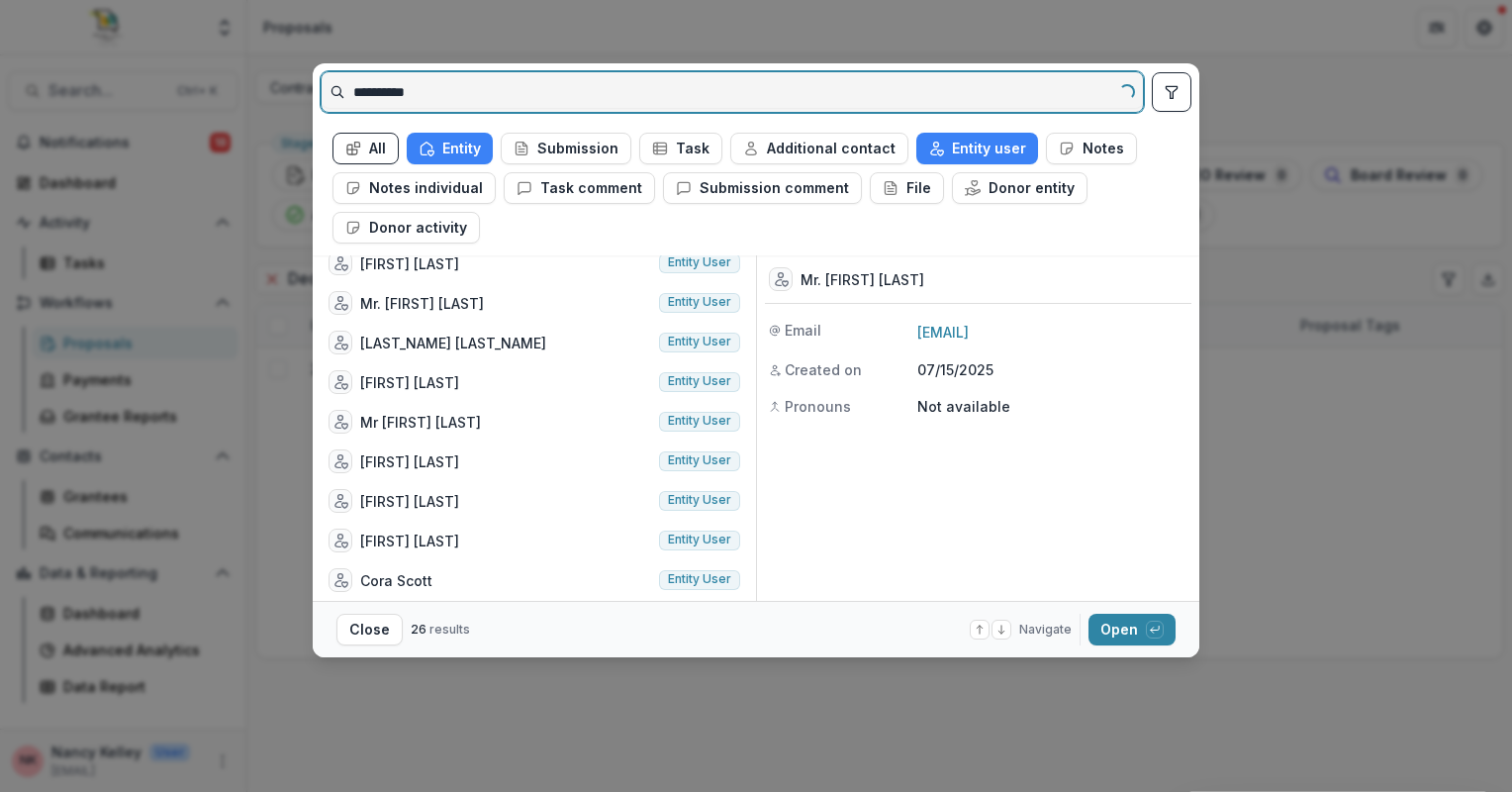 type on "**********" 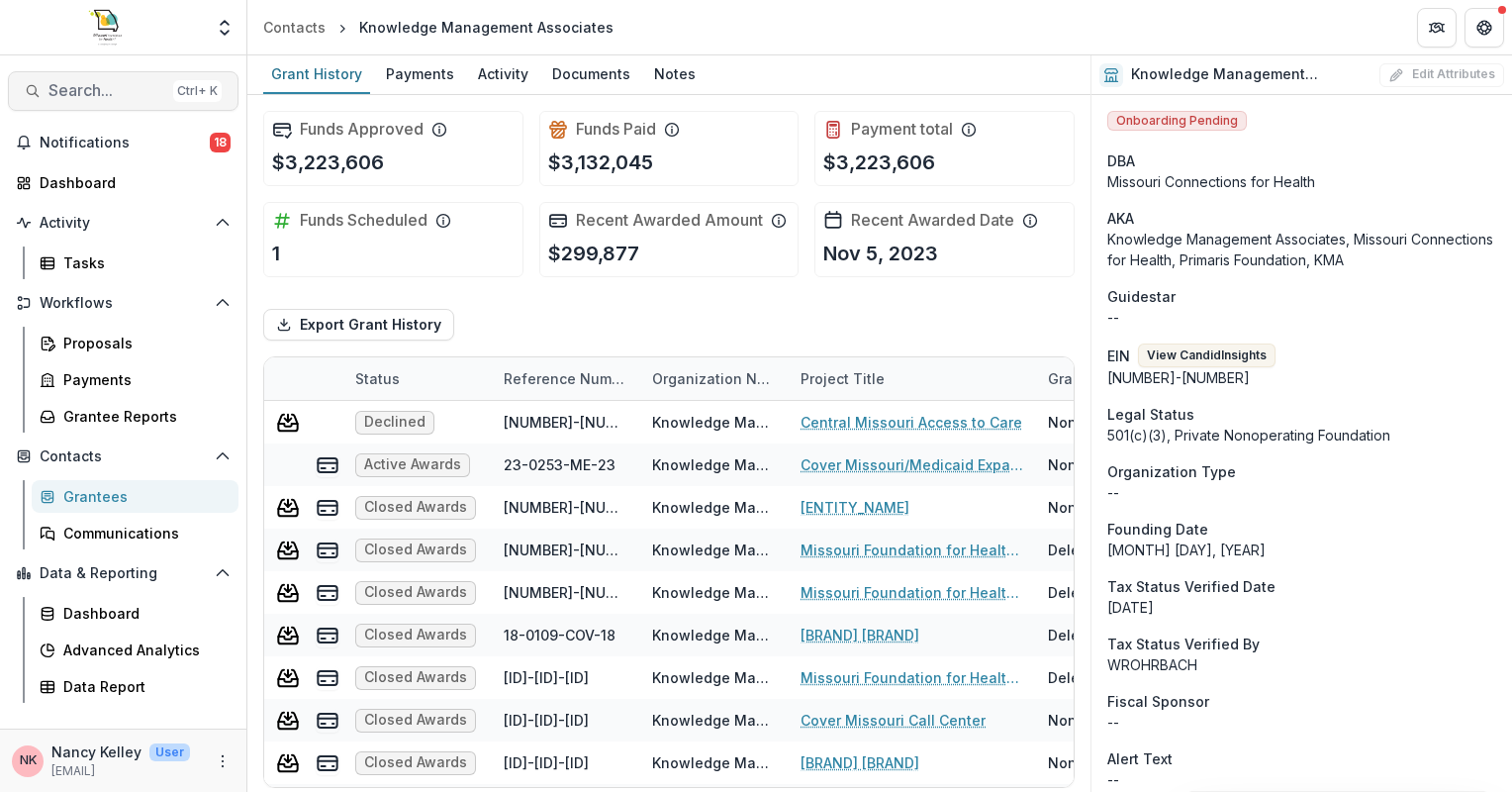 click on "Search..." at bounding box center [107, 90] 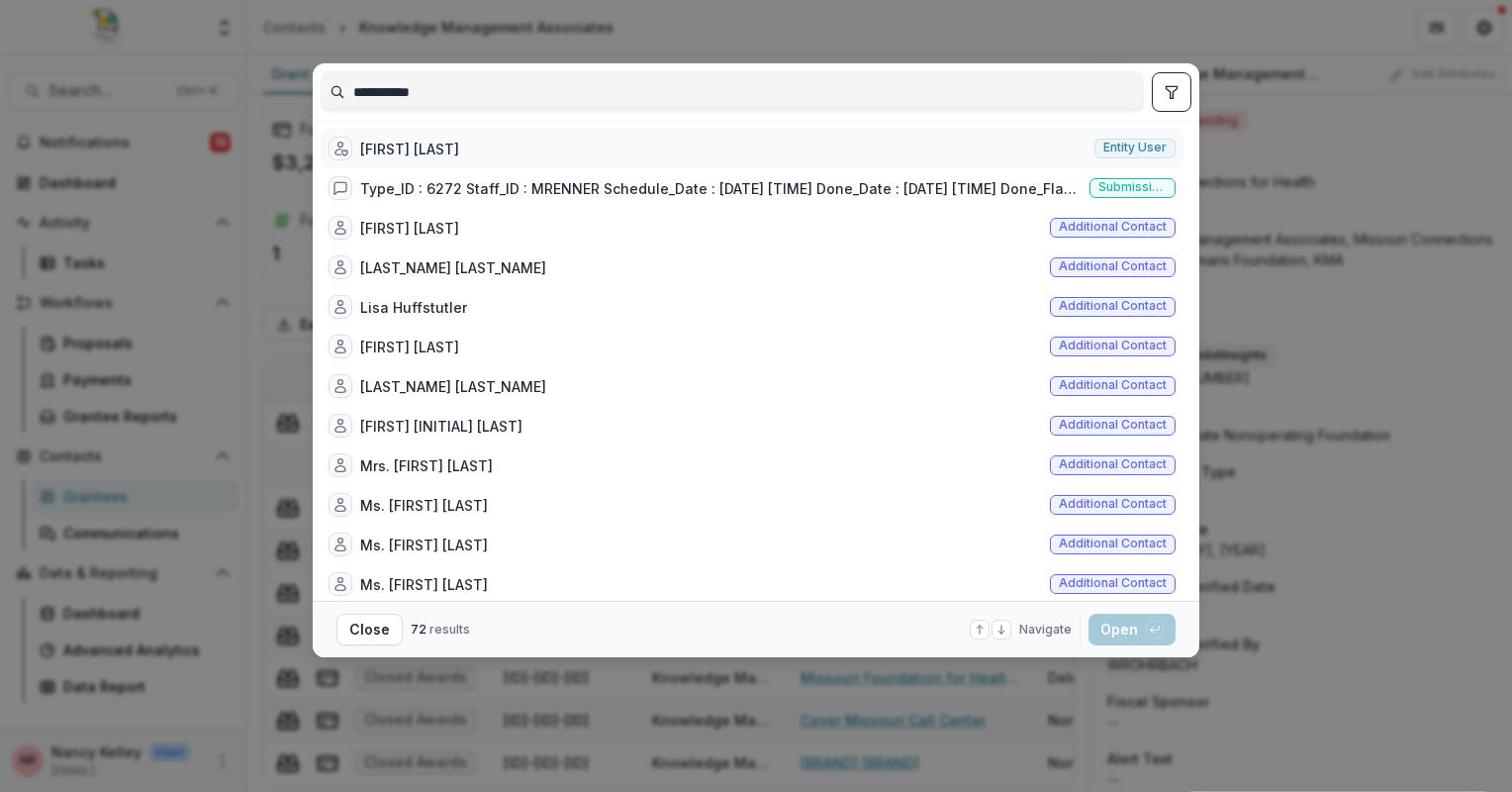 click on "Entity user" at bounding box center (1135, 148) 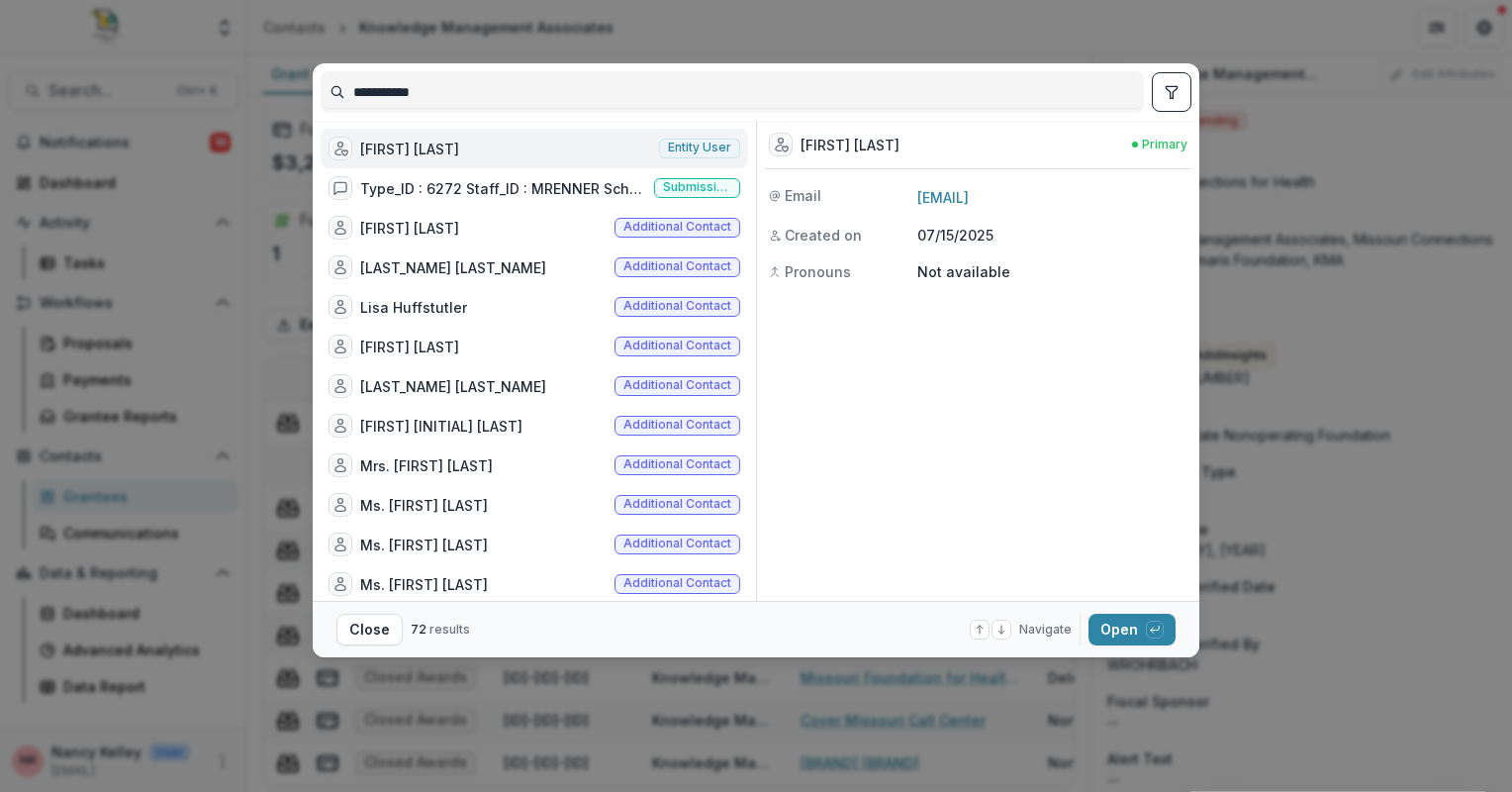 scroll, scrollTop: 420, scrollLeft: 0, axis: vertical 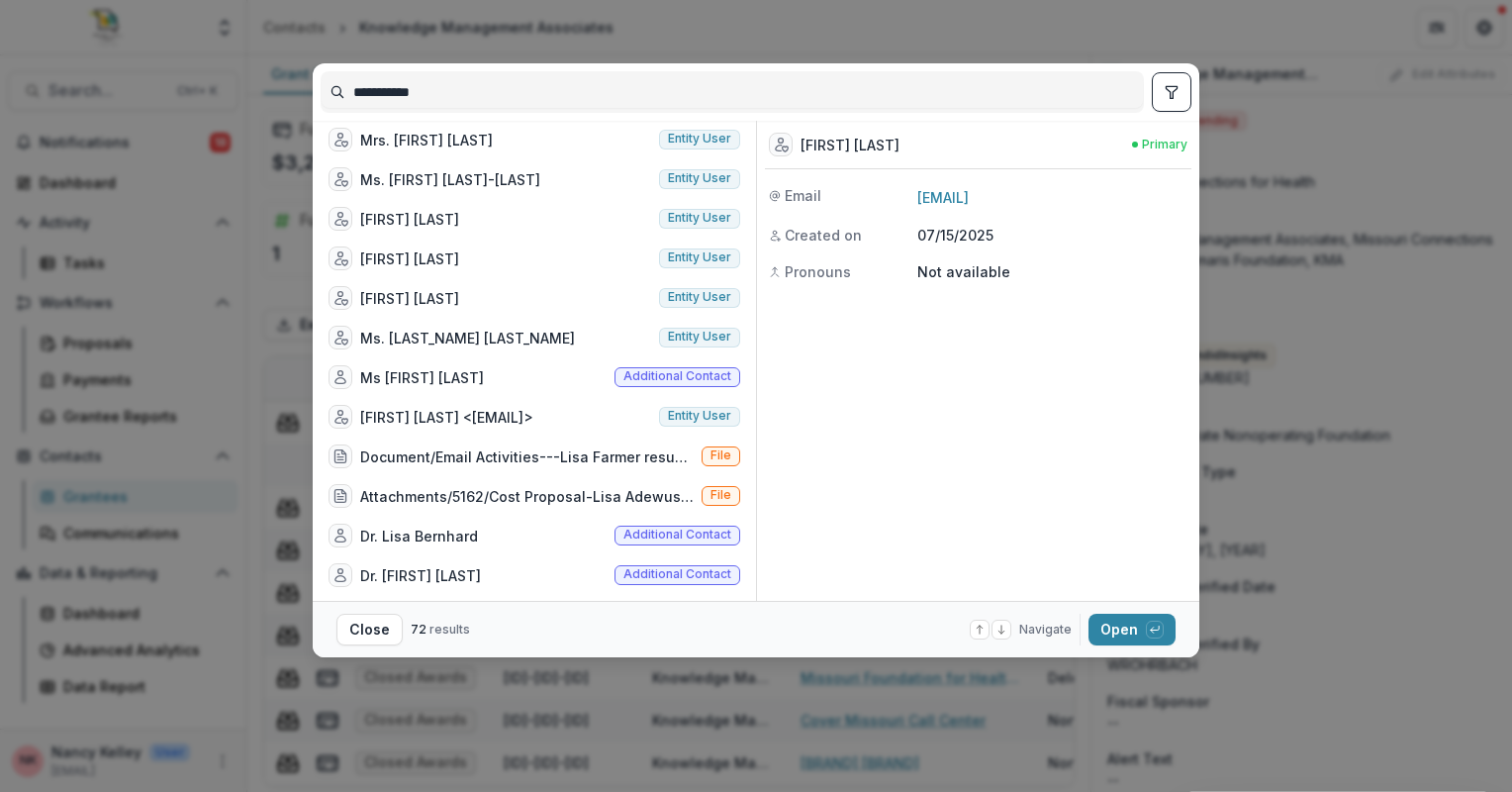 click 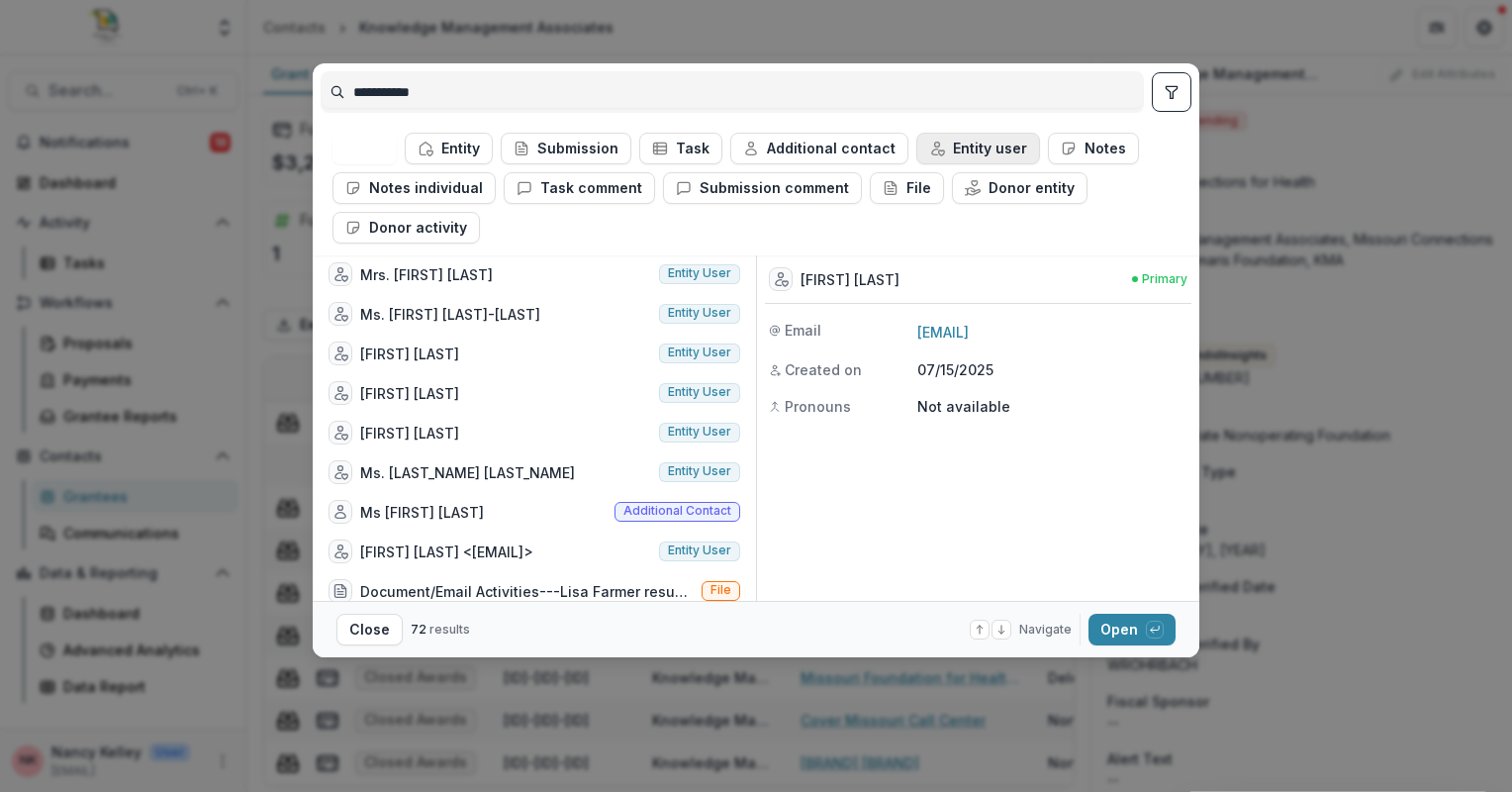 click on "Entity user" at bounding box center [978, 148] 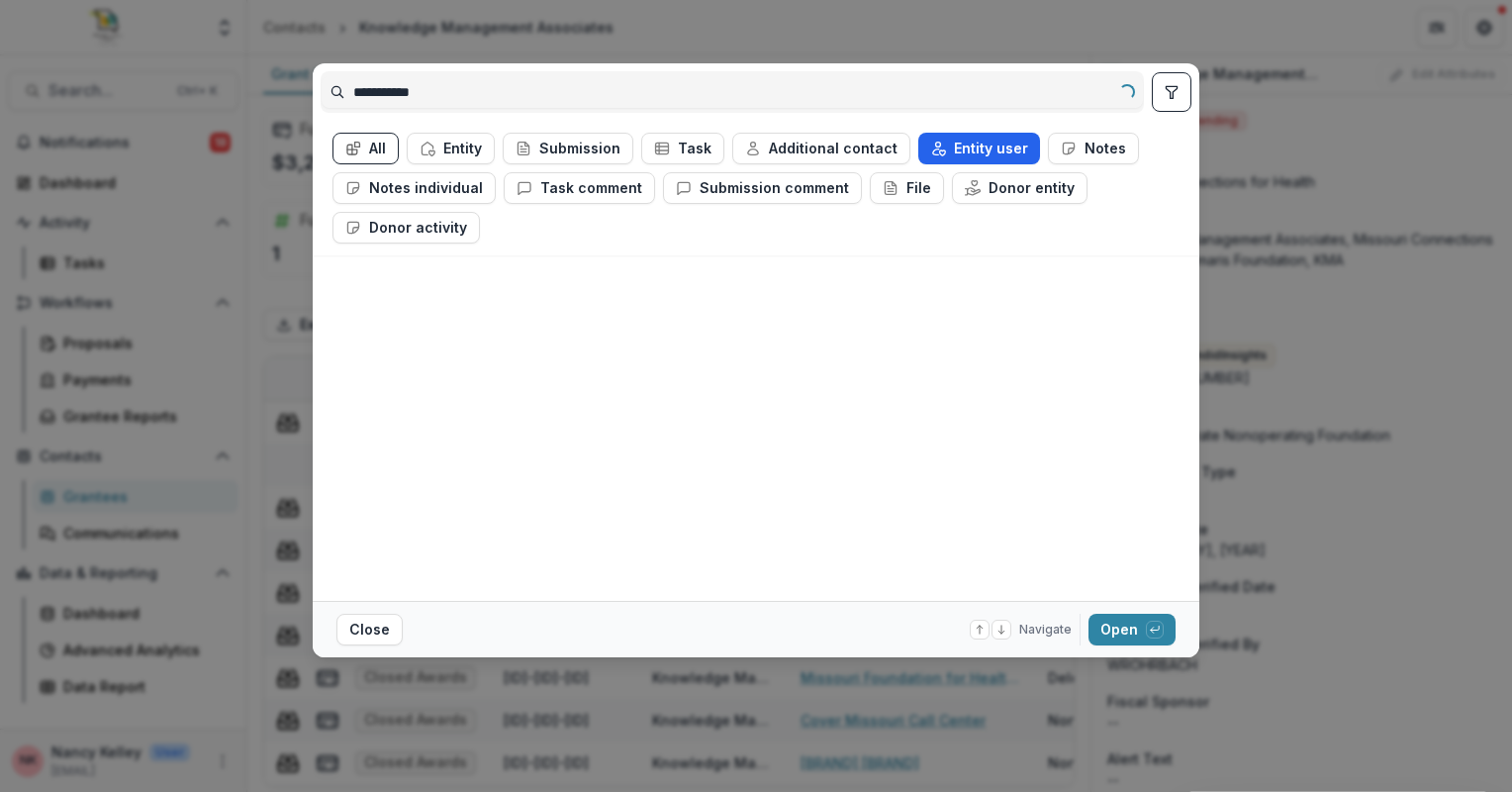 scroll, scrollTop: 0, scrollLeft: 0, axis: both 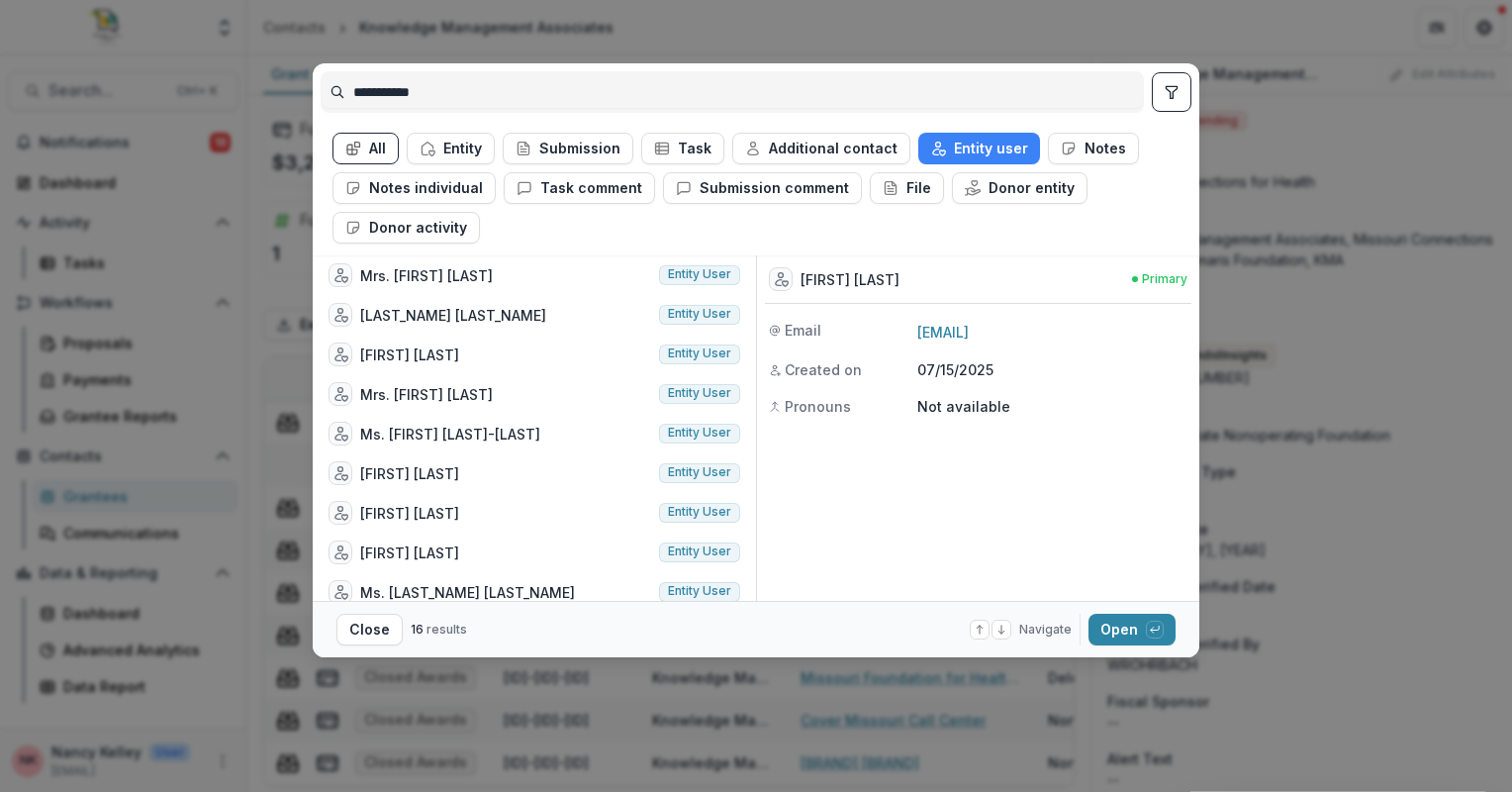drag, startPoint x: 749, startPoint y: 384, endPoint x: 744, endPoint y: 253, distance: 131.09539 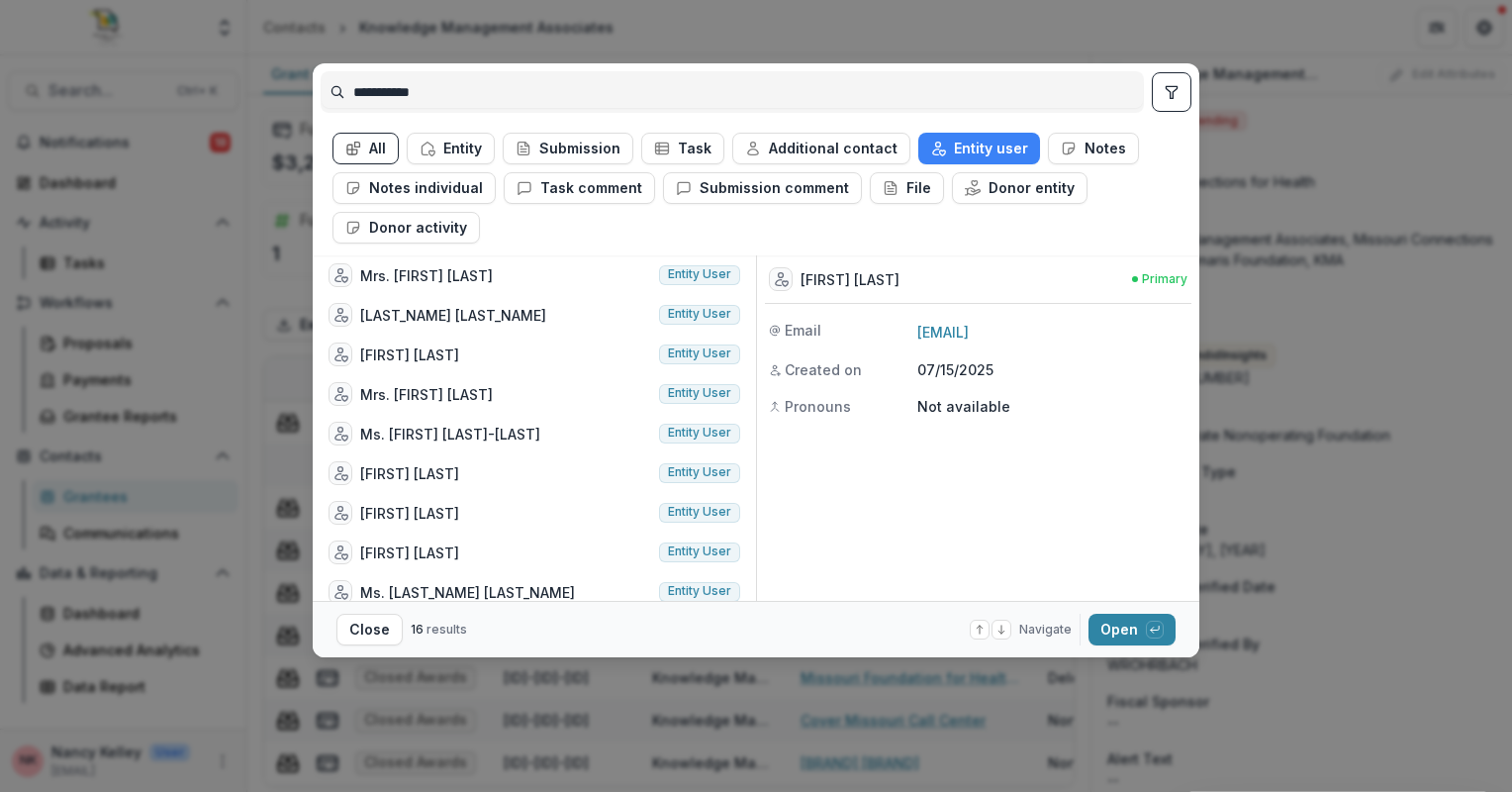 scroll, scrollTop: 0, scrollLeft: 0, axis: both 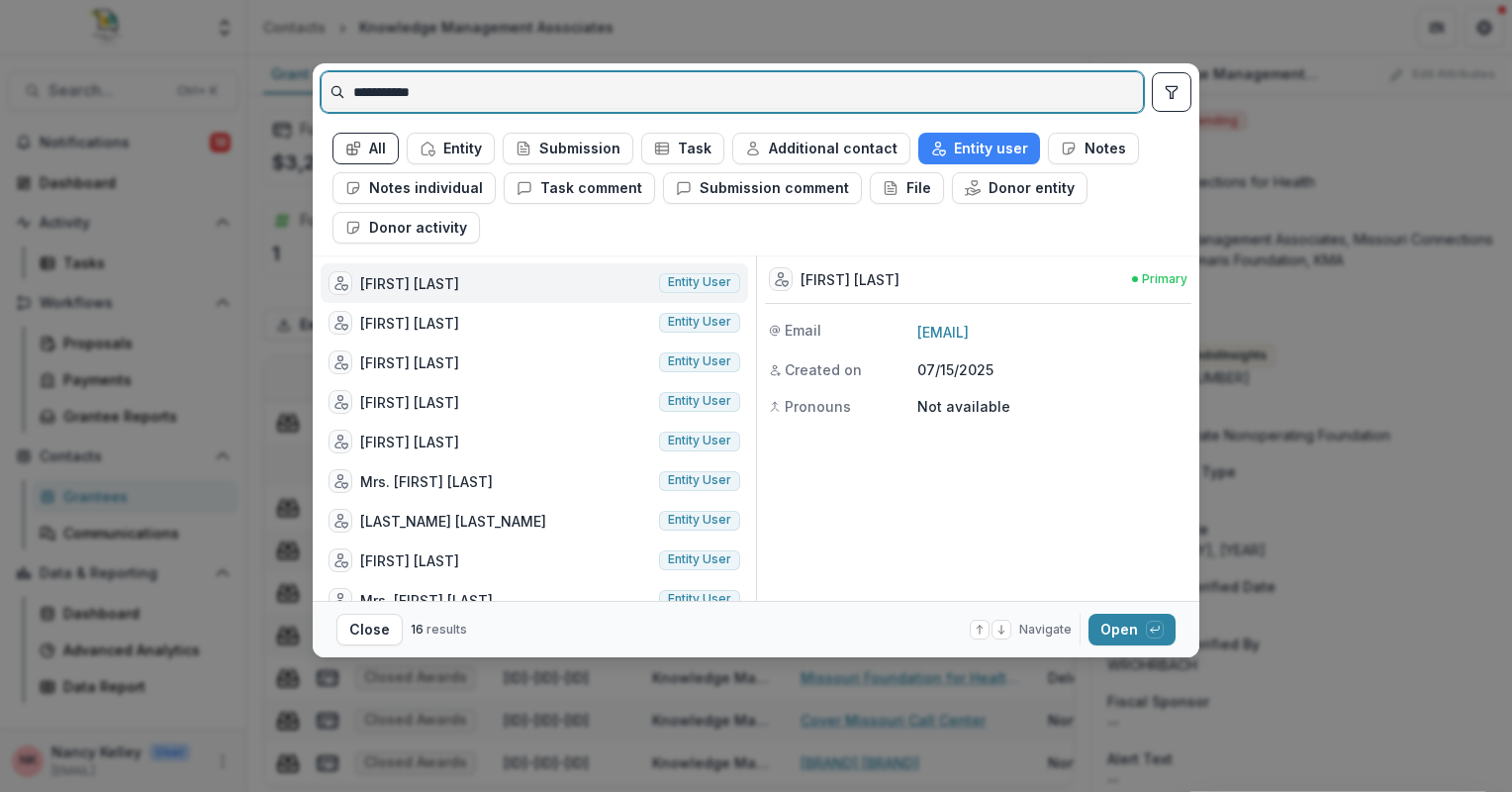 click on "**********" at bounding box center (732, 92) 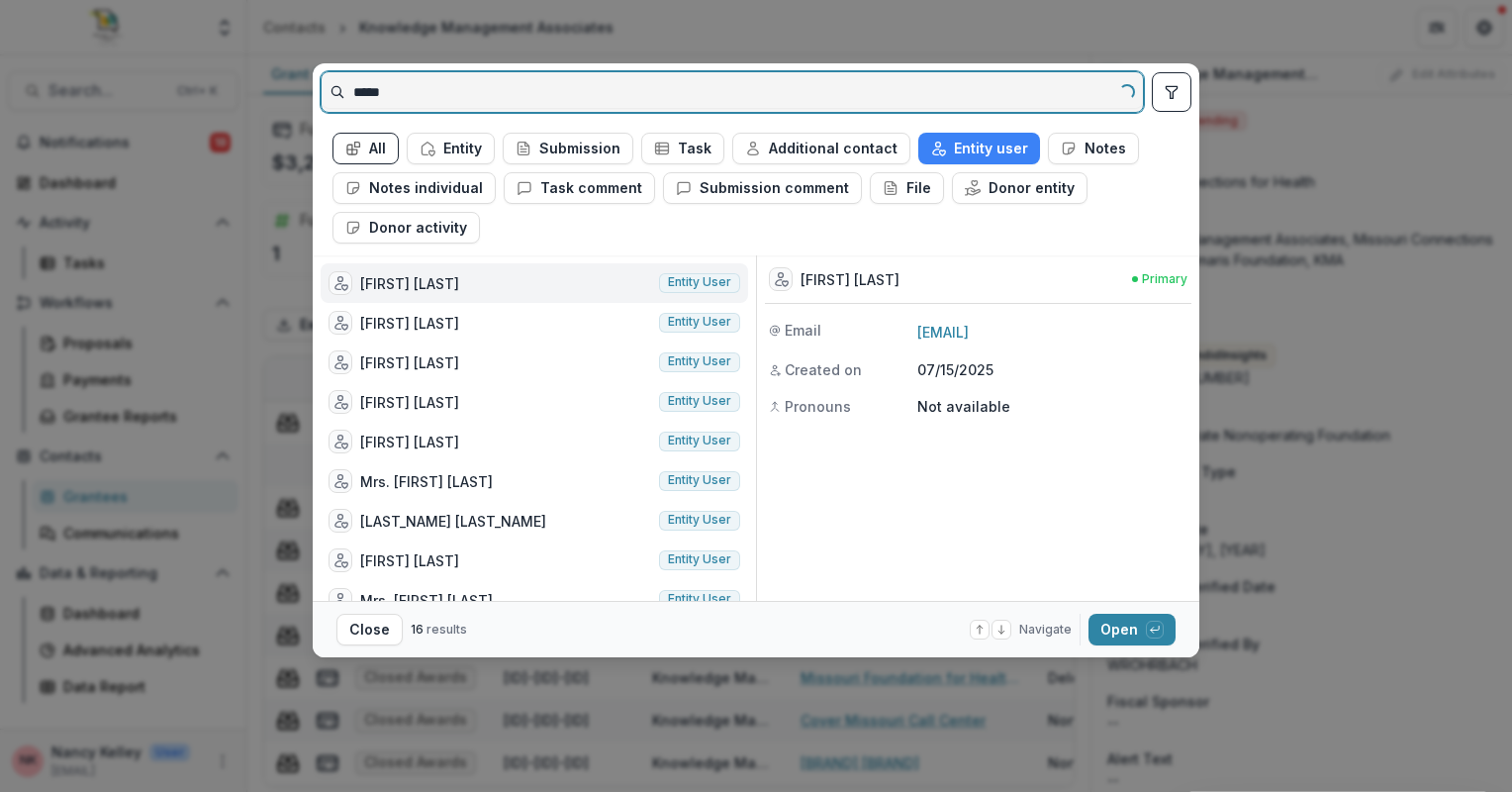 type on "******" 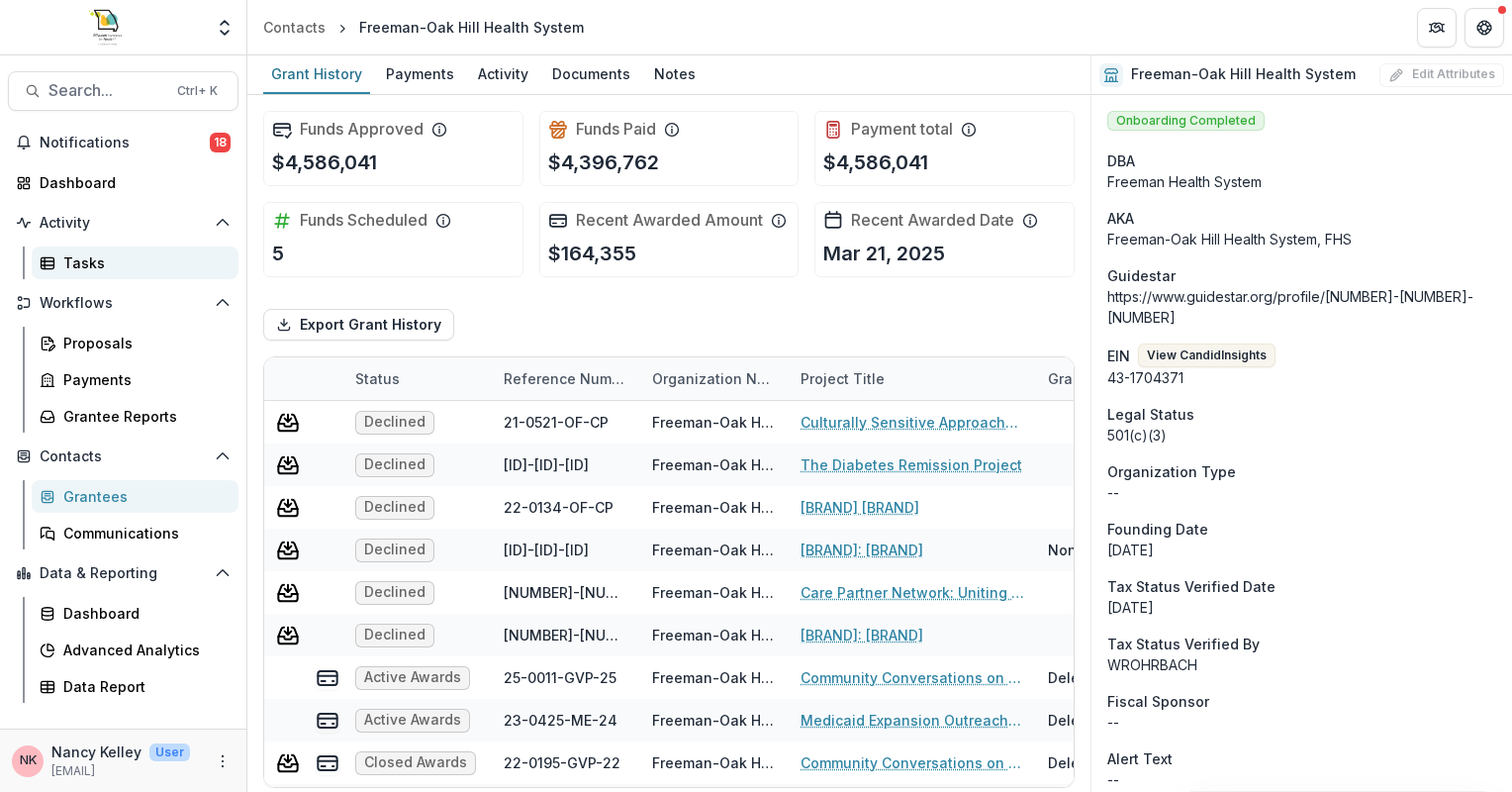 click on "Tasks" at bounding box center [142, 262] 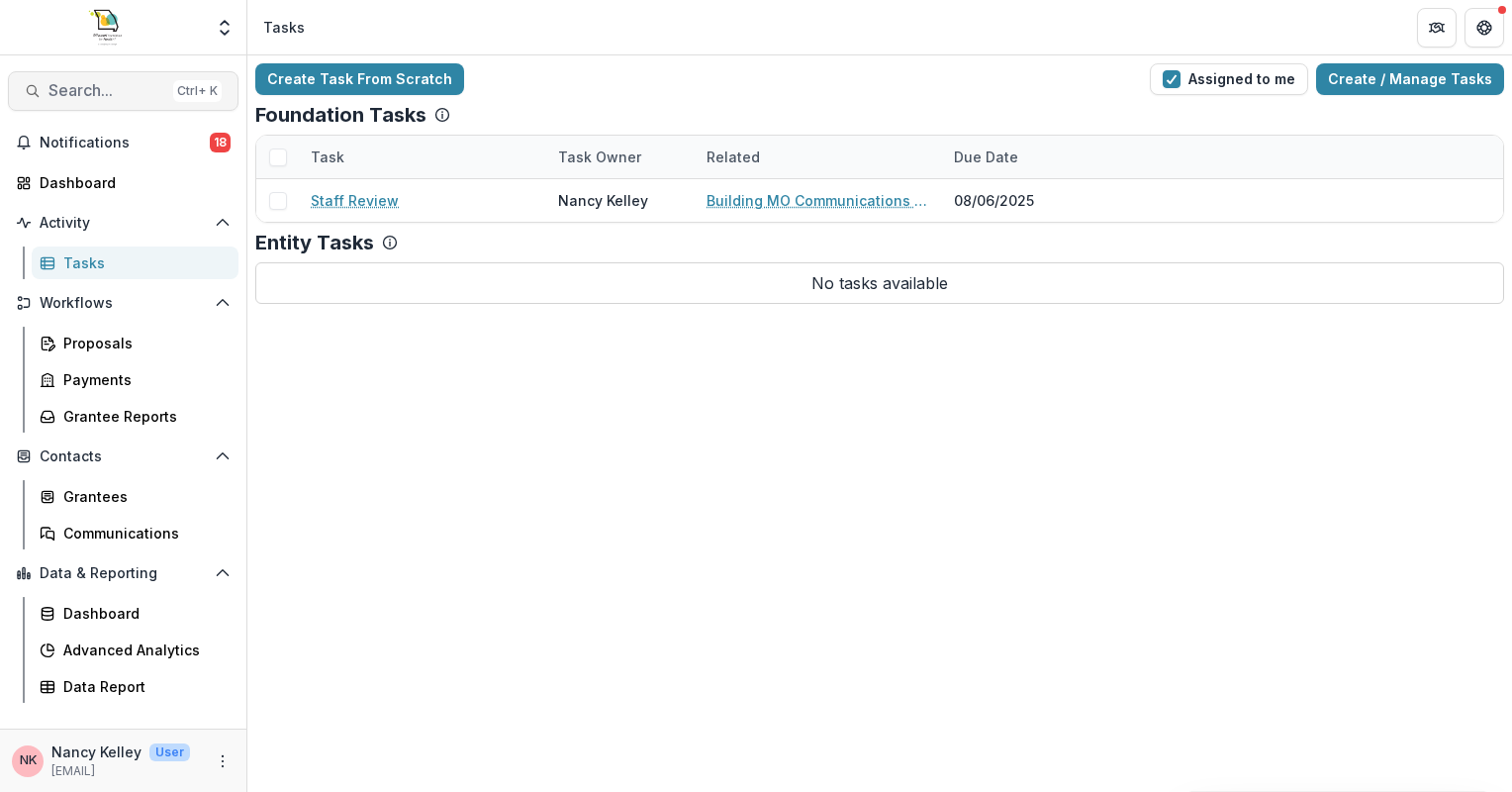 click on "Search..." at bounding box center (107, 90) 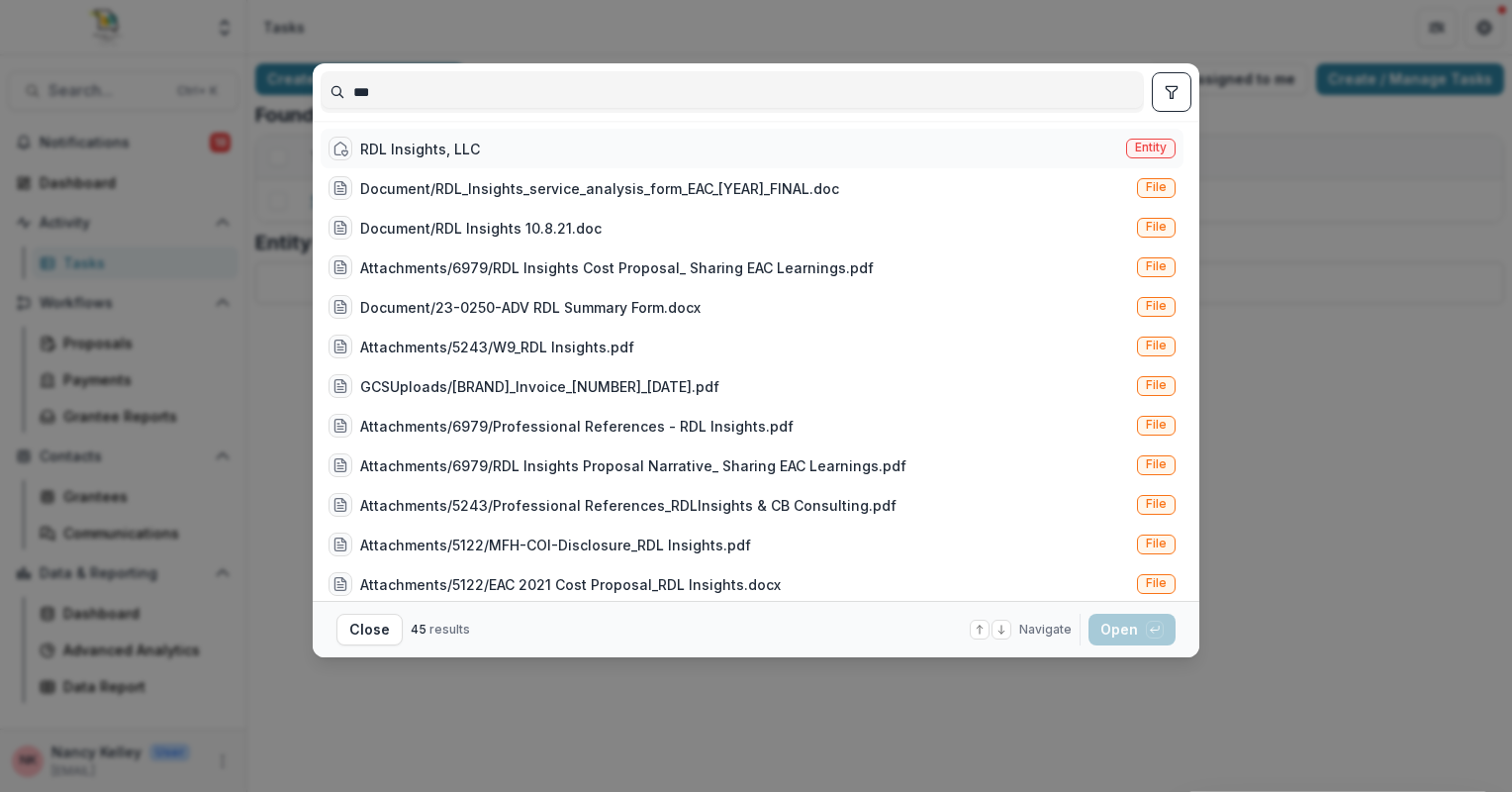 type on "***" 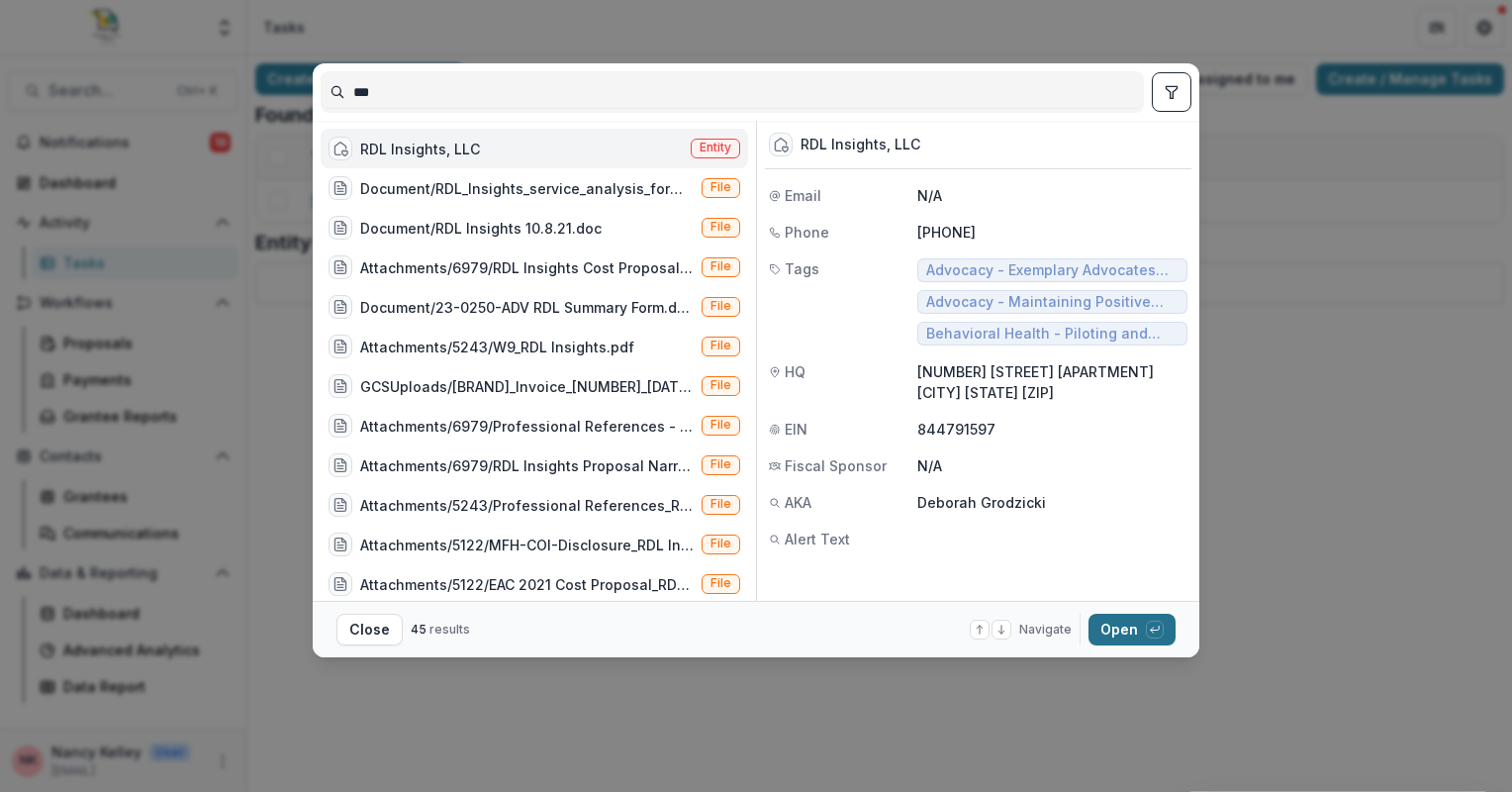 click on "Open with enter key" at bounding box center [1132, 630] 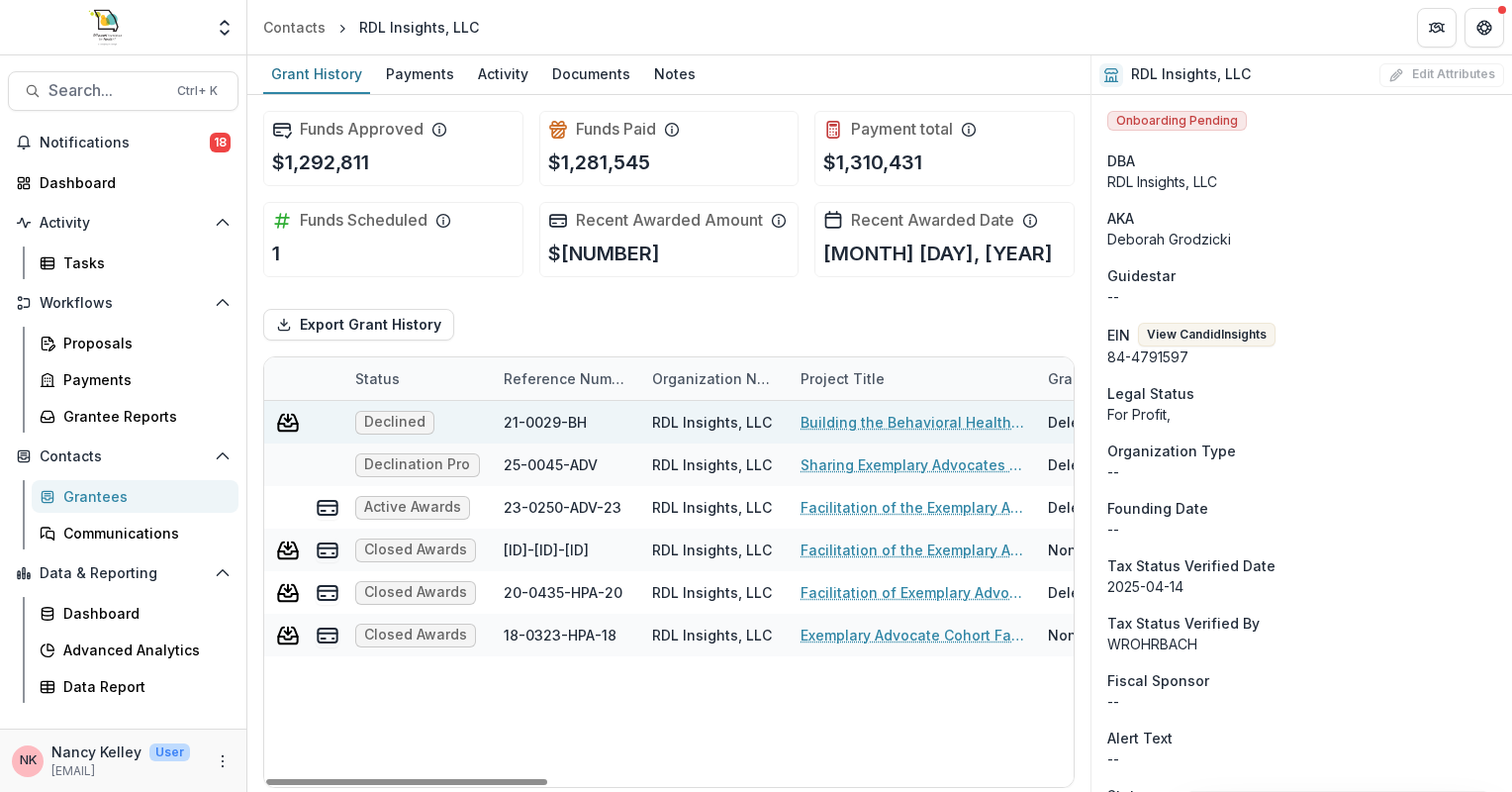 click on "Building the Behavioral Health Field - Learning Cohort Facilitator" at bounding box center (912, 422) 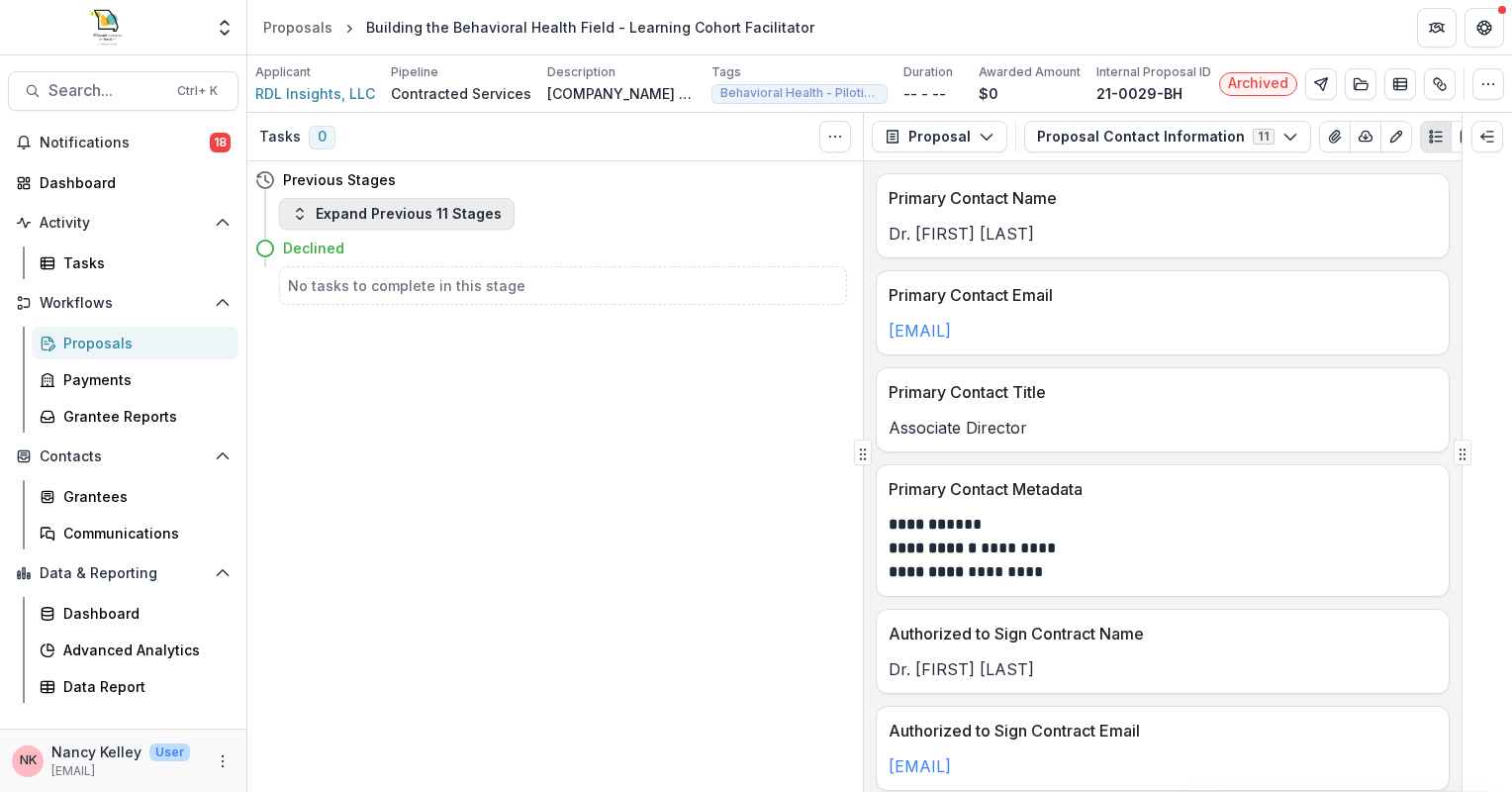 click 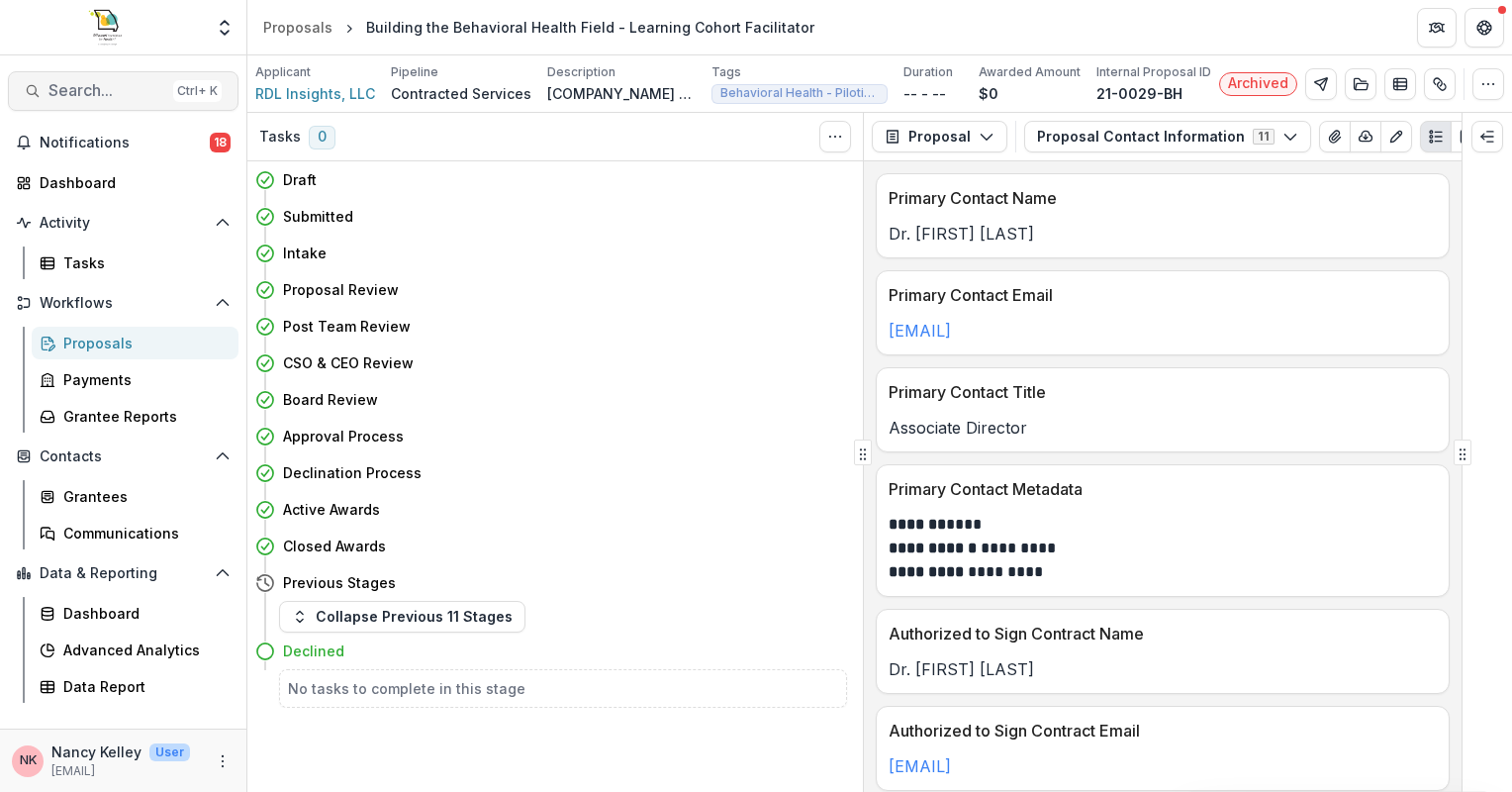 click on "Search..." at bounding box center [107, 90] 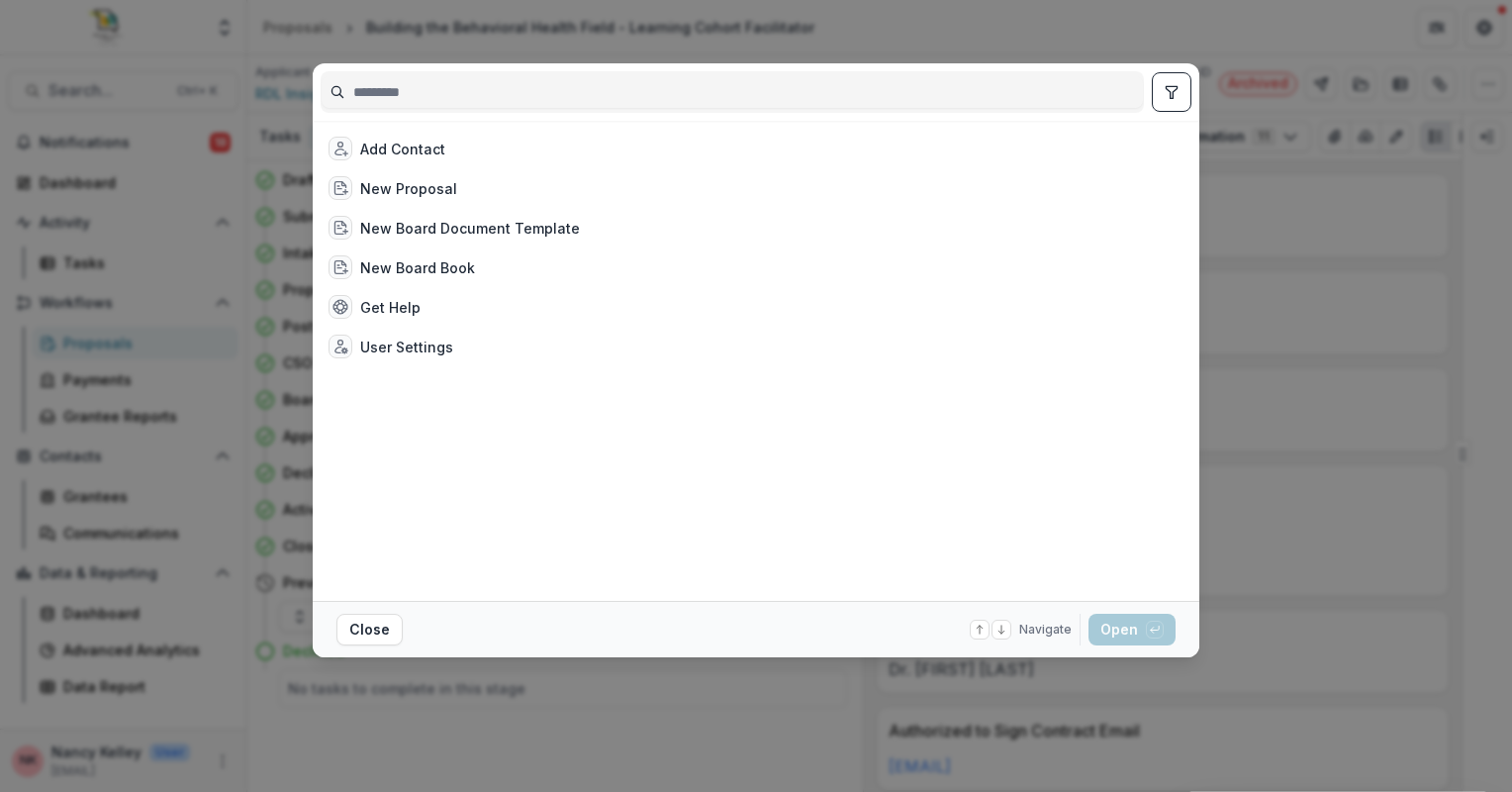 click on "Add Contact New Proposal New Board Document Template New Board Book Get Help User Settings Close Navigate up and down with arrow keys Open with enter key" at bounding box center [756, 396] 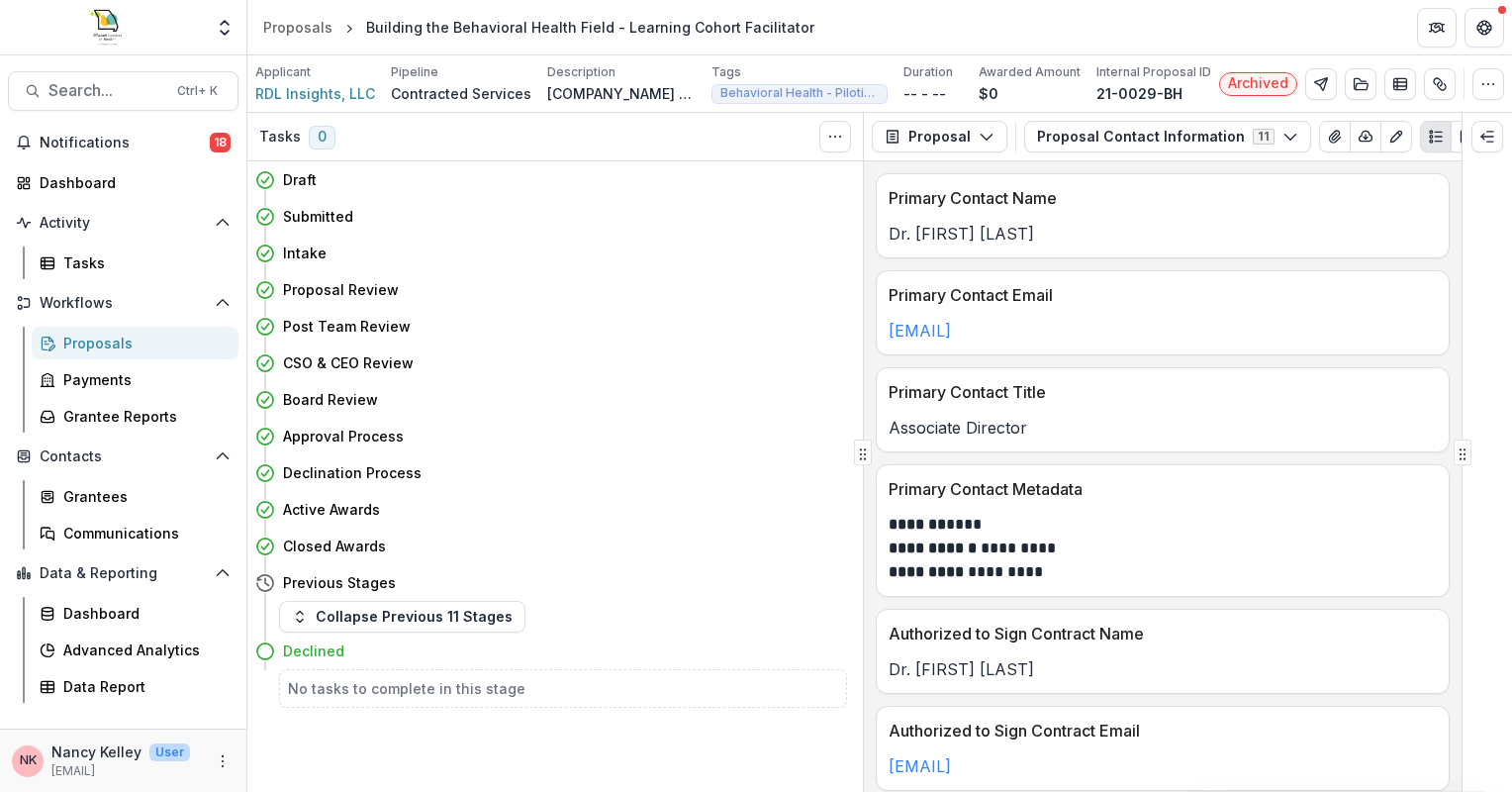 click on "Proposals" at bounding box center [142, 343] 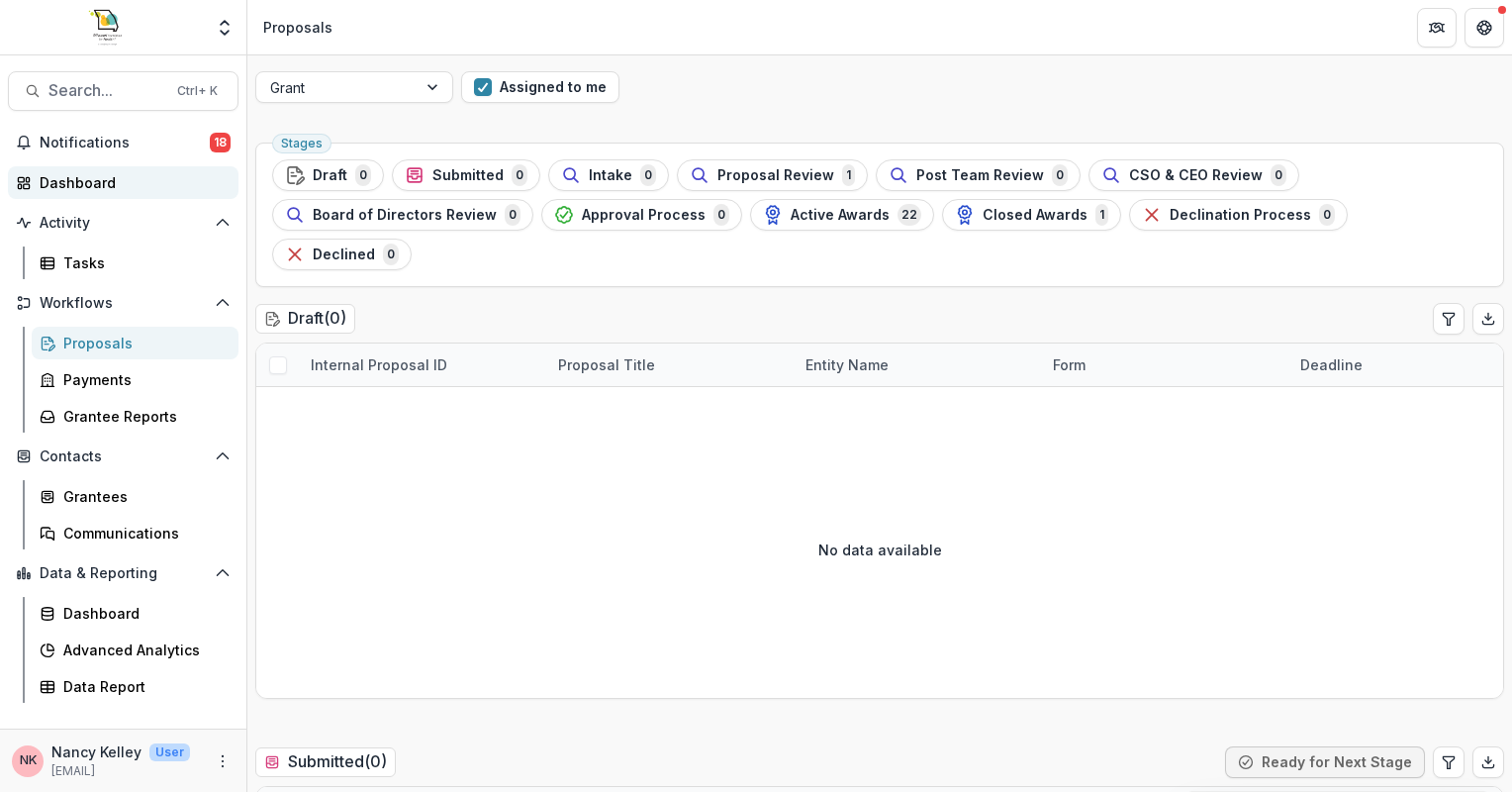 click on "Dashboard" at bounding box center (131, 182) 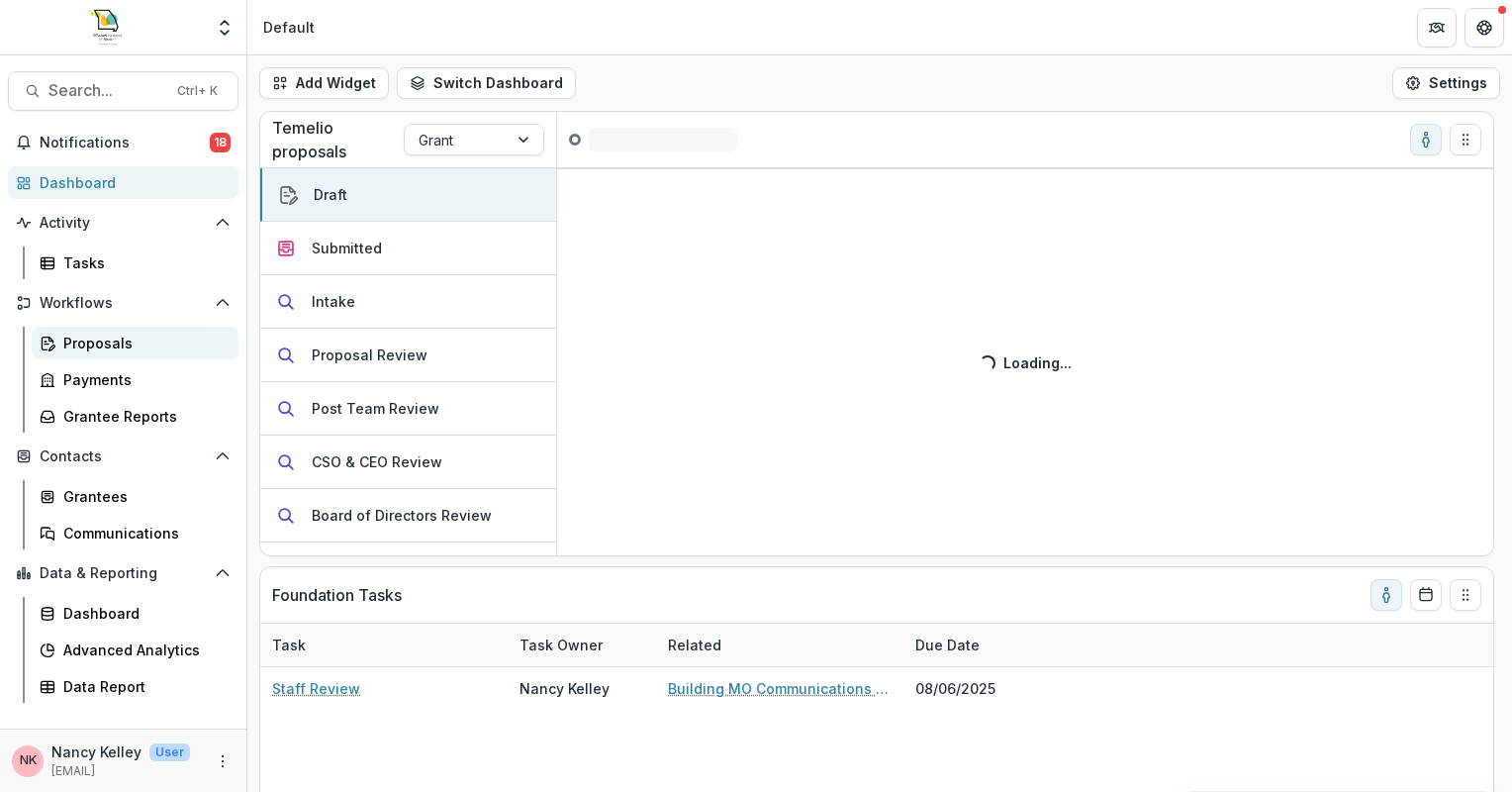 click on "Proposals" at bounding box center [142, 343] 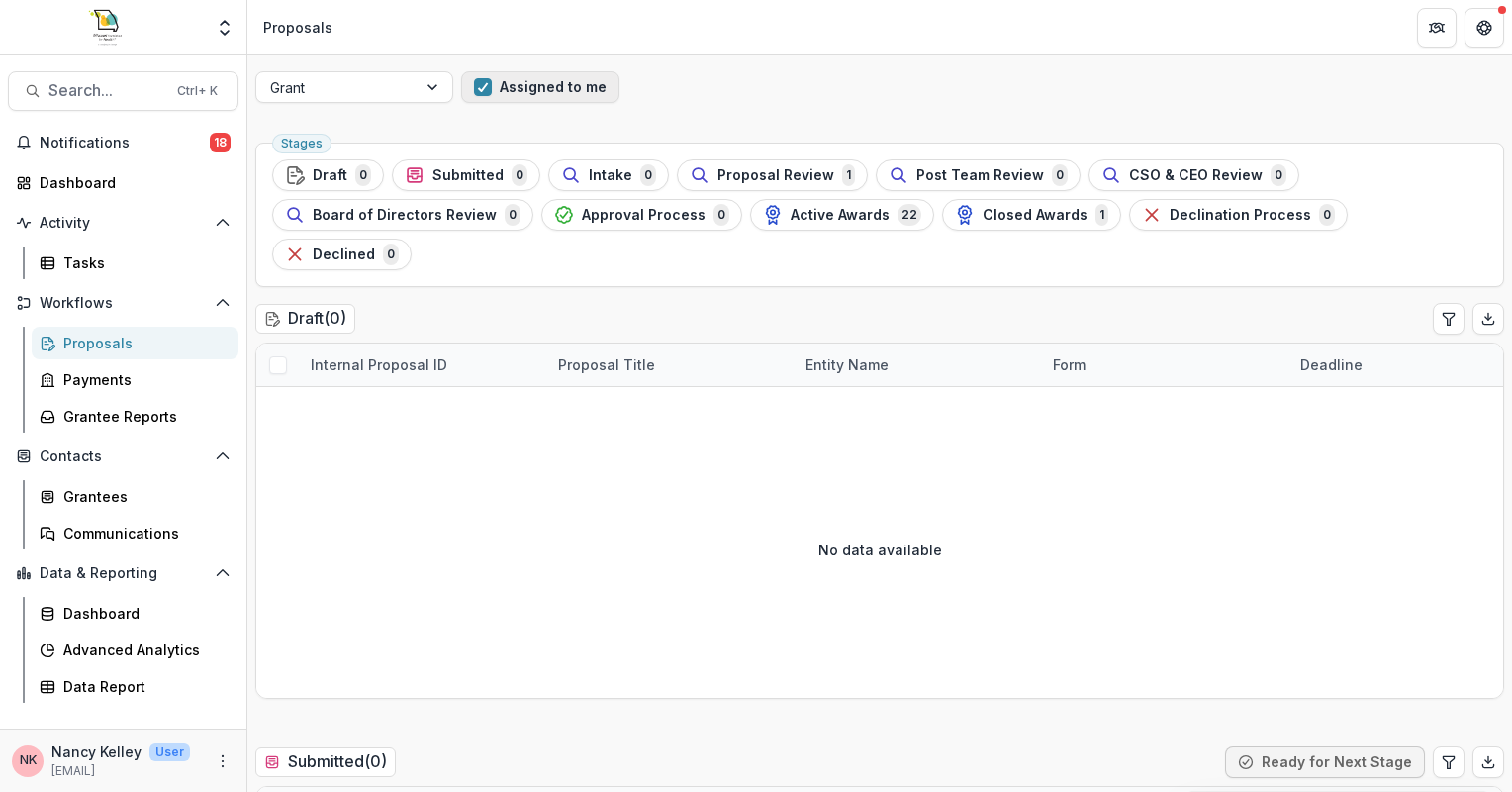 click at bounding box center [483, 87] 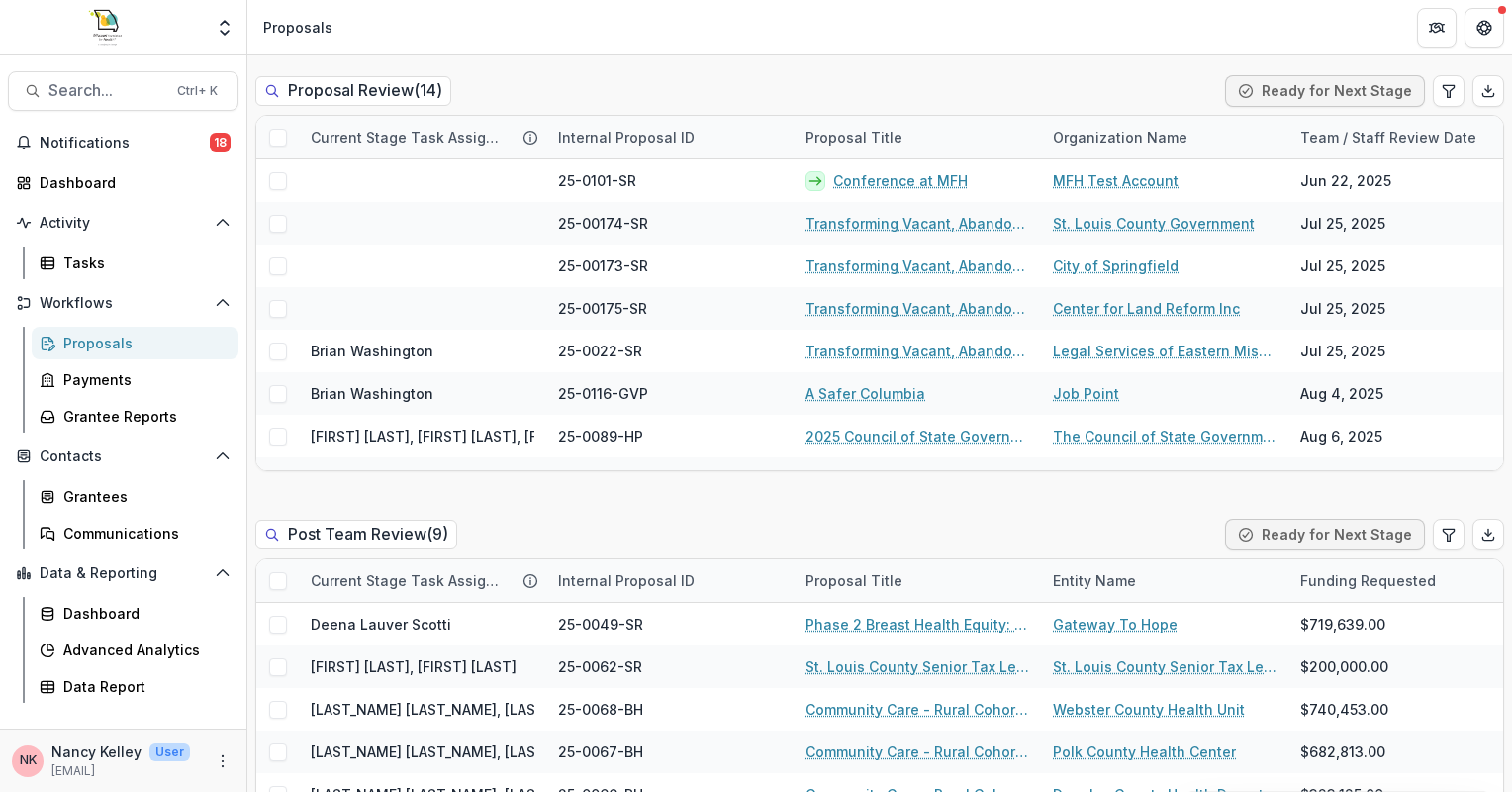 scroll, scrollTop: 1547, scrollLeft: 0, axis: vertical 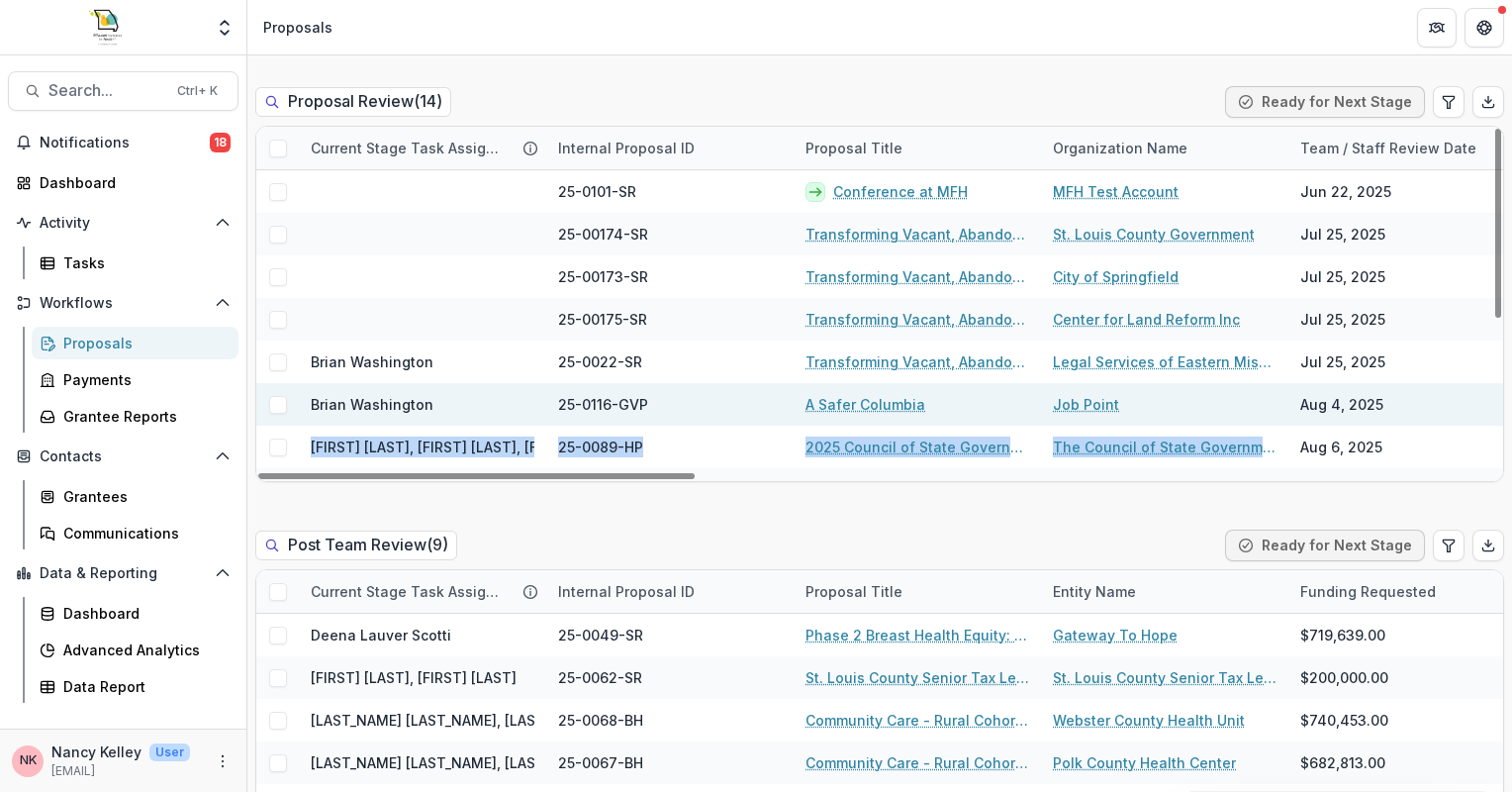 drag, startPoint x: 1281, startPoint y: 416, endPoint x: 1454, endPoint y: 374, distance: 178.02528 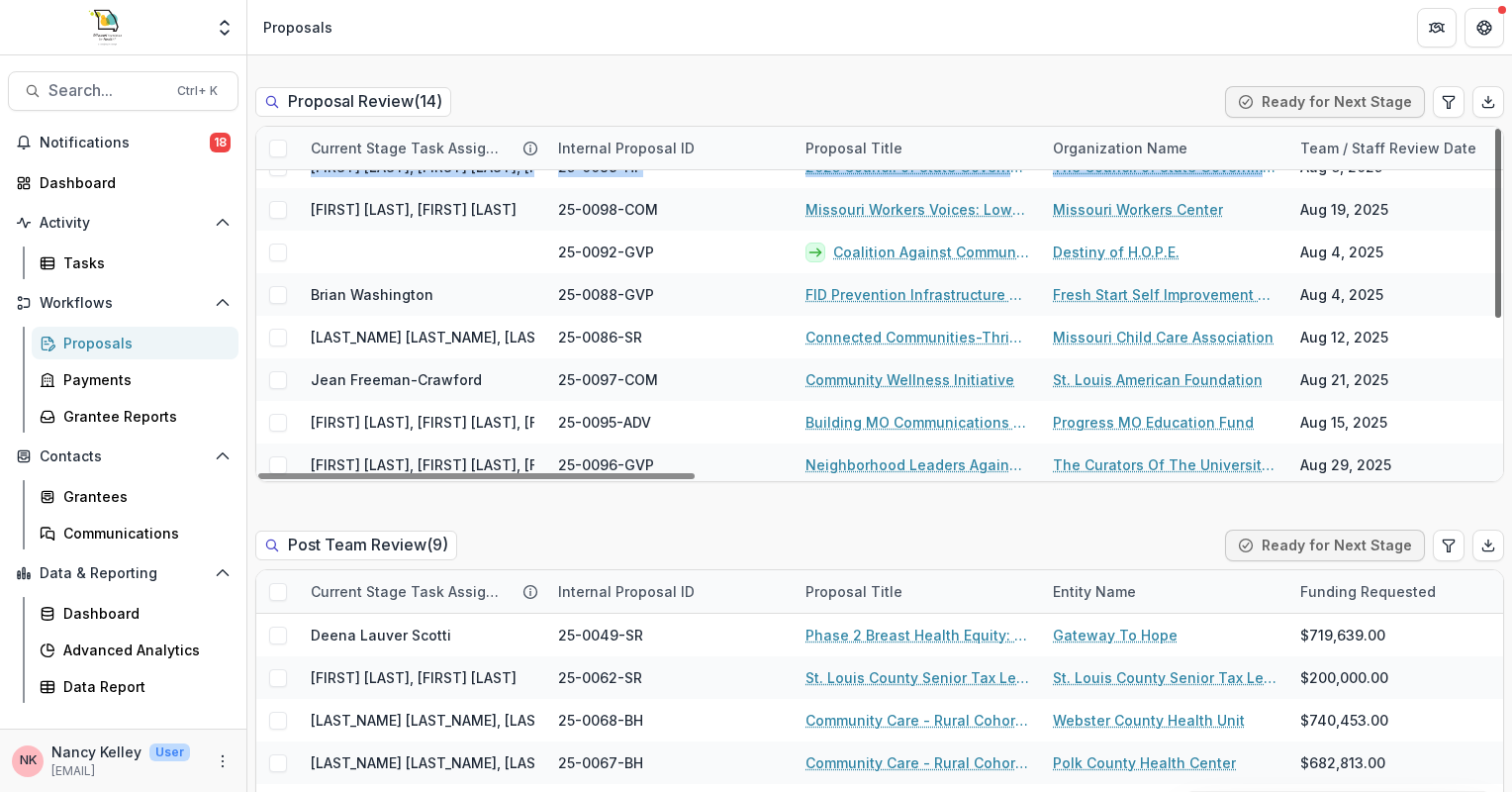 scroll, scrollTop: 284, scrollLeft: 0, axis: vertical 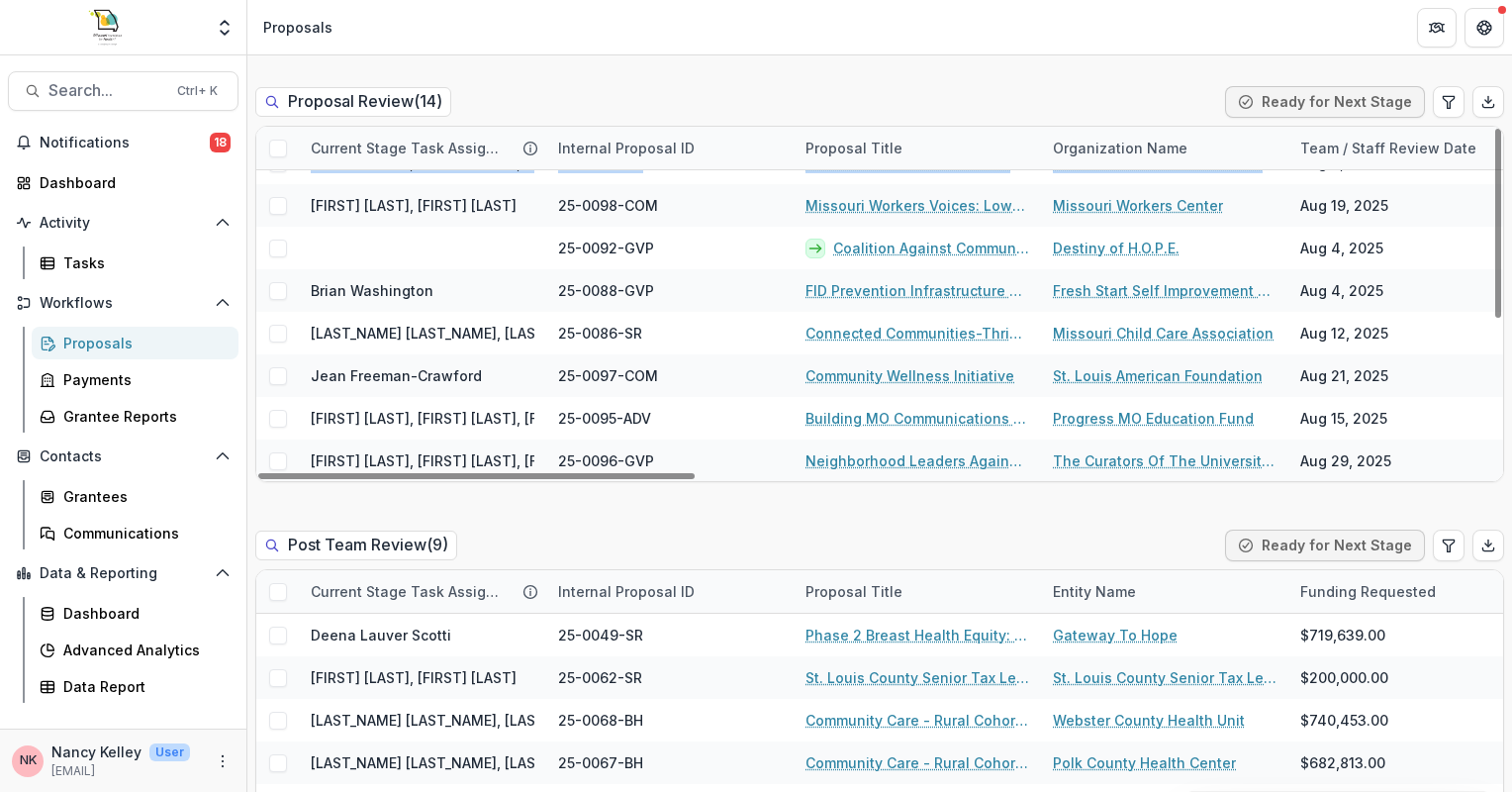 drag, startPoint x: 1454, startPoint y: 374, endPoint x: 1510, endPoint y: 416, distance: 70 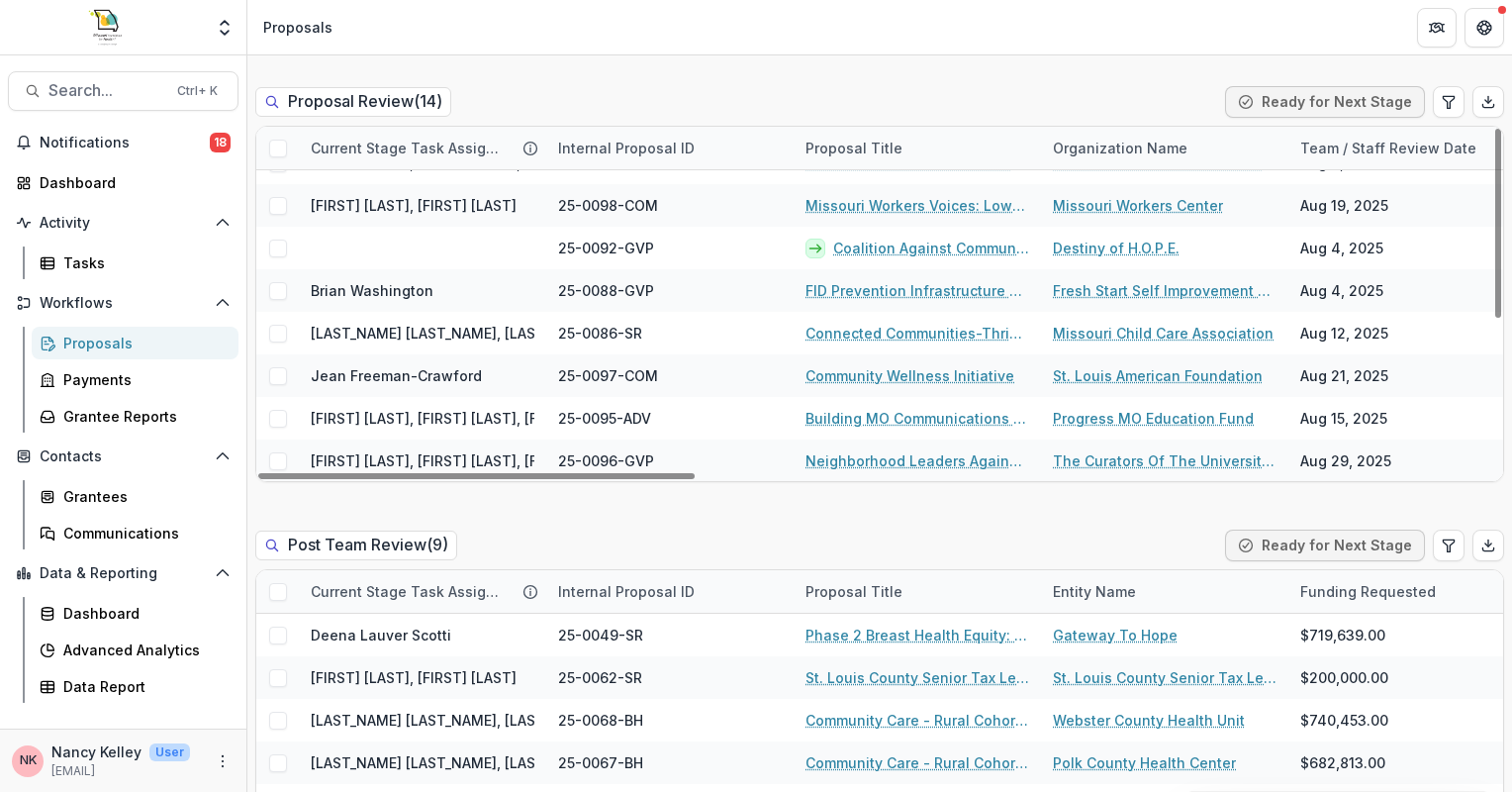 click on "Team / Staff Review Date" at bounding box center [1412, 148] 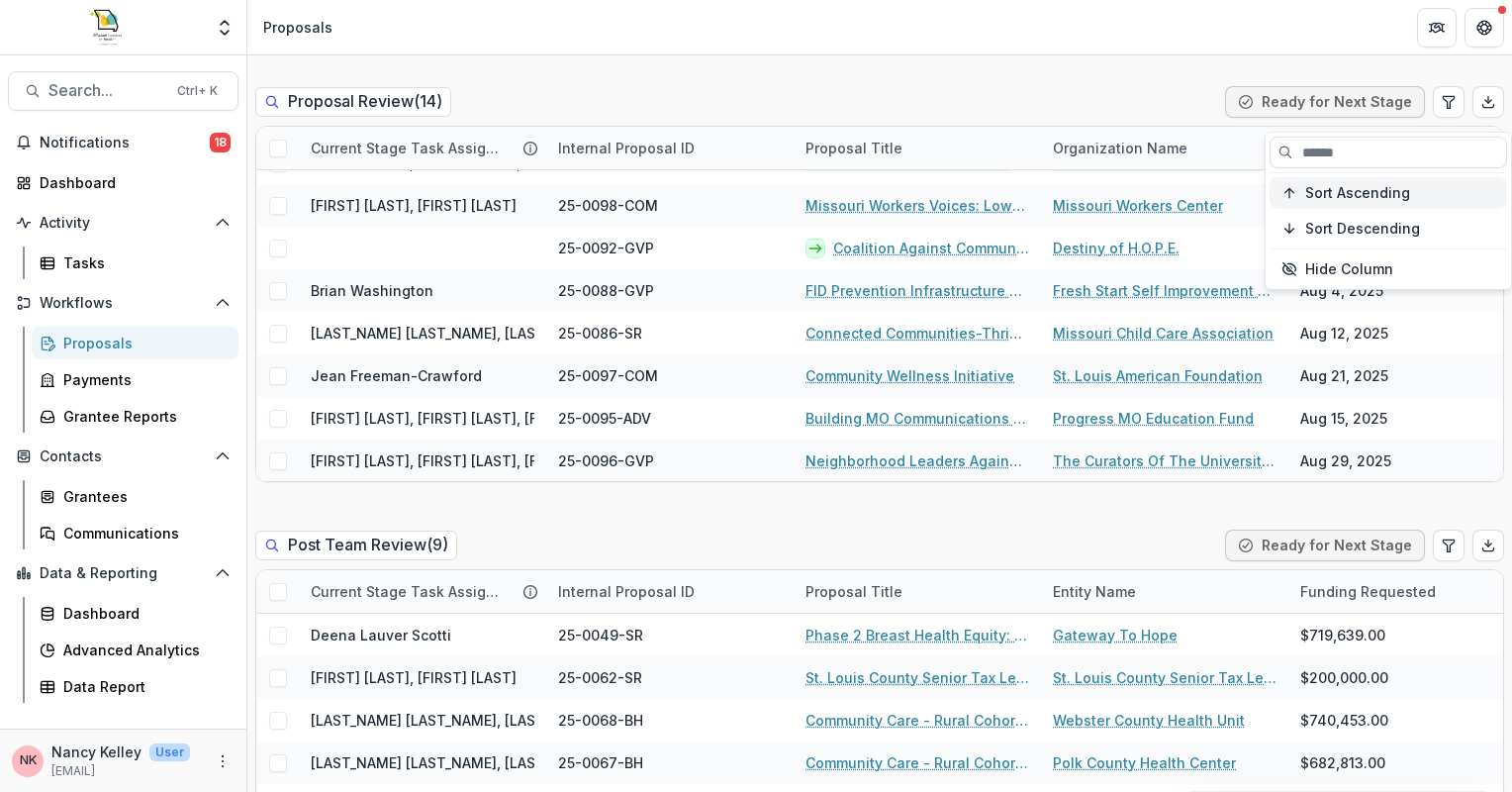 click on "Sort Ascending" at bounding box center (1358, 192) 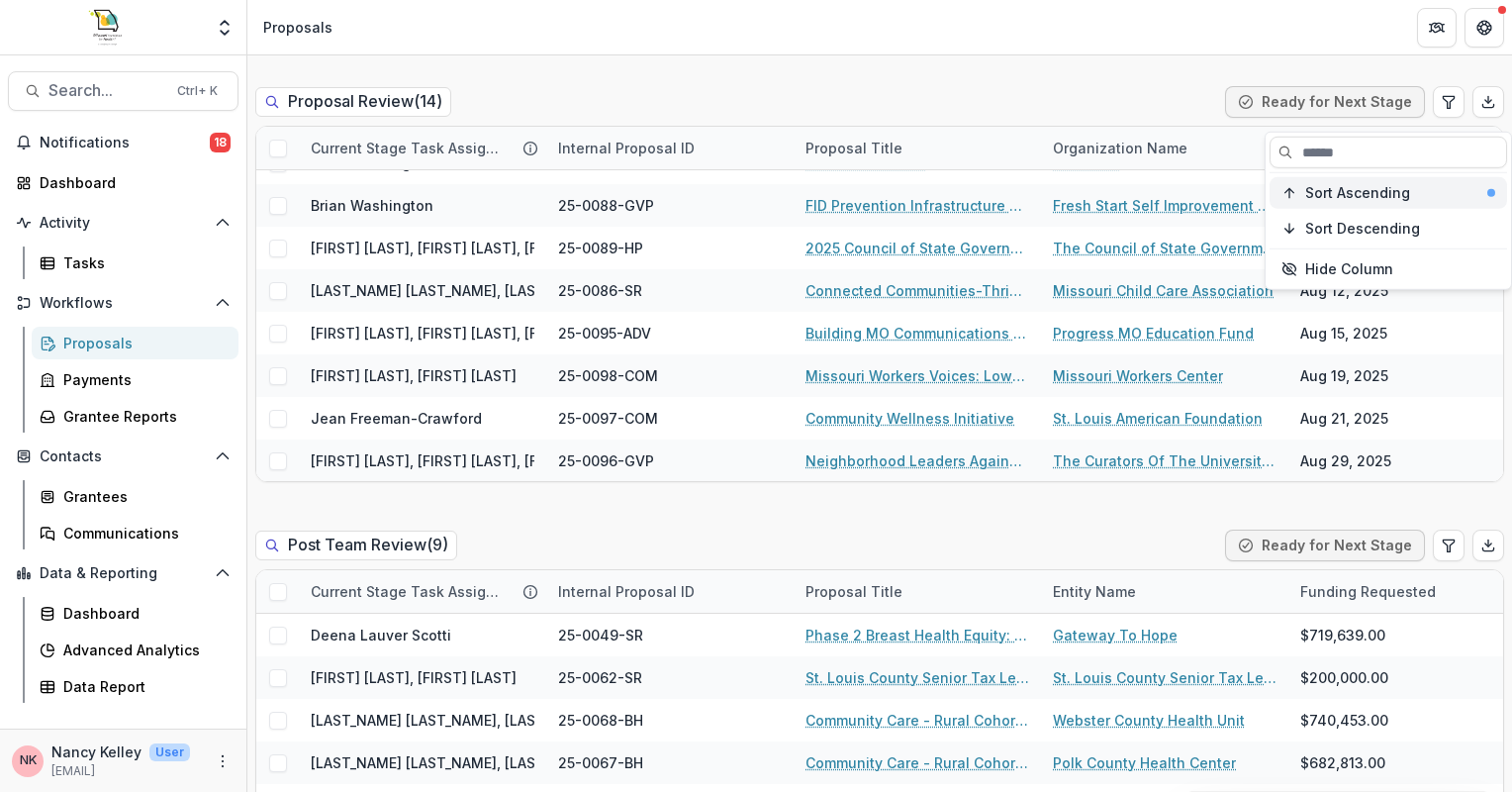 click on "Sort Ascending" at bounding box center [1358, 192] 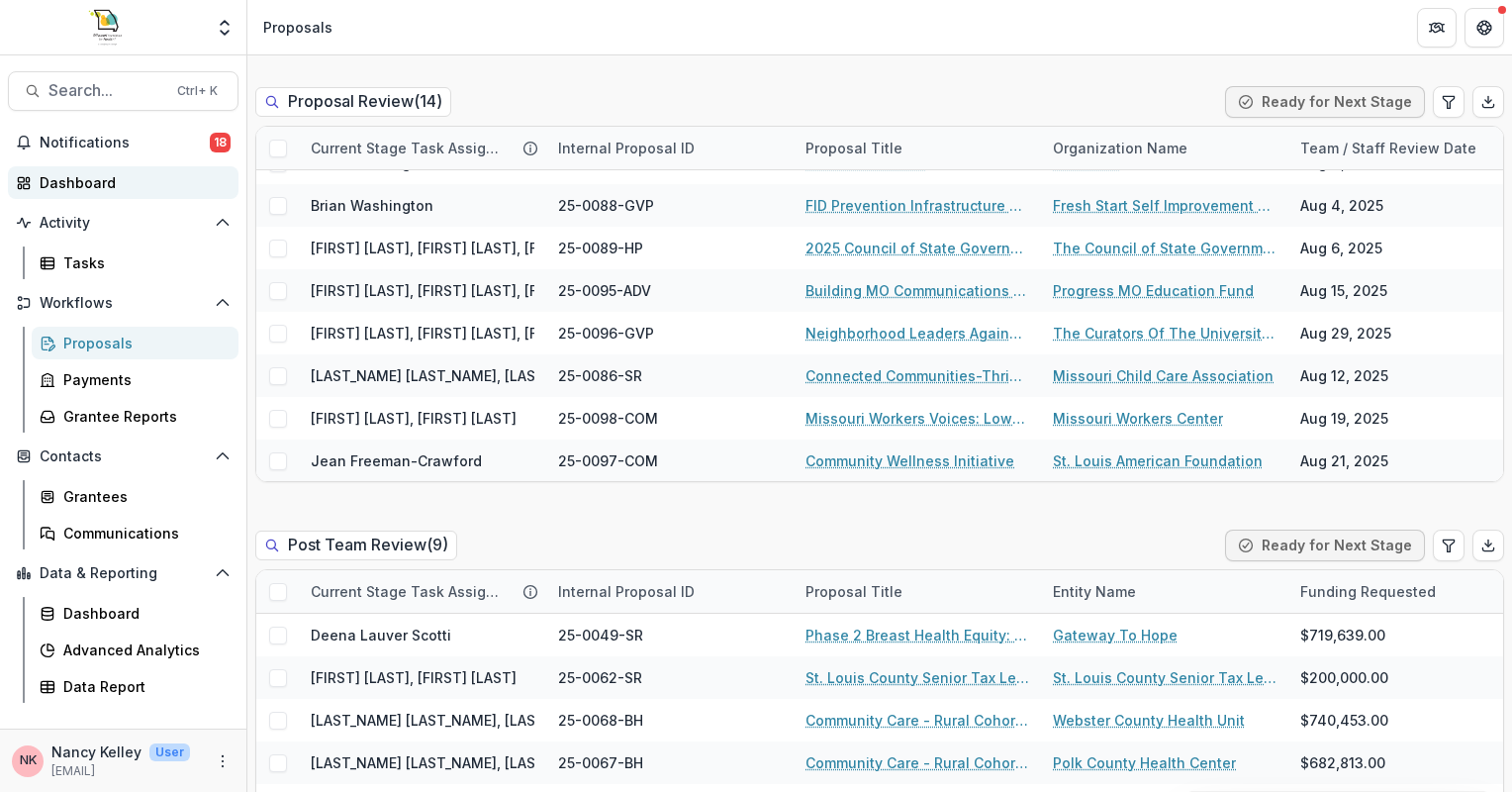 drag, startPoint x: 1507, startPoint y: 197, endPoint x: 89, endPoint y: 184, distance: 1418.06 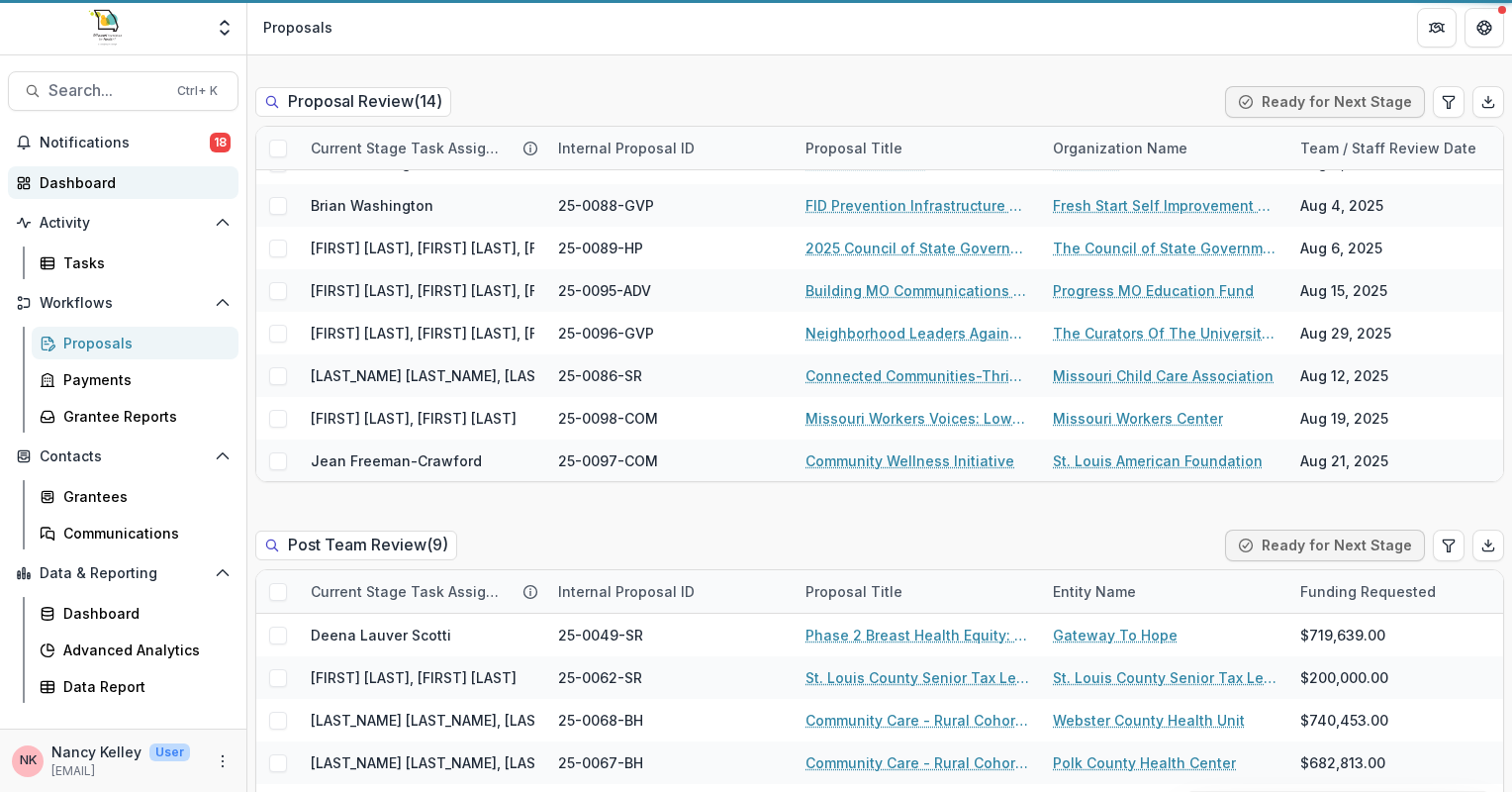 scroll, scrollTop: 0, scrollLeft: 0, axis: both 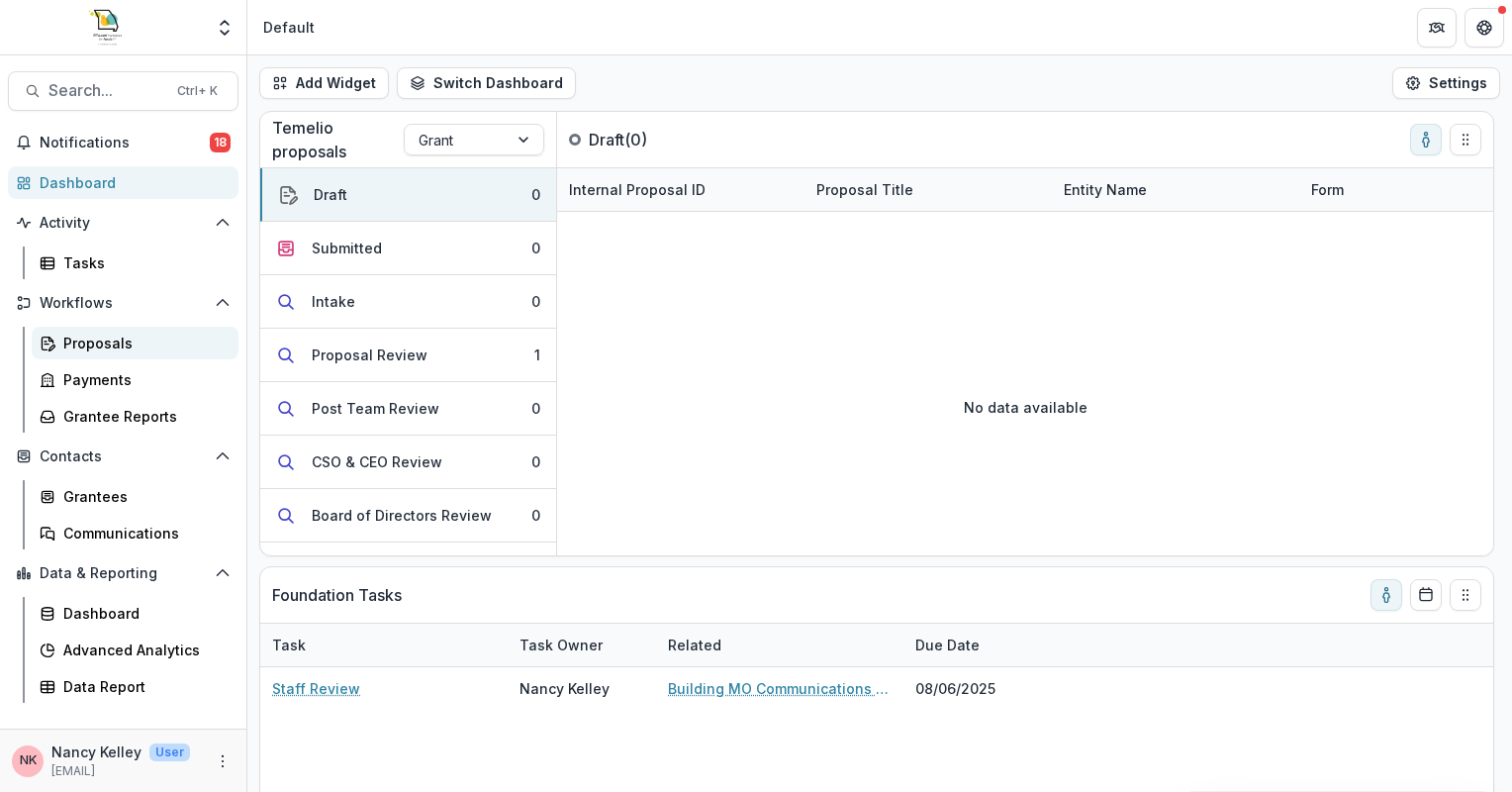 click on "Proposals" at bounding box center [142, 343] 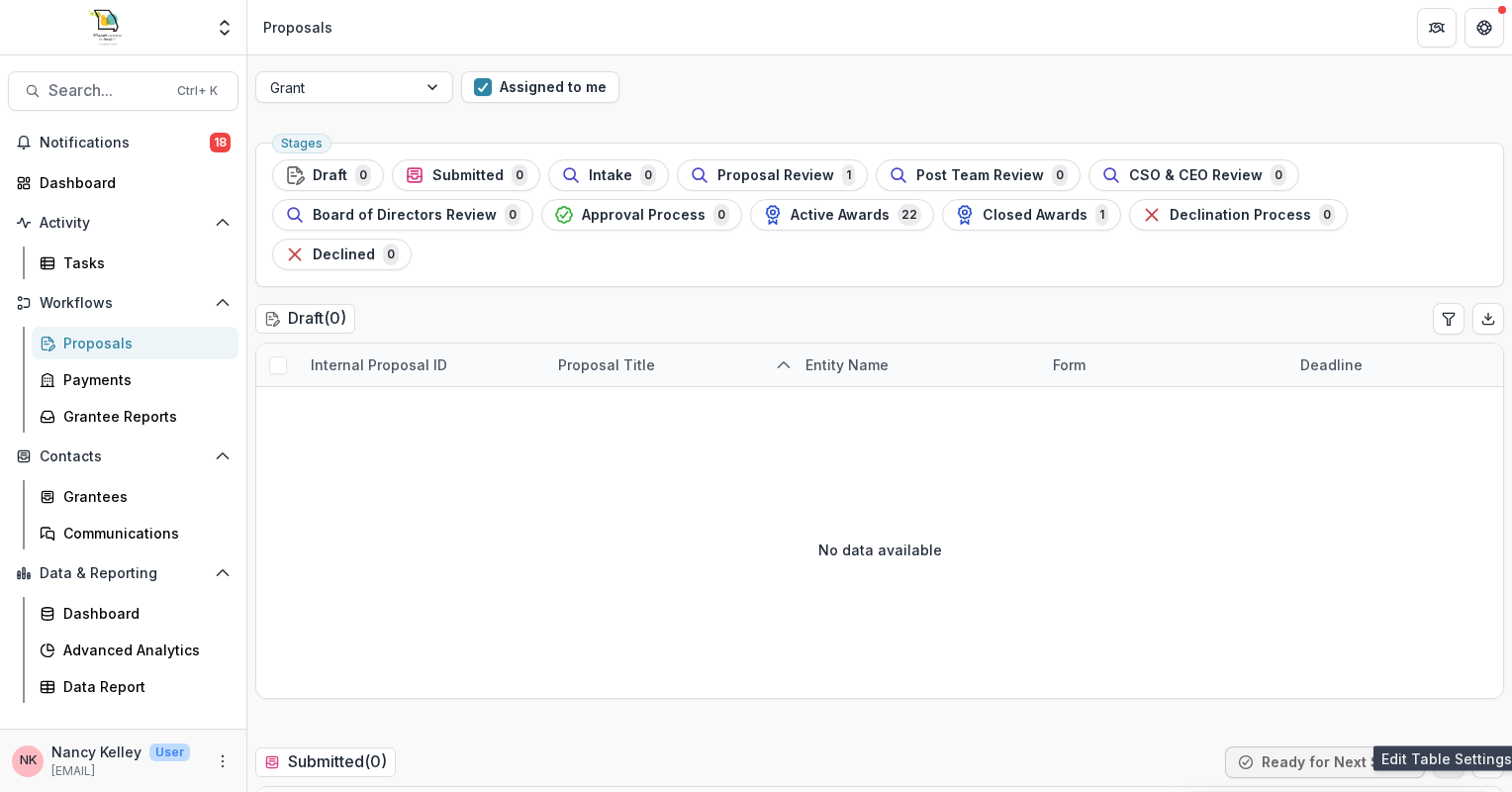 click 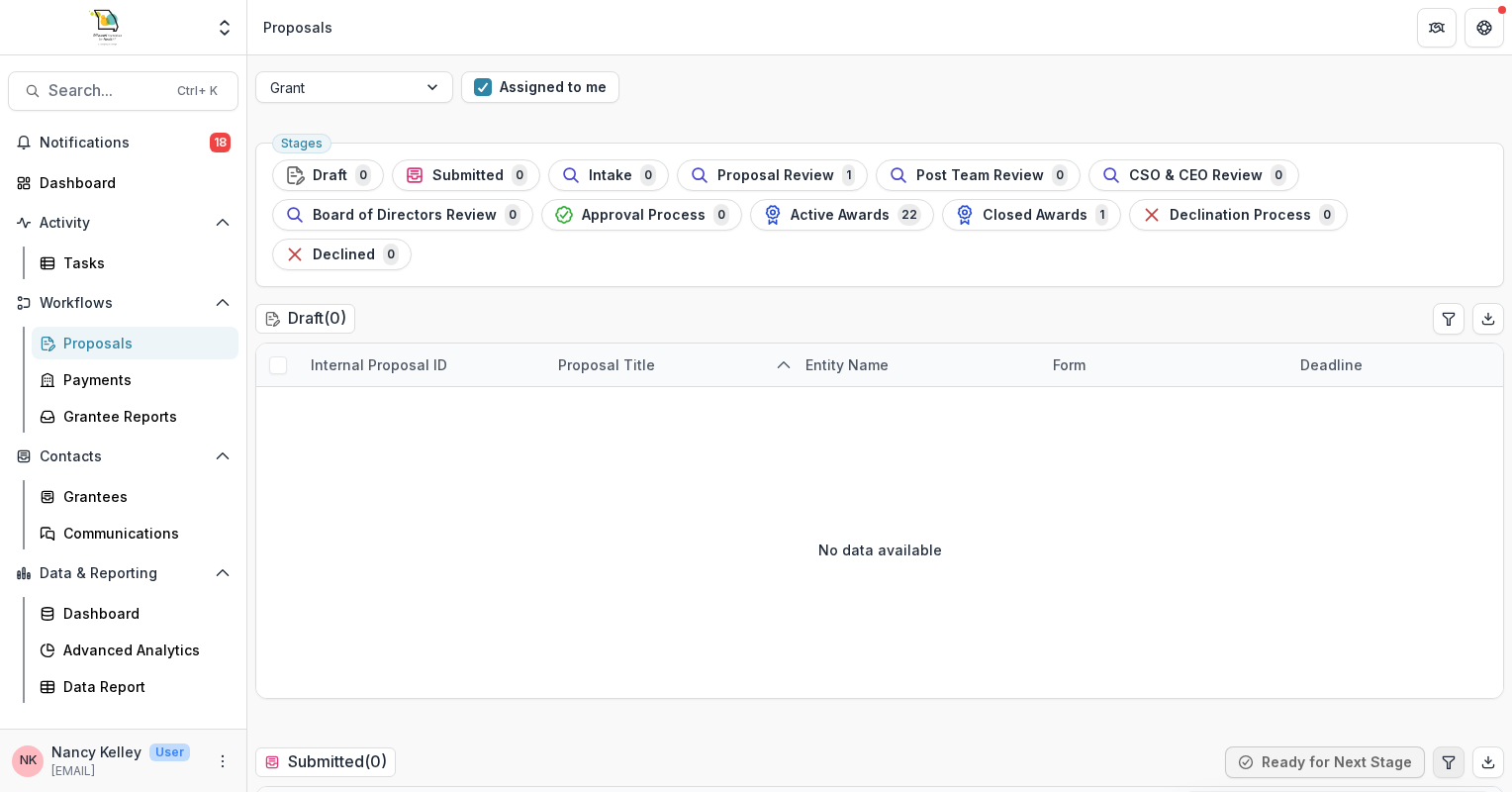 select on "******" 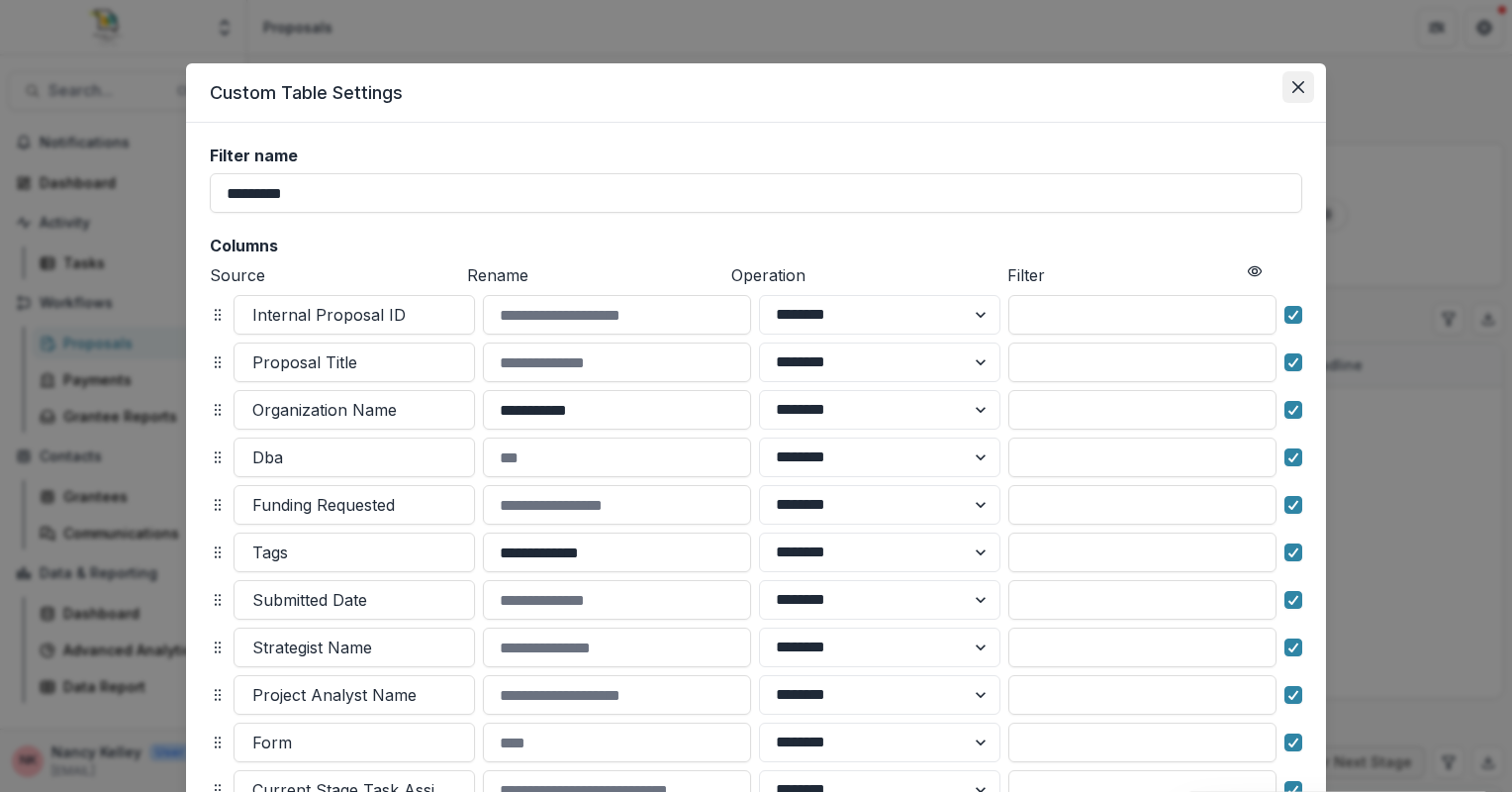 click 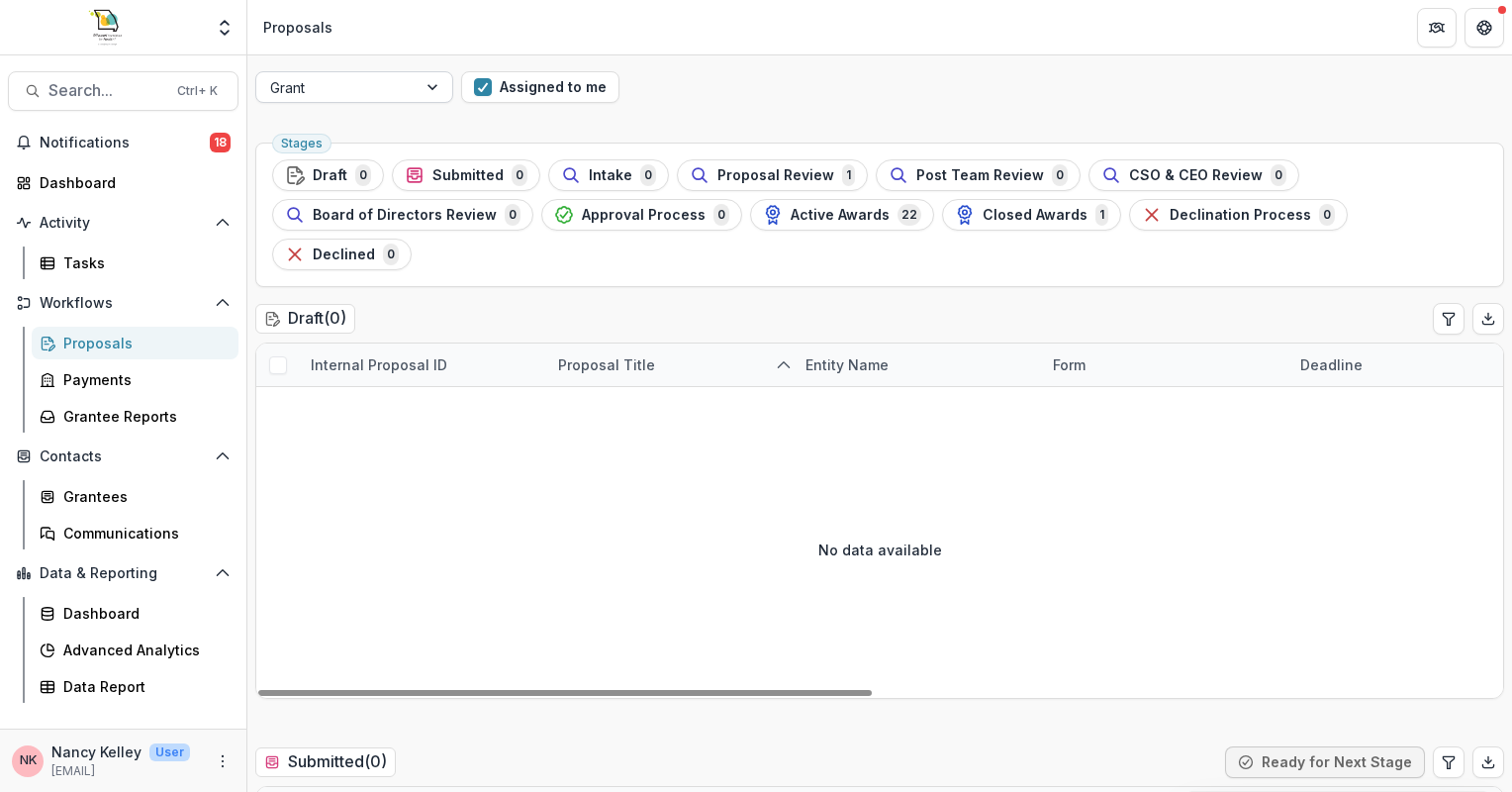 click at bounding box center (434, 87) 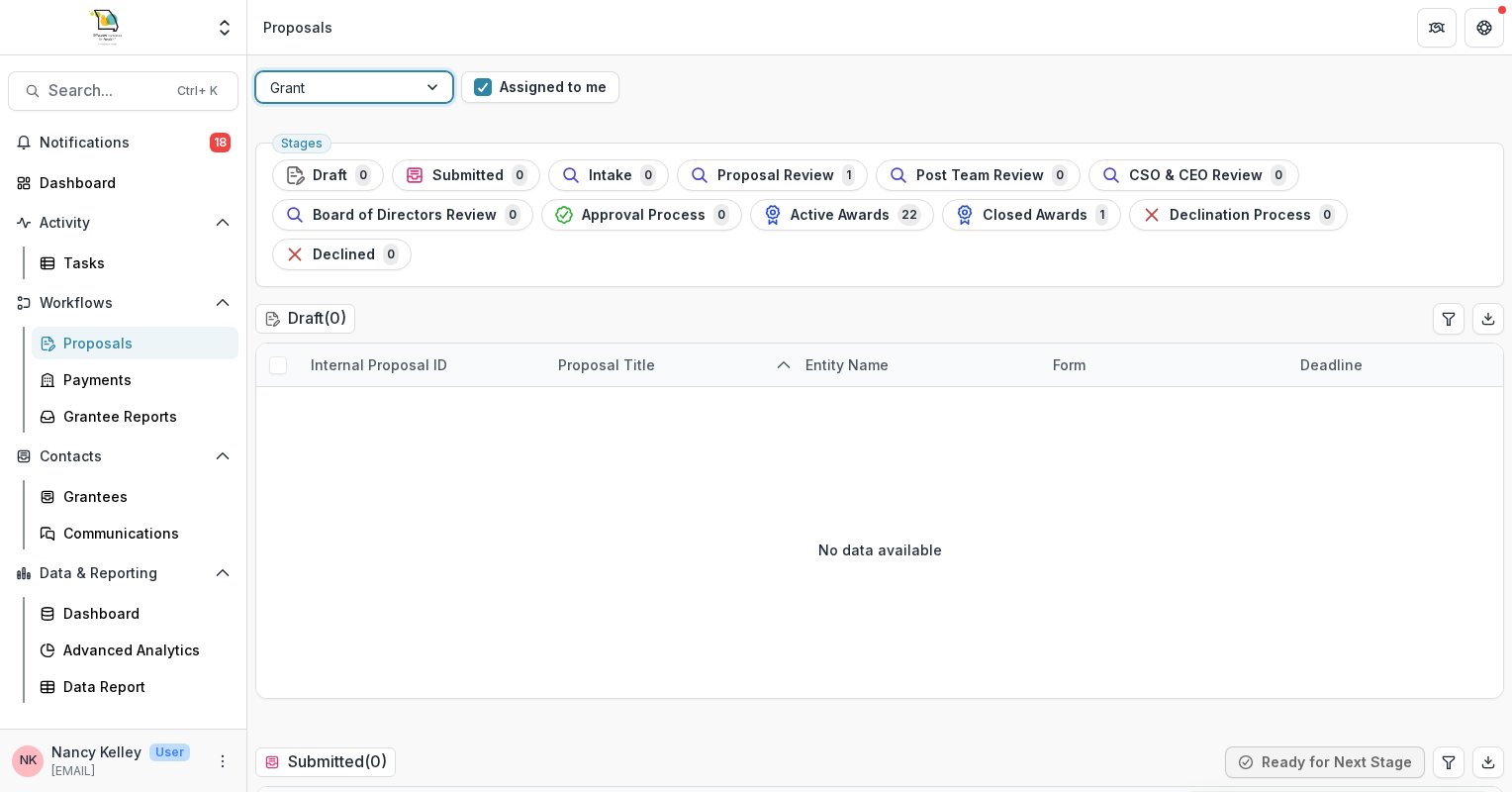 click at bounding box center (434, 87) 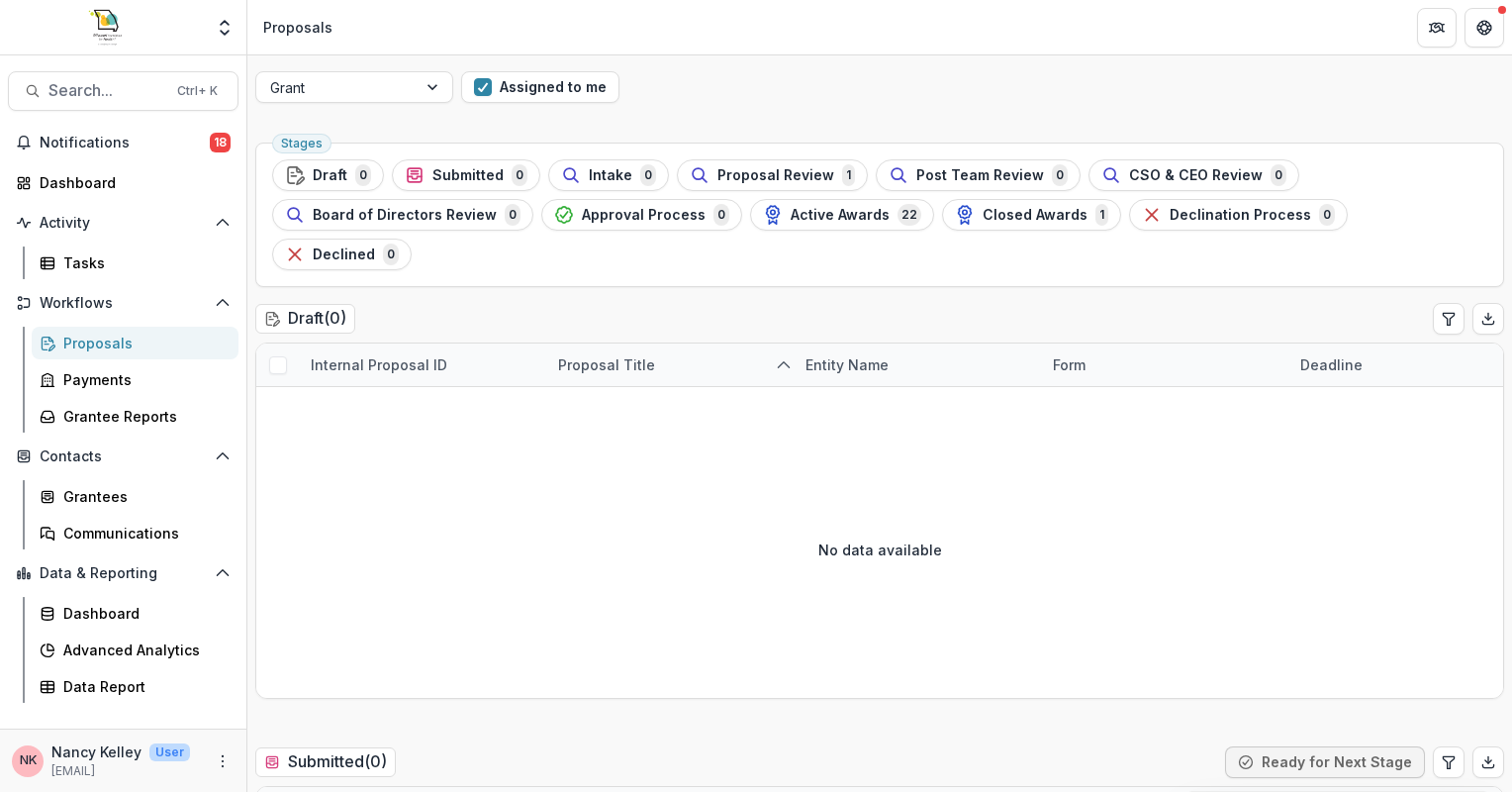 click on "Assigned to me" at bounding box center [983, 87] 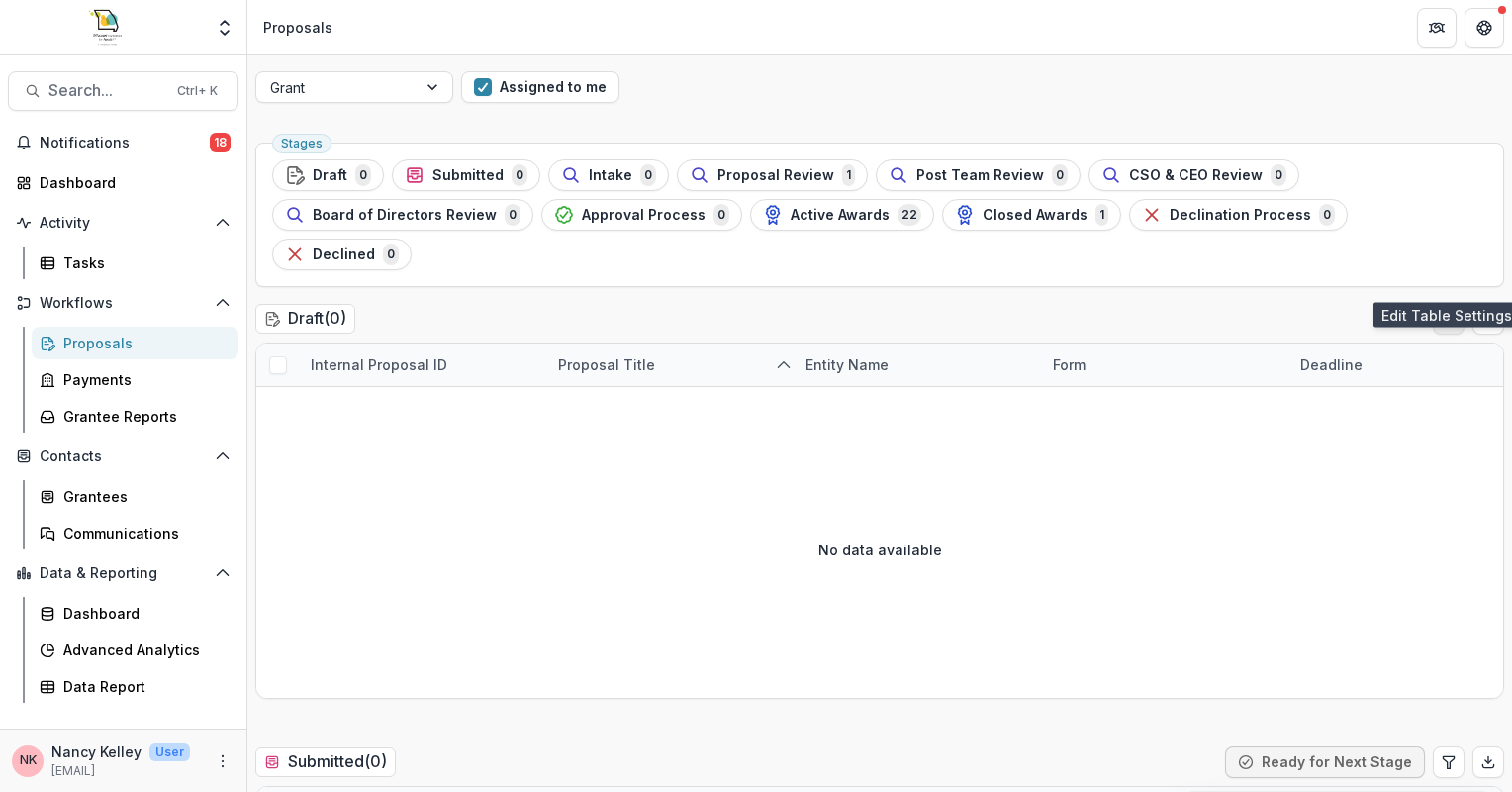 click 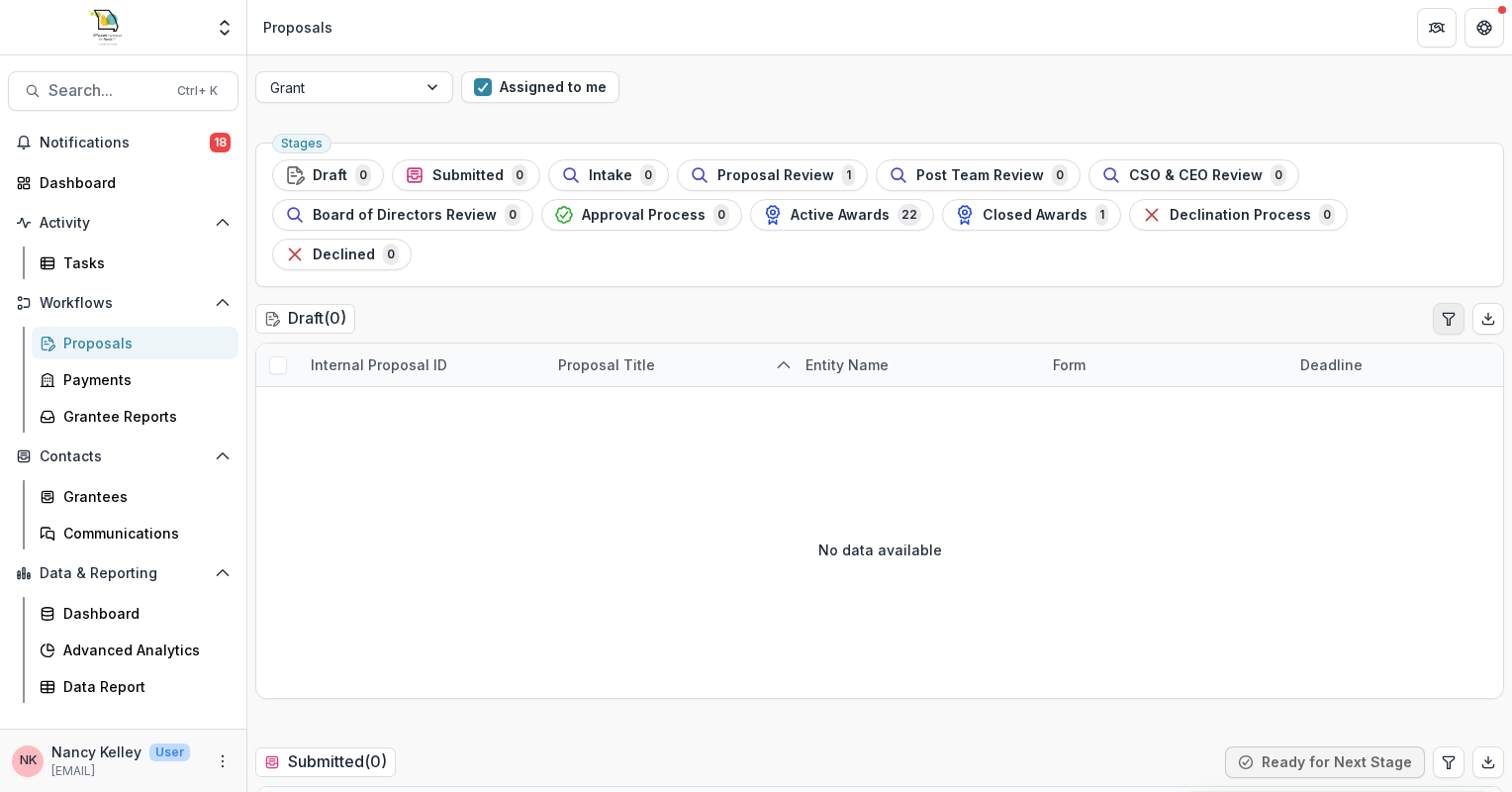select on "******" 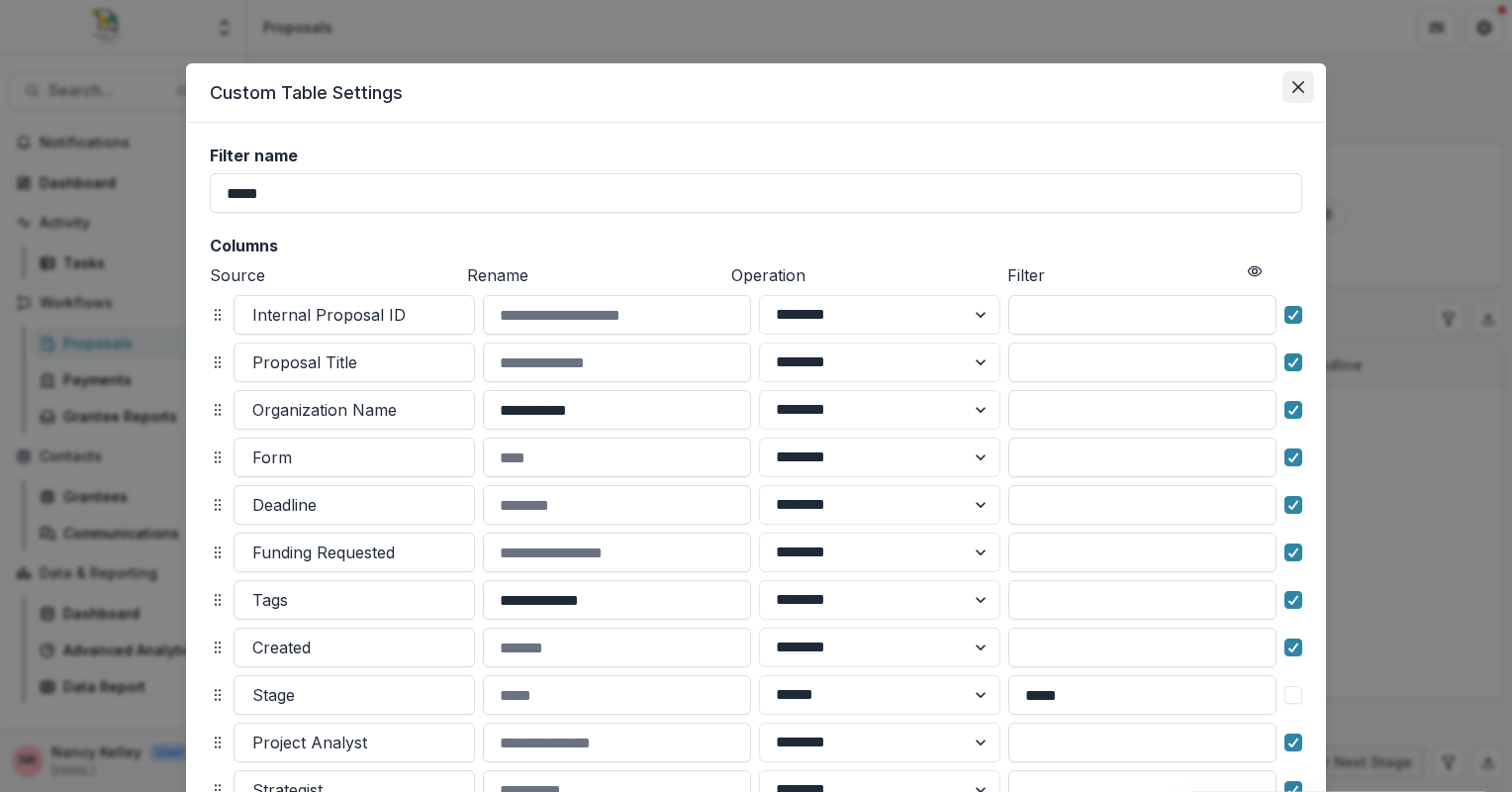 click at bounding box center [1298, 87] 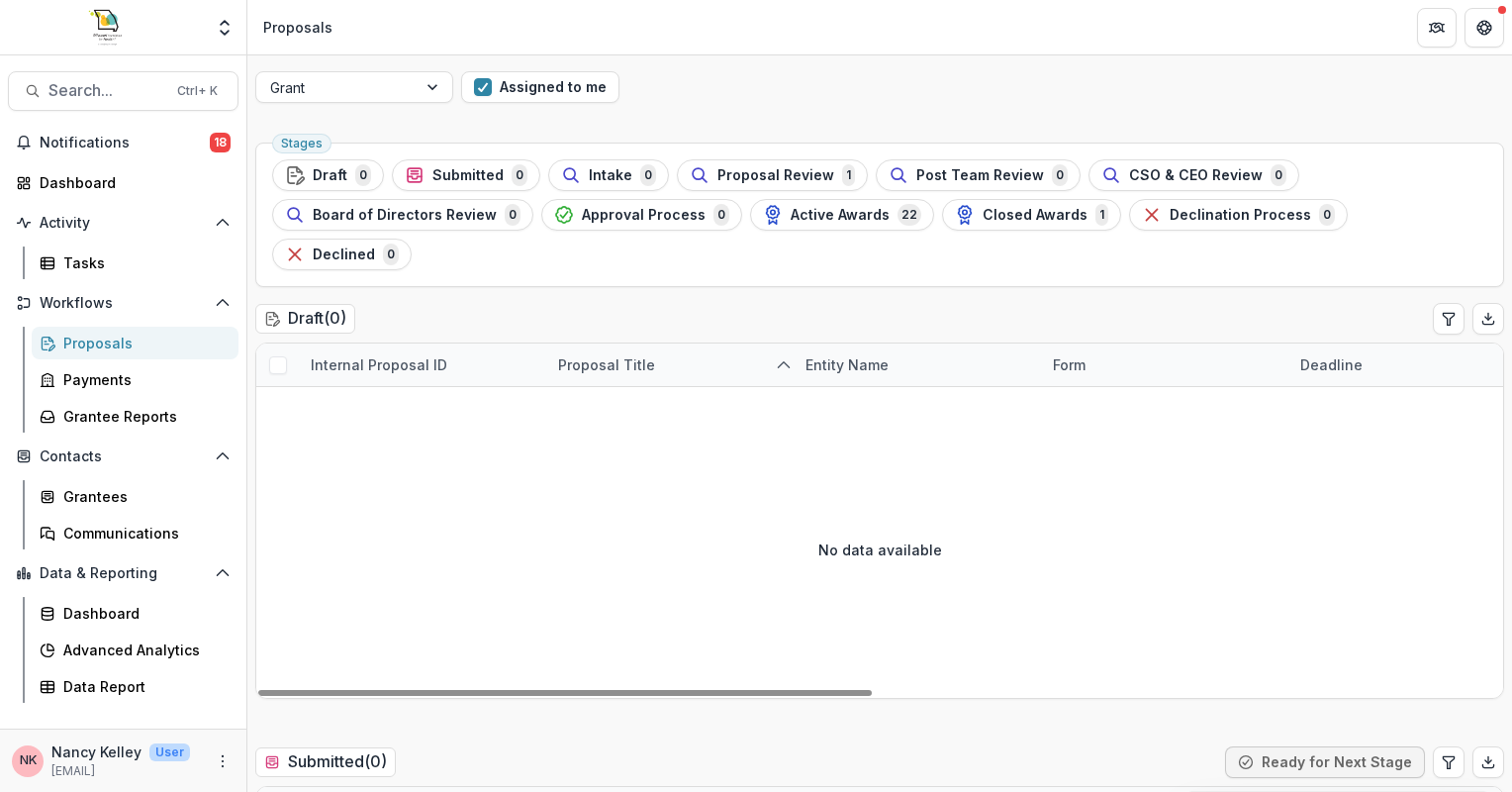 click on "Entity Name" at bounding box center (917, 364) 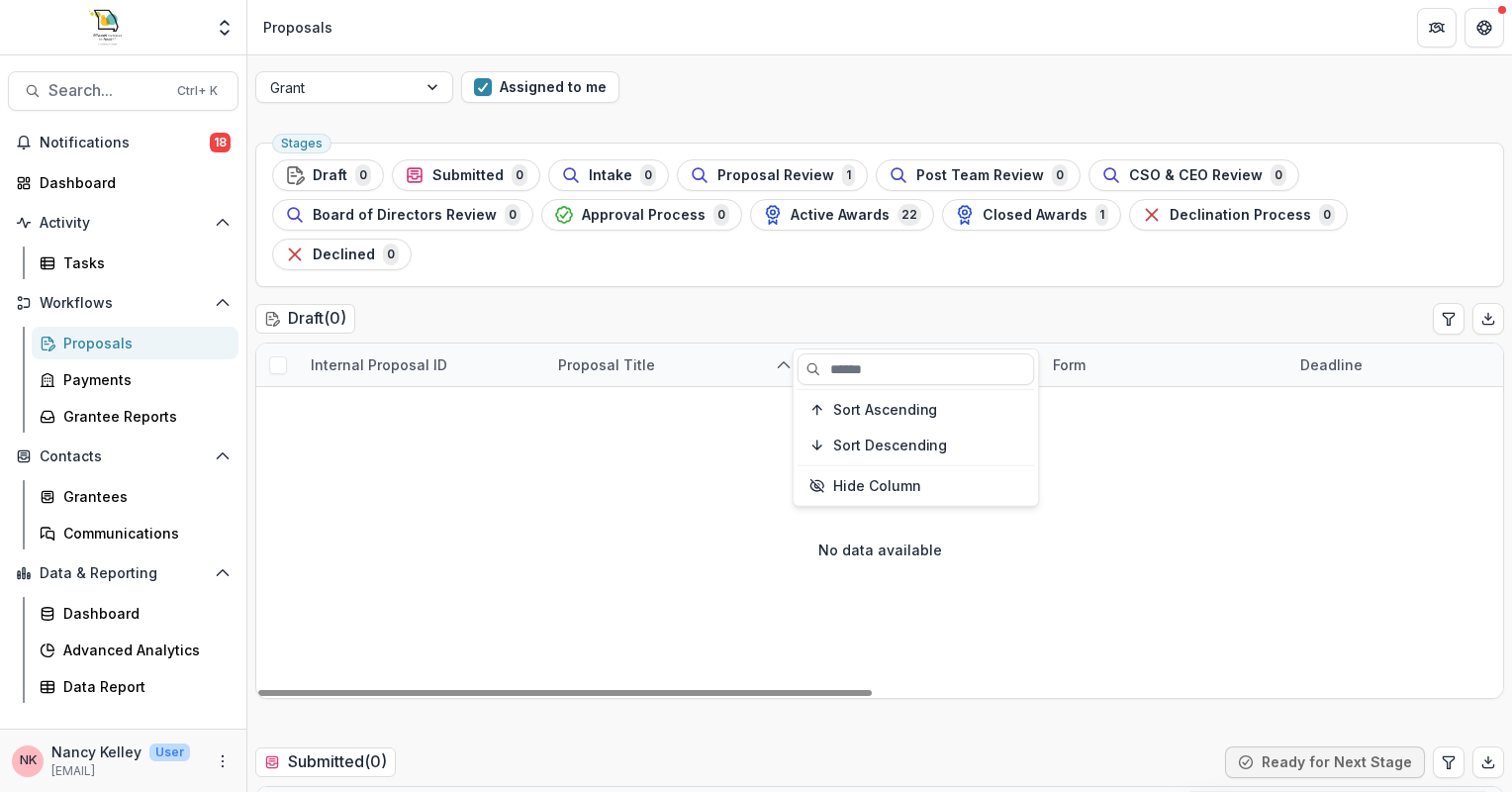 click on "No data available" at bounding box center [880, 549] 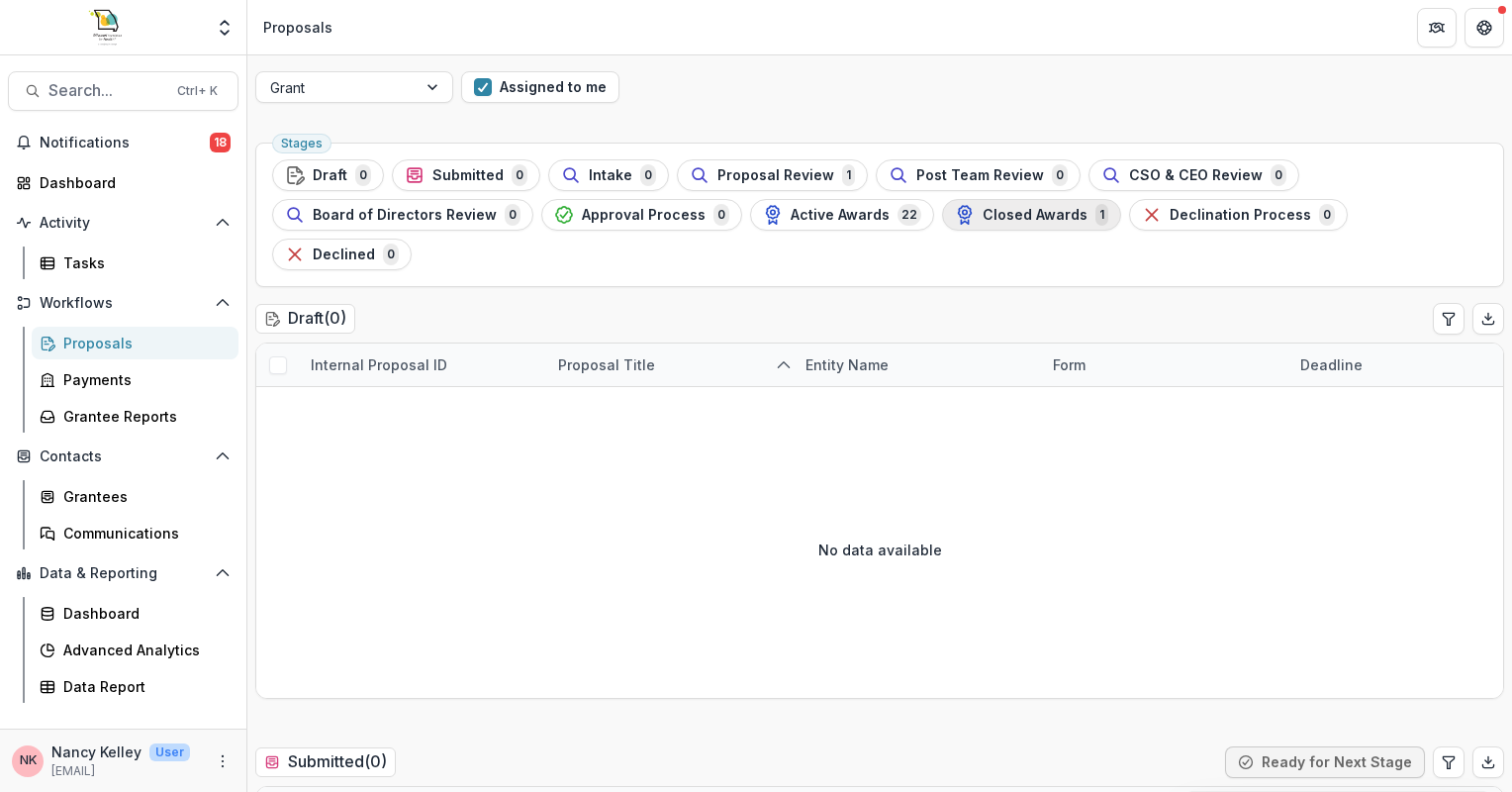 click on "Closed Awards" at bounding box center [1035, 215] 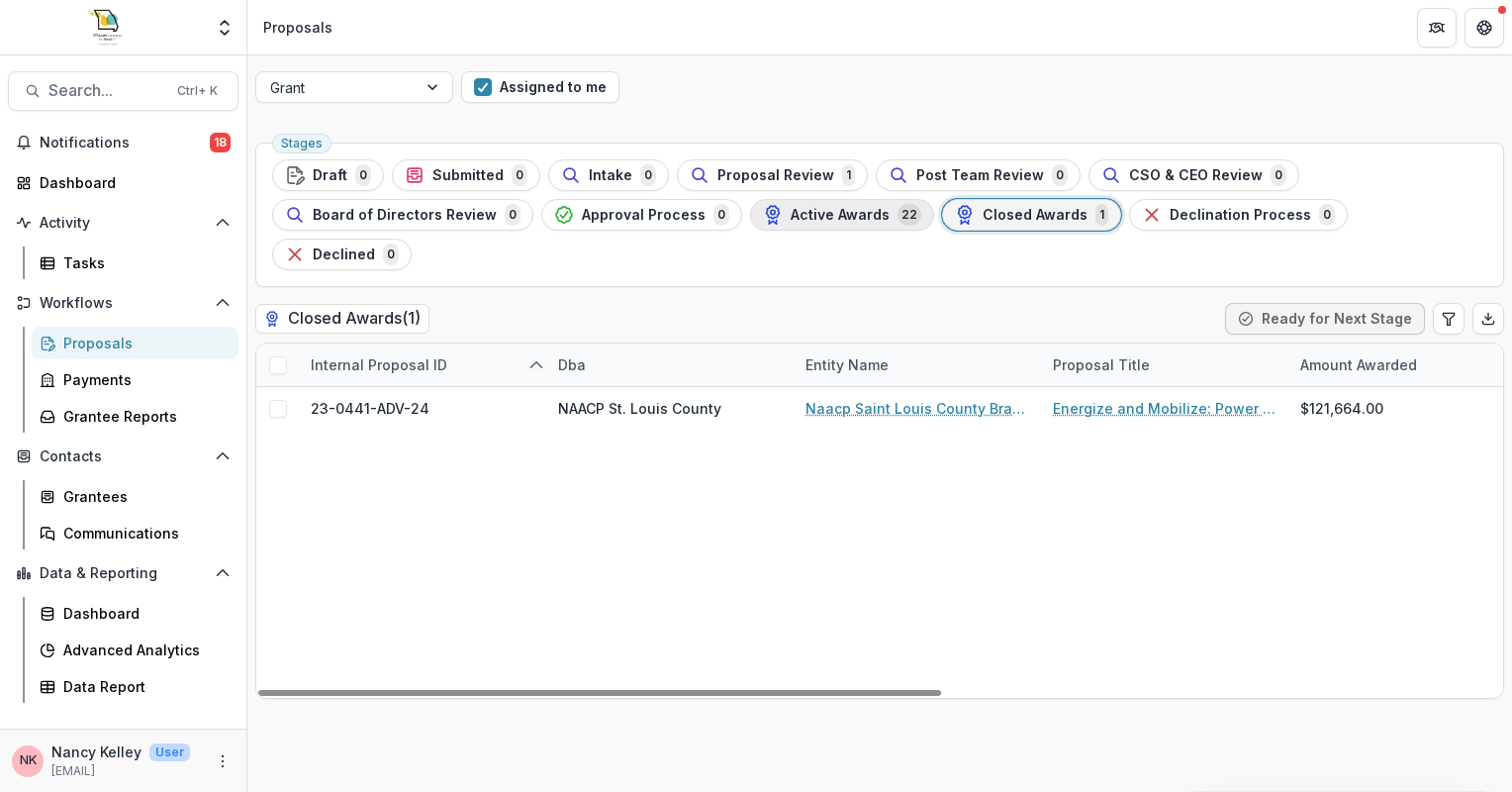 click on "Active Awards" at bounding box center (840, 215) 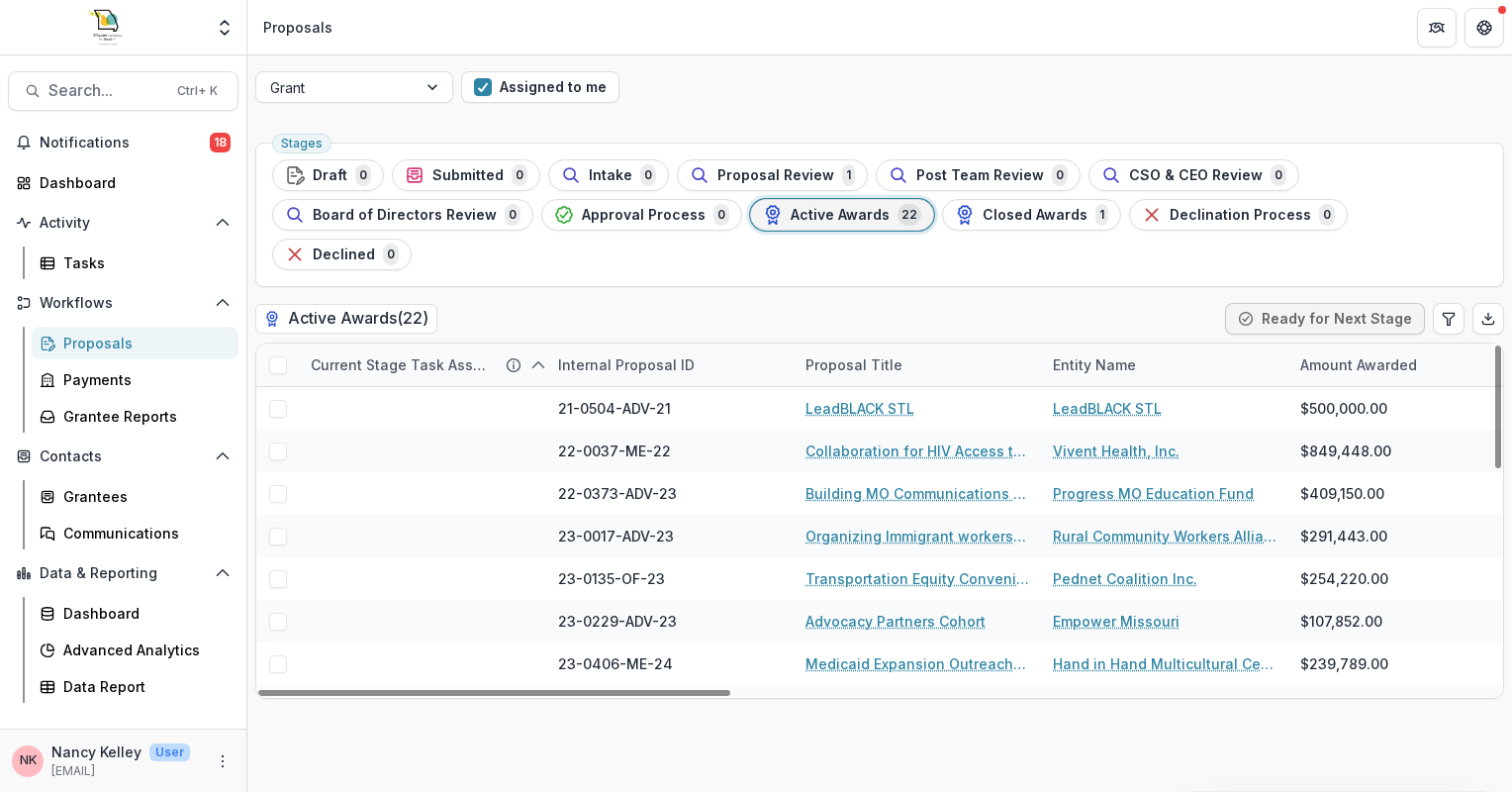 click on "Proposal Title" at bounding box center [854, 364] 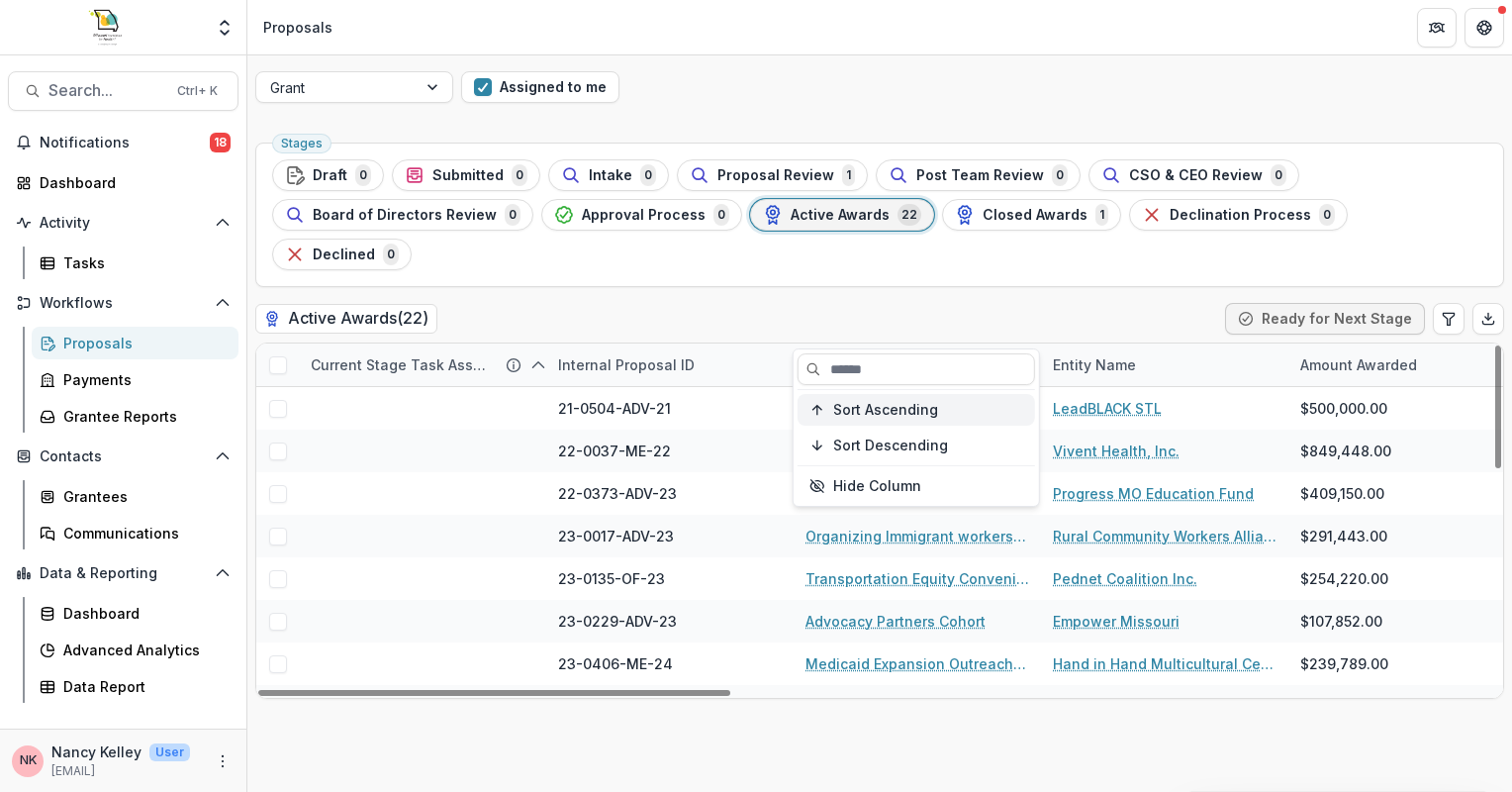 click on "Sort Ascending" at bounding box center [886, 410] 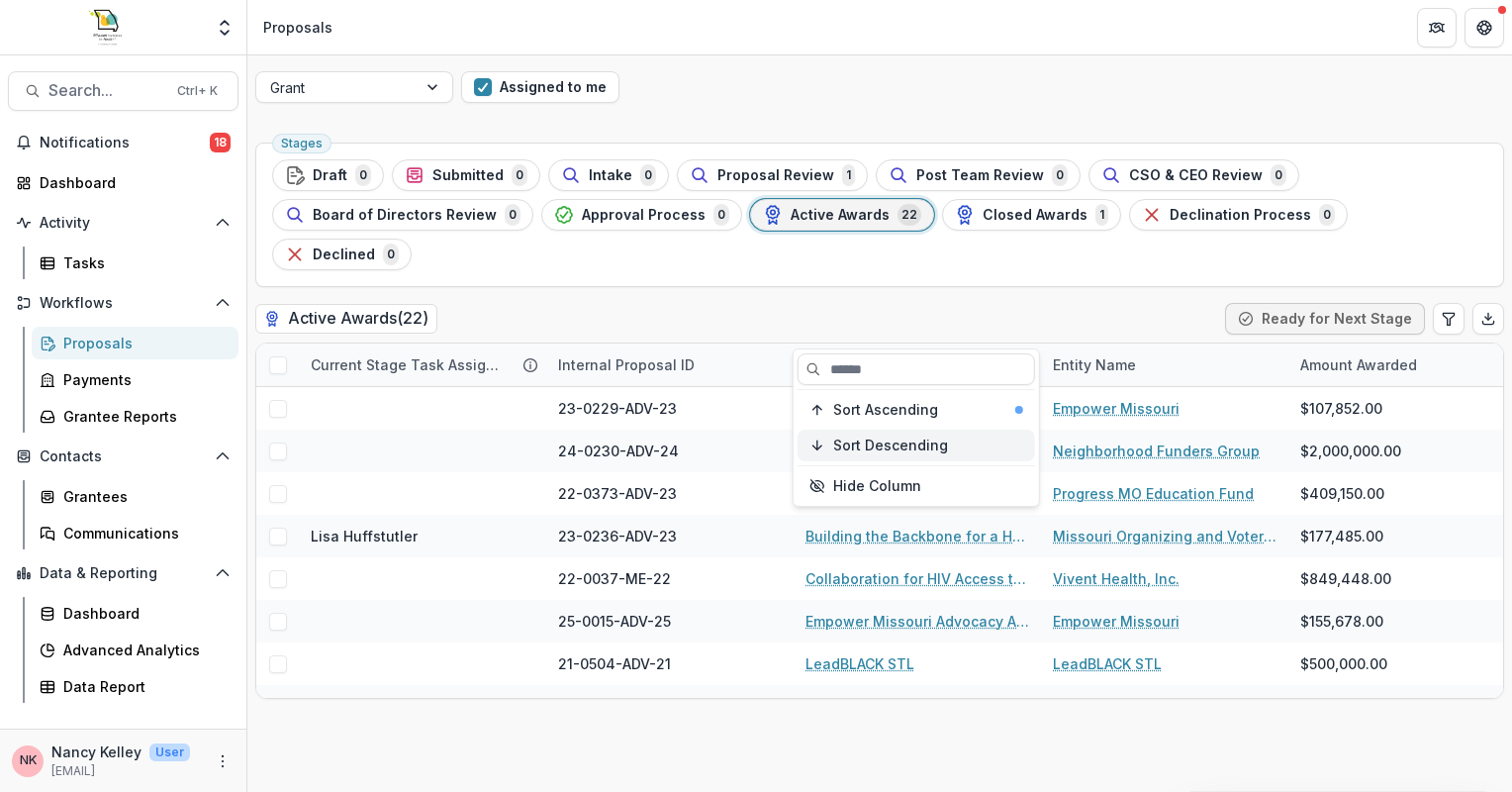 click on "Sort Descending" at bounding box center (891, 446) 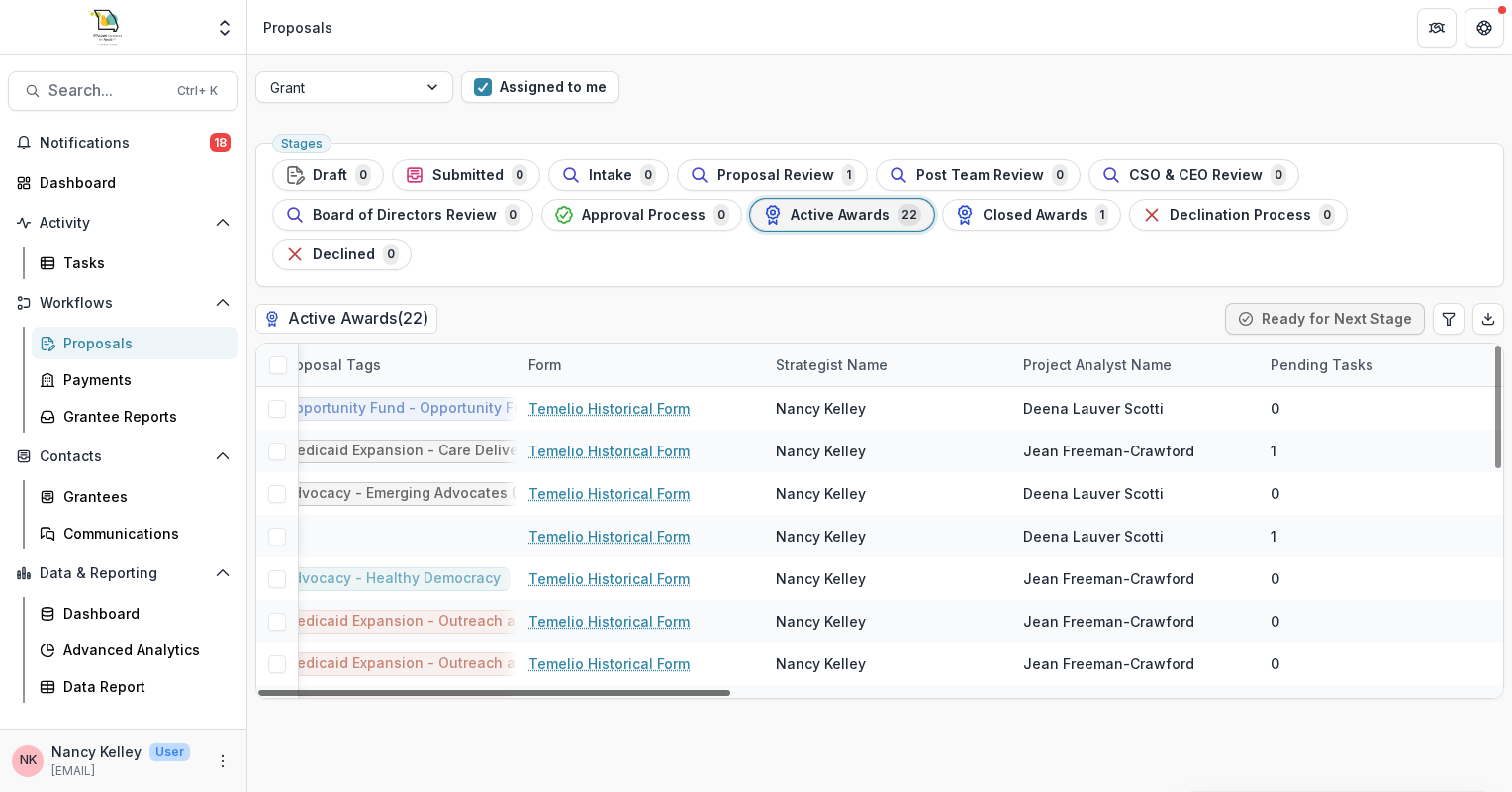 scroll, scrollTop: 0, scrollLeft: 2011, axis: horizontal 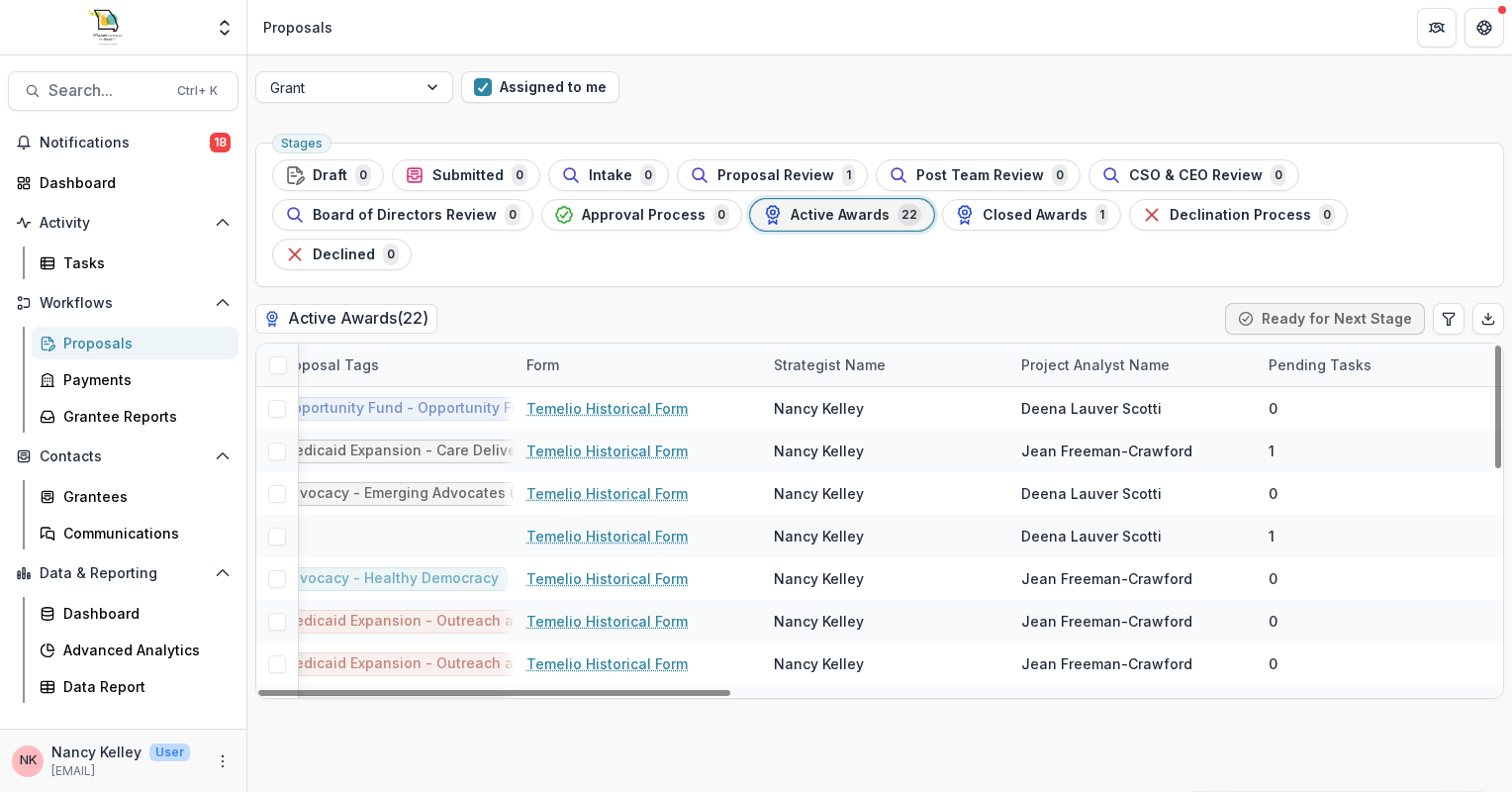 drag, startPoint x: 654, startPoint y: 653, endPoint x: 1477, endPoint y: 704, distance: 824.57868 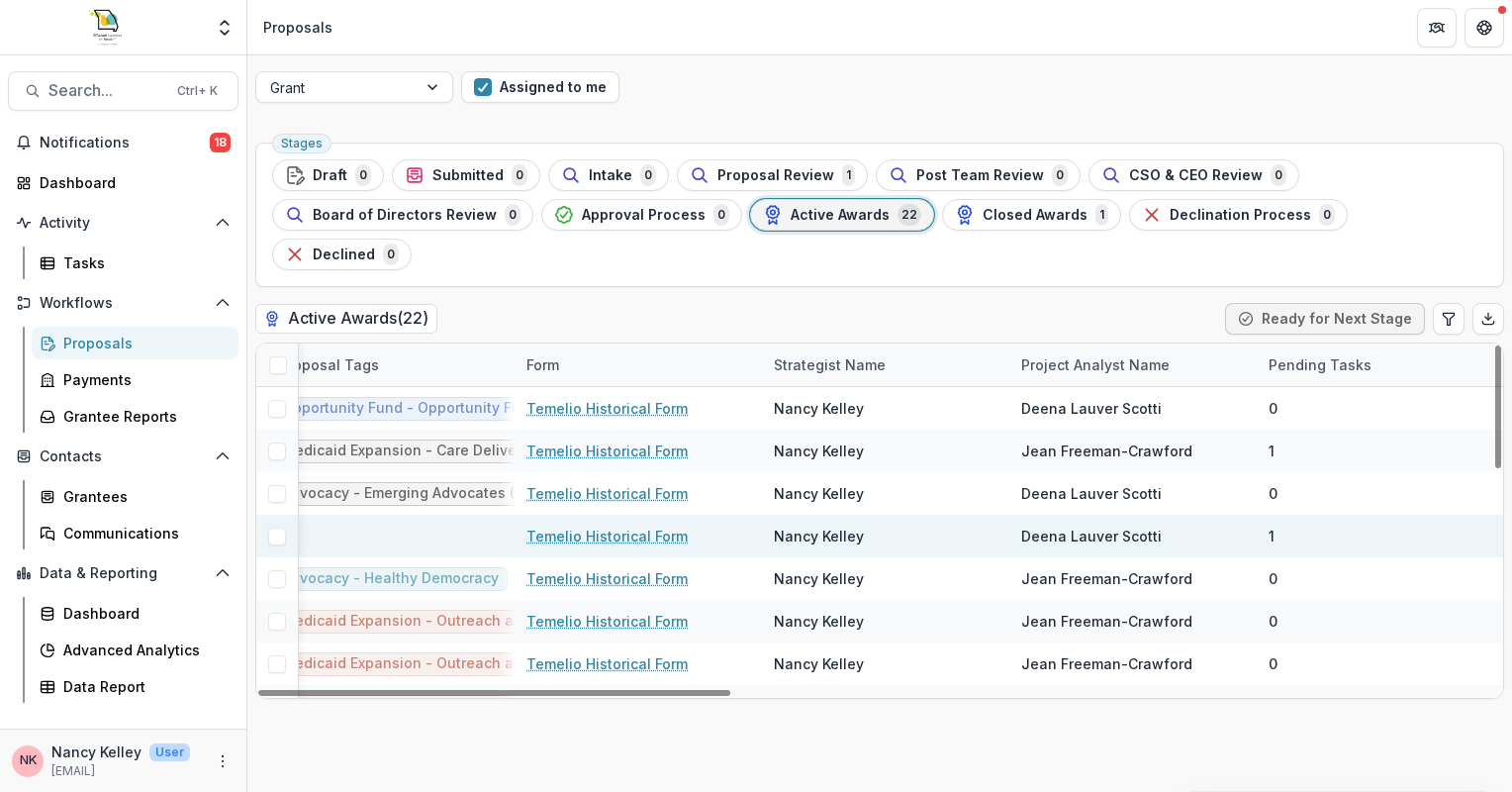 click on "1" at bounding box center [1380, 536] 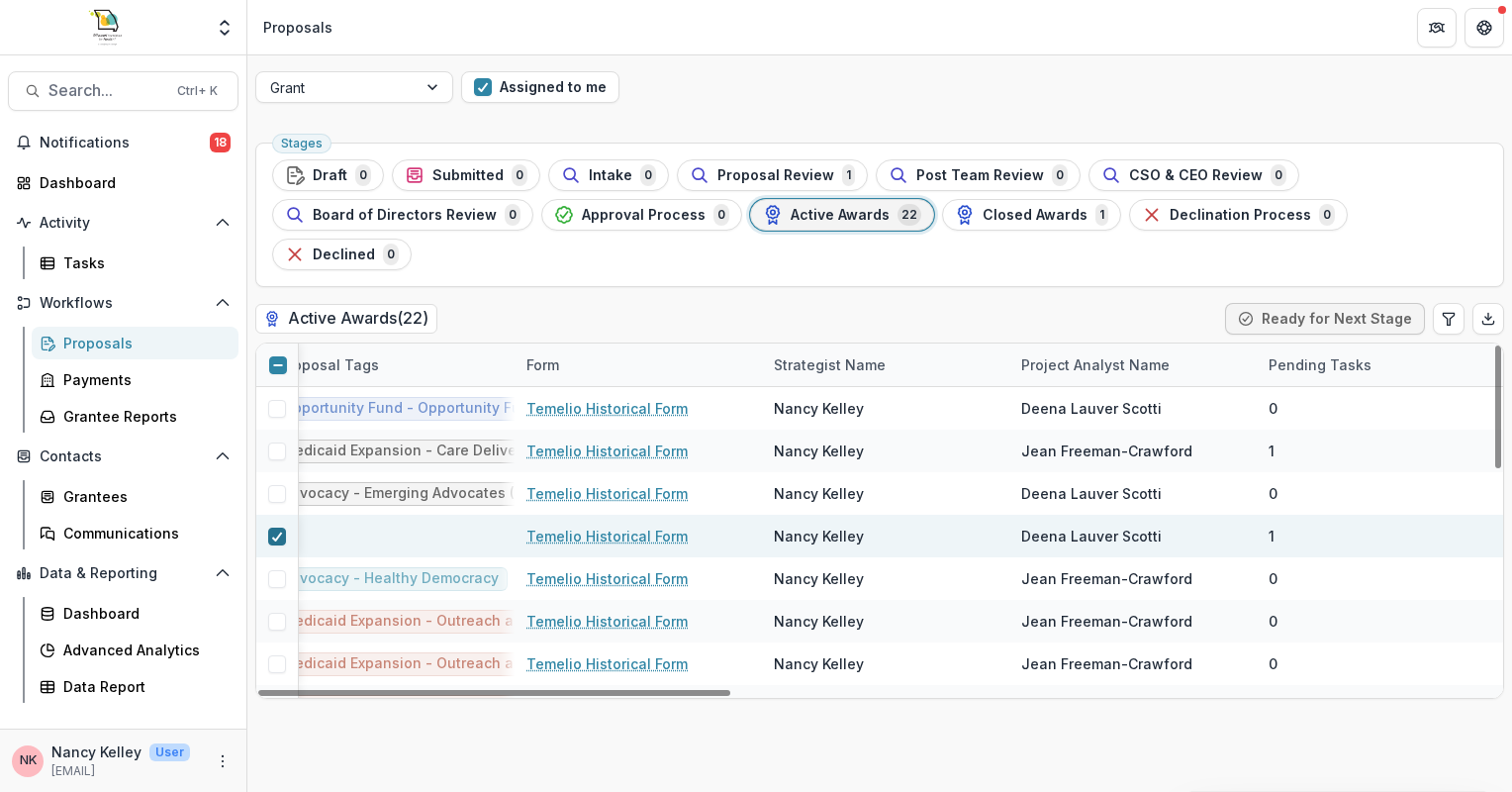 click 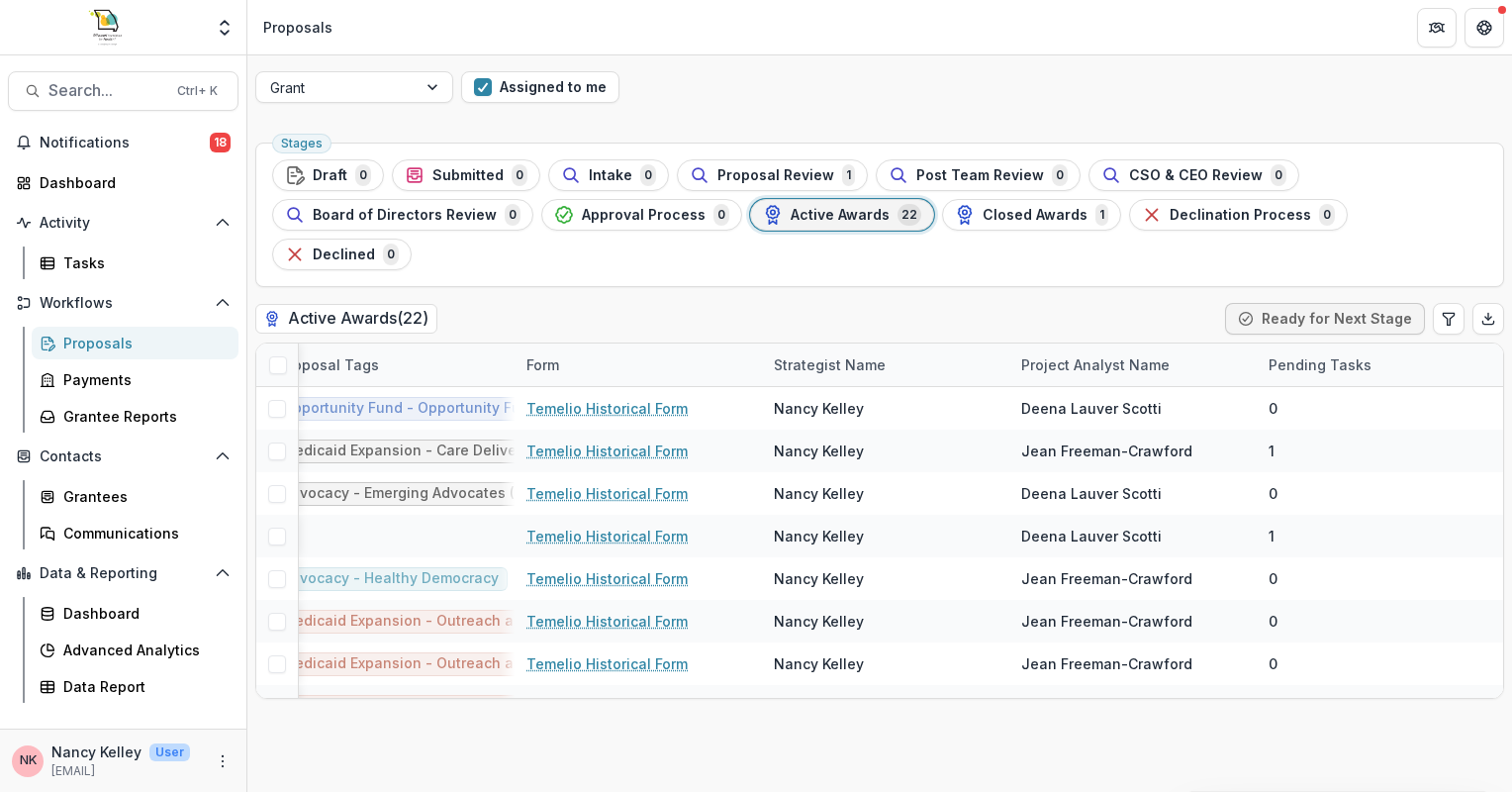drag, startPoint x: 1110, startPoint y: 658, endPoint x: 315, endPoint y: 693, distance: 795.7701 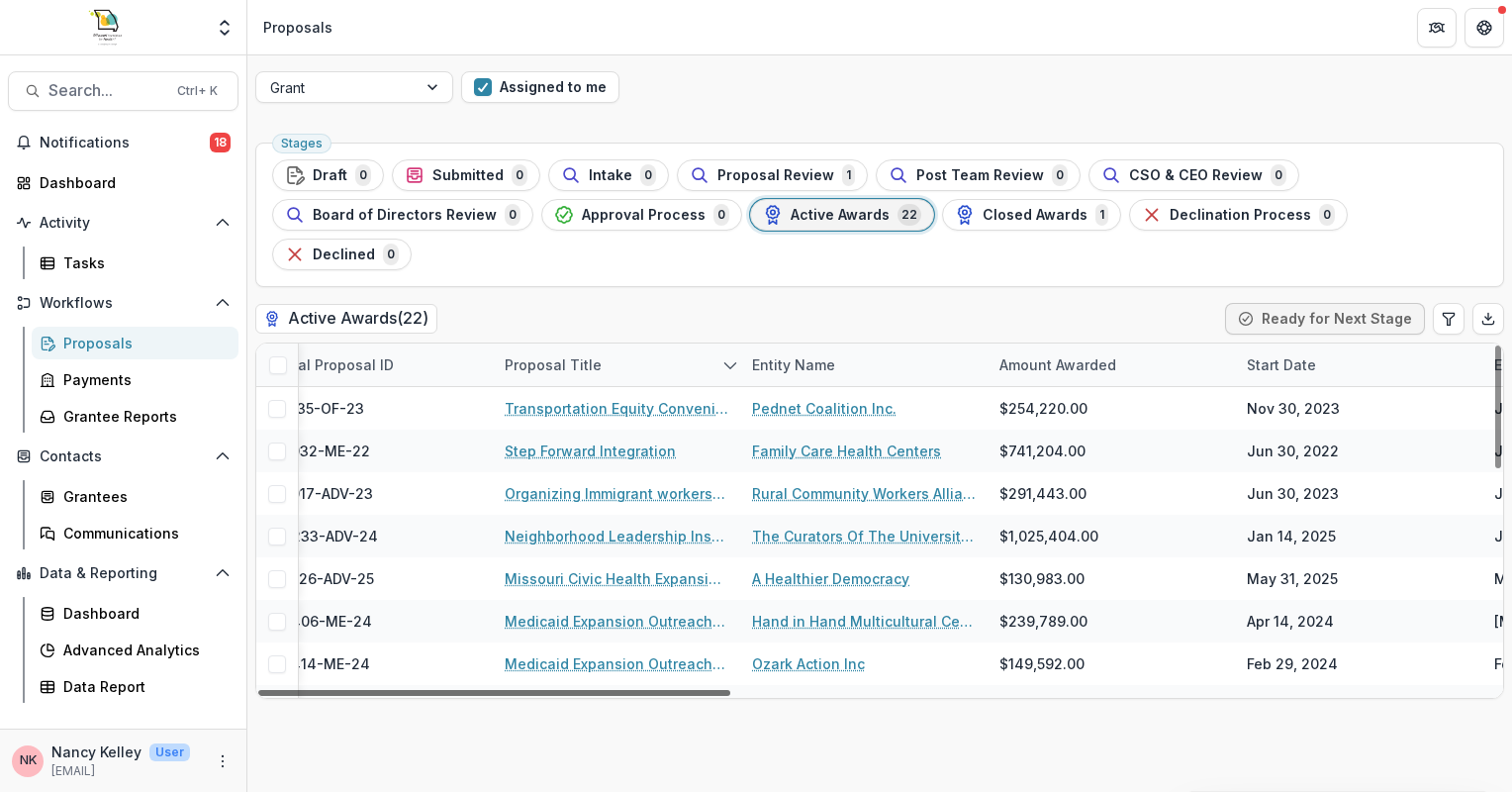 scroll, scrollTop: 0, scrollLeft: 0, axis: both 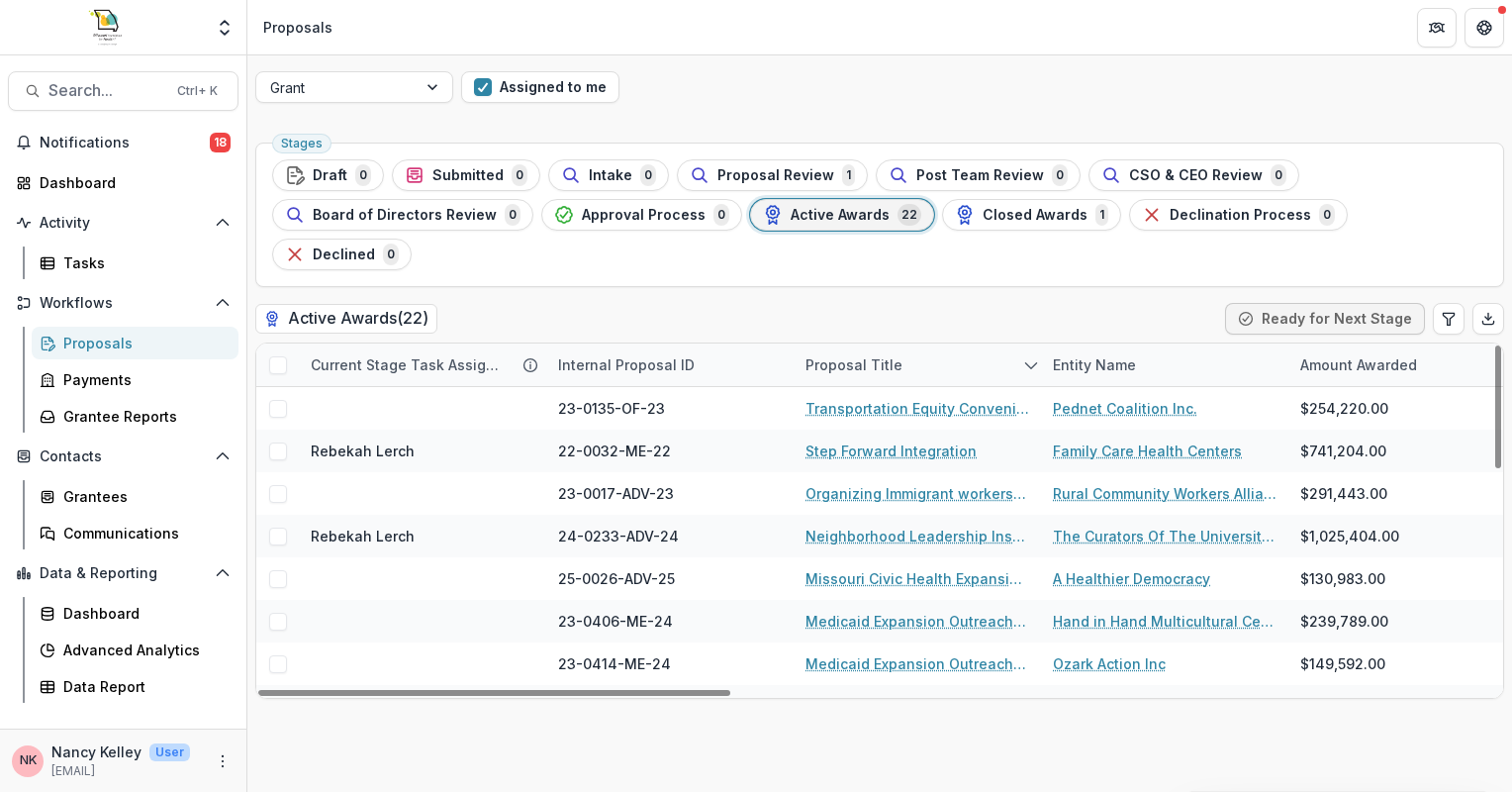 drag, startPoint x: 1136, startPoint y: 651, endPoint x: 200, endPoint y: 743, distance: 940.5105 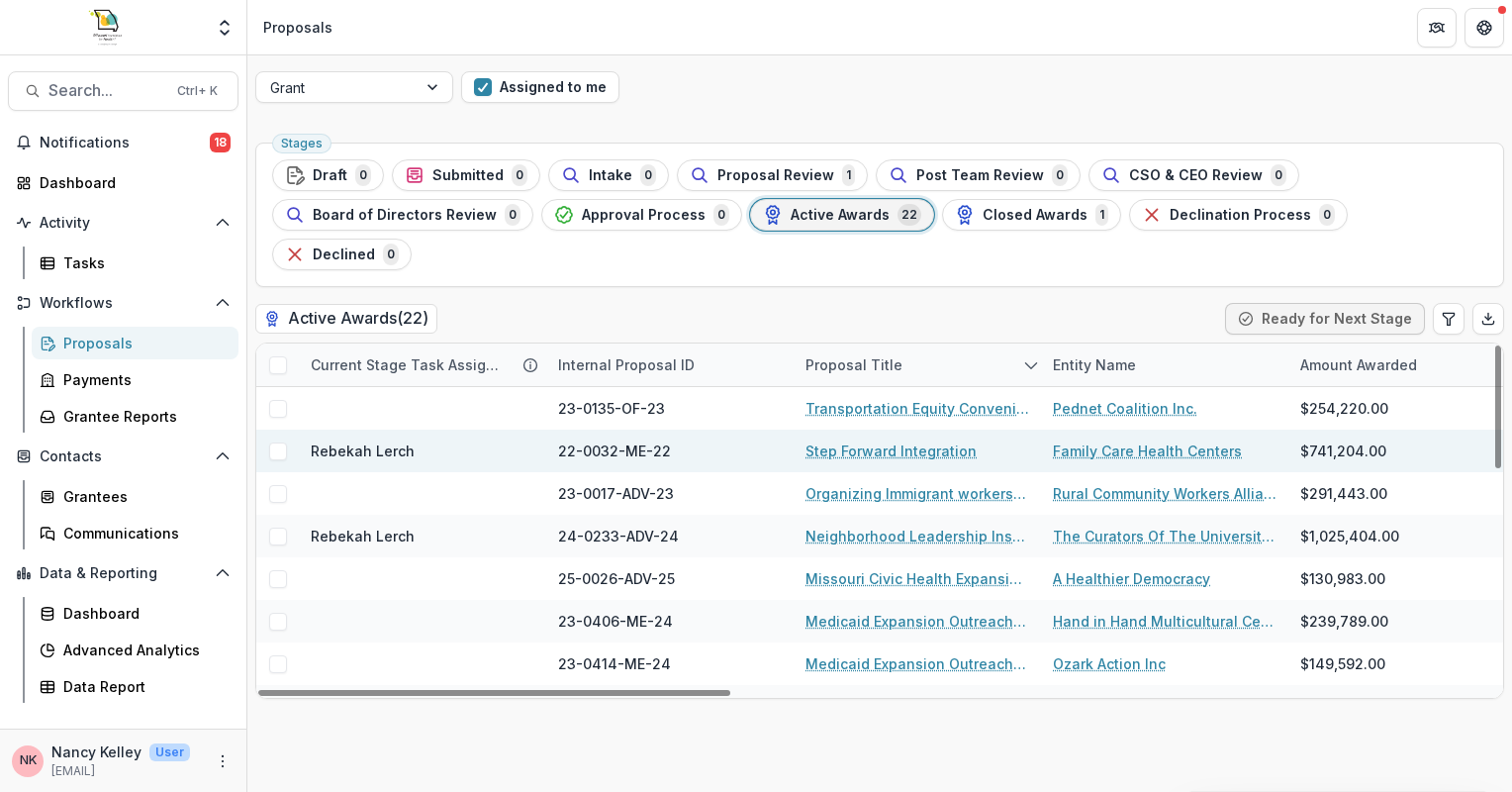 click on "Step Forward Integration" at bounding box center [891, 450] 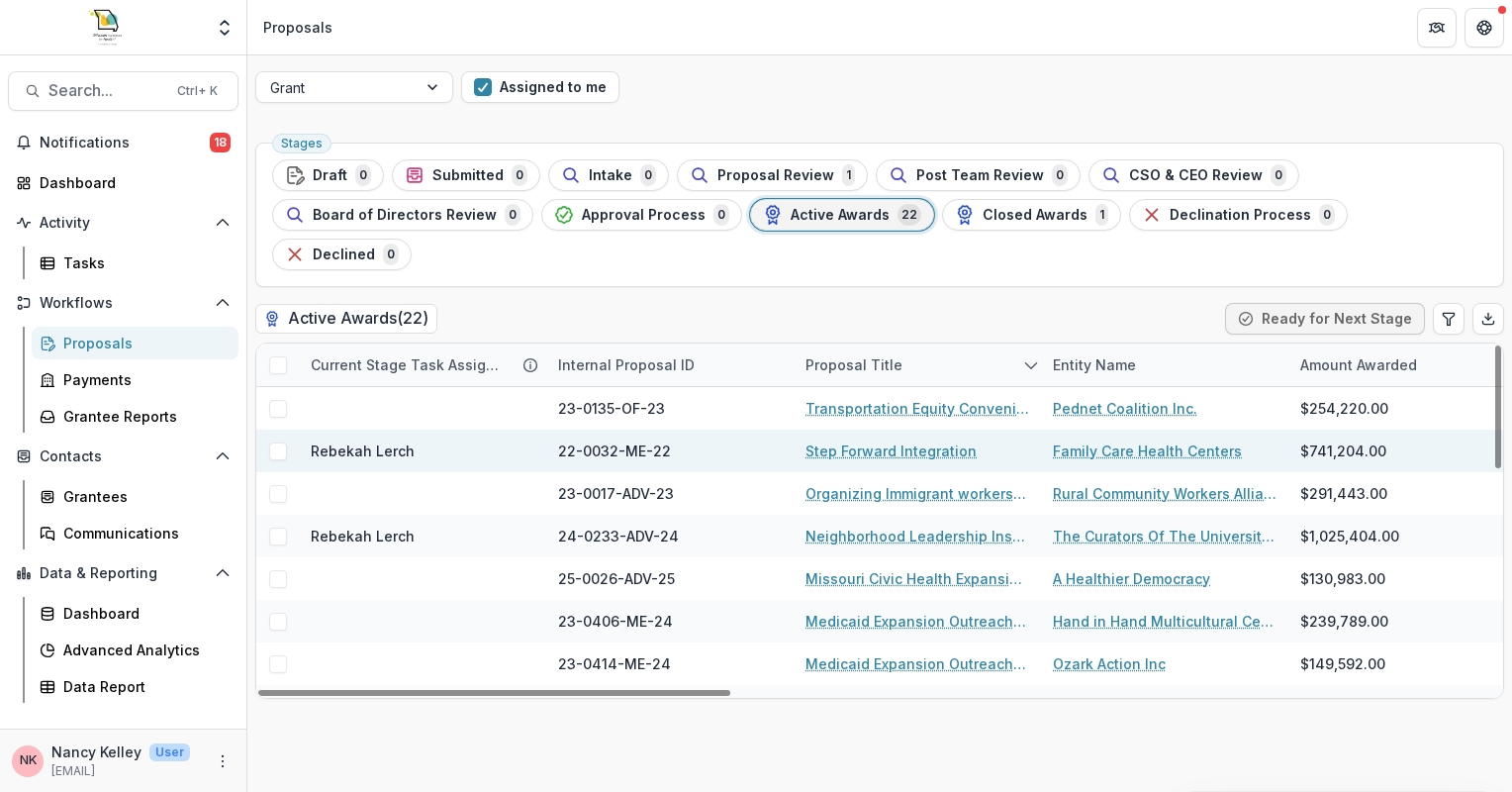 click on "Step Forward Integration" at bounding box center (891, 450) 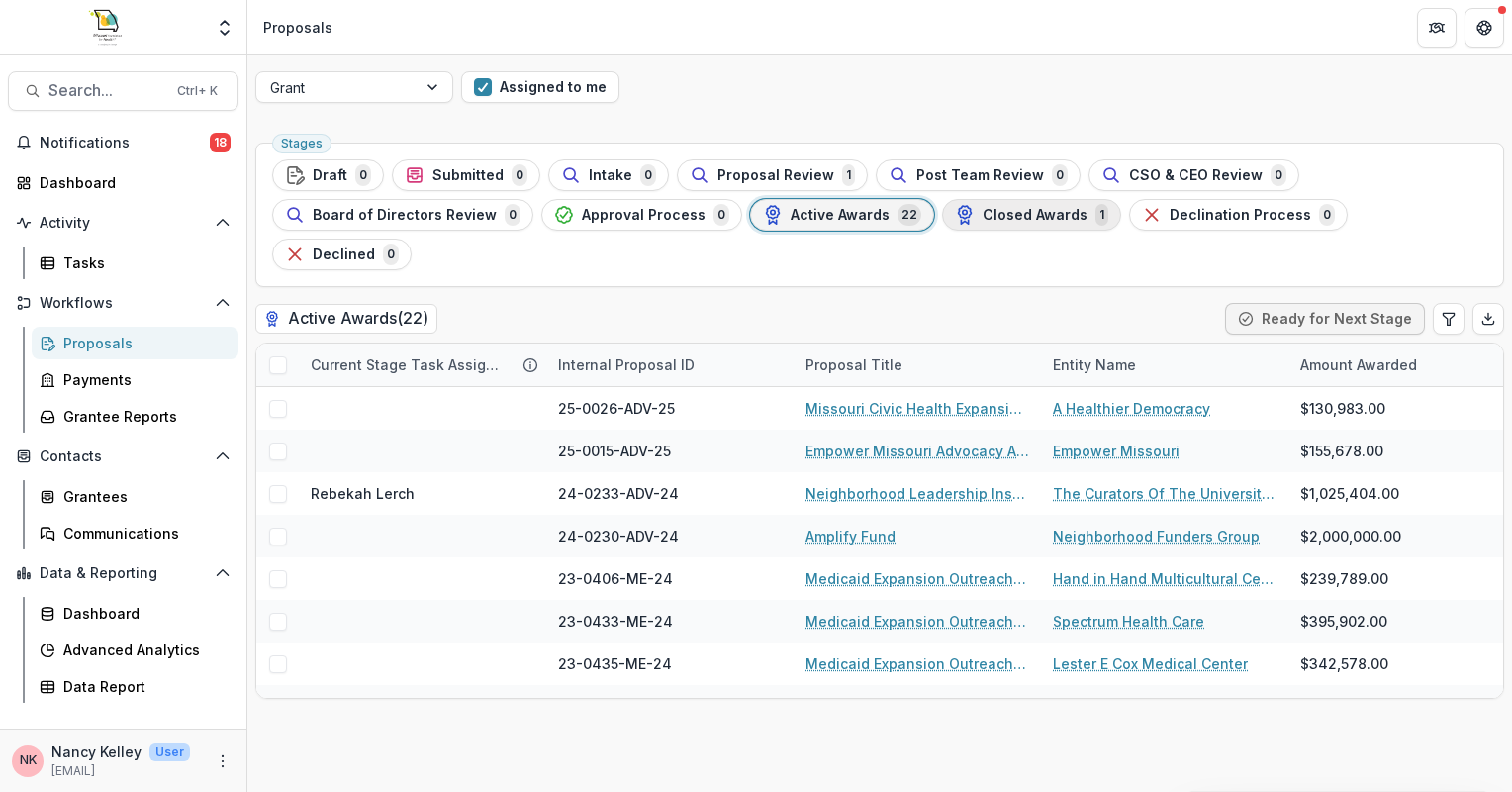 click on "Closed Awards" at bounding box center (1035, 215) 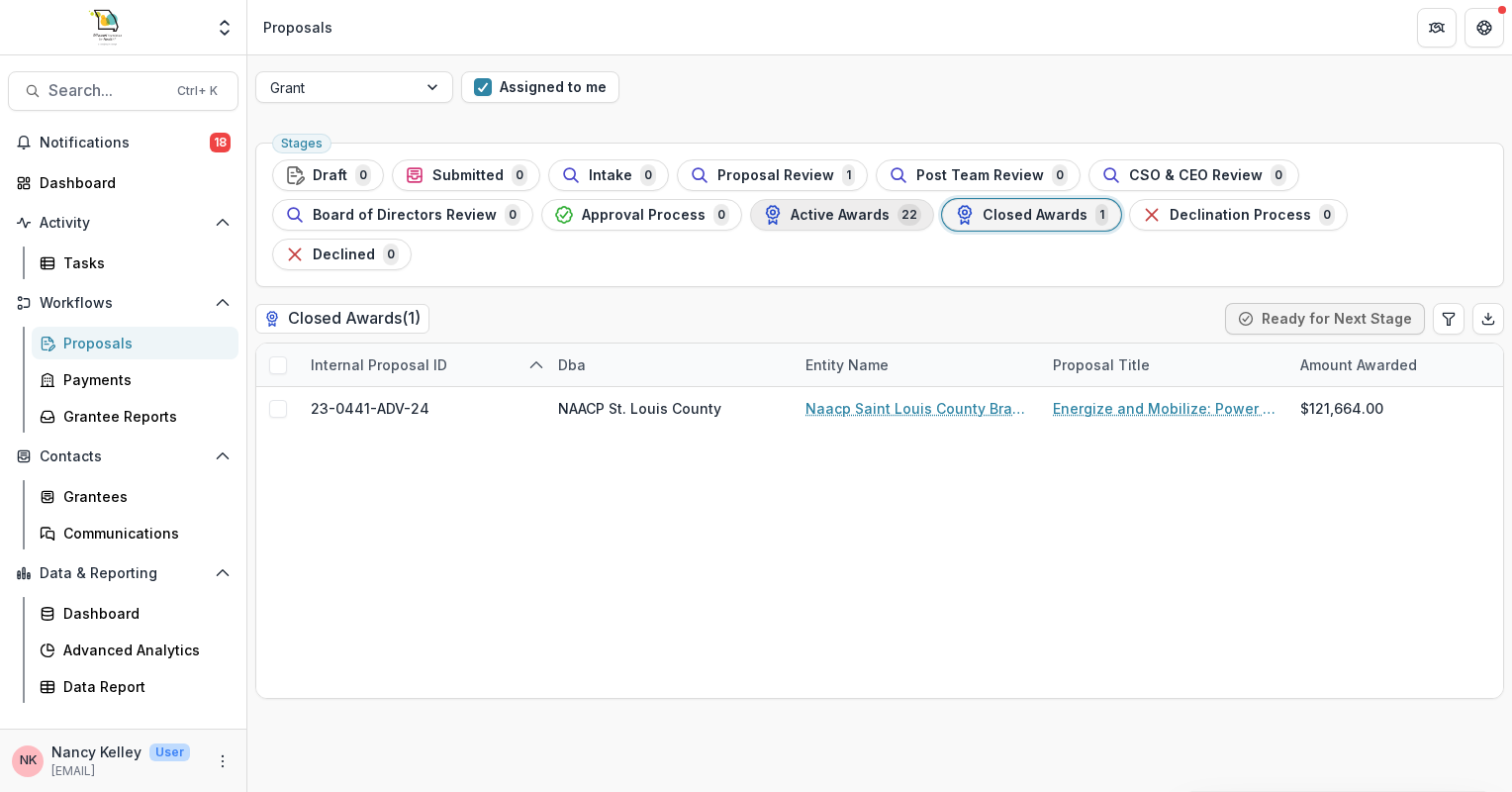 click on "Active Awards" at bounding box center (840, 215) 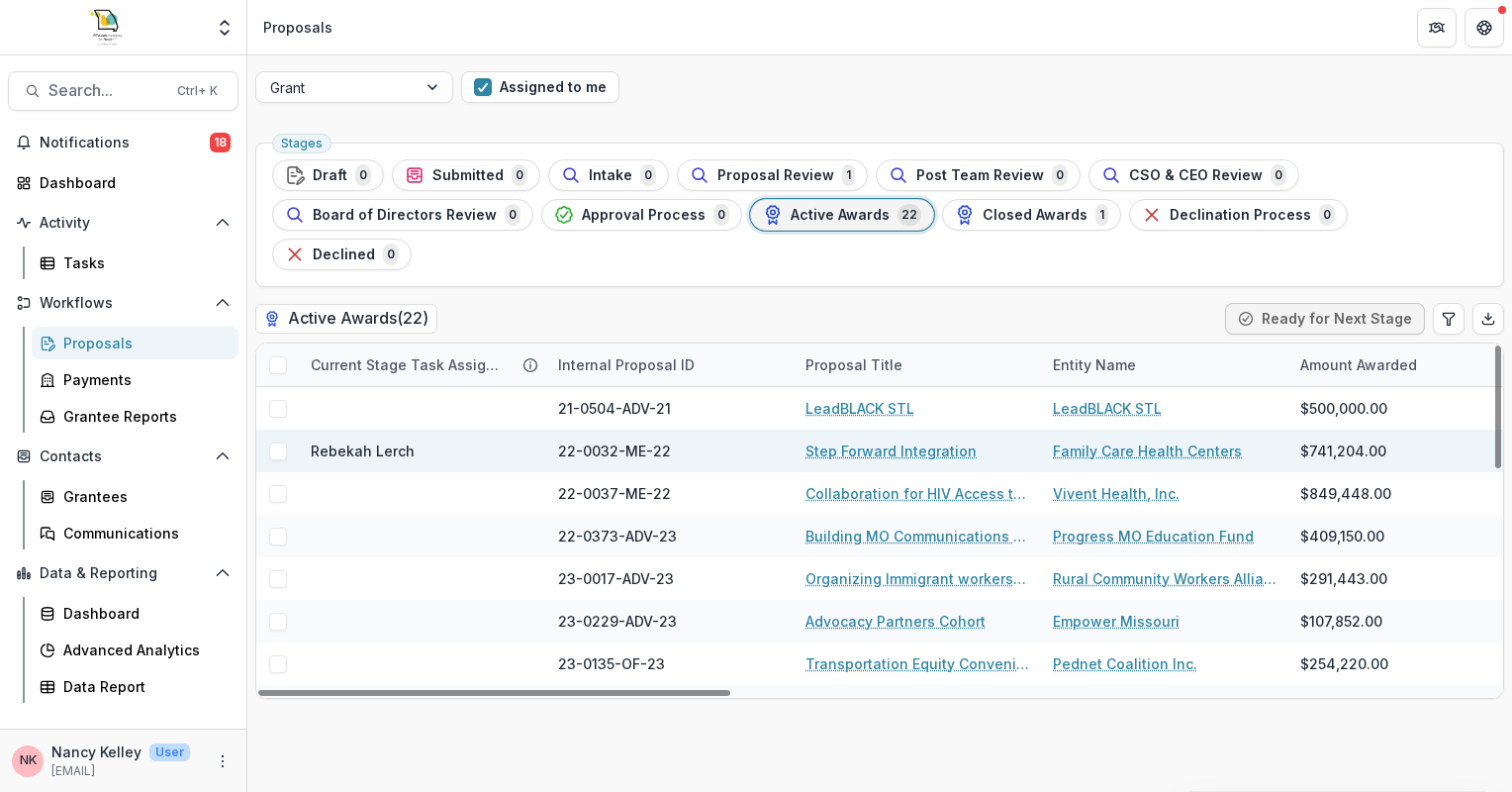click on "Step Forward Integration" at bounding box center (891, 450) 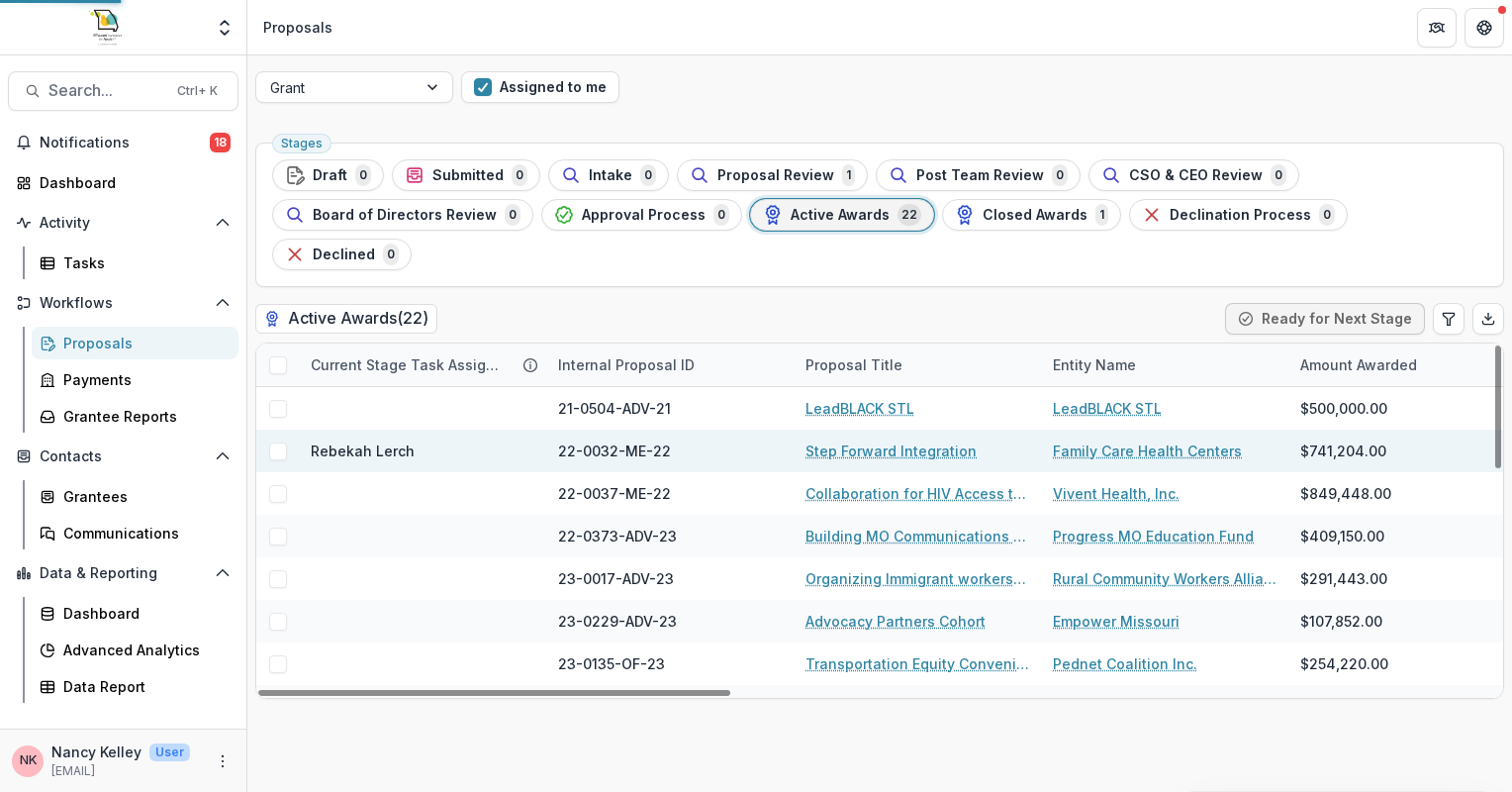 click on "Step Forward Integration" at bounding box center (891, 450) 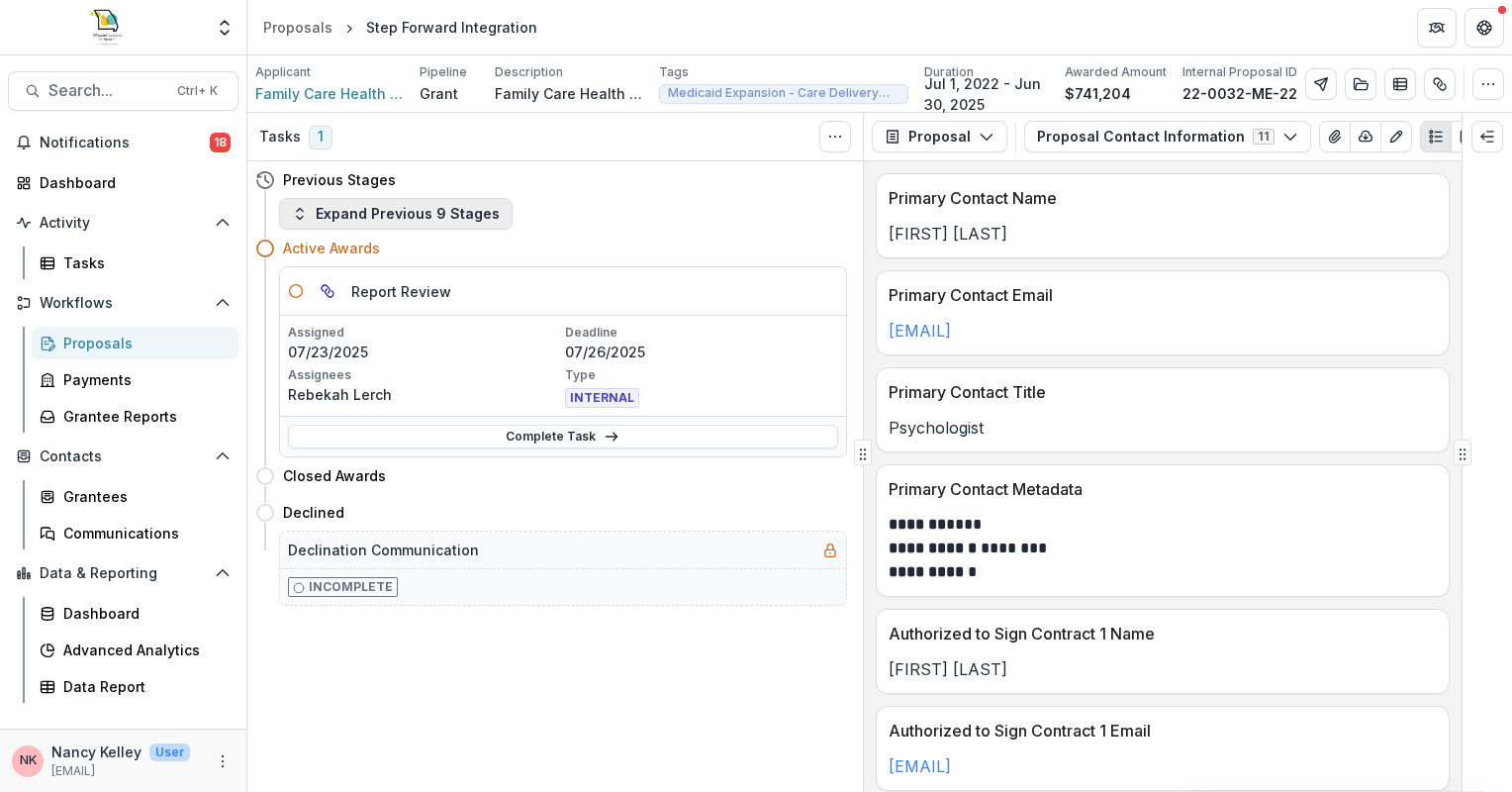 click on "Expand Previous 9 Stages" at bounding box center [396, 214] 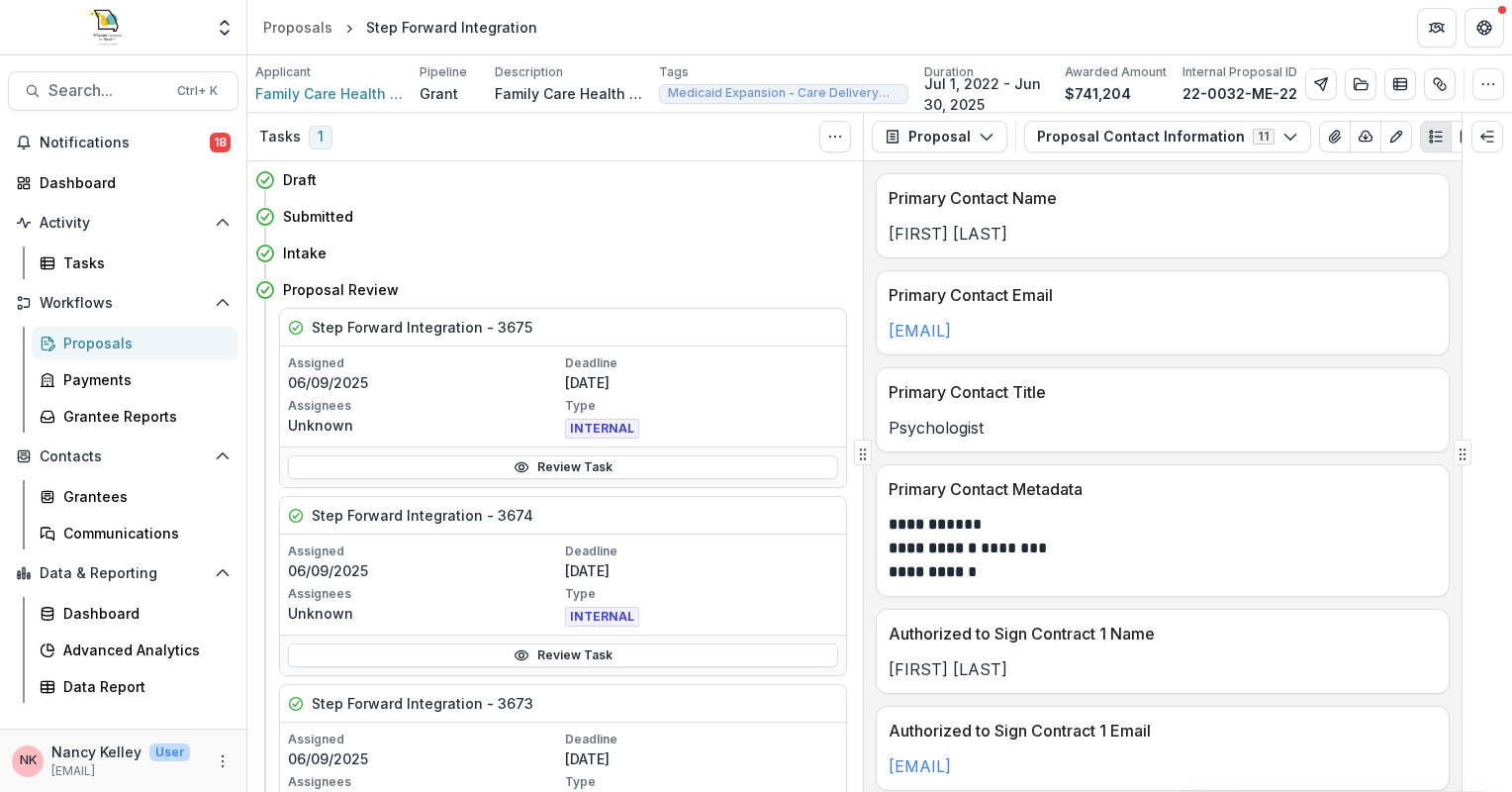 click on "Submitted" at bounding box center (318, 216) 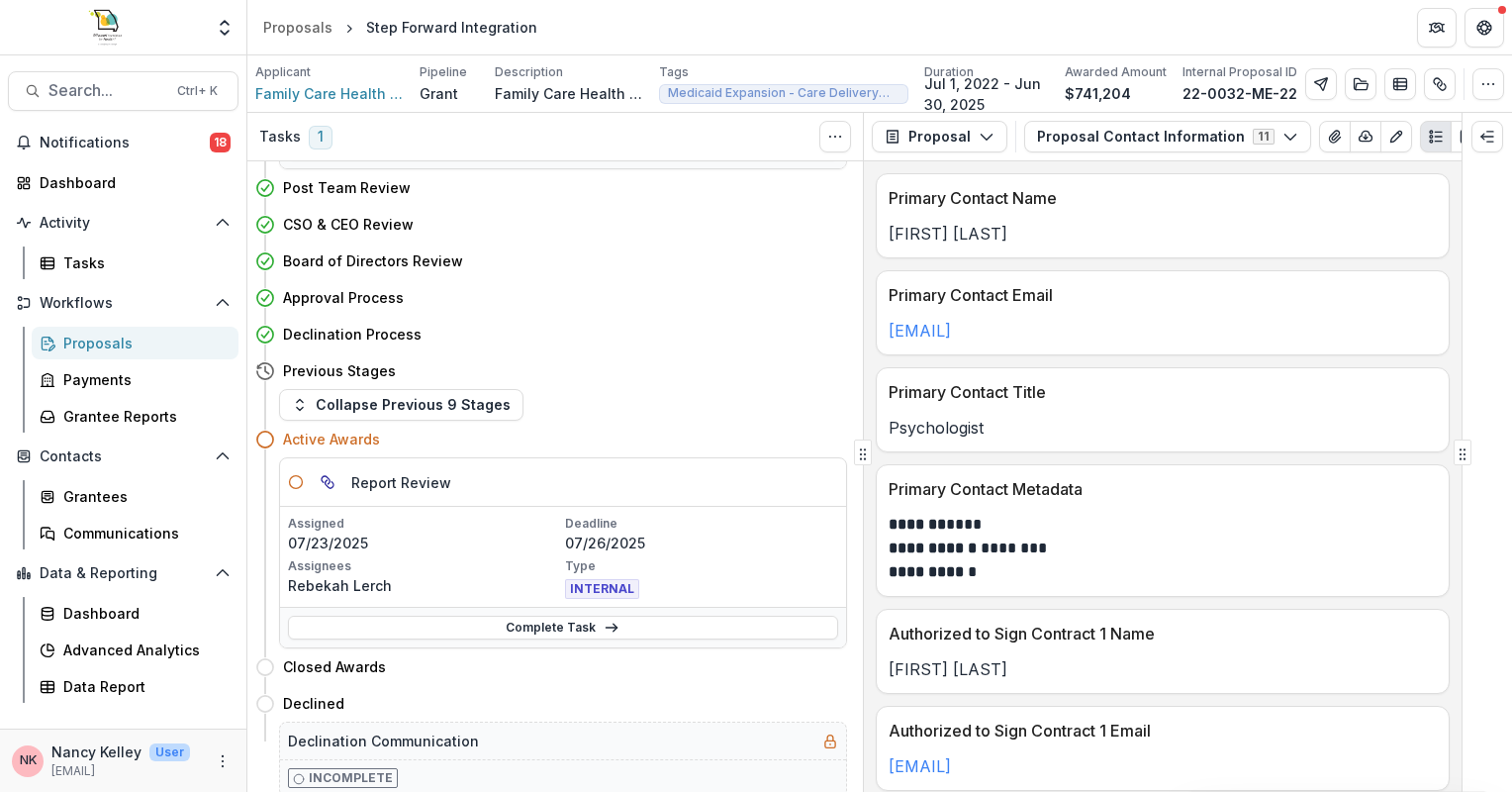 scroll, scrollTop: 680, scrollLeft: 0, axis: vertical 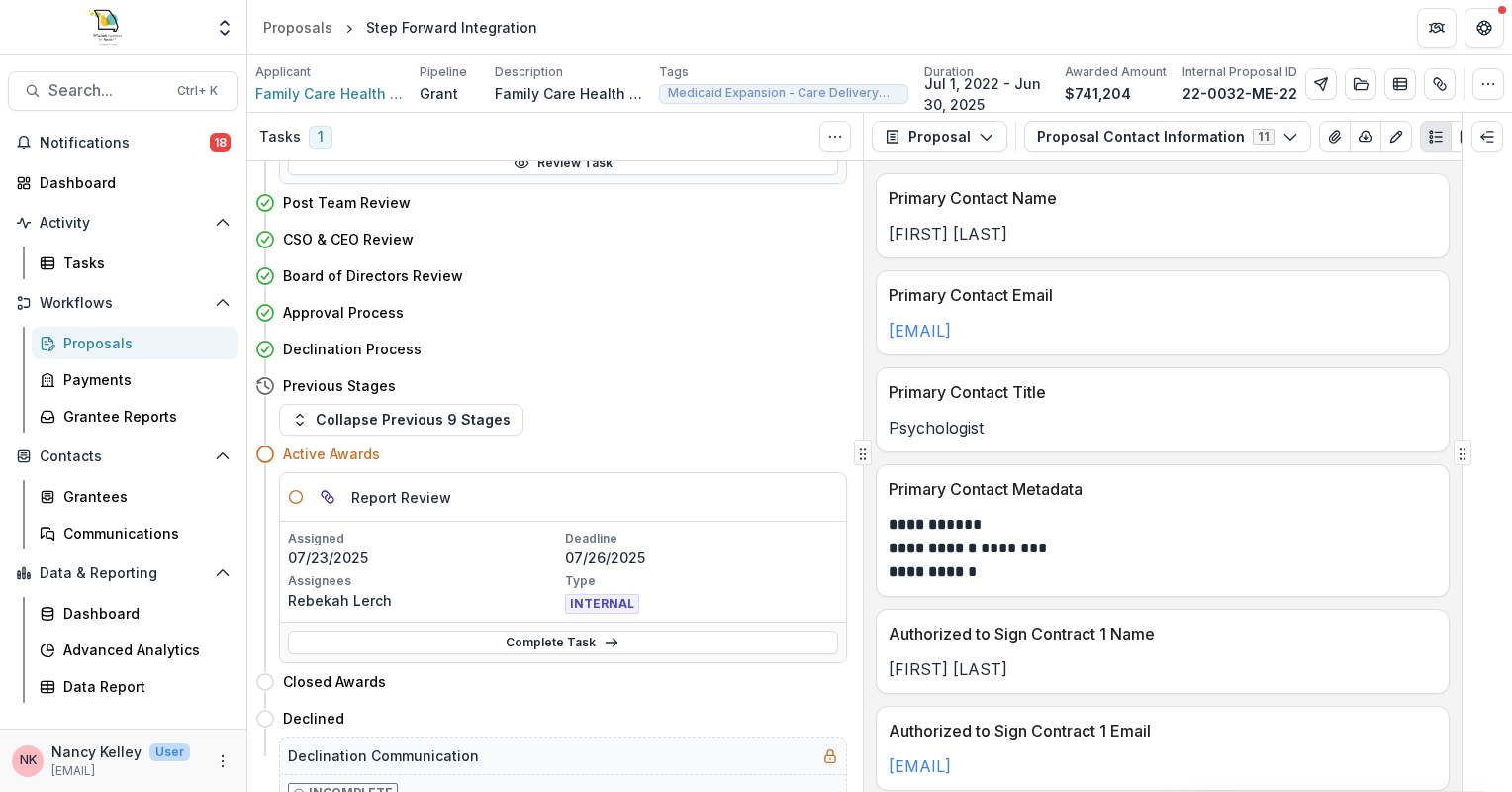click on "Draft Submitted Intake Proposal Review Step Forward Integration - [NUMBER] Assigned [DATE] Deadline [DATE] Assignees Unknown Type INTERNAL Review Task Step Forward Integration - [NUMBER] Assigned [DATE] Deadline [DATE] Assignees Unknown Type INTERNAL Review Task Step Forward Integration - [NUMBER] Assigned [DATE] Deadline [DATE] Assignees Unknown Type INTERNAL Review Task Post Team Review CSO & CEO Review Board of Directors Review Approval Process Declination Process Previous Stages Collapse Previous [NUMBER] Stages Active Awards Report Review Assigned [DATE] Deadline [DATE] Assignees [LAST_NAME] [LAST_NAME] Type INTERNAL Complete Task Closed Awards Declined Declination Communication Incomplete" at bounding box center [555, 476] 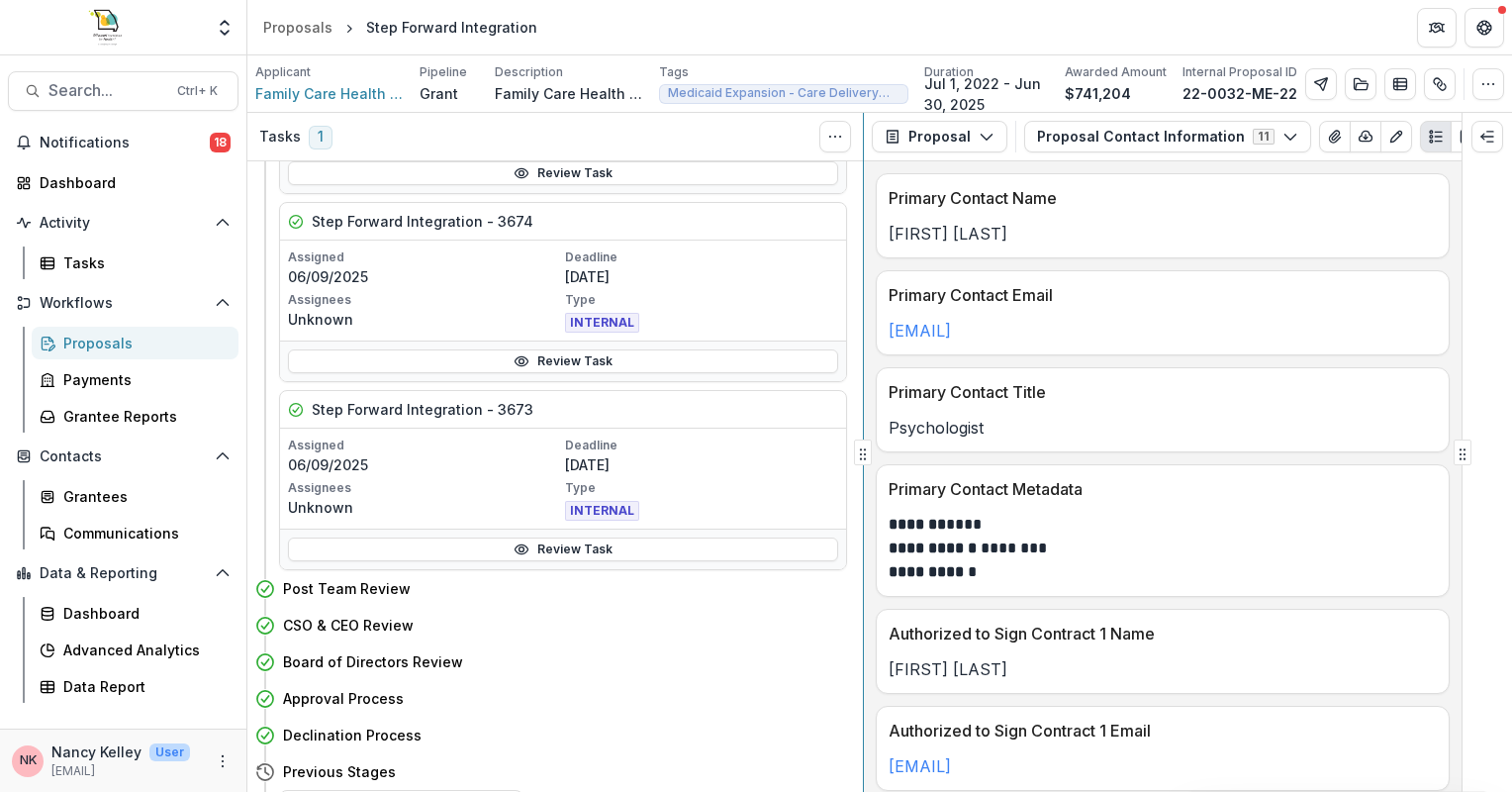 scroll, scrollTop: 680, scrollLeft: 0, axis: vertical 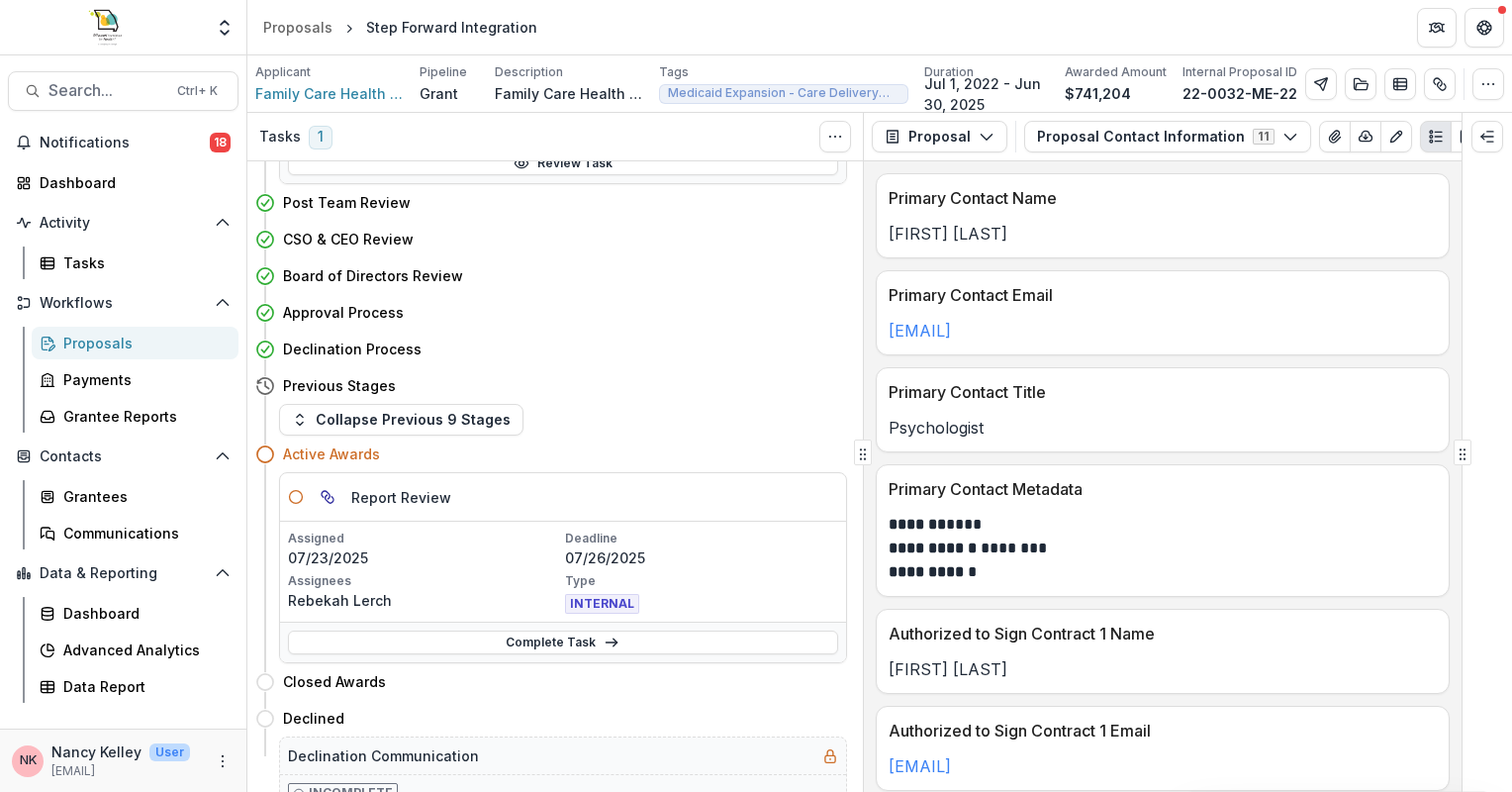 click on "Post Team Review" at bounding box center (551, 202) 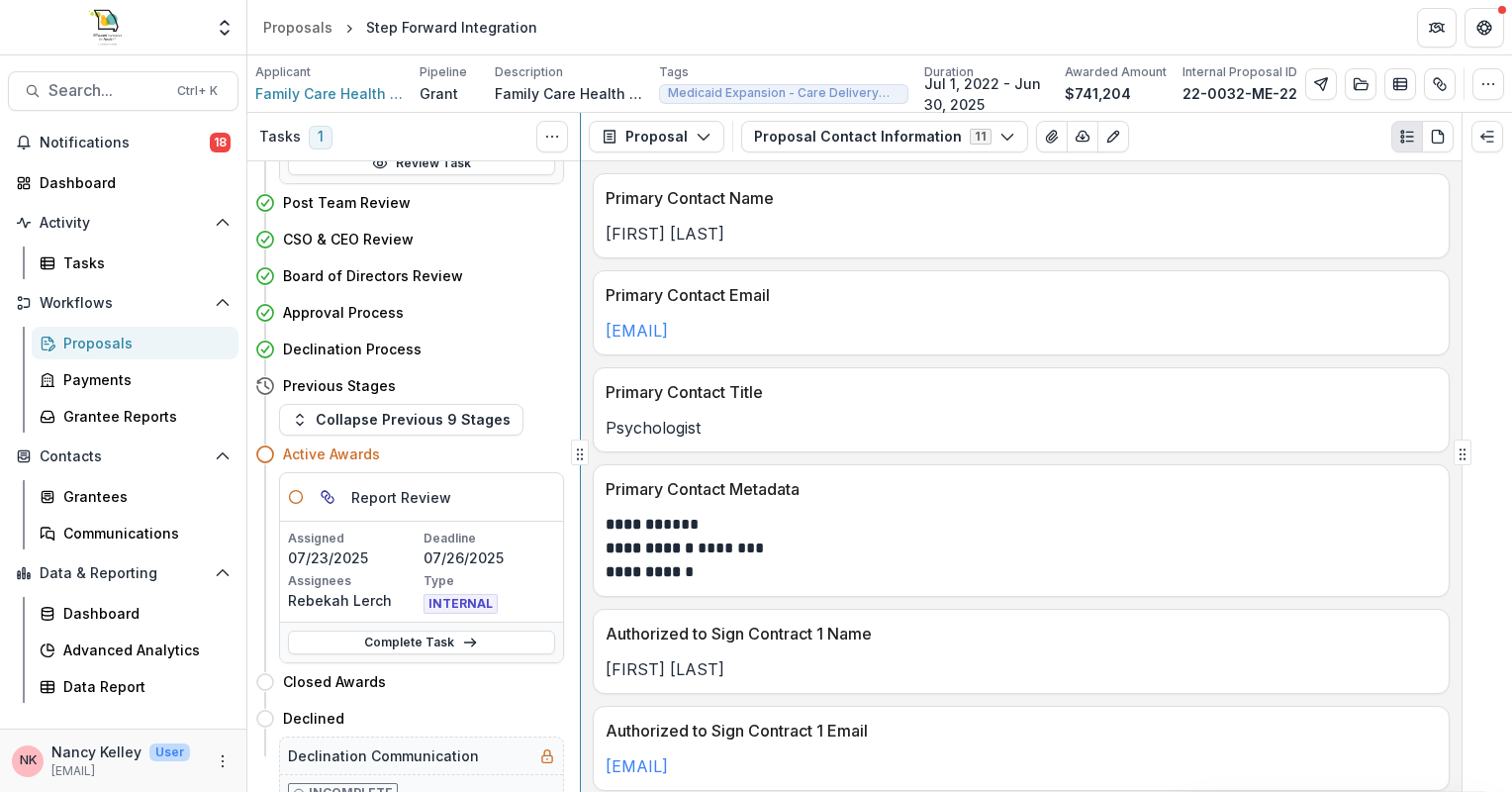 click on "Tasks [NUMBER] Show Cancelled Tasks Draft Submitted Intake Proposal Review Step Forward Integration - [NUMBER] Assigned [DATE] Deadline [DATE] Assignees Unknown Type INTERNAL Review Task Step Forward Integration - [NUMBER] Assigned [DATE] Deadline [DATE] Assignees Unknown Type INTERNAL Review Task Step Forward Integration - [NUMBER] Assigned [DATE] Deadline [DATE] Assignees Unknown Type INTERNAL Review Task Post Team Review CSO & CEO Review Board of Directors Review Approval Process Declination Process Previous Stages Collapse Previous [NUMBER] Stages Active Awards Report Review Assigned [DATE] Deadline [DATE] Assignees [LAST_NAME] [LAST_NAME] Type INTERNAL Complete Task Closed Awards Declined Declination Communication Incomplete Proposal Proposal Payments Reports Grant Agreements Board Summaries Bank Details Proposal Contact Information [NUMBER] Forms ([NUMBER]) Application Amendments Internal Approval Information Internal Concept Paper Internal Conference Sponsorship Internal Final Budget Review Internal Fiscal Sponsor * *" at bounding box center (880, 452) 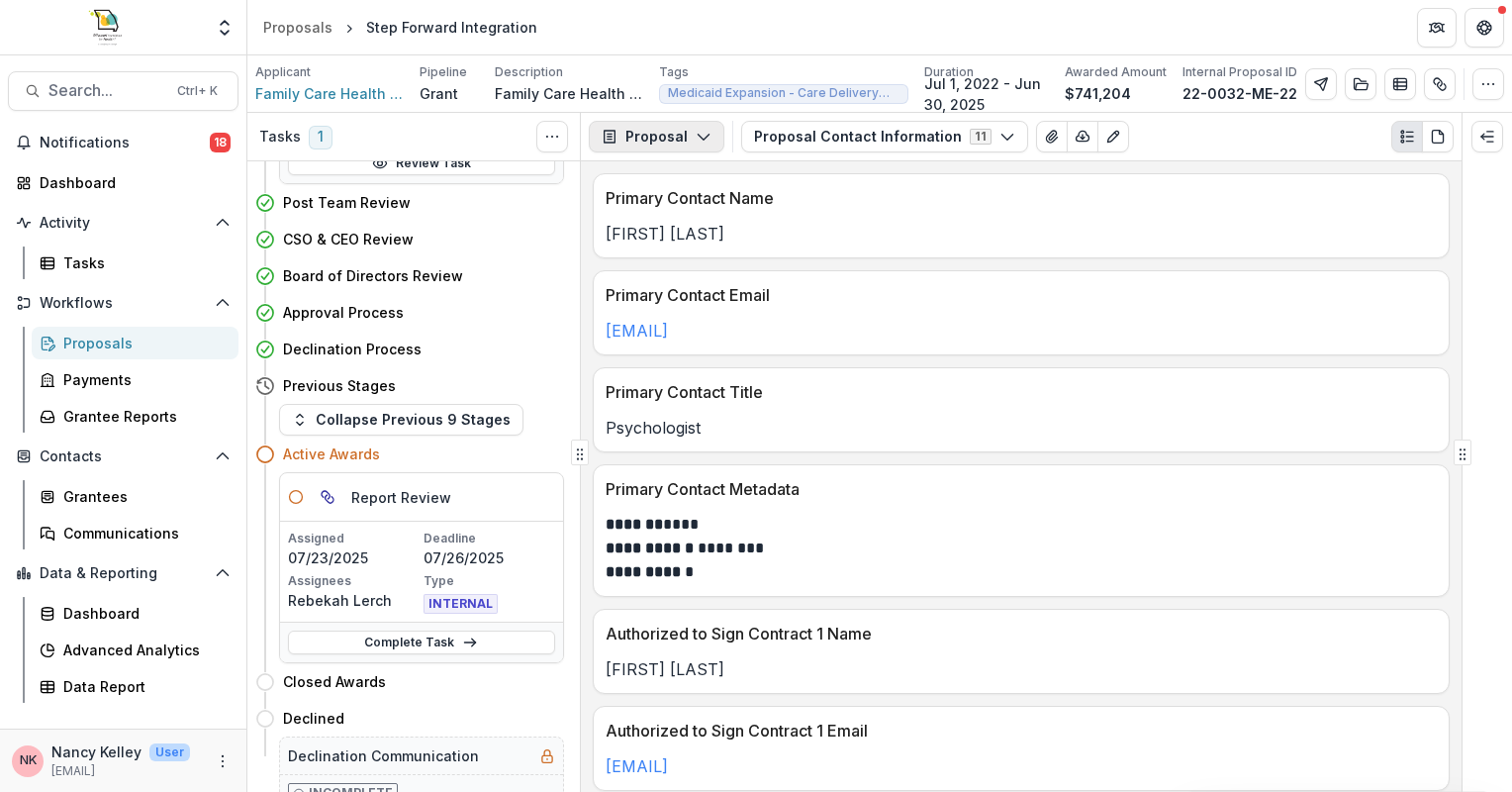 click on "Proposal" at bounding box center [656, 137] 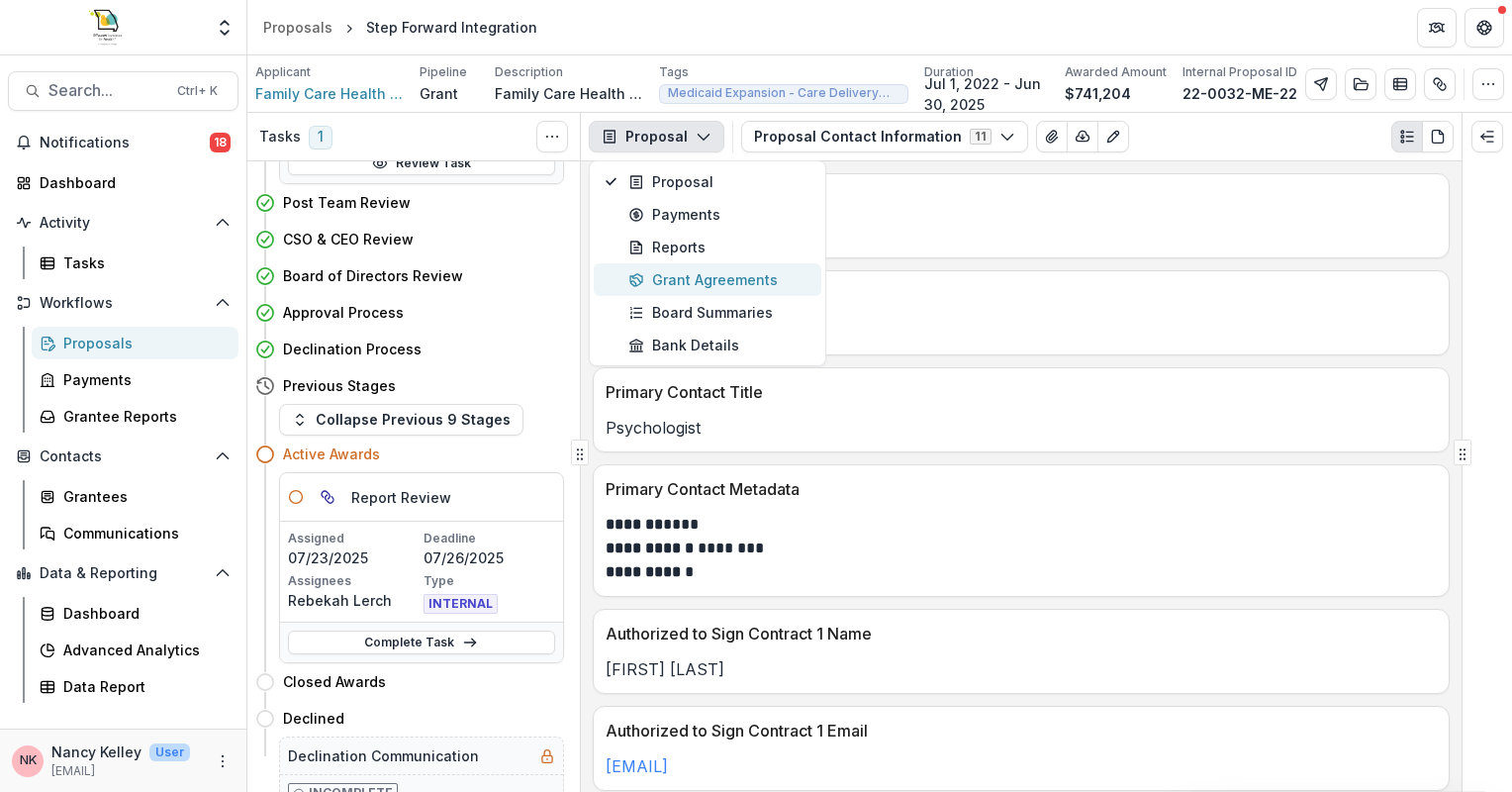 drag, startPoint x: 636, startPoint y: 136, endPoint x: 683, endPoint y: 278, distance: 149.57607 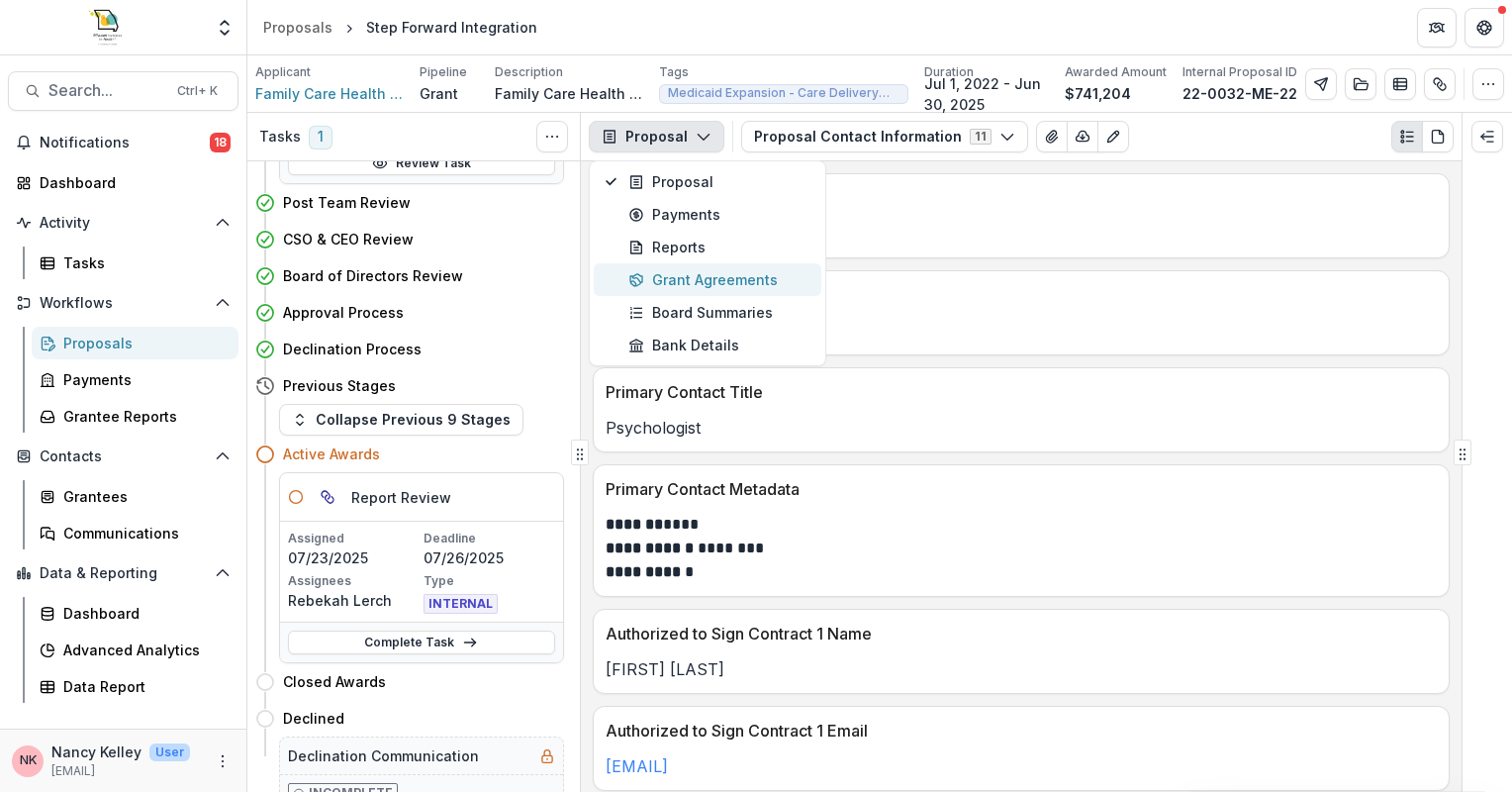 click on "Grant Agreements" at bounding box center (718, 279) 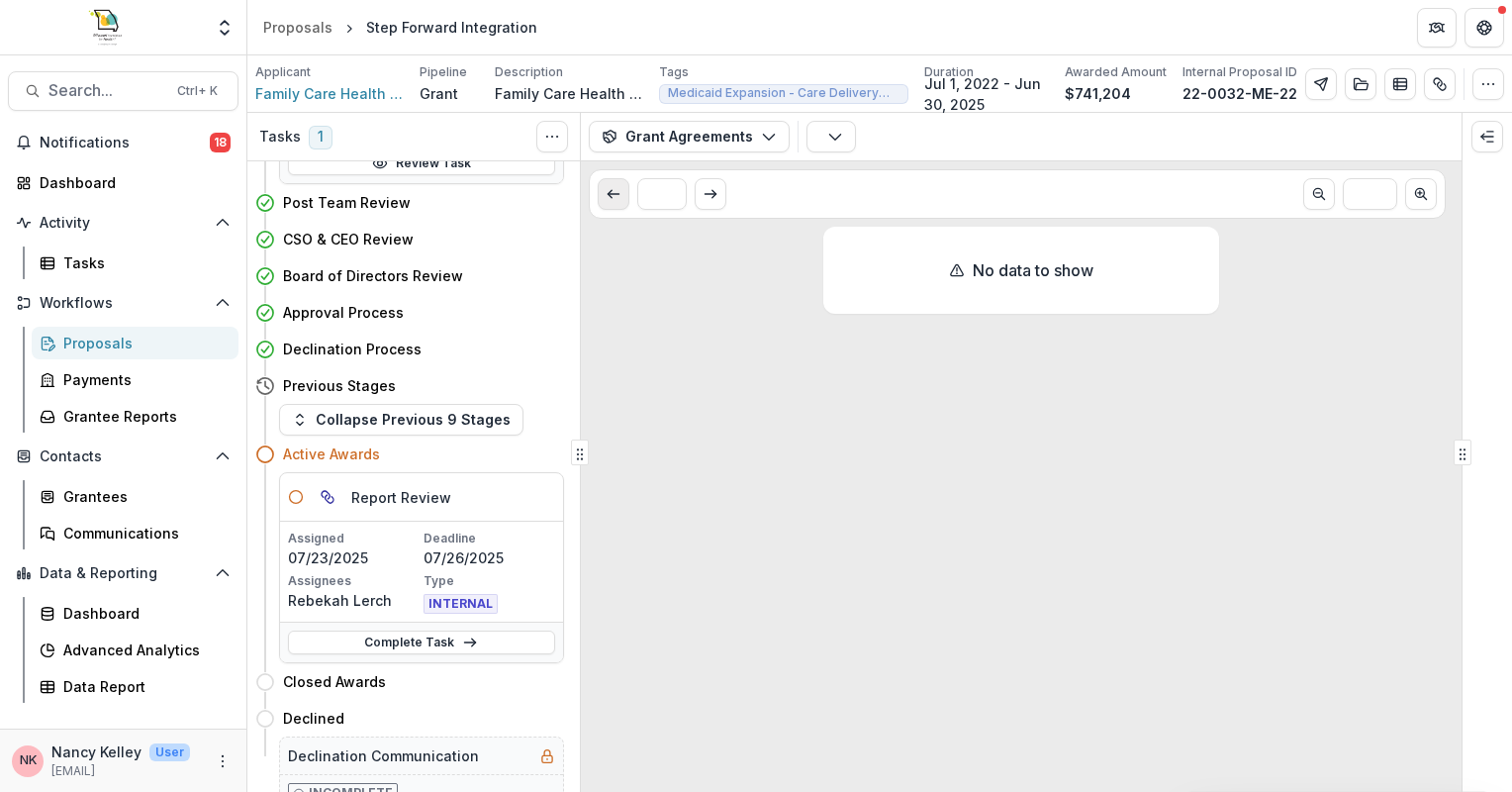 click at bounding box center [614, 194] 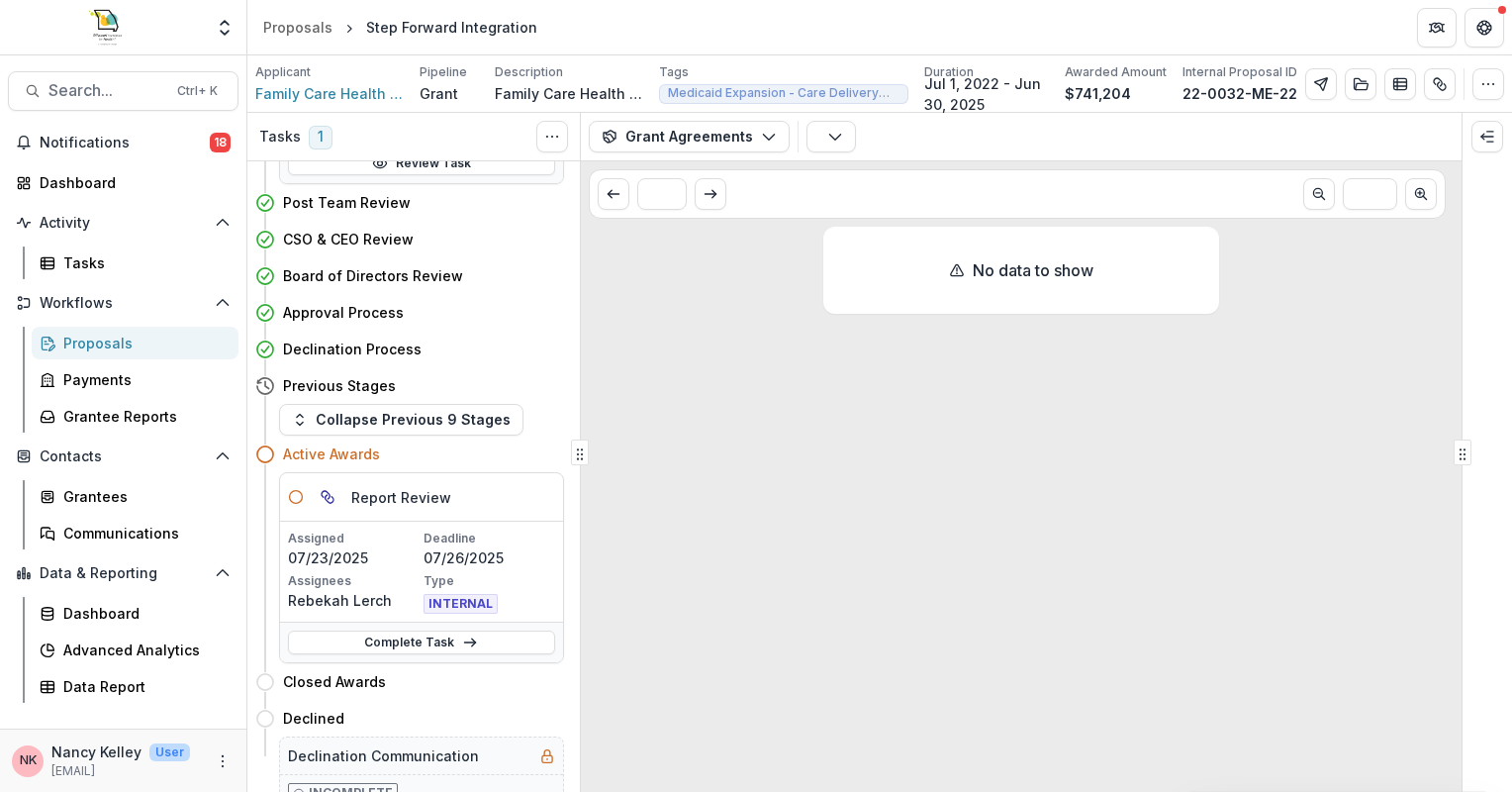 click on "$741,204" at bounding box center [1097, 93] 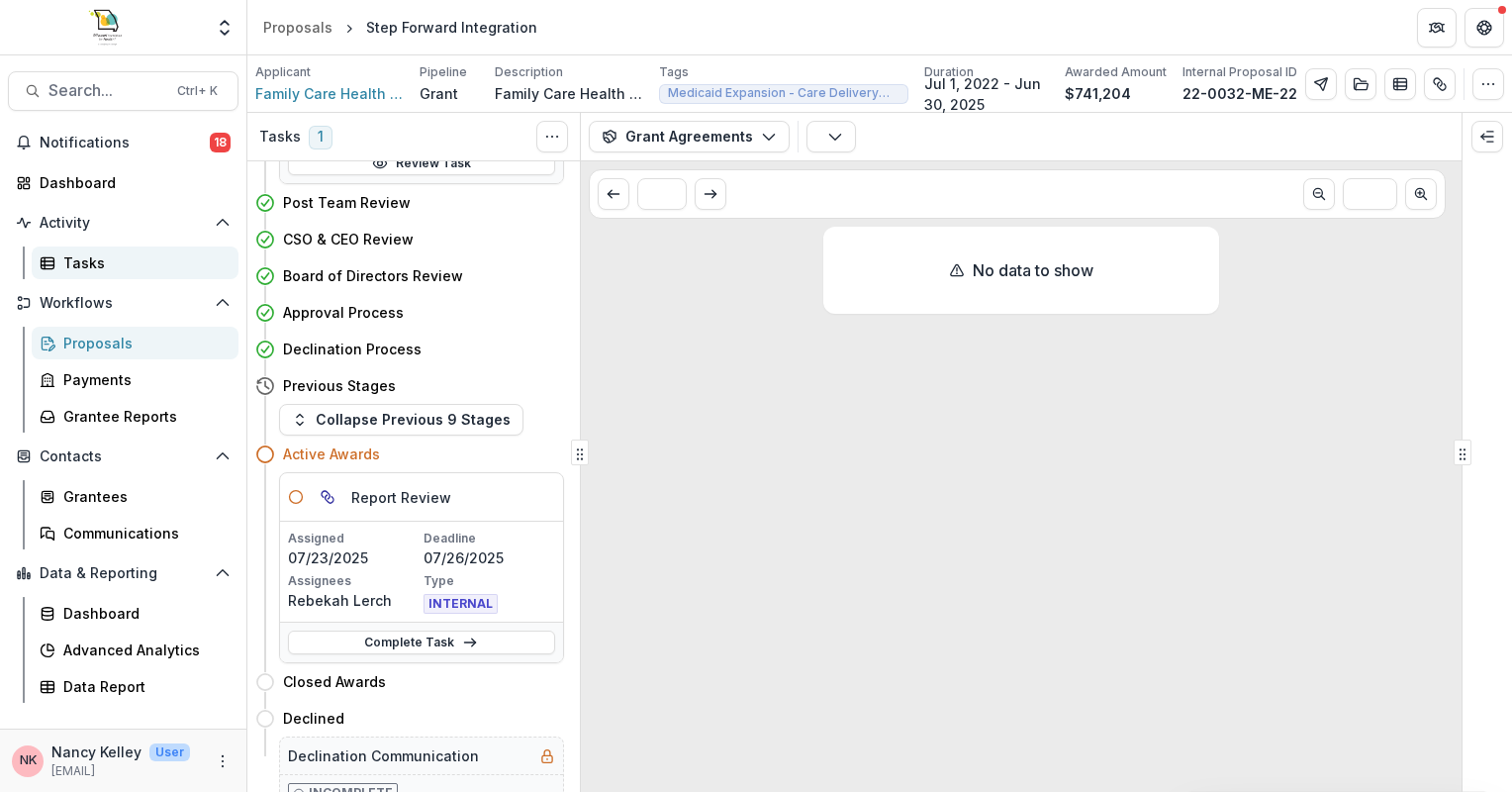 click on "Tasks" at bounding box center [142, 262] 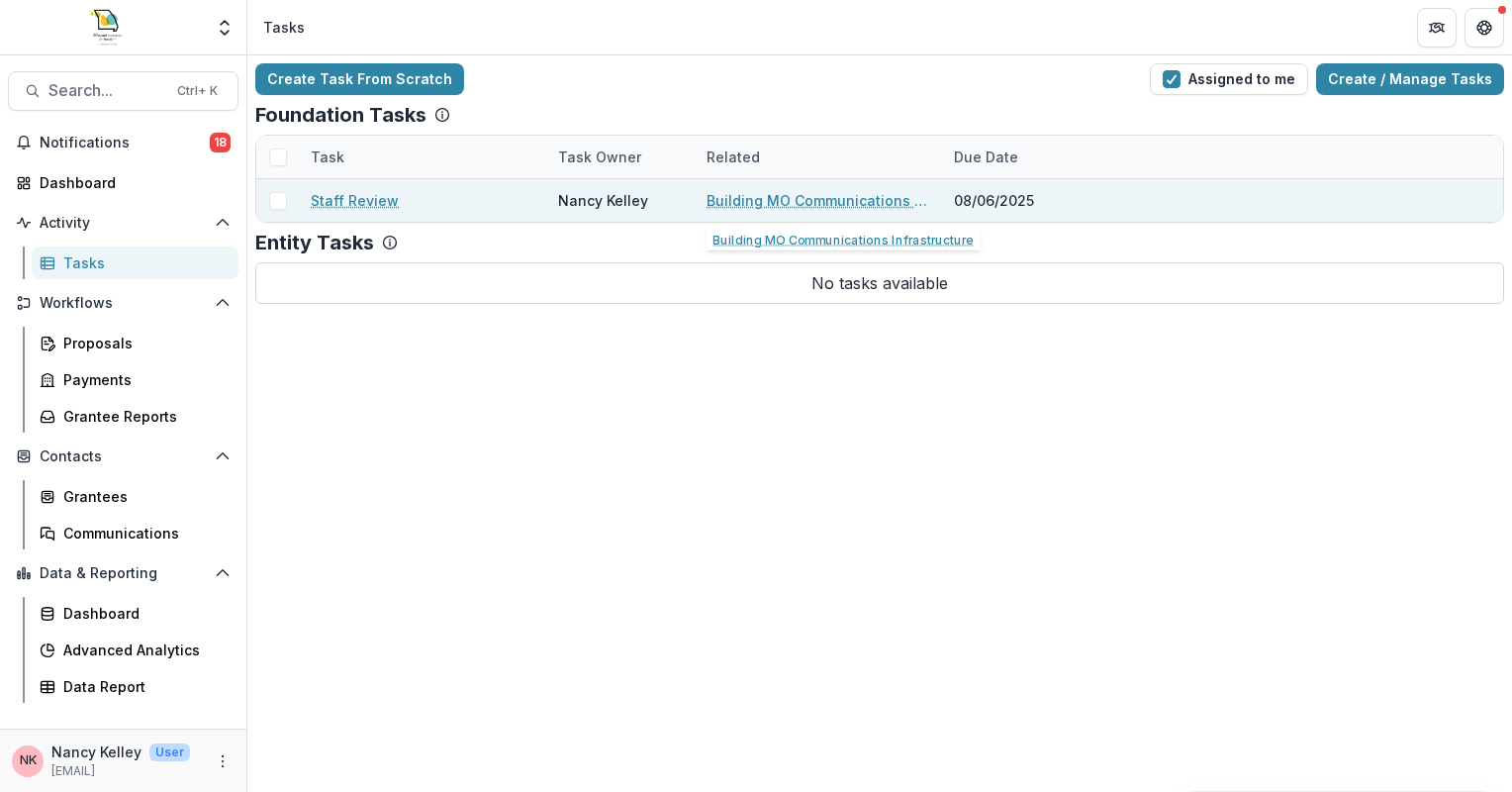click on "Building MO Communications Infrastructure" at bounding box center [818, 200] 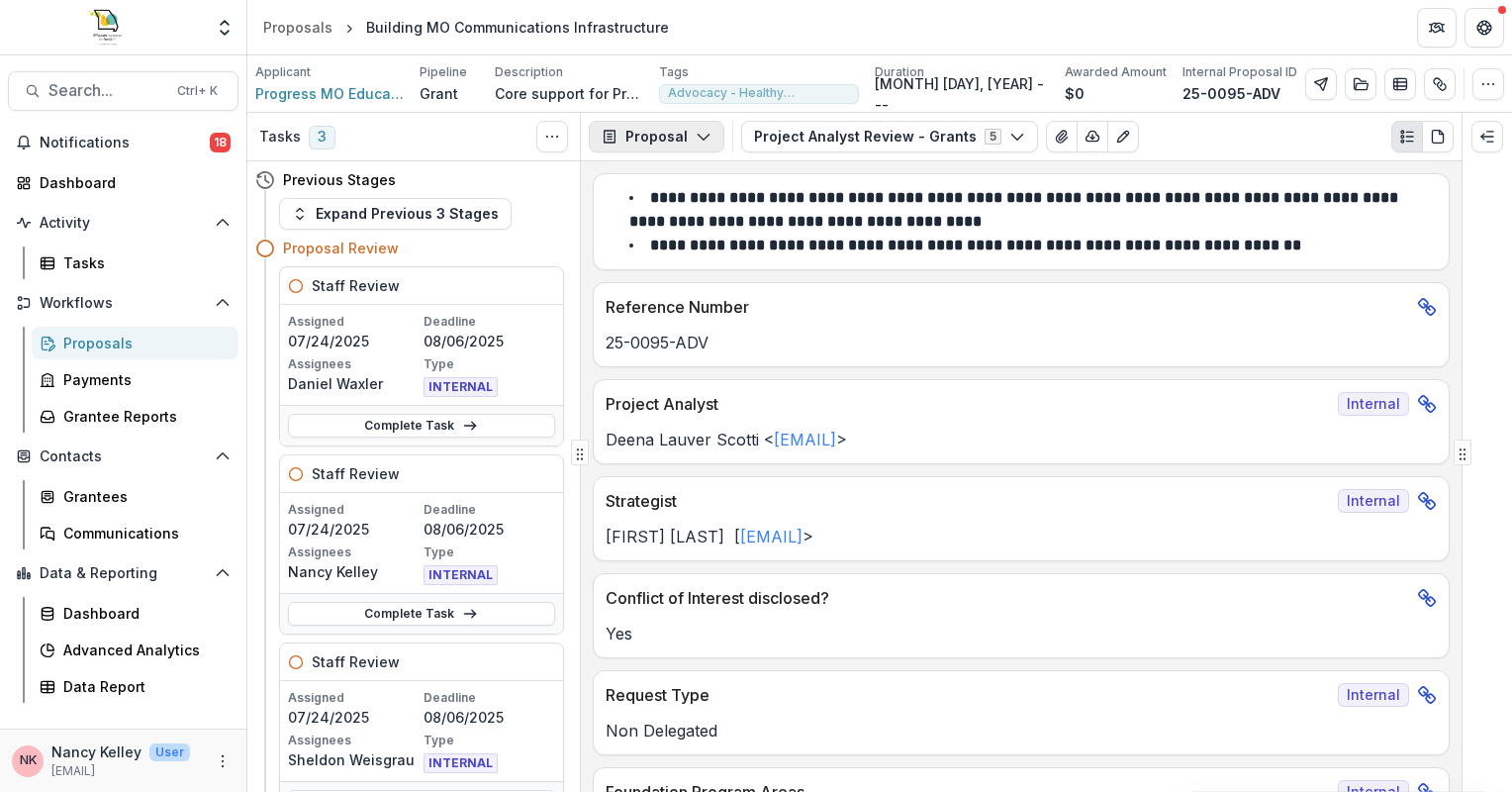 click on "Proposal" at bounding box center (656, 137) 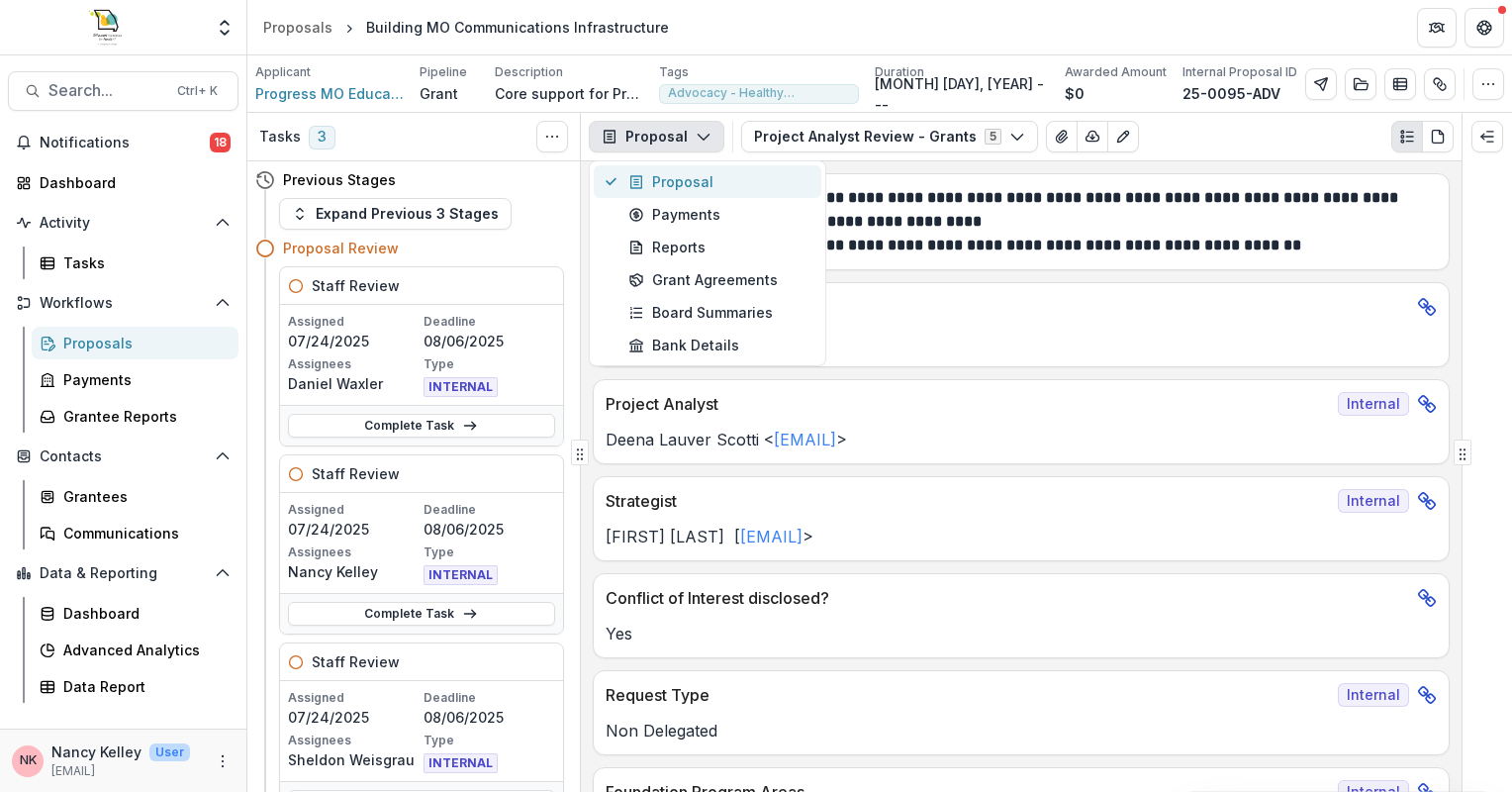 click on "Proposal" at bounding box center (718, 181) 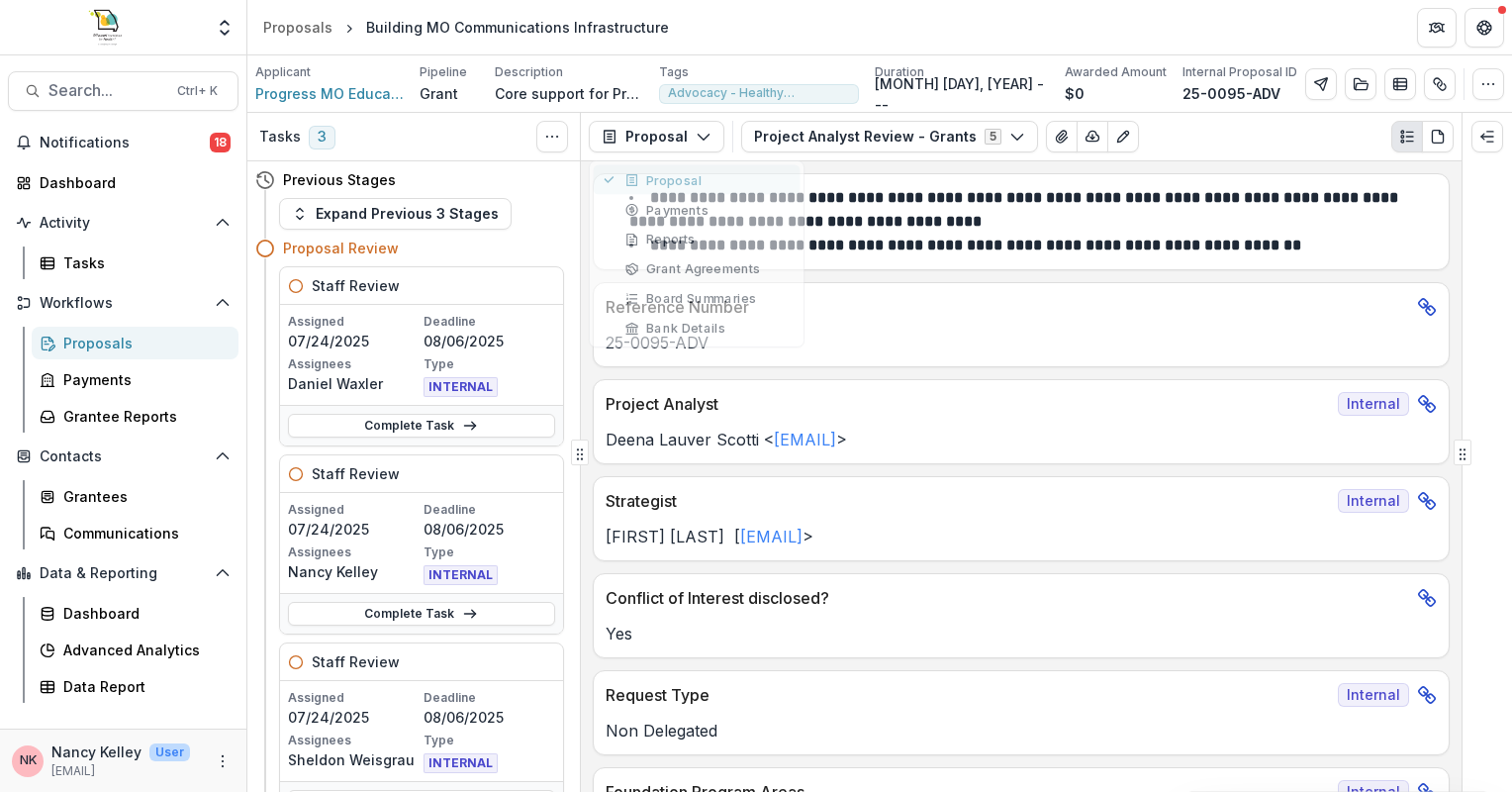 click on "**********" at bounding box center [1021, 452] 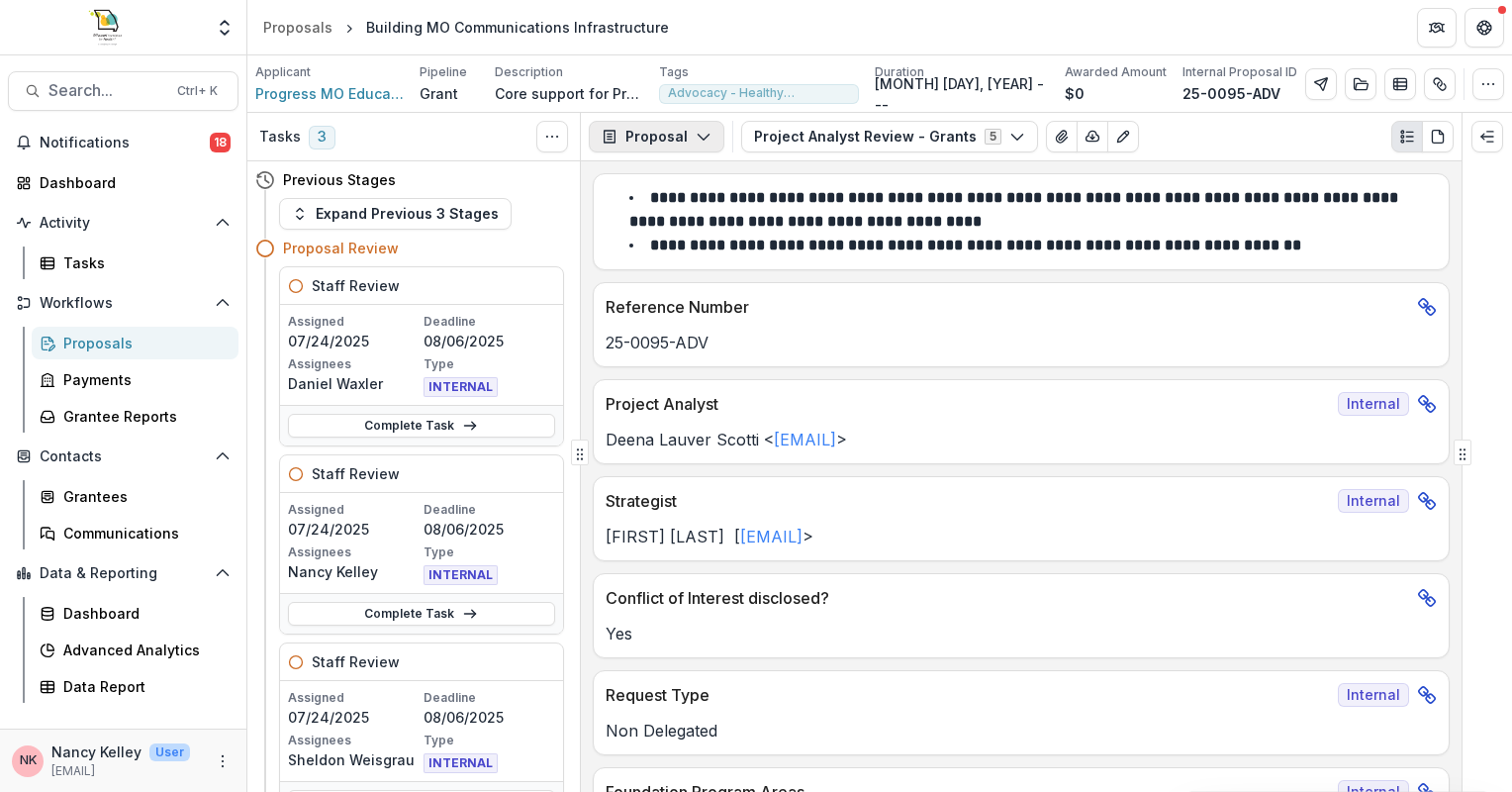 click 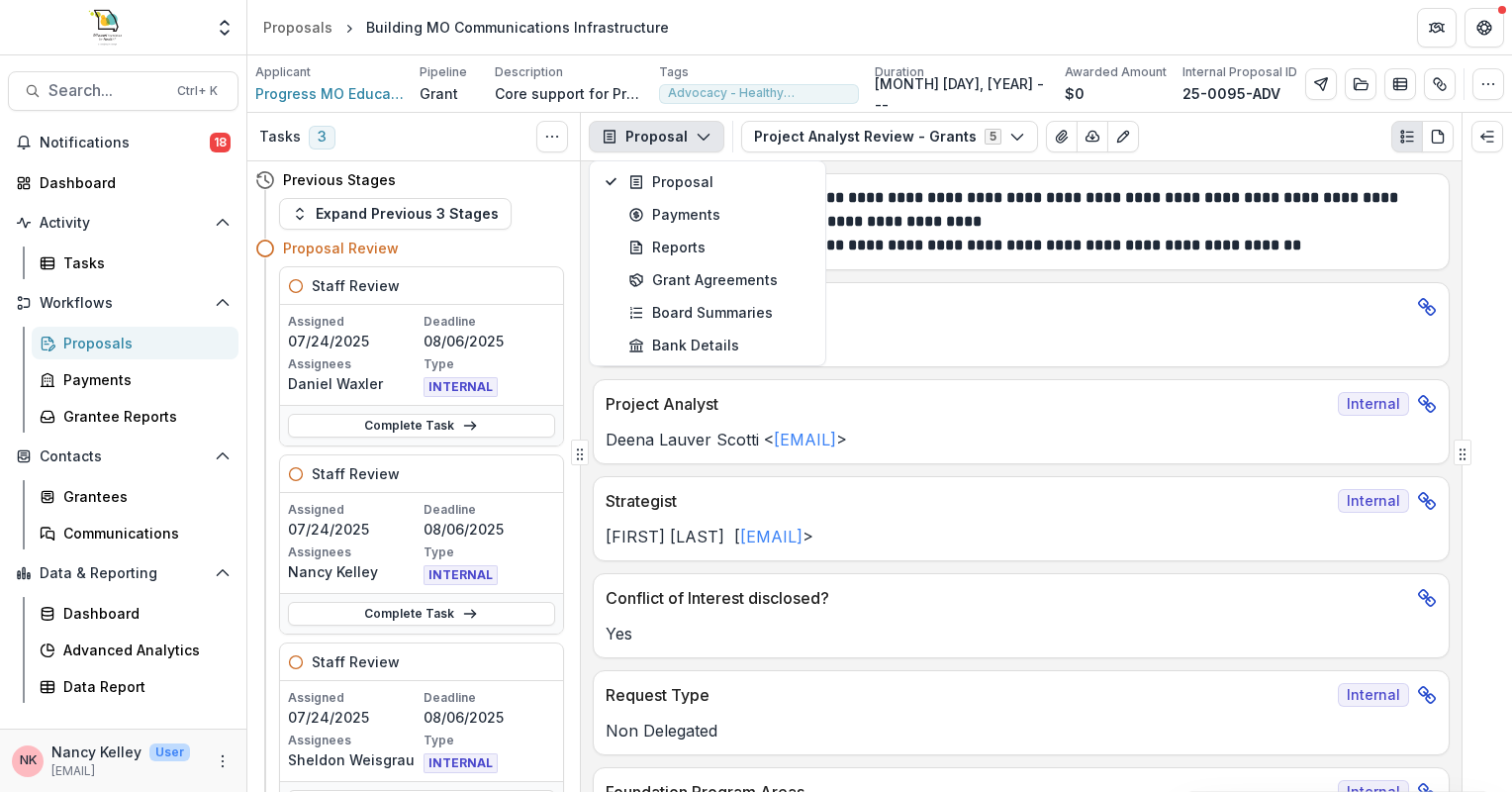 click on "Reference Number" at bounding box center (1021, 301) 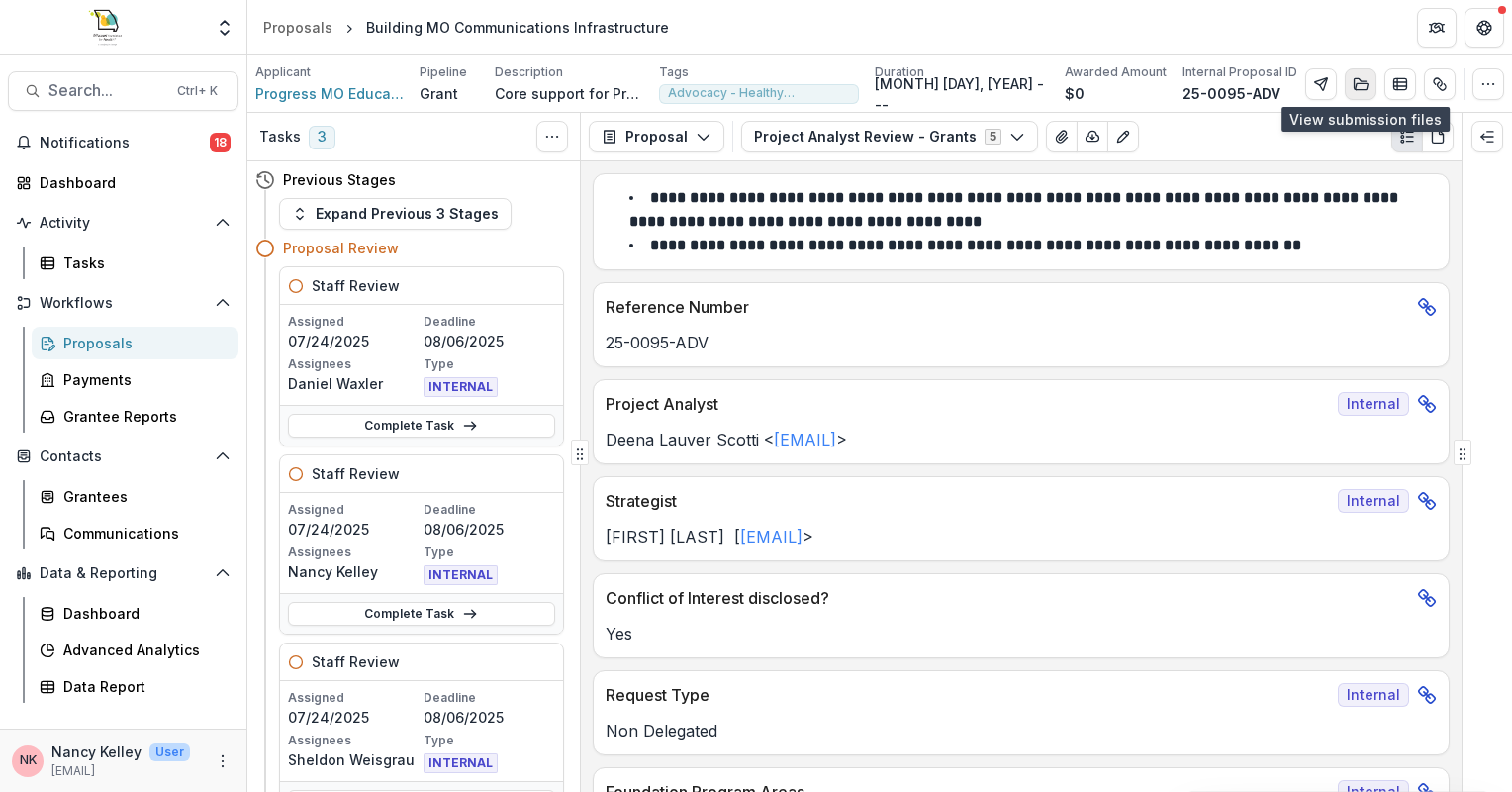 click 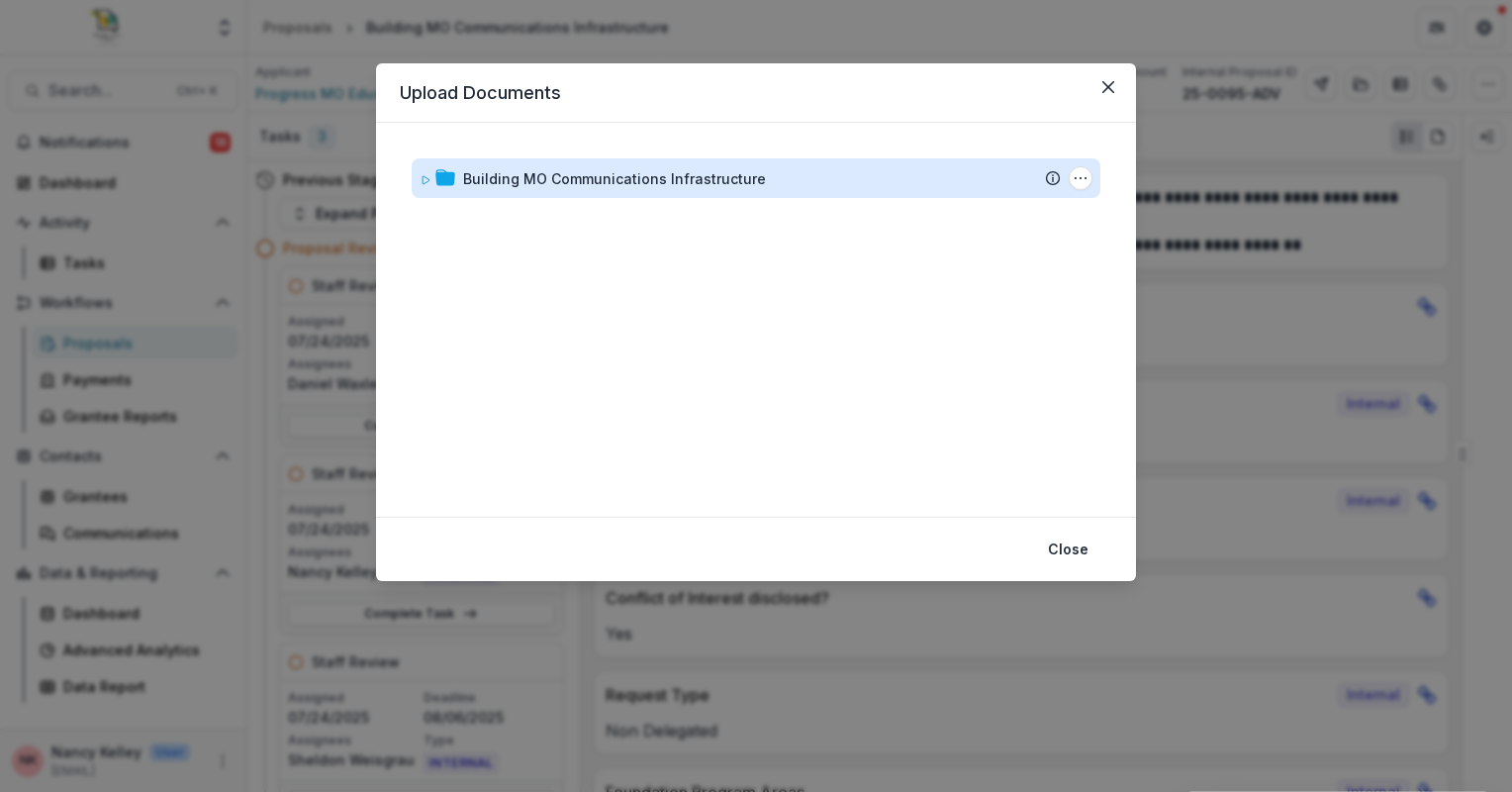click on "Building MO Communications Infrastructure" at bounding box center [614, 178] 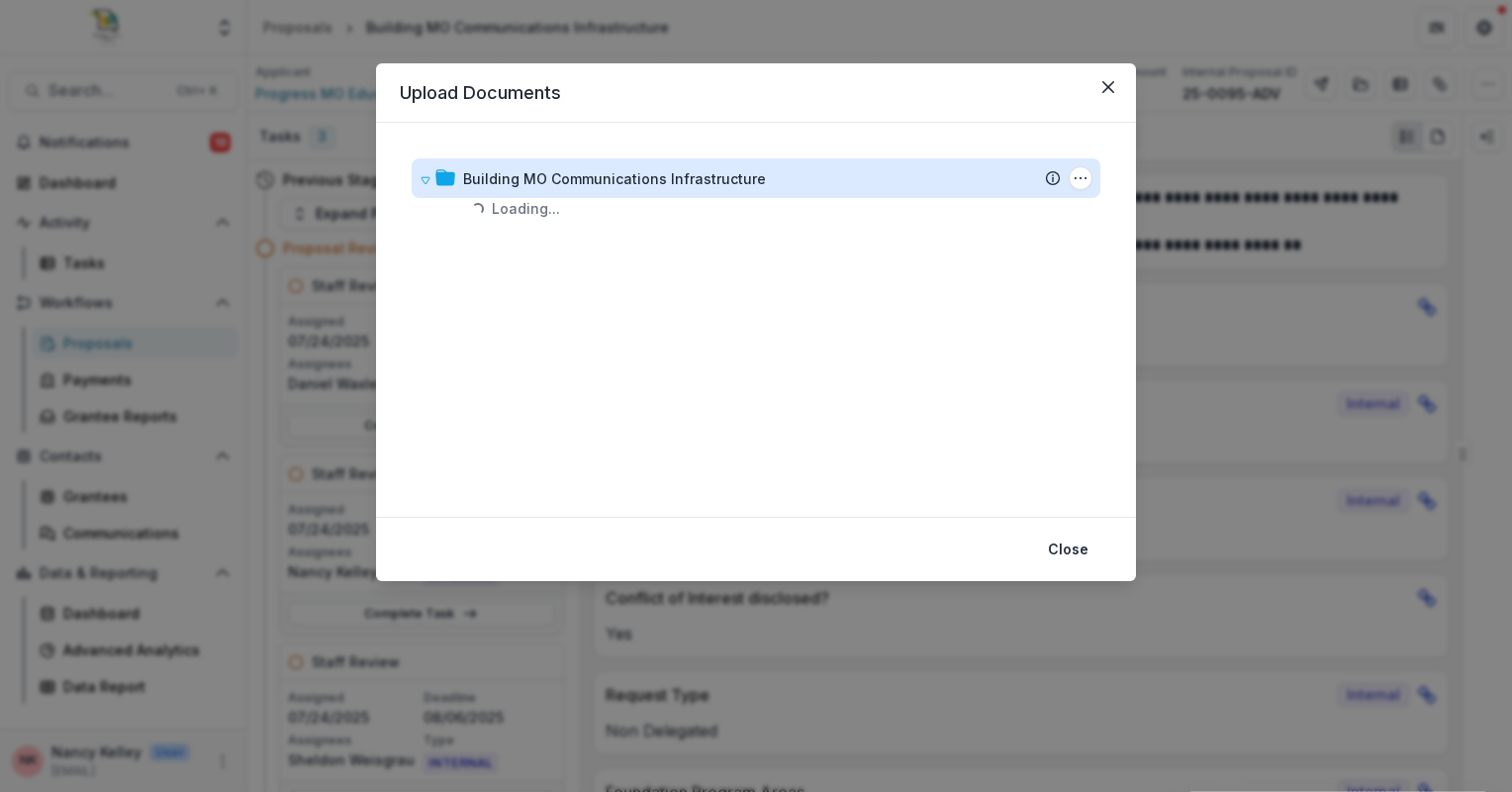 click on "Building MO Communications Infrastructure" at bounding box center [614, 178] 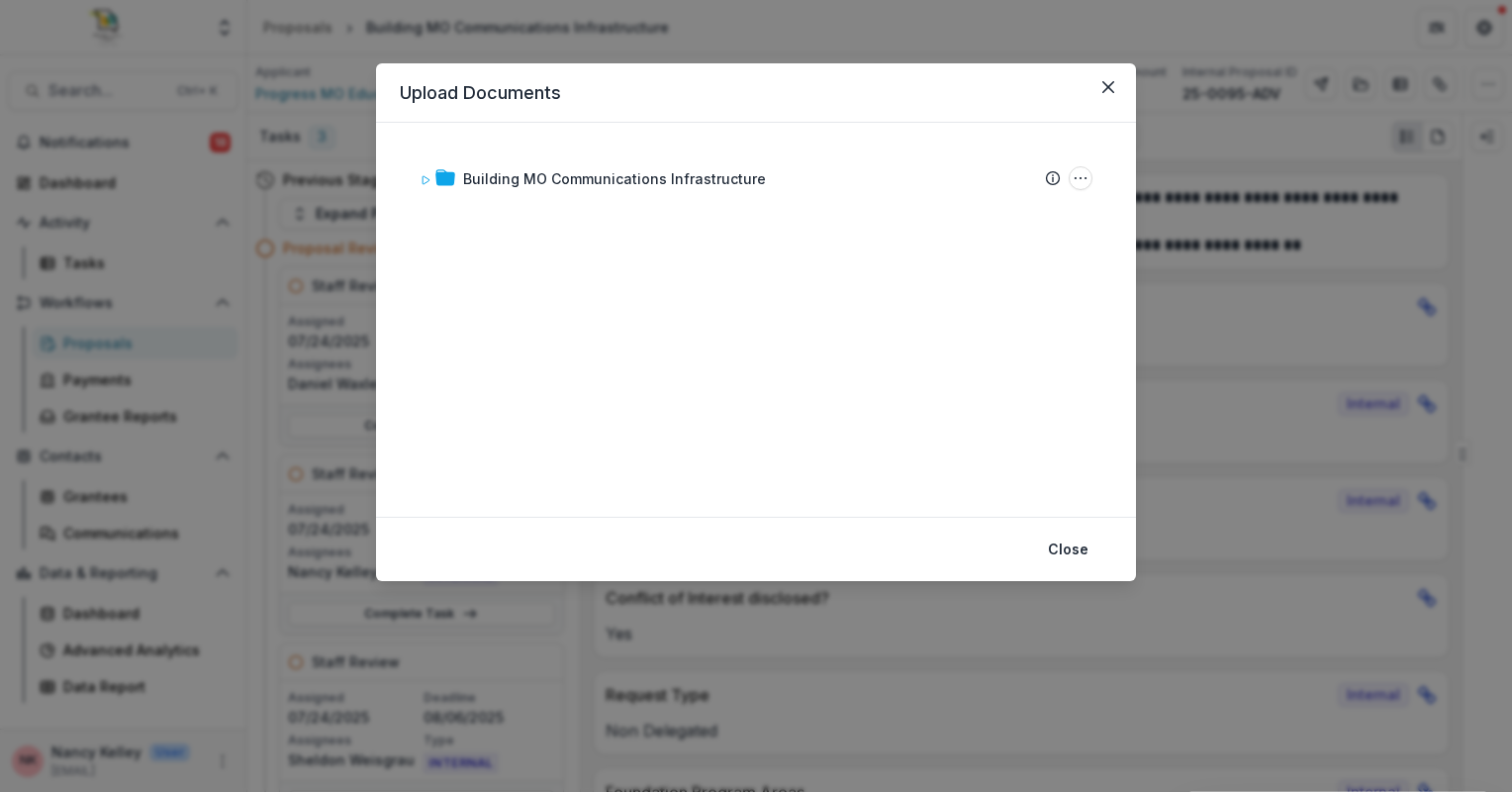 drag, startPoint x: 664, startPoint y: 170, endPoint x: 560, endPoint y: 292, distance: 160.3122 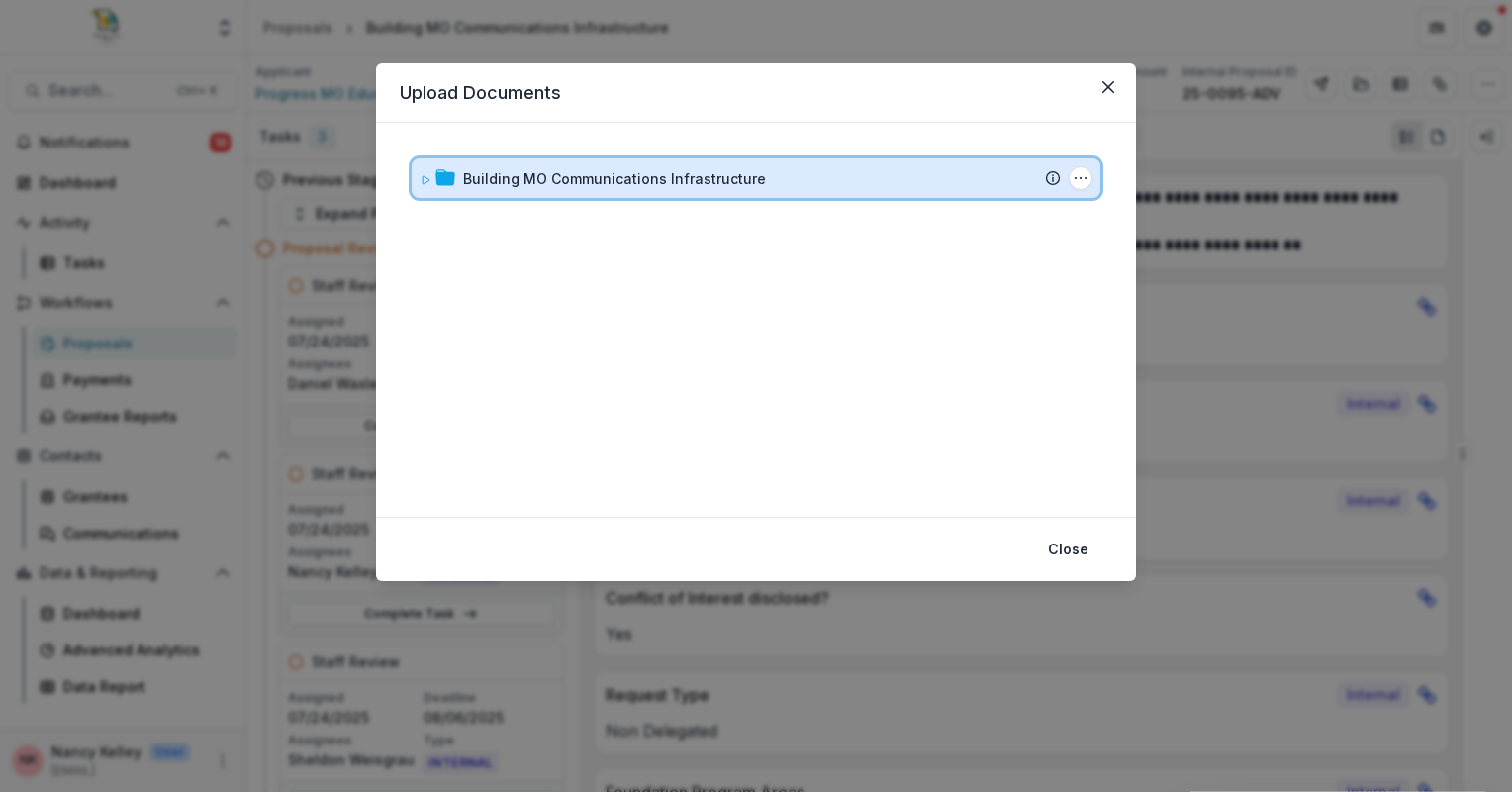 click 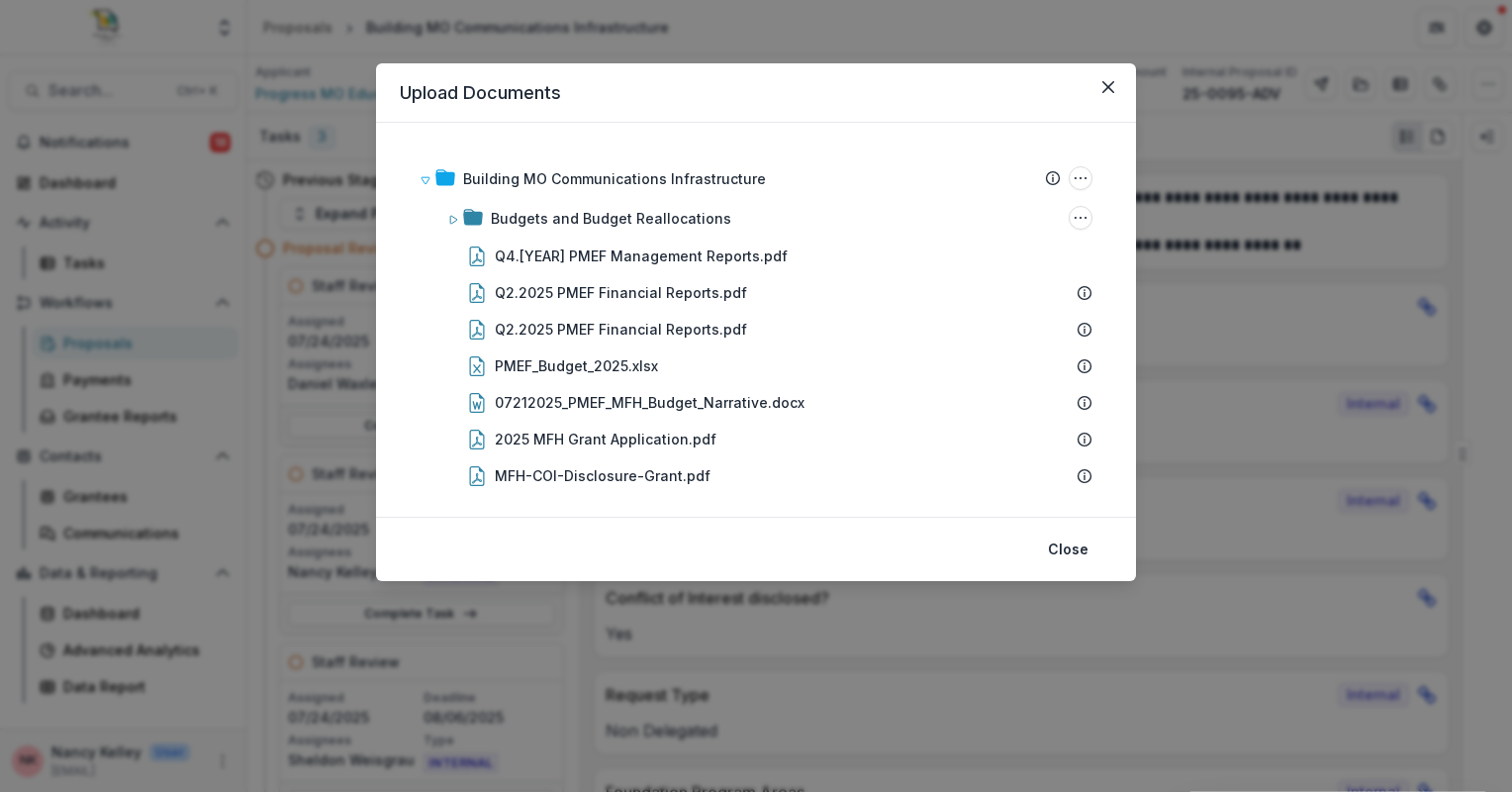 click on "Building MO Communications Infrastructure Submission Temelio Proposal Attached Submission Report Tasks No tasks Budgets and Budget Reallocations Q[NUMBER].[YEAR] PMEF Management Reports.pdf Q[NUMBER].[YEAR] PMEF Financial Reports.pdf Q[NUMBER].[YEAR] PMEF Financial Reports.pdf PMEF_Budget_[YEAR].xlsx [DATE]_PMEF_MFH_Budget_Narrative.docx [YEAR] MFH Grant Application.pdf MFH-COI-Disclosure-Grant.pdf PROGRESS MO EDUCATION FUND_US_[YEAR]_ArchiveTaxReturn_DBPRO[NUMBER].pdf MFH-Grant-Acknowledgement.pdf Proposal: Building MO Communications Infrastructure
To pick up a draggable item, press the space bar.
While dragging, use the arrow keys to move the item.
Press space again to drop the item in its new position, or press escape to cancel." at bounding box center (756, 320) 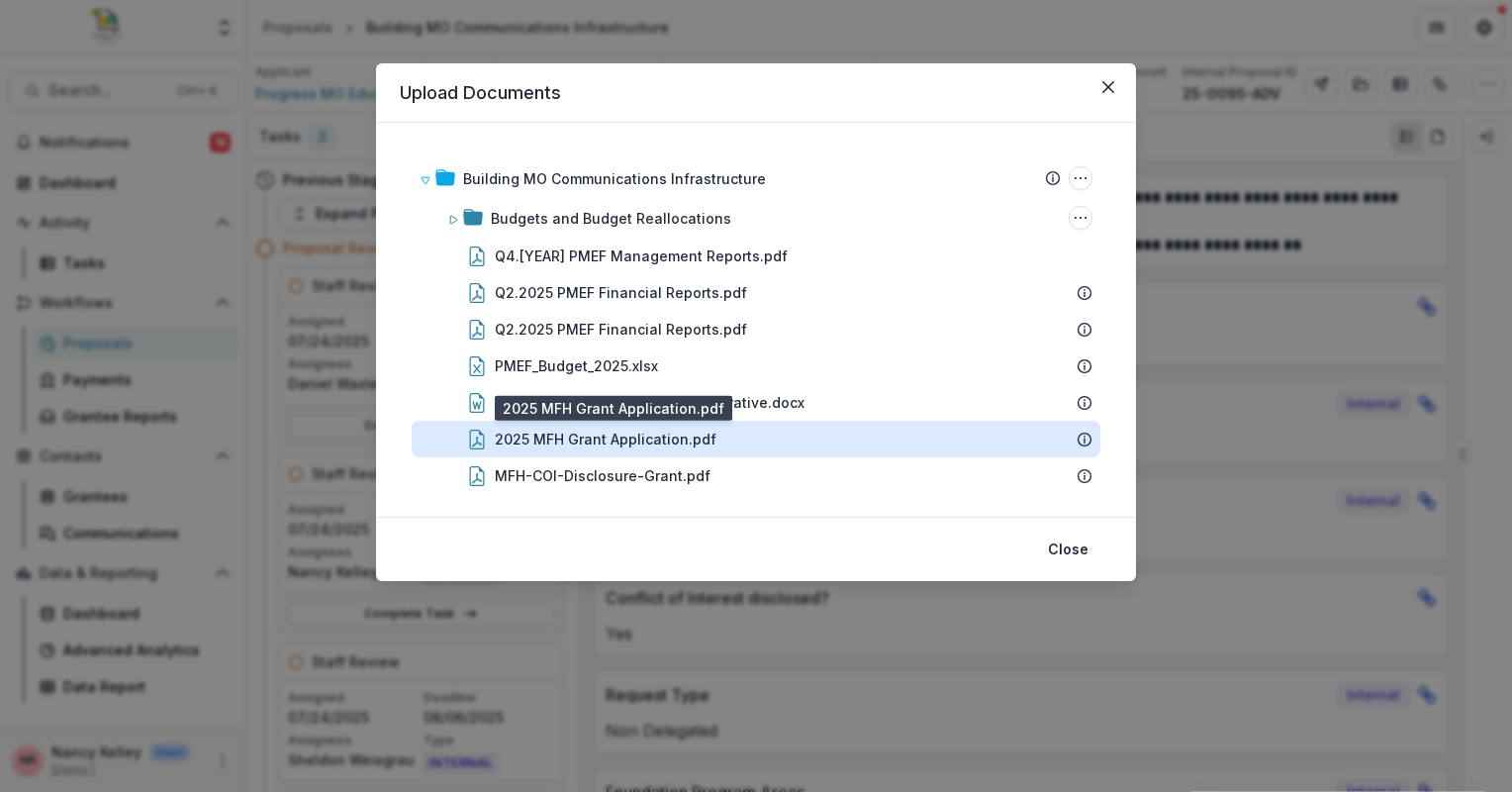 click on "2025 MFH Grant Application.pdf" at bounding box center (606, 439) 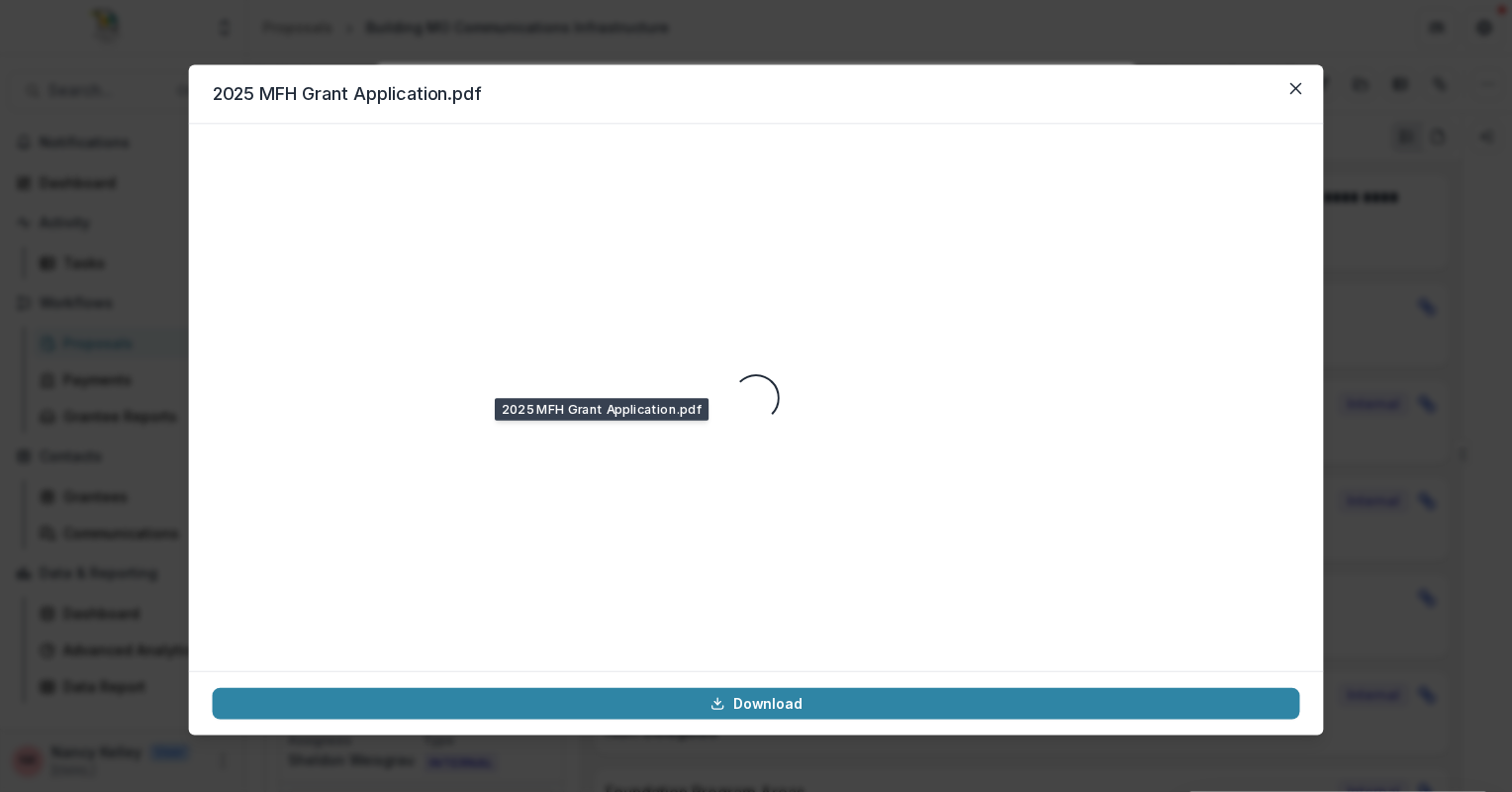 click on "Loading..." at bounding box center [756, 397] 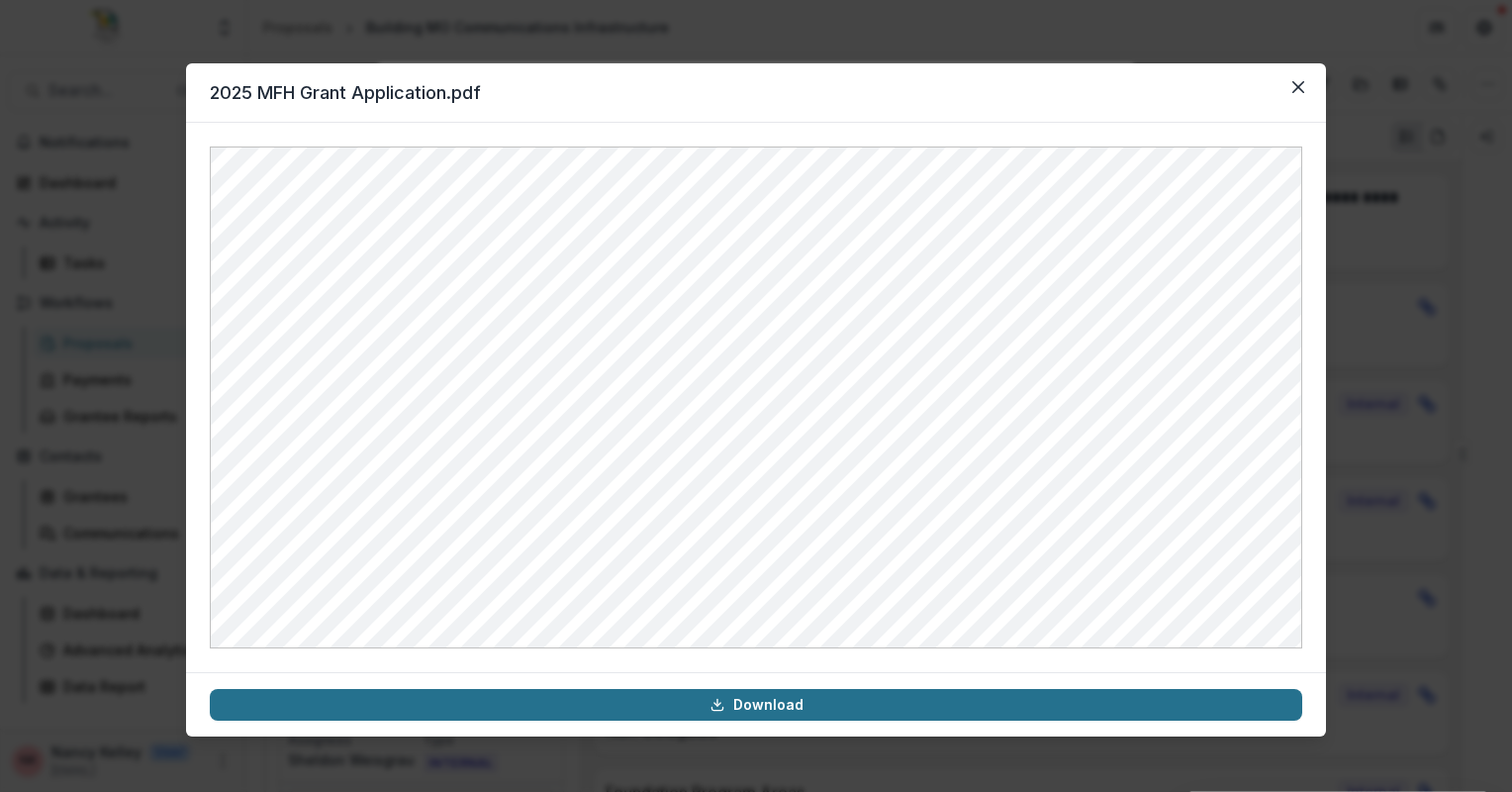 click on "Download" at bounding box center (756, 705) 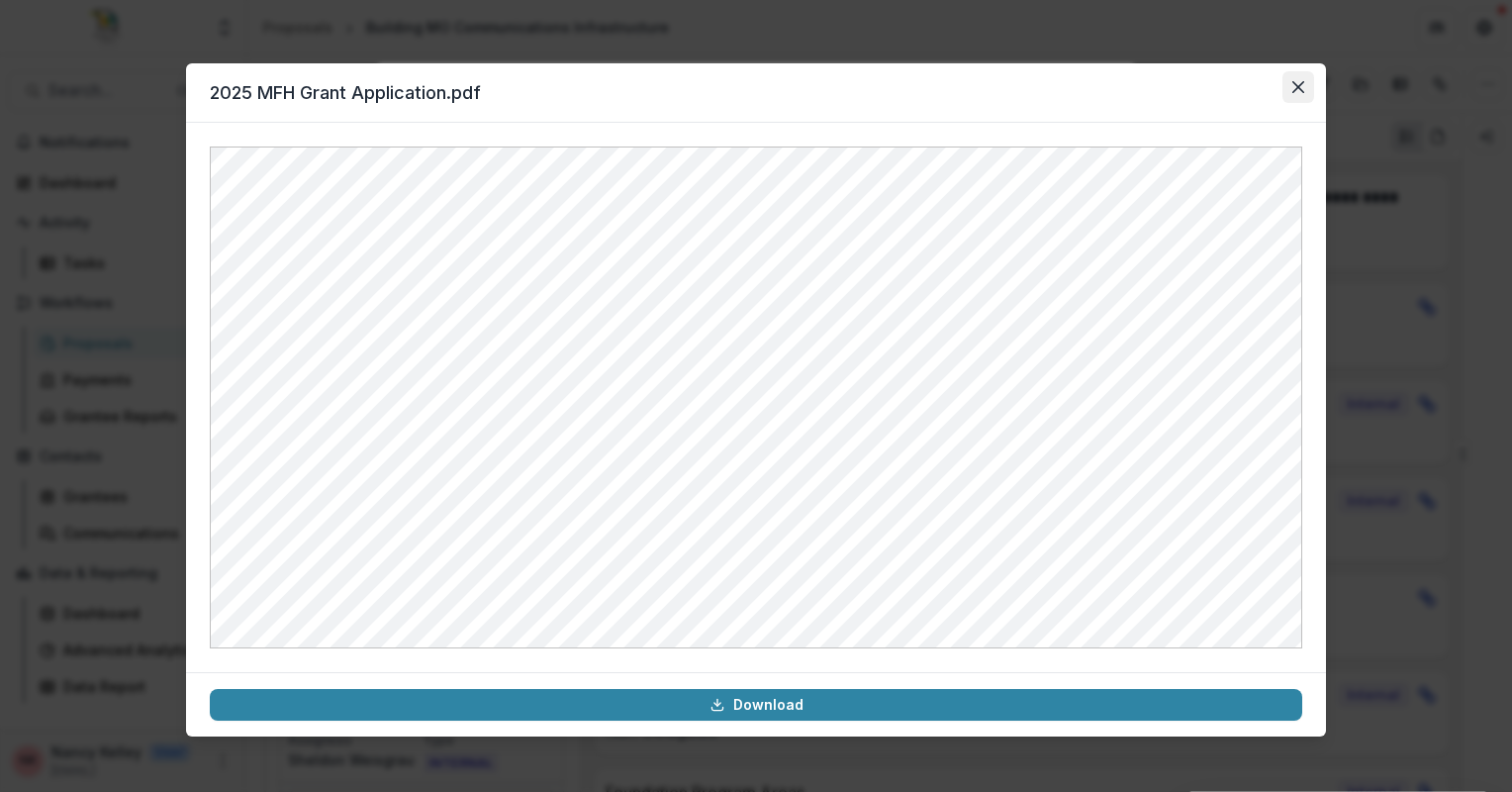 click at bounding box center (1298, 87) 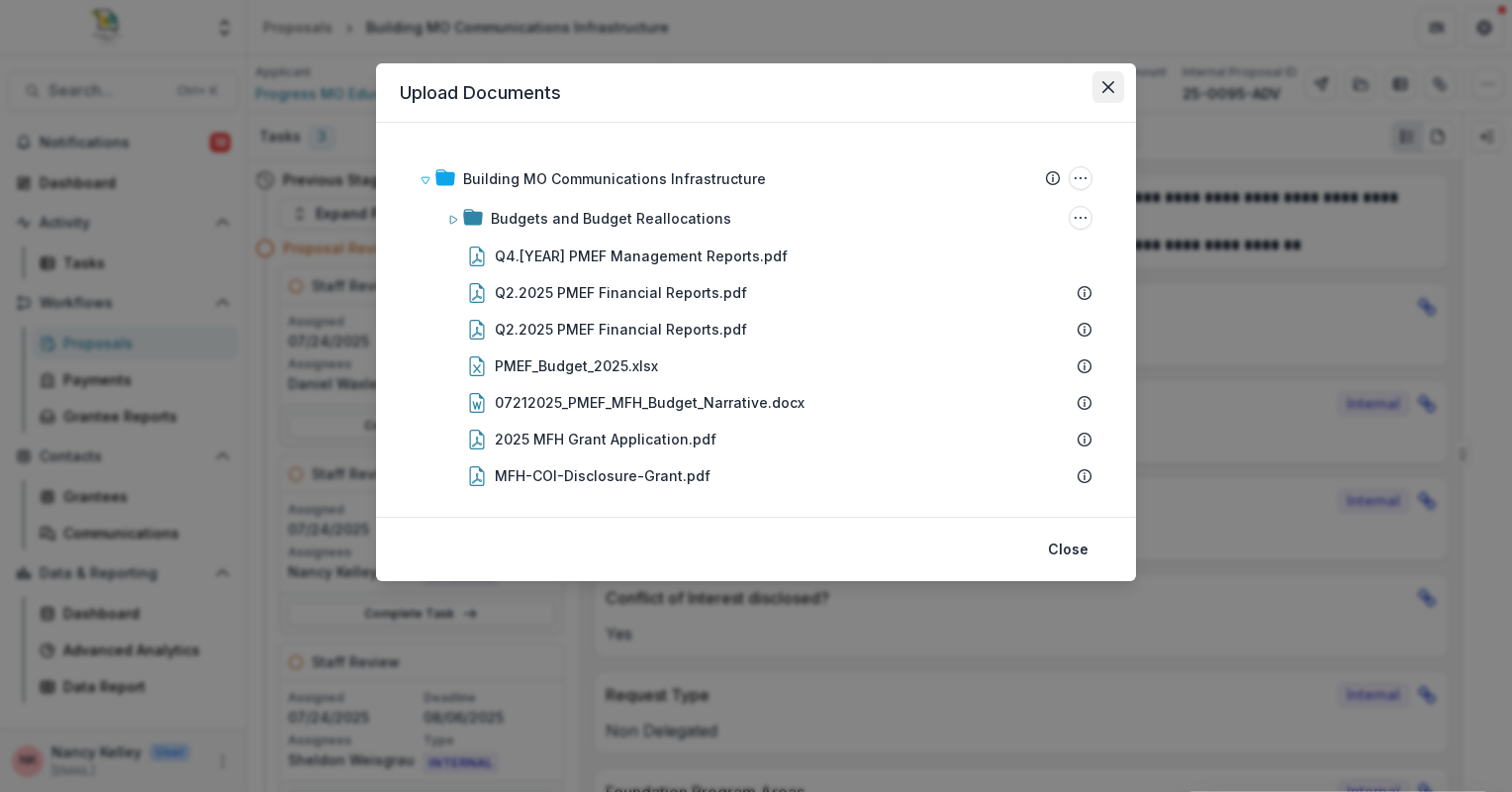 click 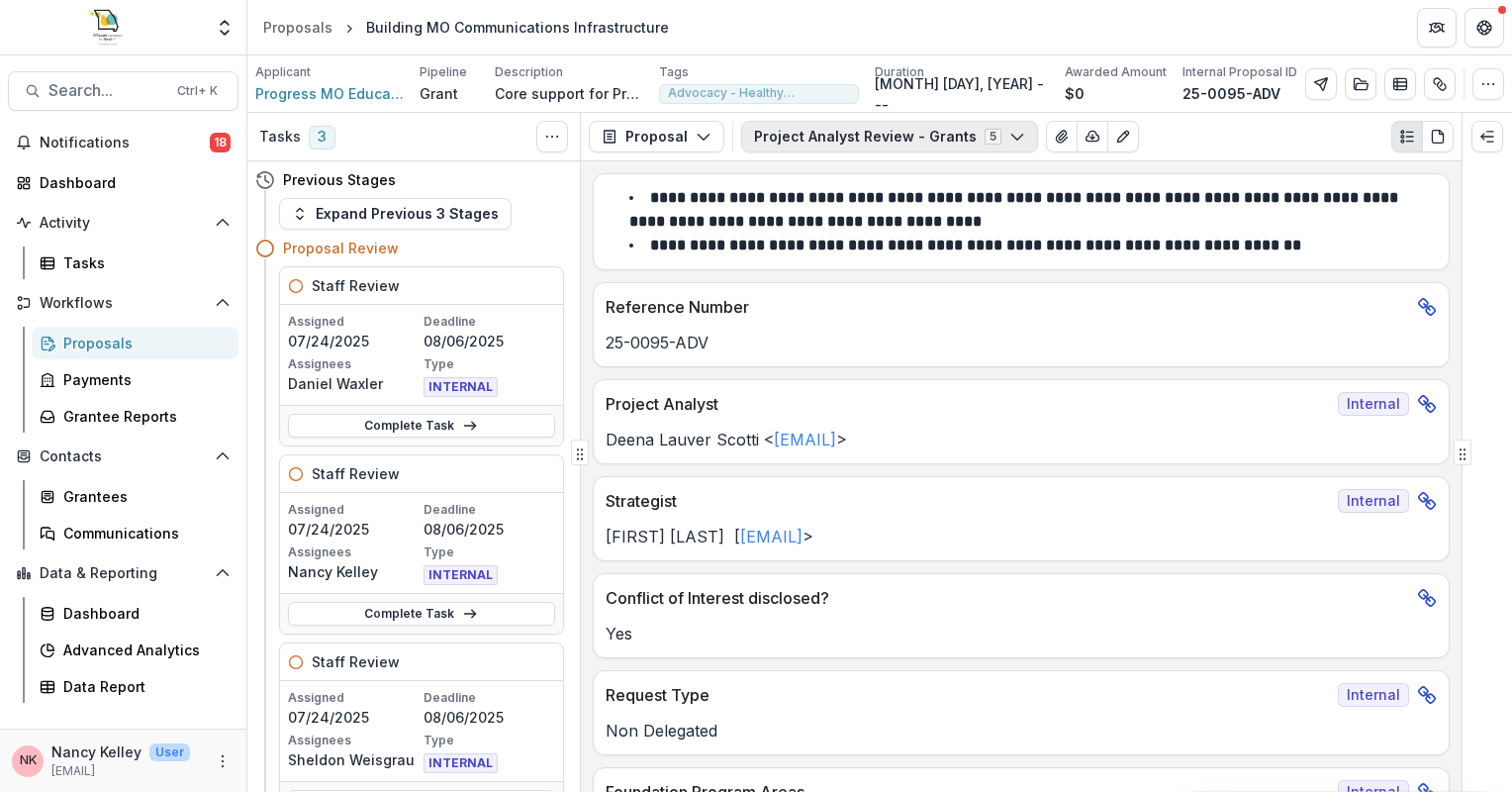 click on "Project Analyst Review - Grants 5" at bounding box center [890, 137] 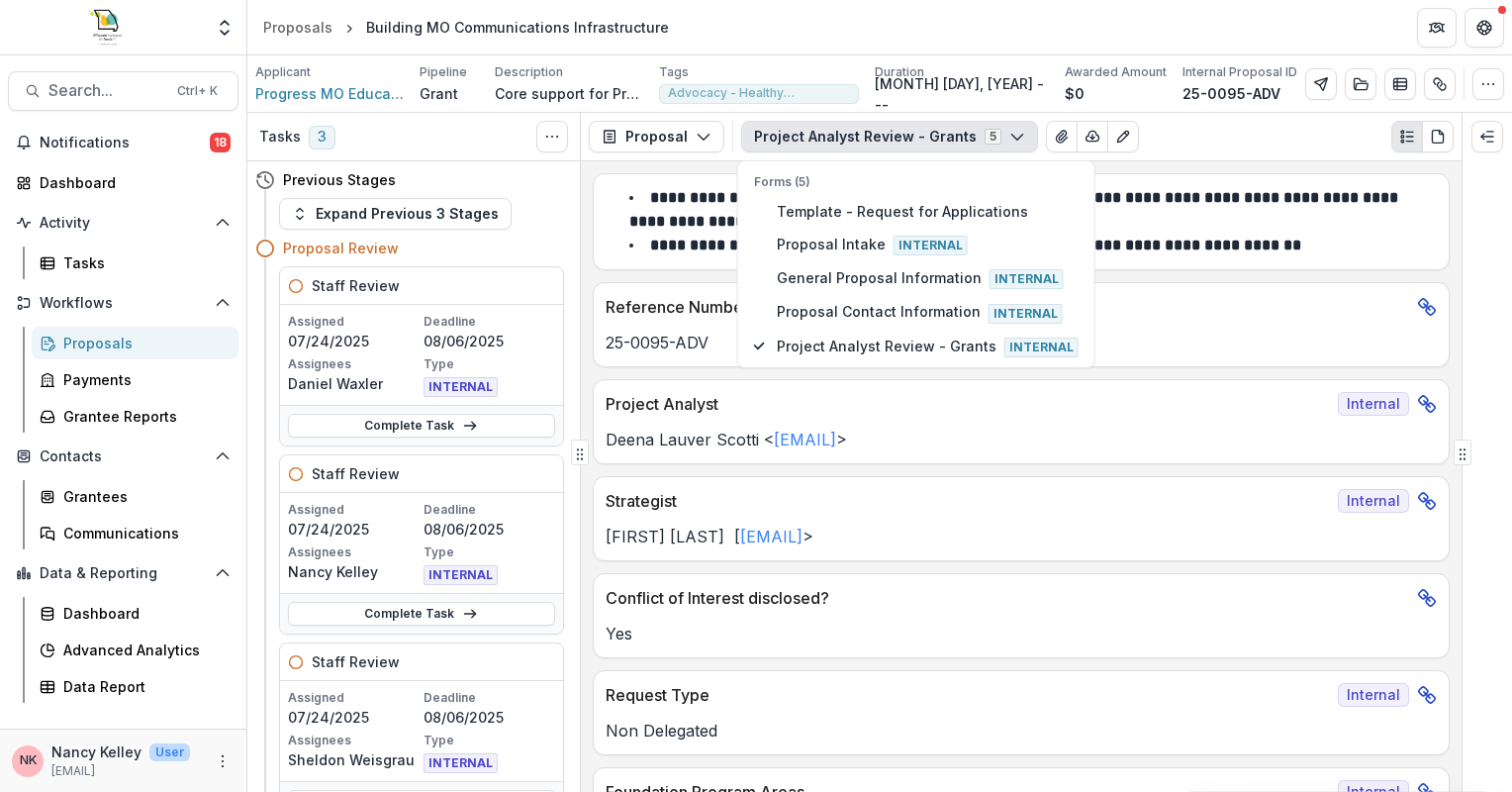 click on "Project Analyst Review - Grants 5" at bounding box center [890, 137] 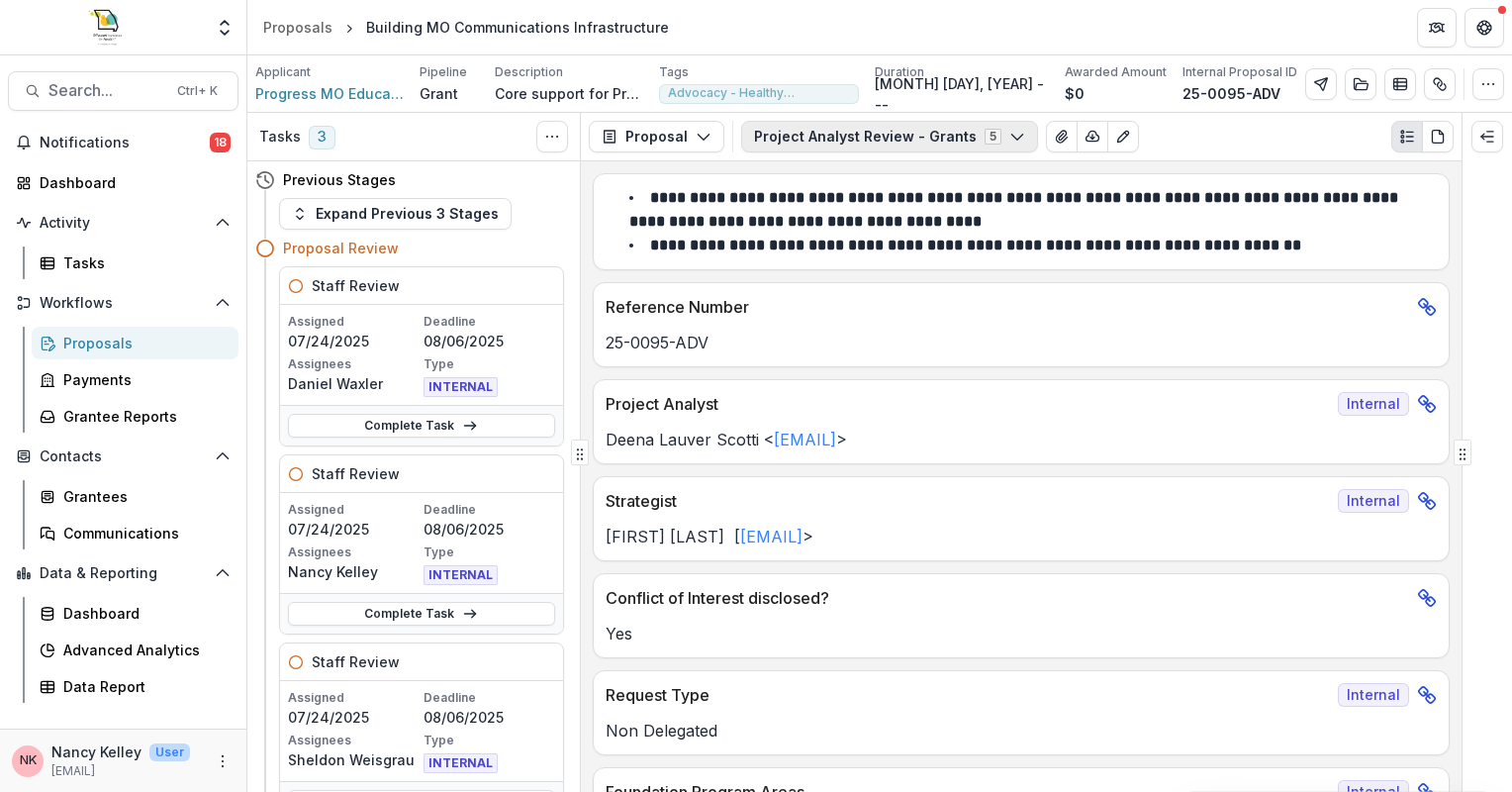 click on "Project Analyst Review - Grants 5" at bounding box center (890, 137) 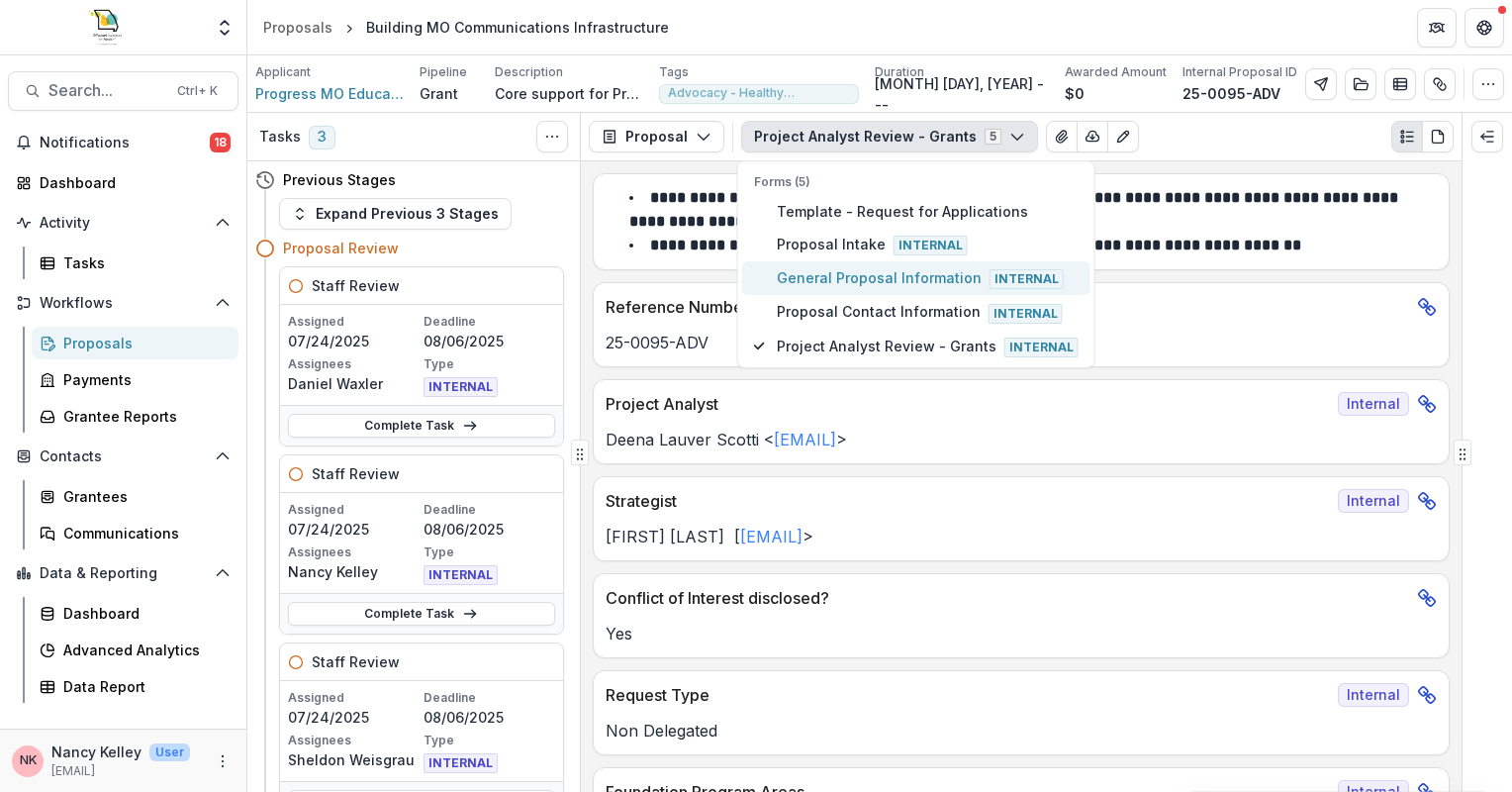 click on "General Proposal Information Internal" at bounding box center (927, 278) 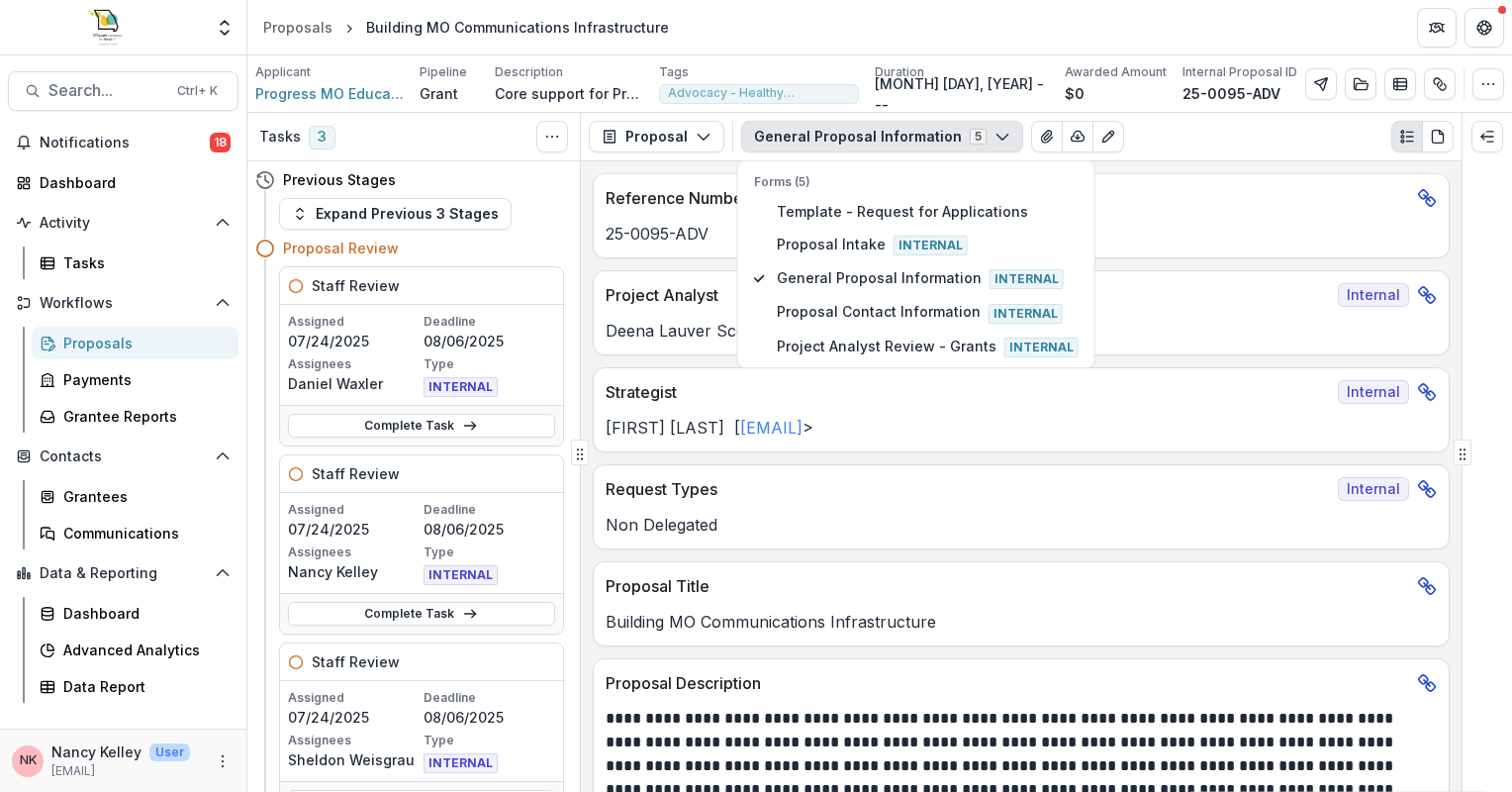 click on "**********" at bounding box center (1021, 476) 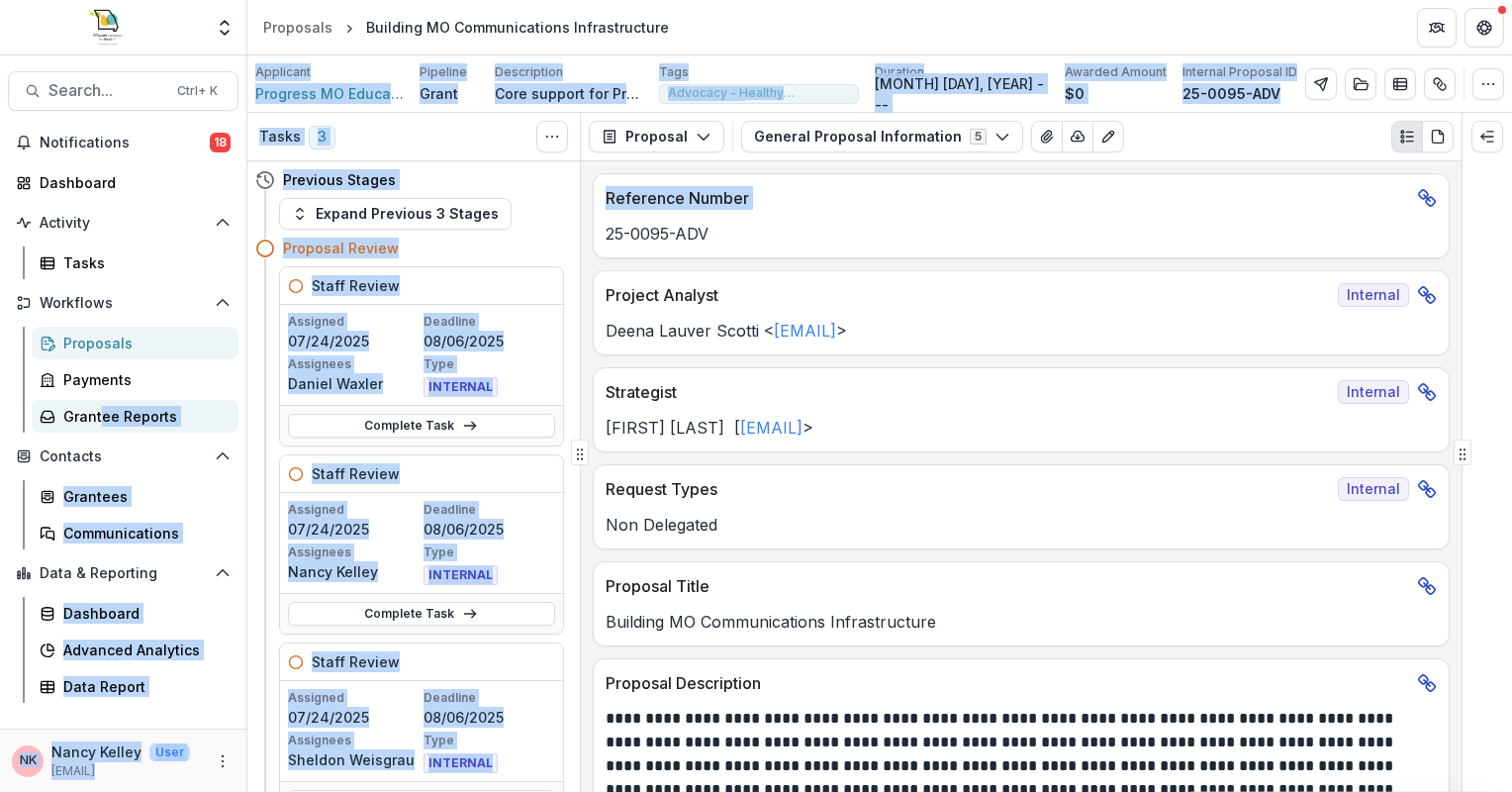 drag, startPoint x: 609, startPoint y: 212, endPoint x: 61, endPoint y: 428, distance: 589.0331 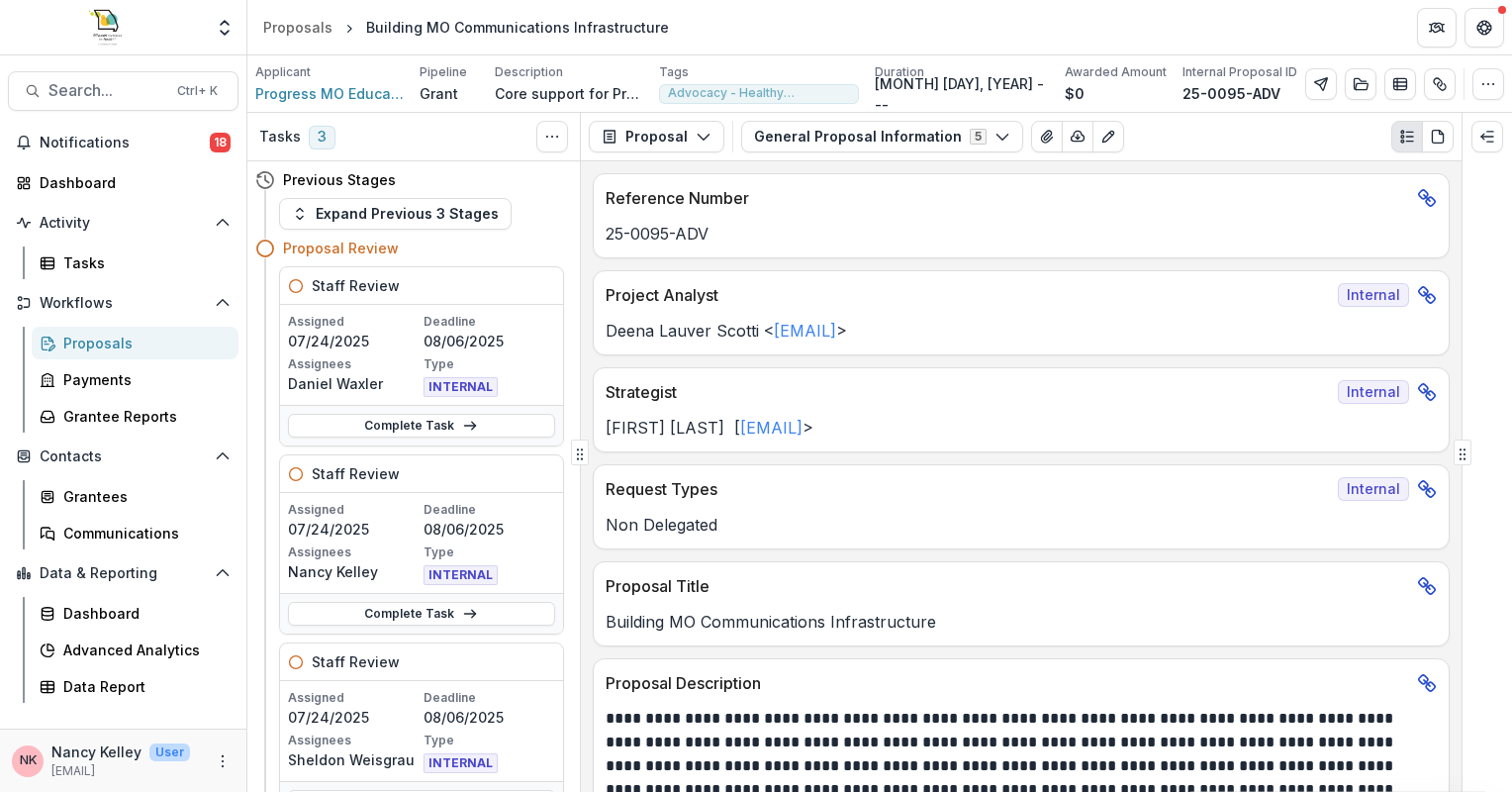 click on "**********" at bounding box center (1021, 476) 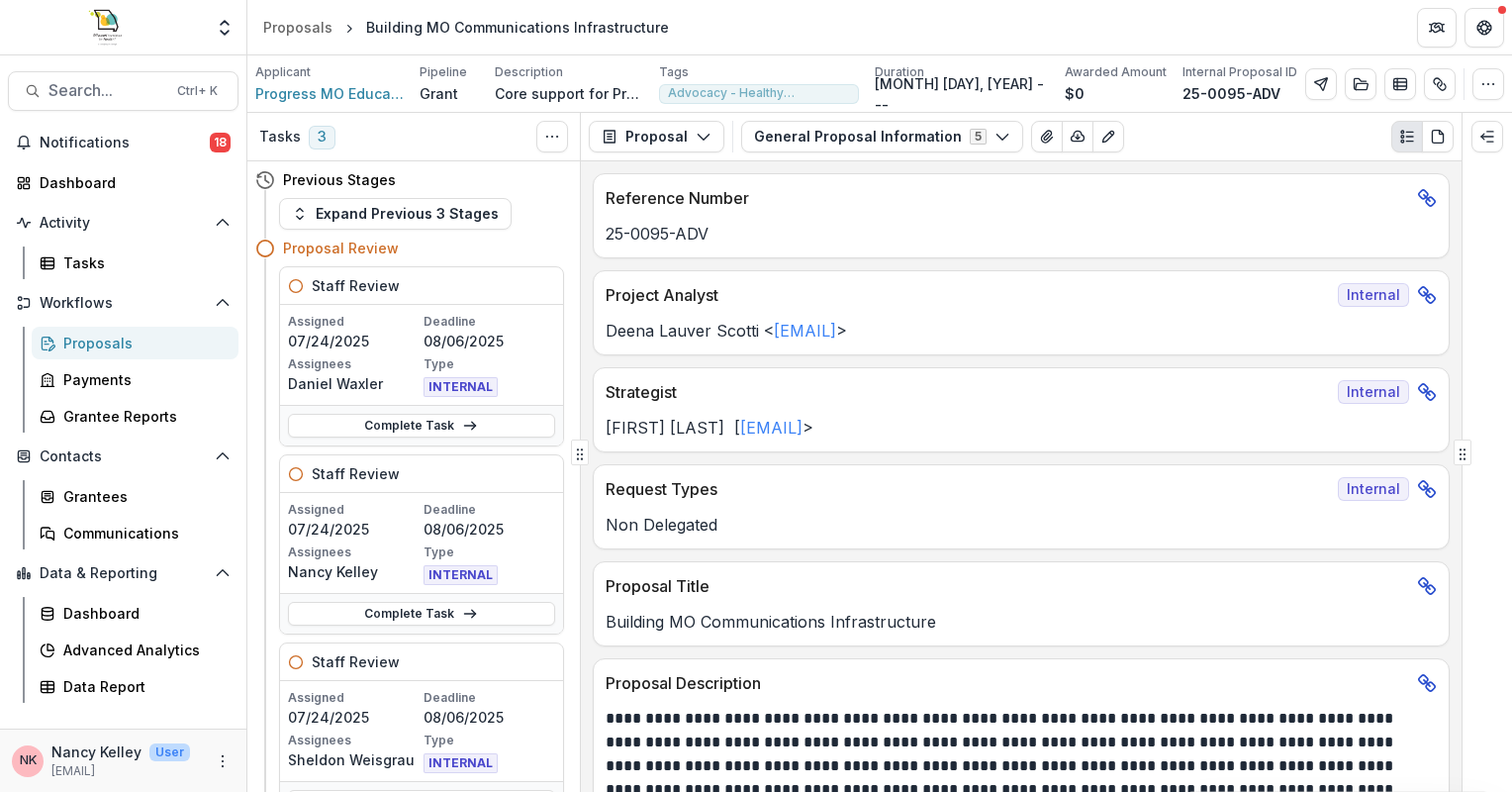 drag, startPoint x: 111, startPoint y: 688, endPoint x: 954, endPoint y: 478, distance: 868.7629 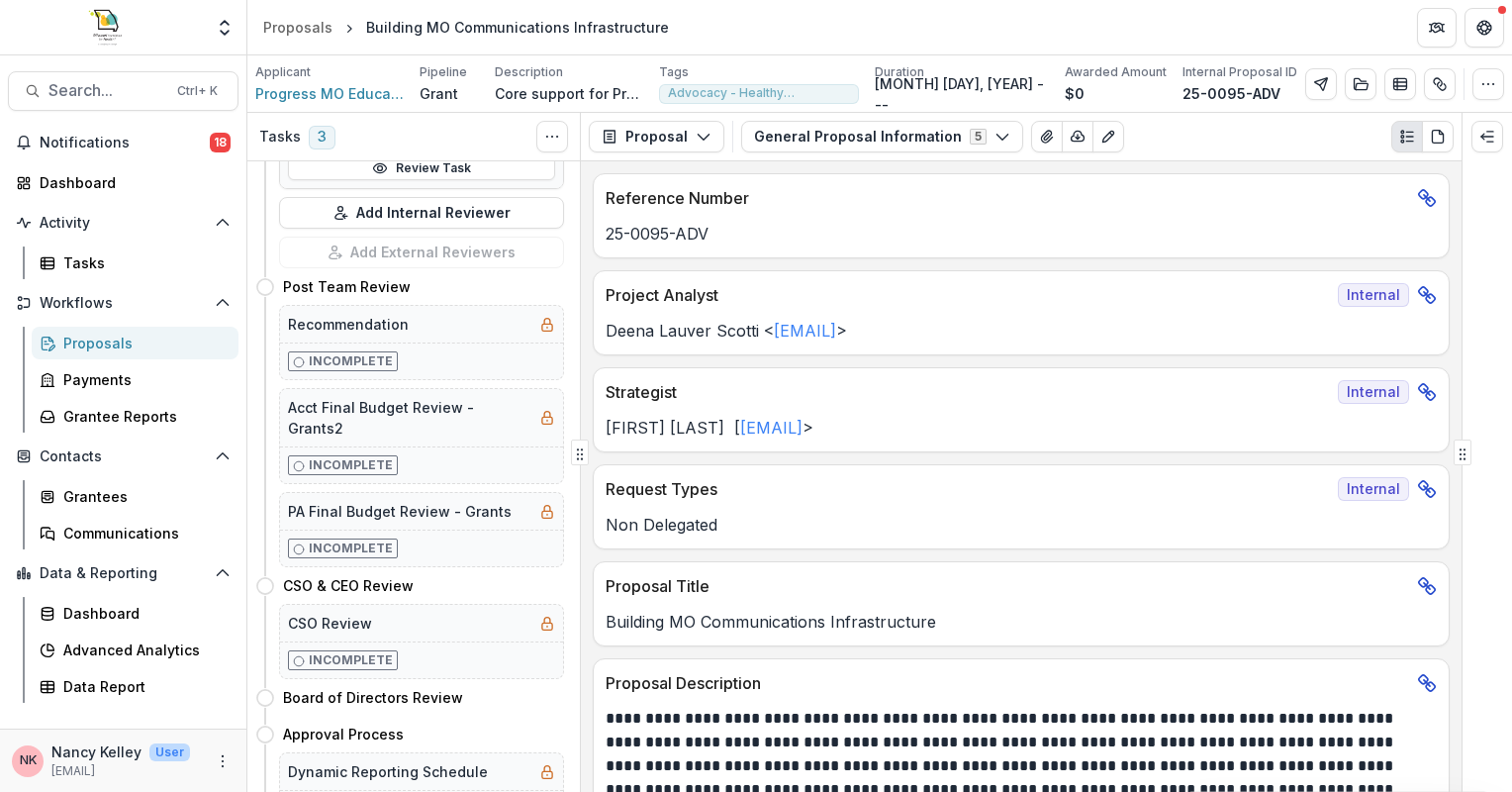 scroll, scrollTop: 1380, scrollLeft: 0, axis: vertical 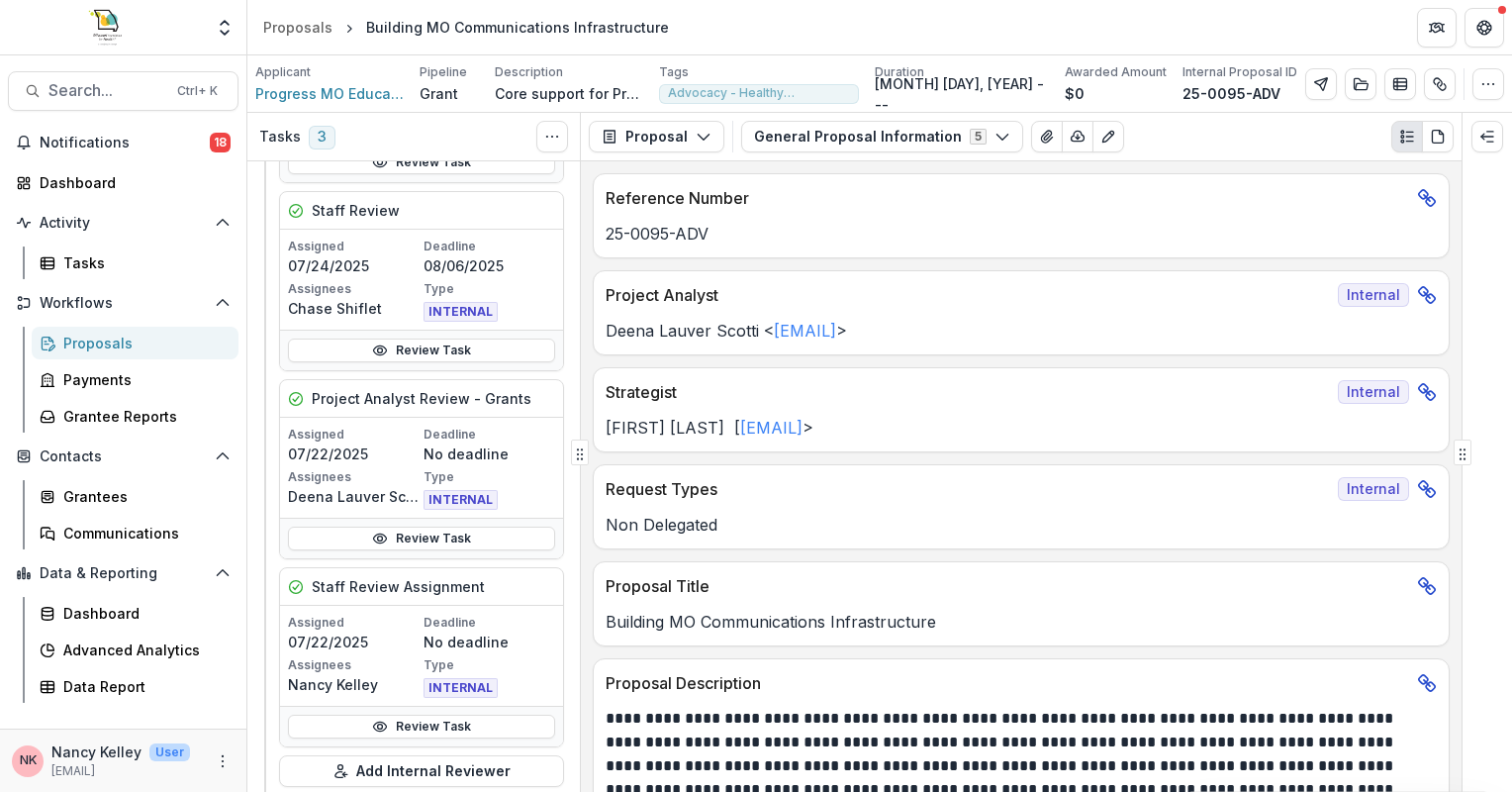click on "Staff Review Assigned [DATE] Deadline [DATE] Assignees [FIRST] [LAST] Type INTERNAL Complete Task Staff Review Assigned [DATE] Deadline [DATE] Assignees [FIRST] [LAST] Type INTERNAL Complete Task Staff Review Assigned [DATE] Deadline [DATE] Assignees [FIRST] [LAST] Type INTERNAL Complete Task Staff Review Assigned [DATE] Deadline [DATE] Assignees [FIRST] [LAST] Type INTERNAL Review Task Staff Review Assigned [DATE] Deadline [DATE] Assignees [FIRST] [LAST] Type INTERNAL Review Task Project Analyst Review - Grants Assigned [DATE] Deadline No deadline Assignees [FIRST] [LAST] Type INTERNAL Review Task Staff Review Assignment Assigned [DATE] Deadline No deadline Assignees [FIRST] [LAST] Type INTERNAL Review Task Add Internal Reviewer Add External Reviewers Post Team Review Recommendation Incomplete Acct Final Budget Review - Grants2 Incomplete PA Final Budget Review - Grants Incomplete CSO & CEO Review" at bounding box center (414, 476) 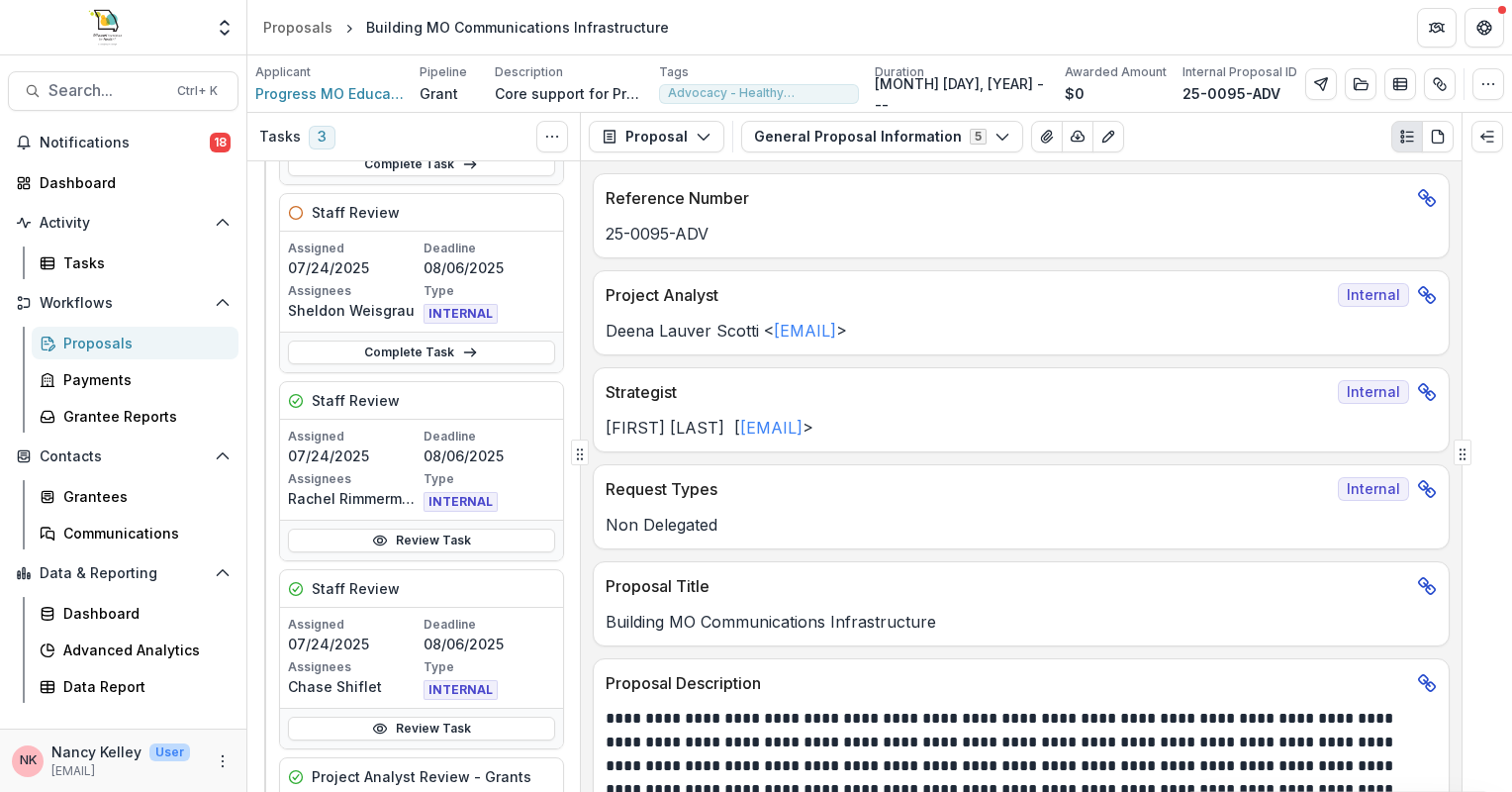 scroll, scrollTop: 444, scrollLeft: 0, axis: vertical 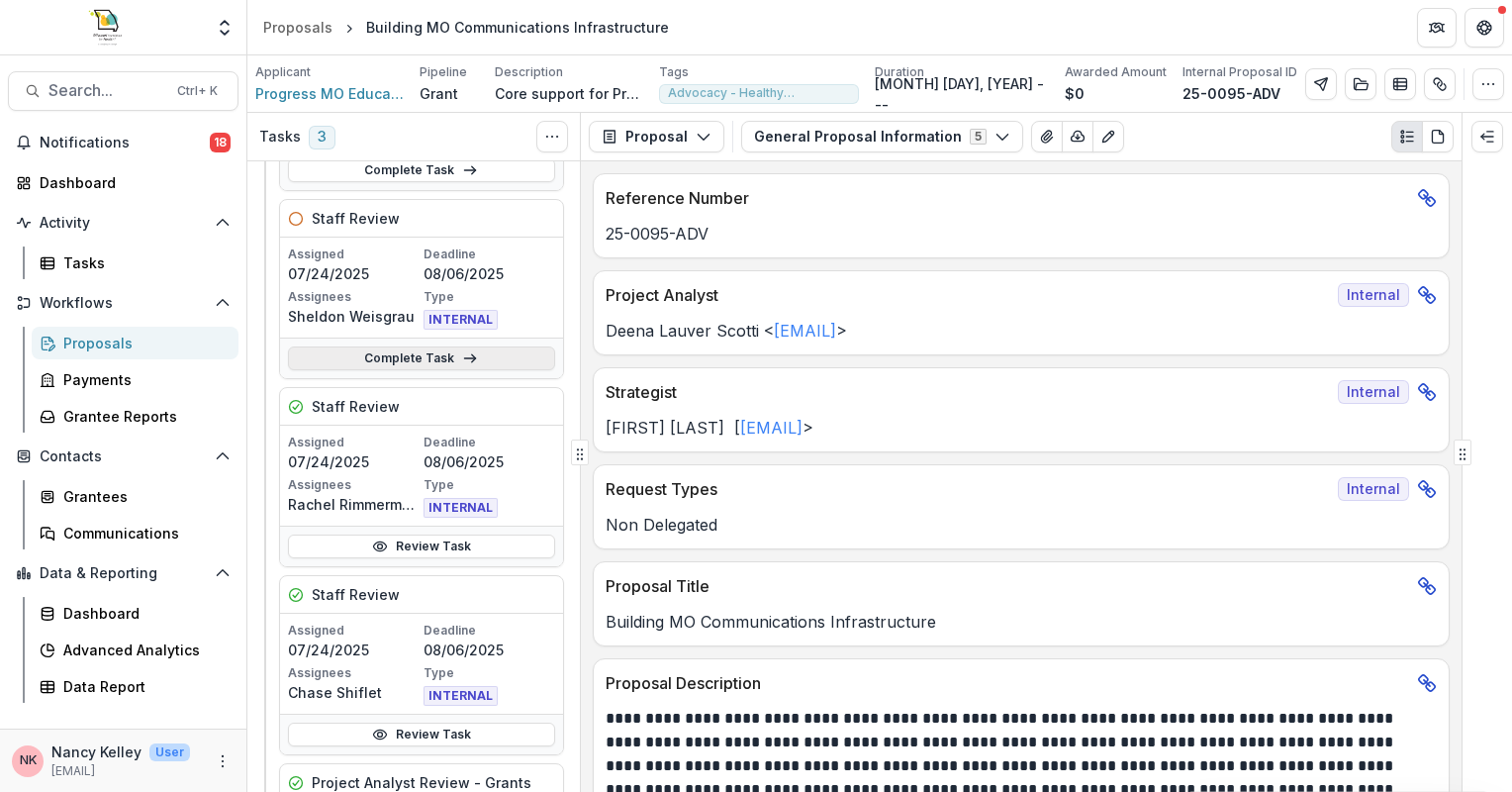 click on "Complete Task" at bounding box center (422, 358) 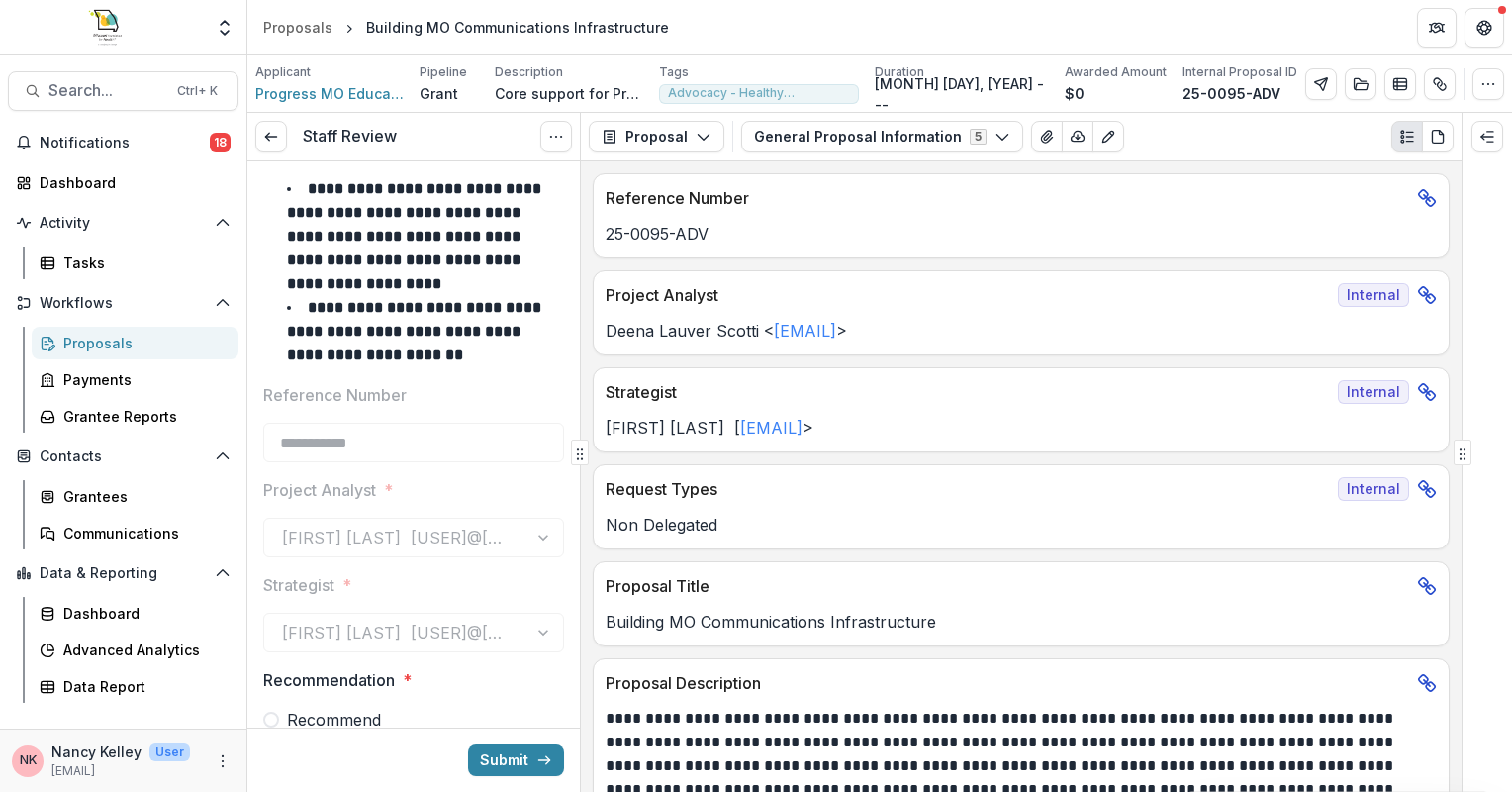 click on "**********" at bounding box center (414, 1126) 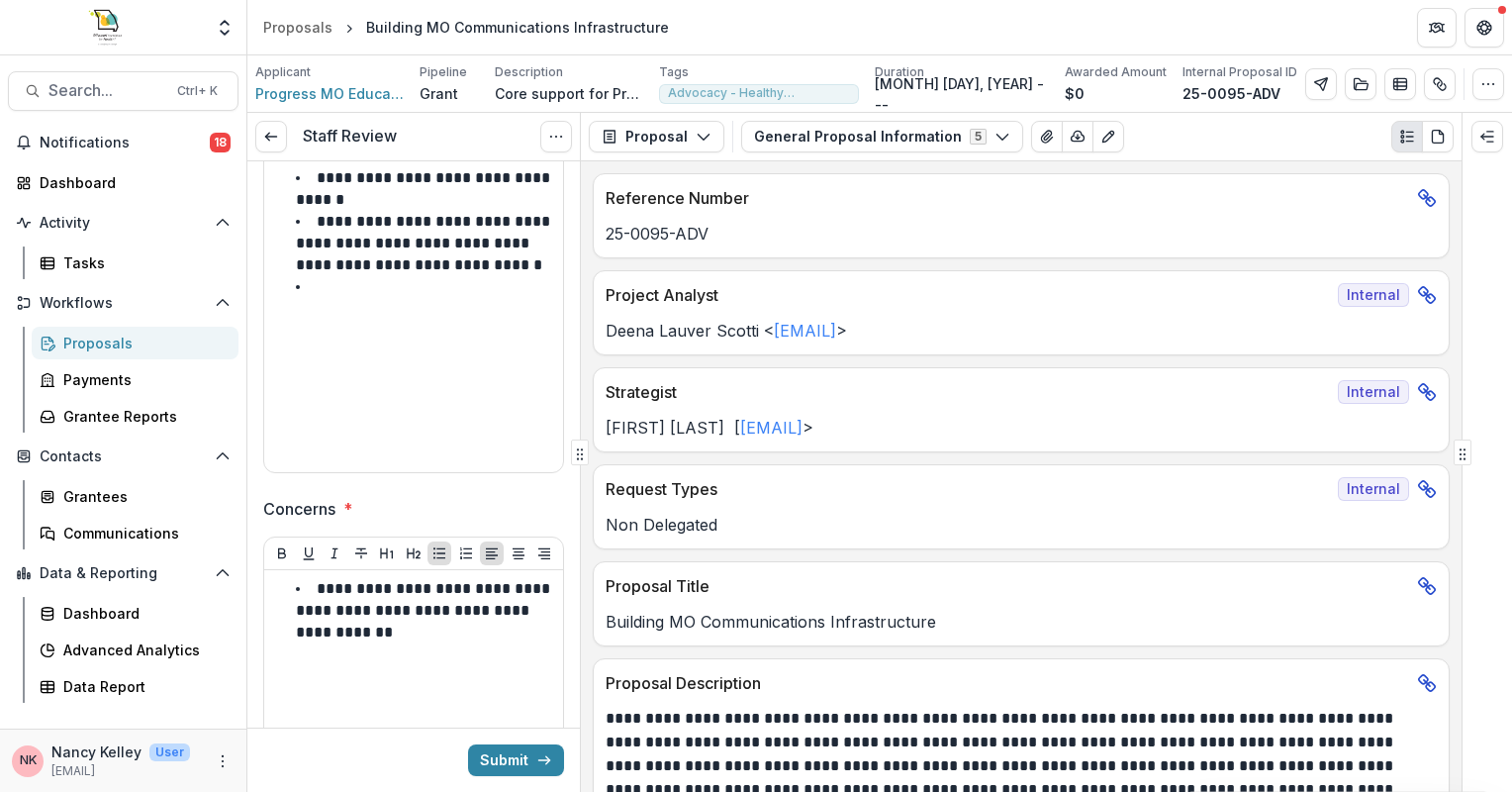 scroll, scrollTop: 759, scrollLeft: 0, axis: vertical 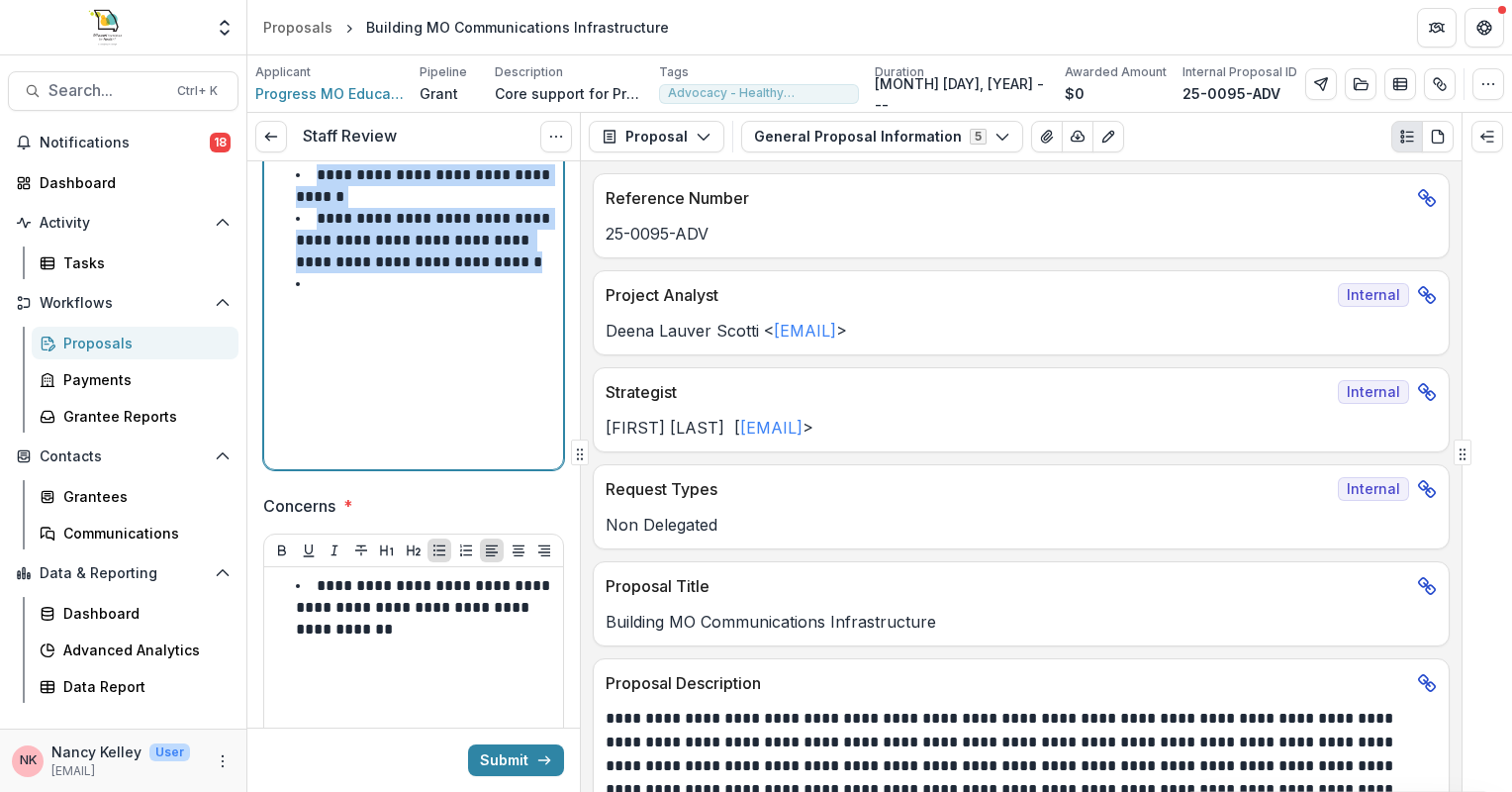 drag, startPoint x: 319, startPoint y: 170, endPoint x: 354, endPoint y: 275, distance: 110.67972 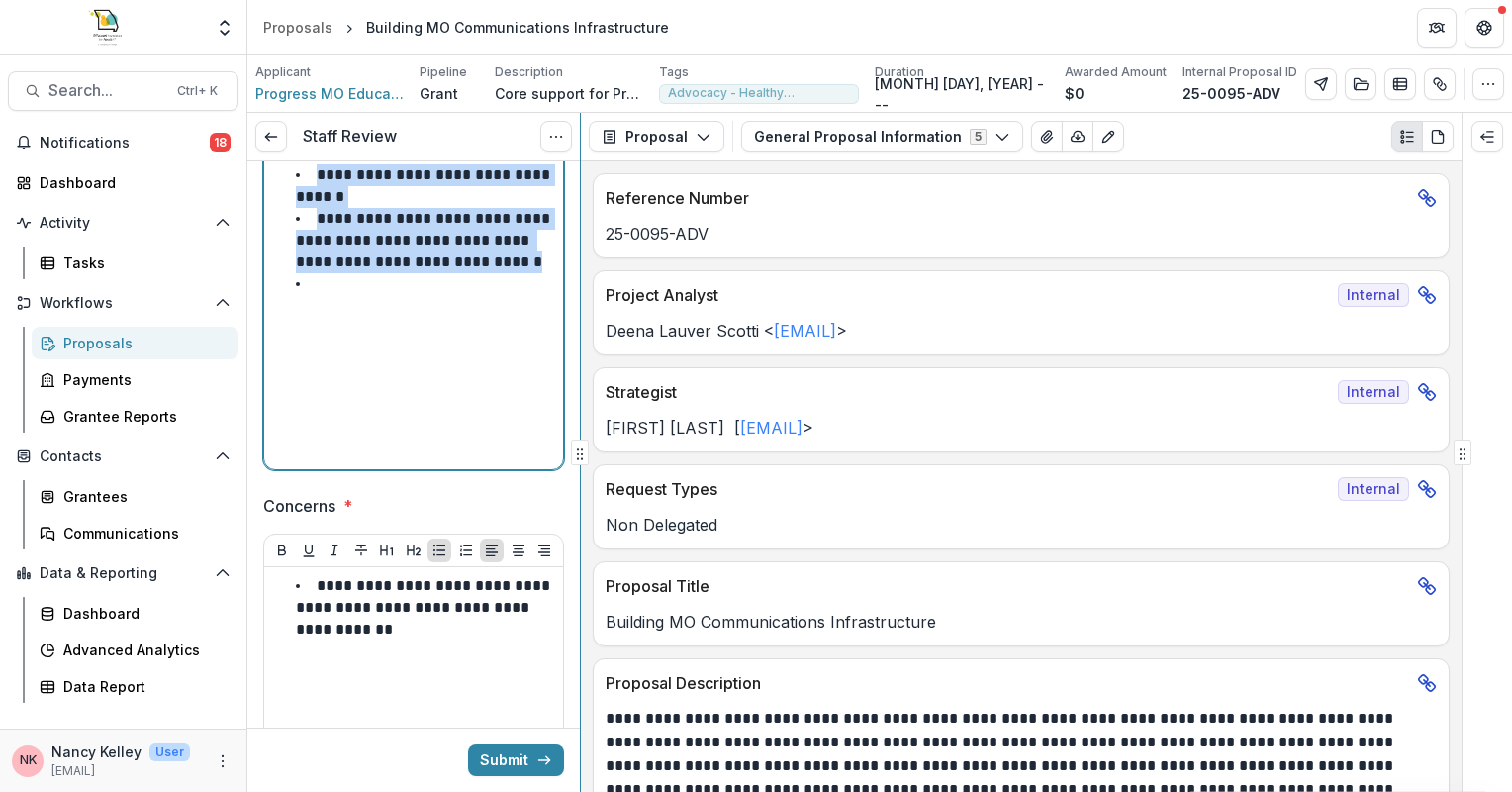scroll, scrollTop: 207, scrollLeft: 0, axis: vertical 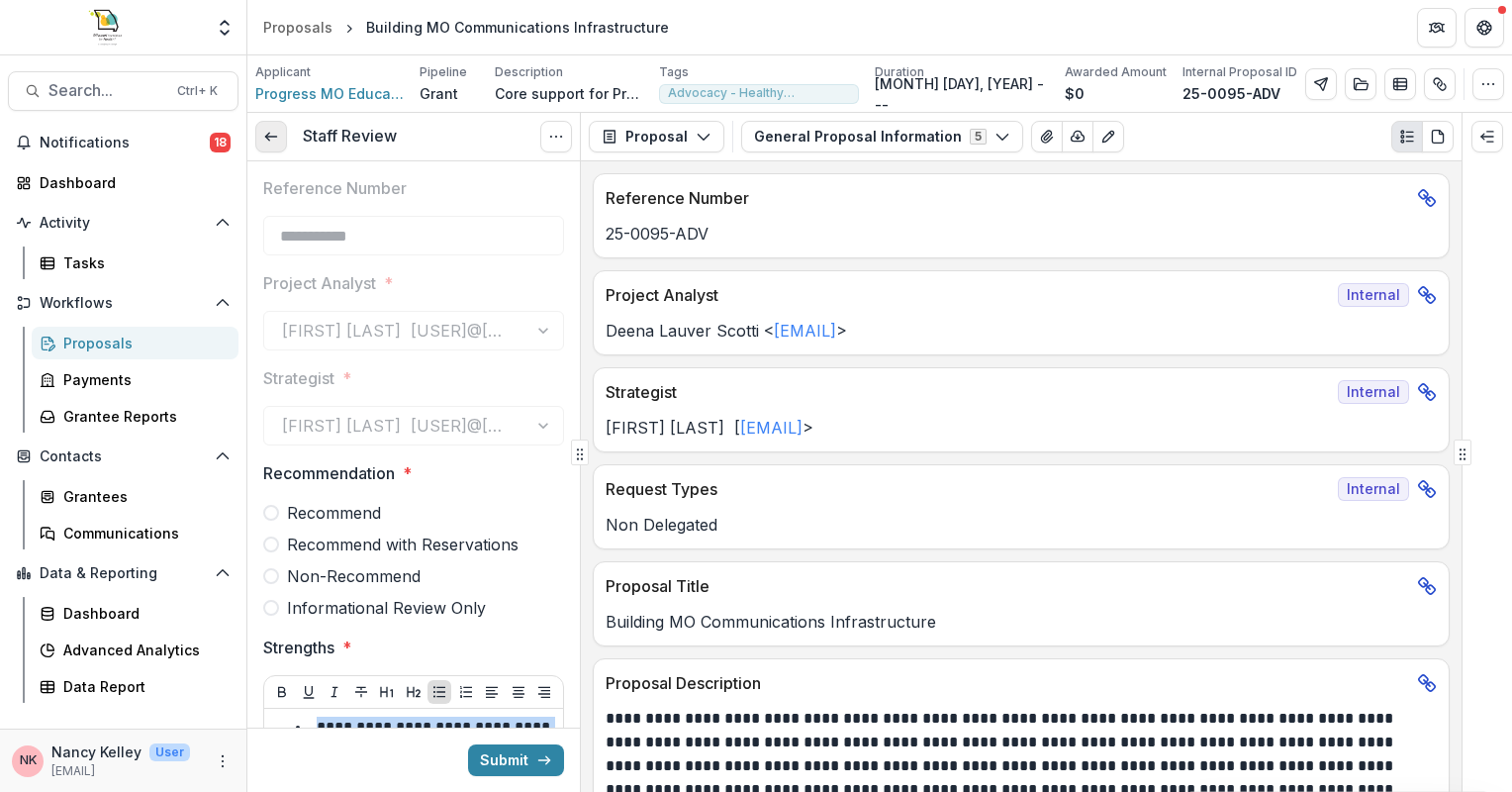 click 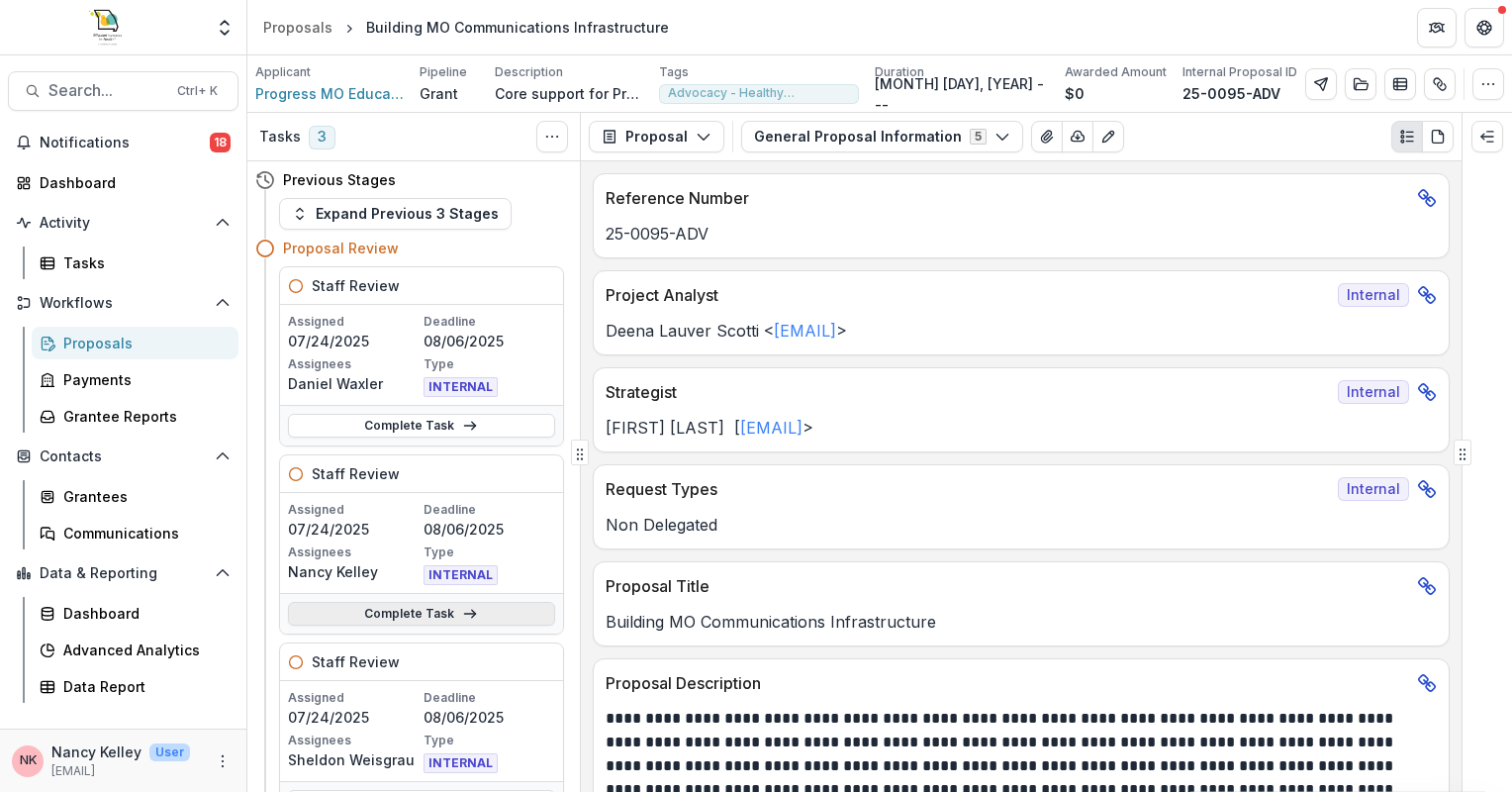 click on "Complete Task" at bounding box center [422, 614] 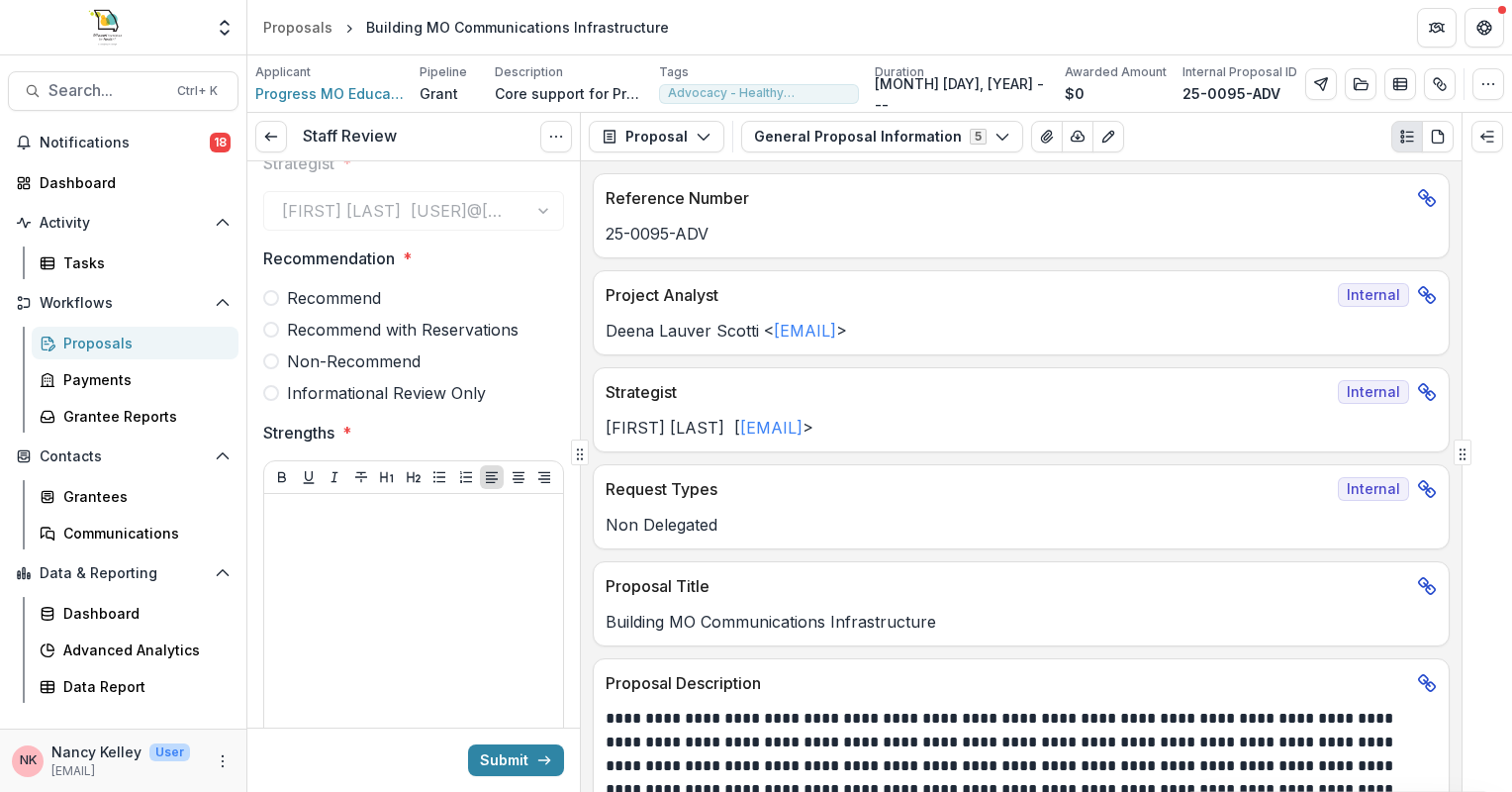 scroll, scrollTop: 424, scrollLeft: 0, axis: vertical 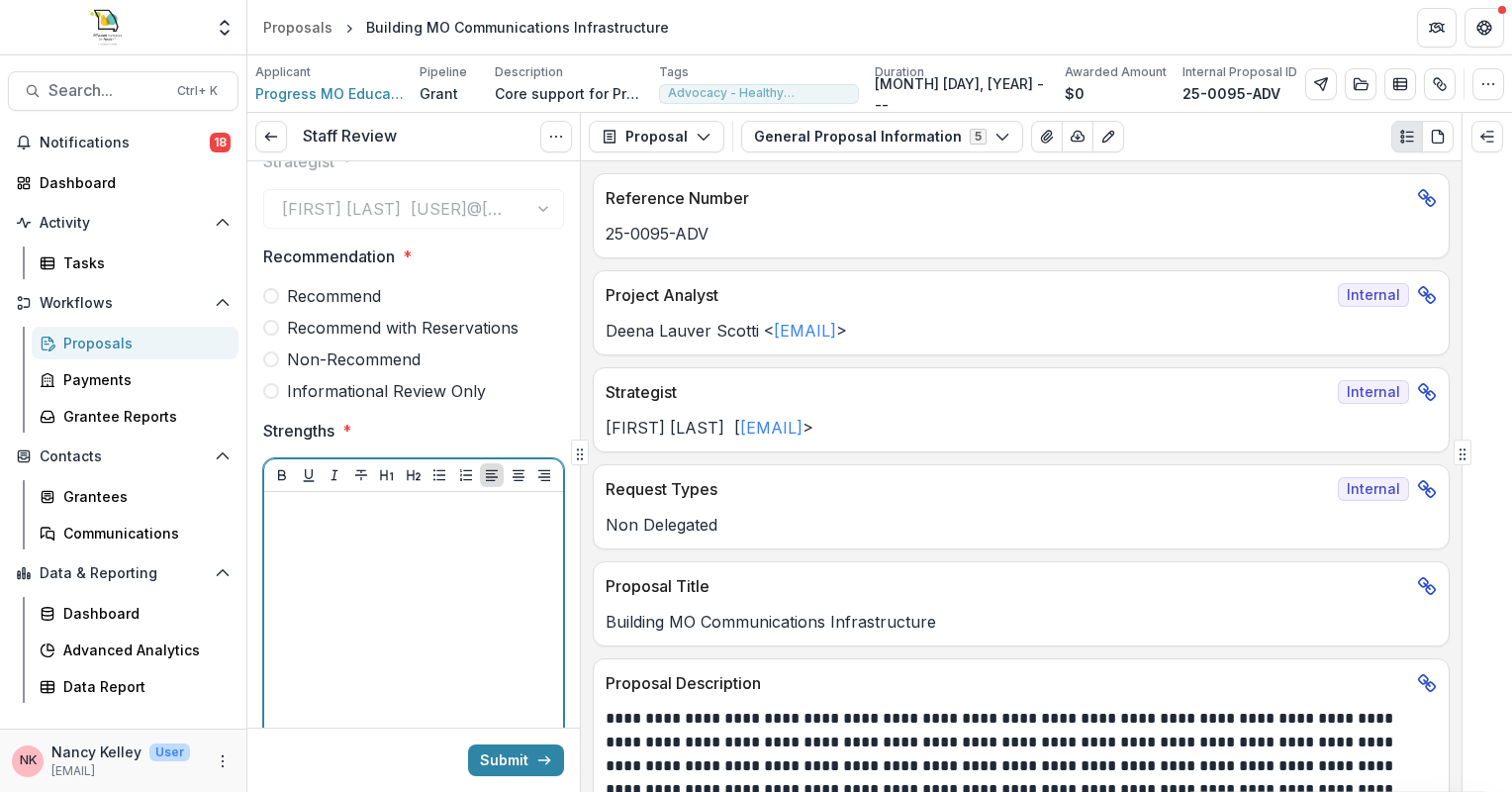 click at bounding box center [414, 648] 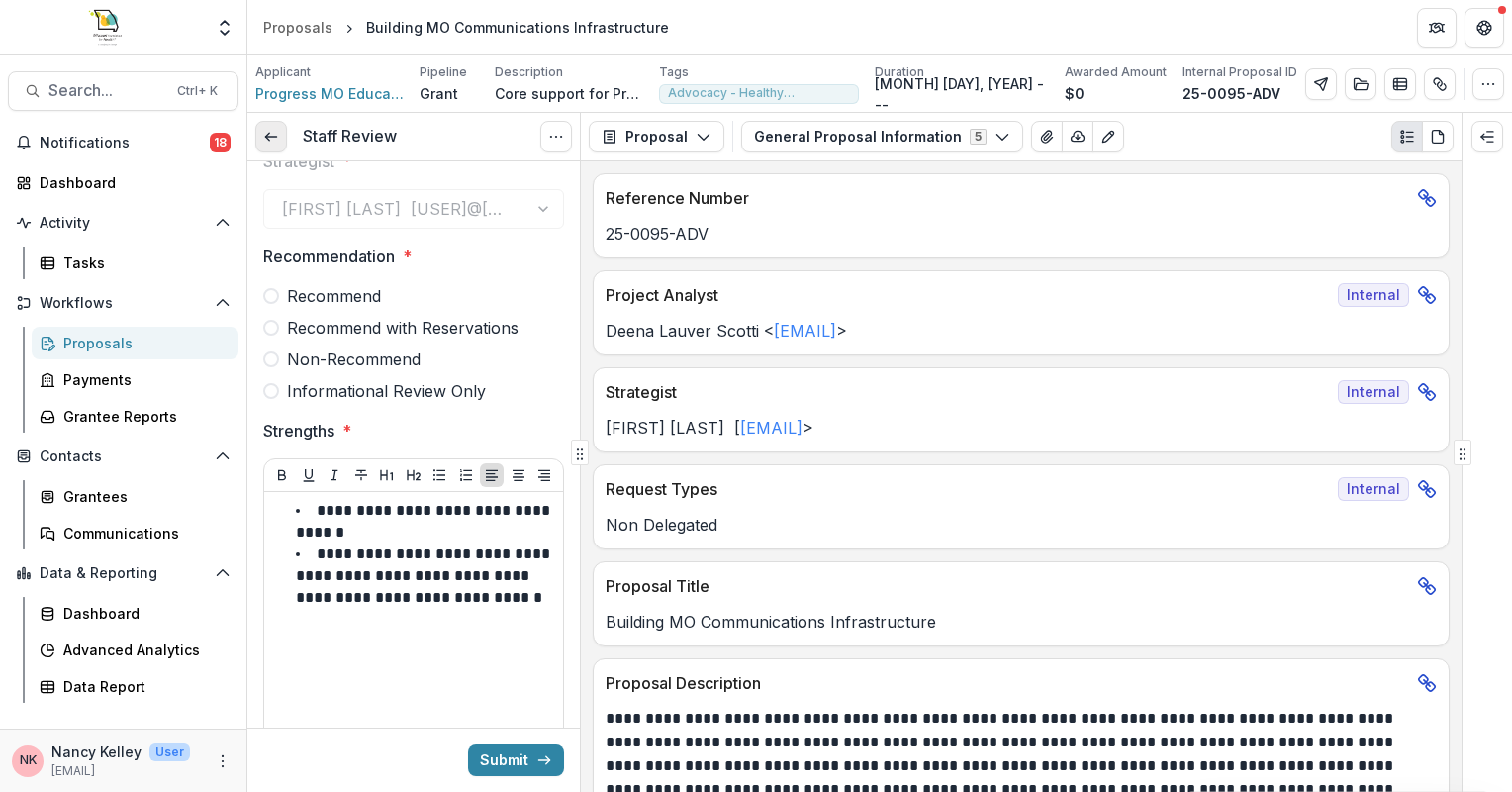 click 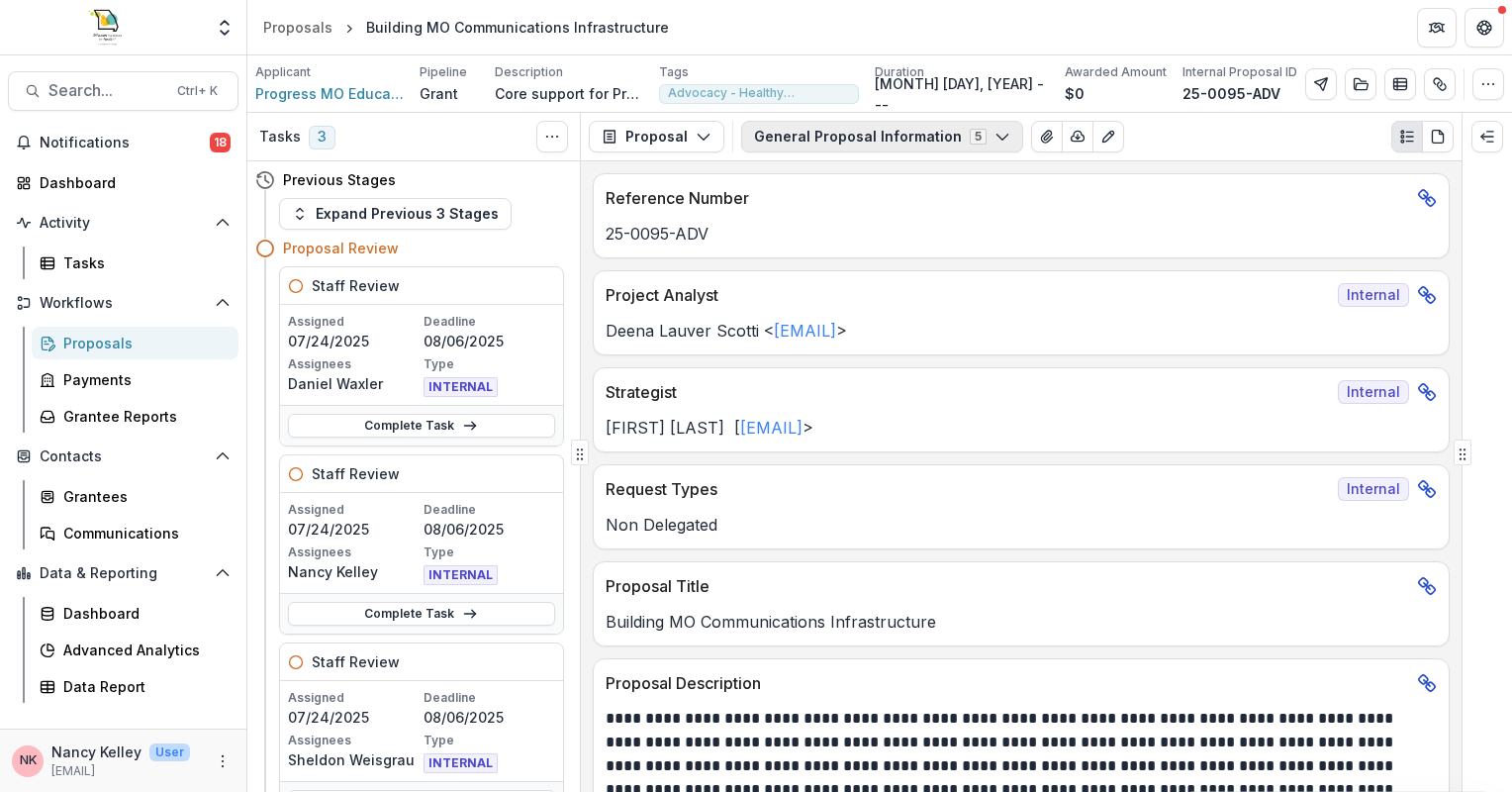 click on "General Proposal Information 5" at bounding box center (882, 137) 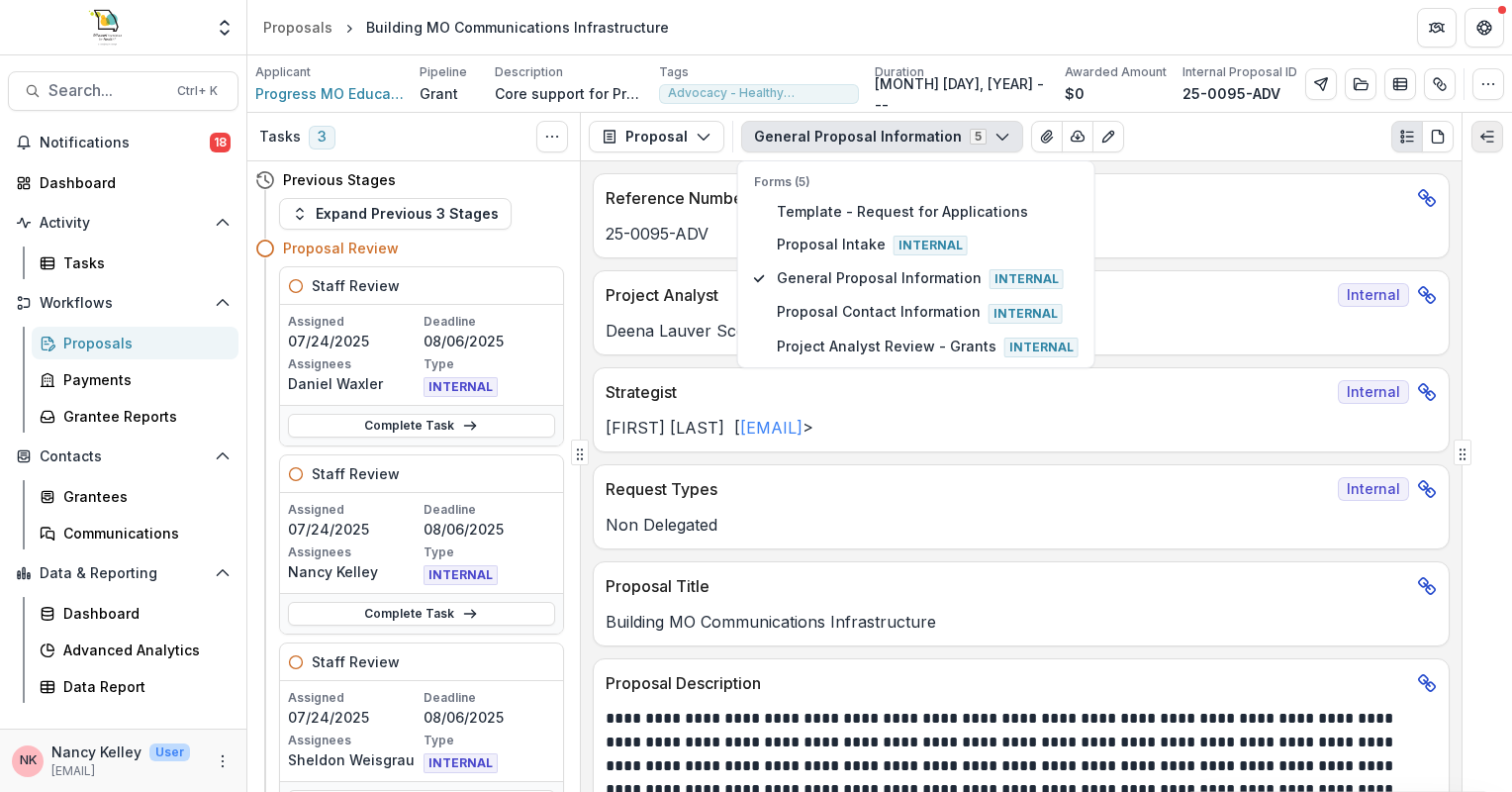click 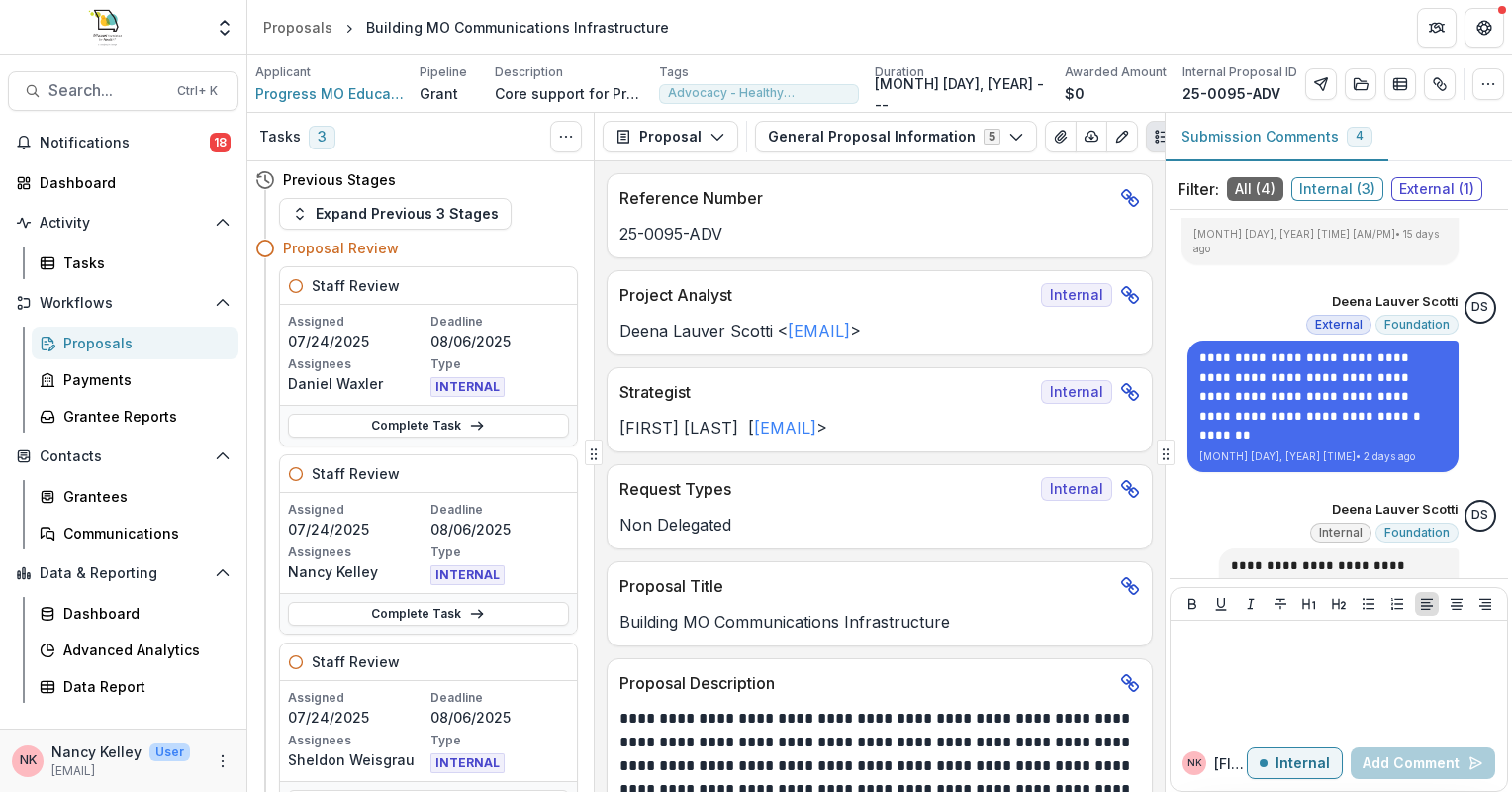 scroll, scrollTop: 403, scrollLeft: 0, axis: vertical 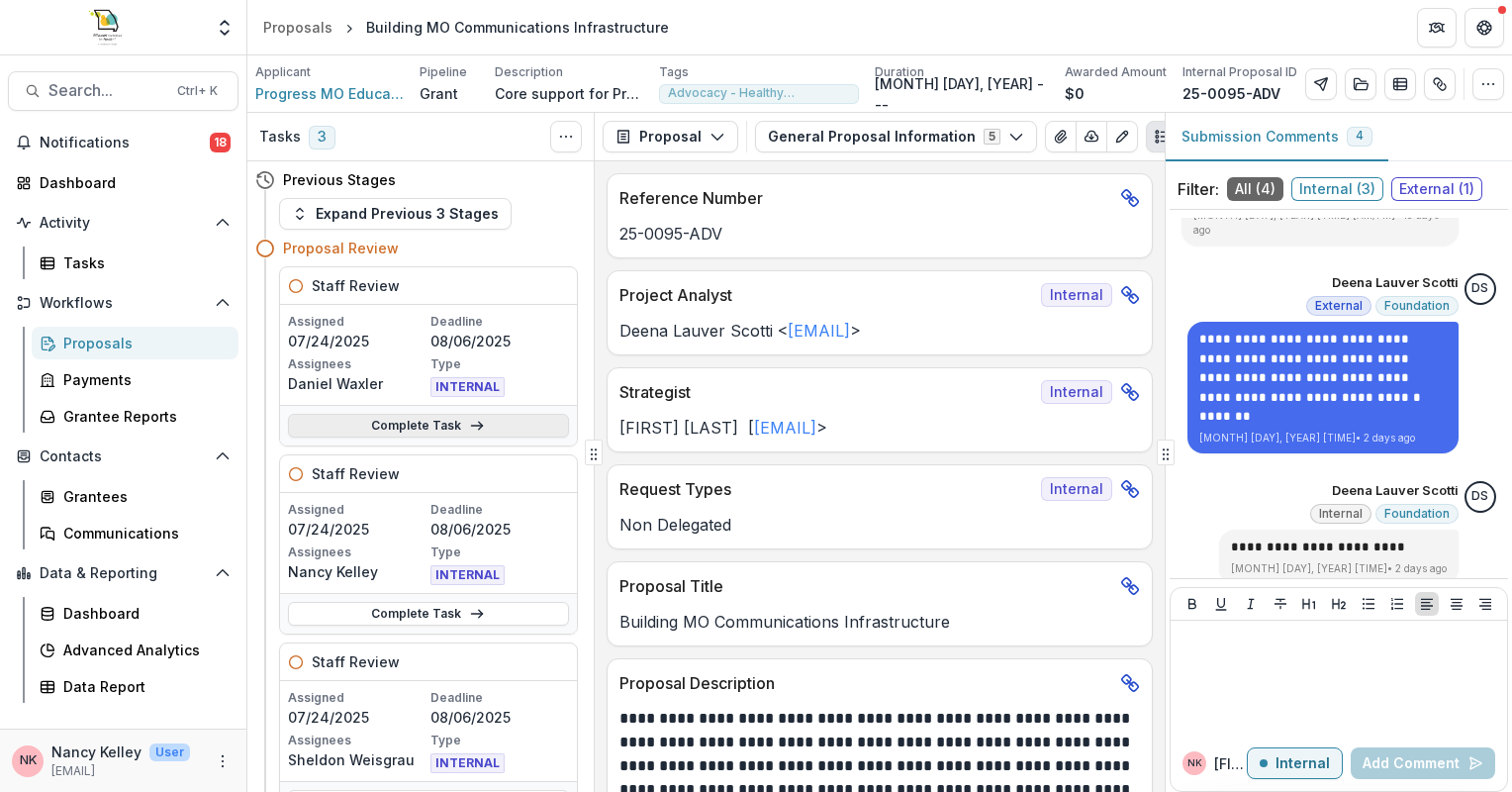 click on "Complete Task" at bounding box center (428, 426) 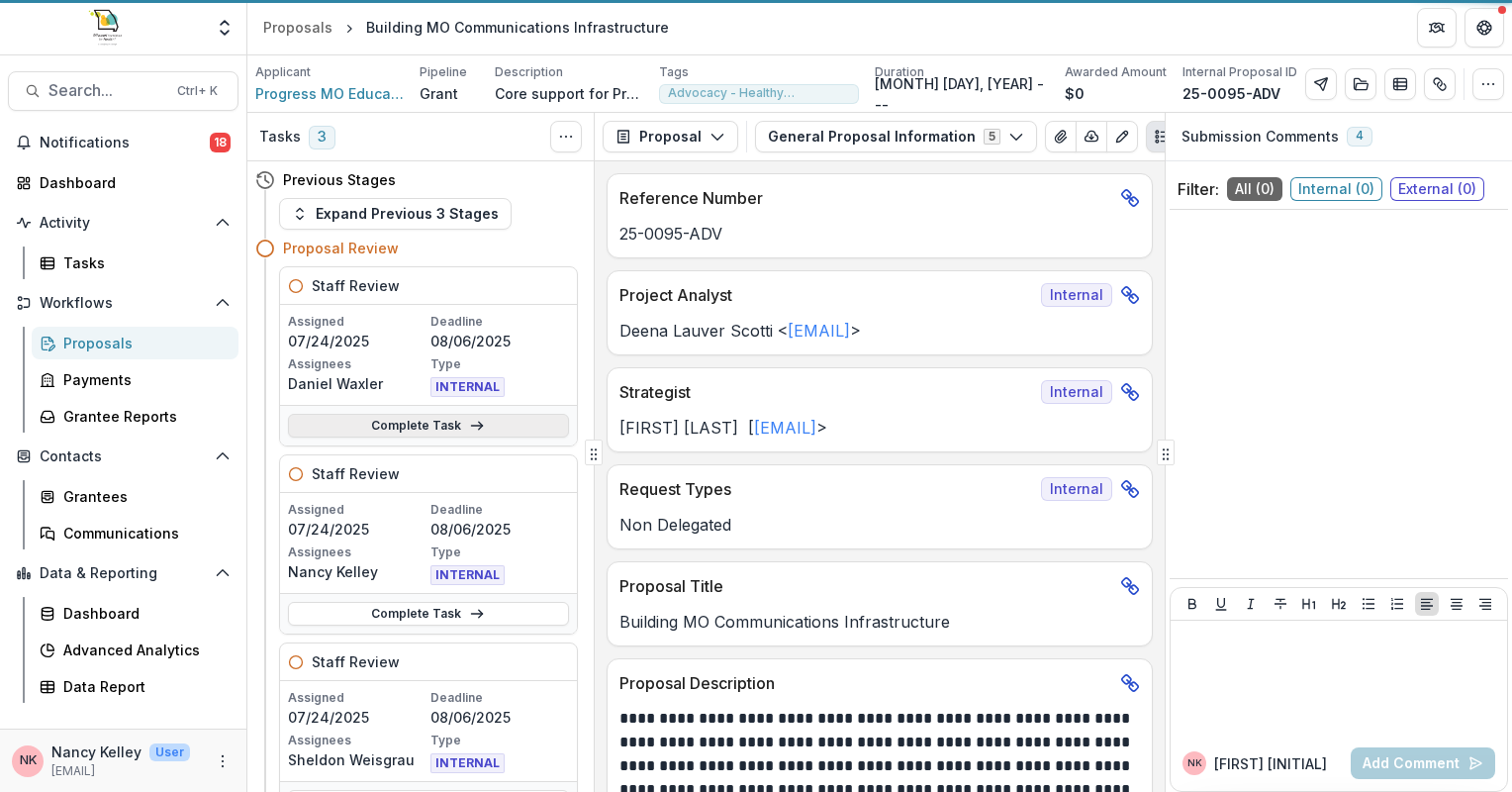 scroll, scrollTop: 0, scrollLeft: 0, axis: both 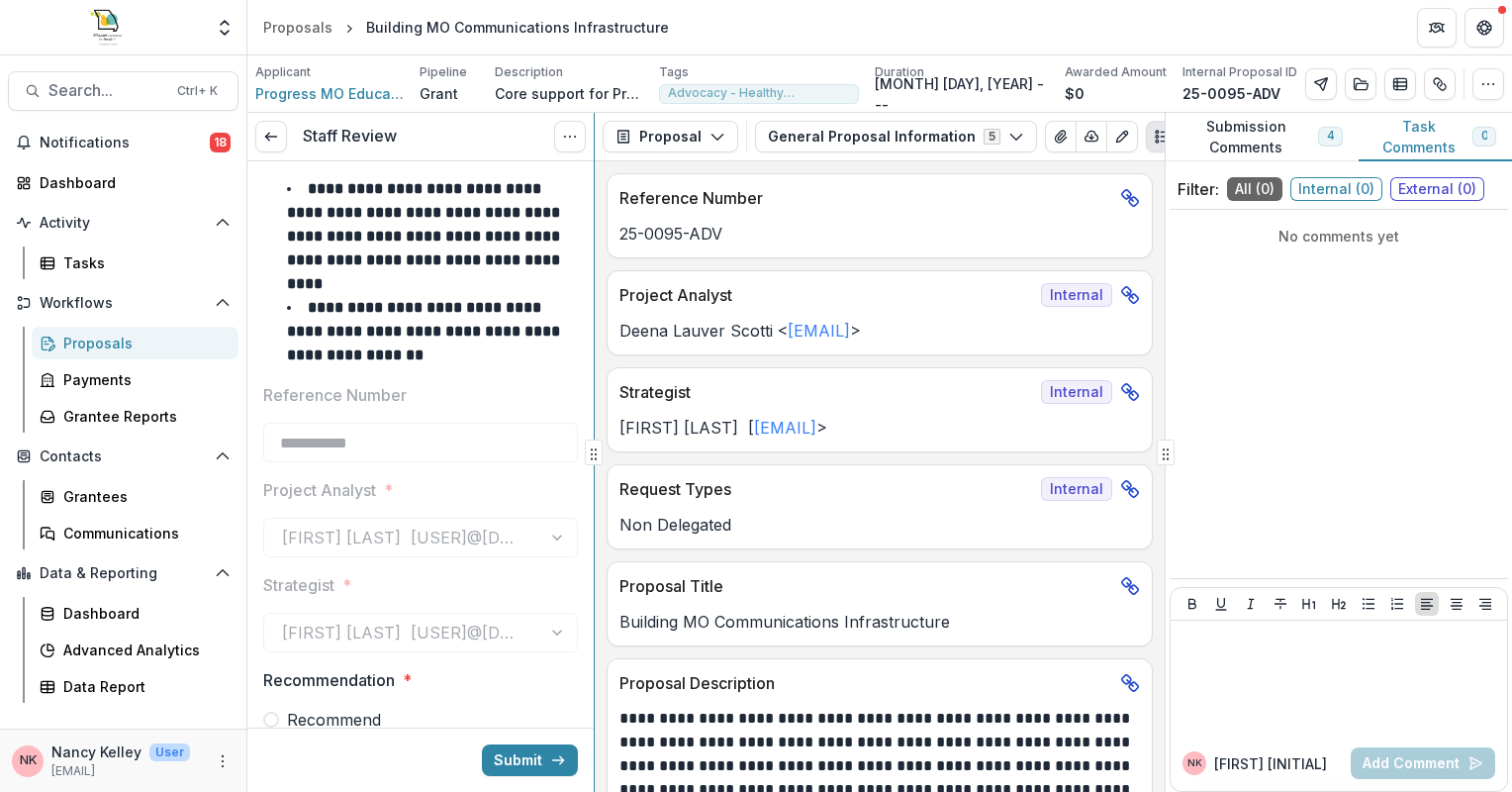click at bounding box center (594, 452) 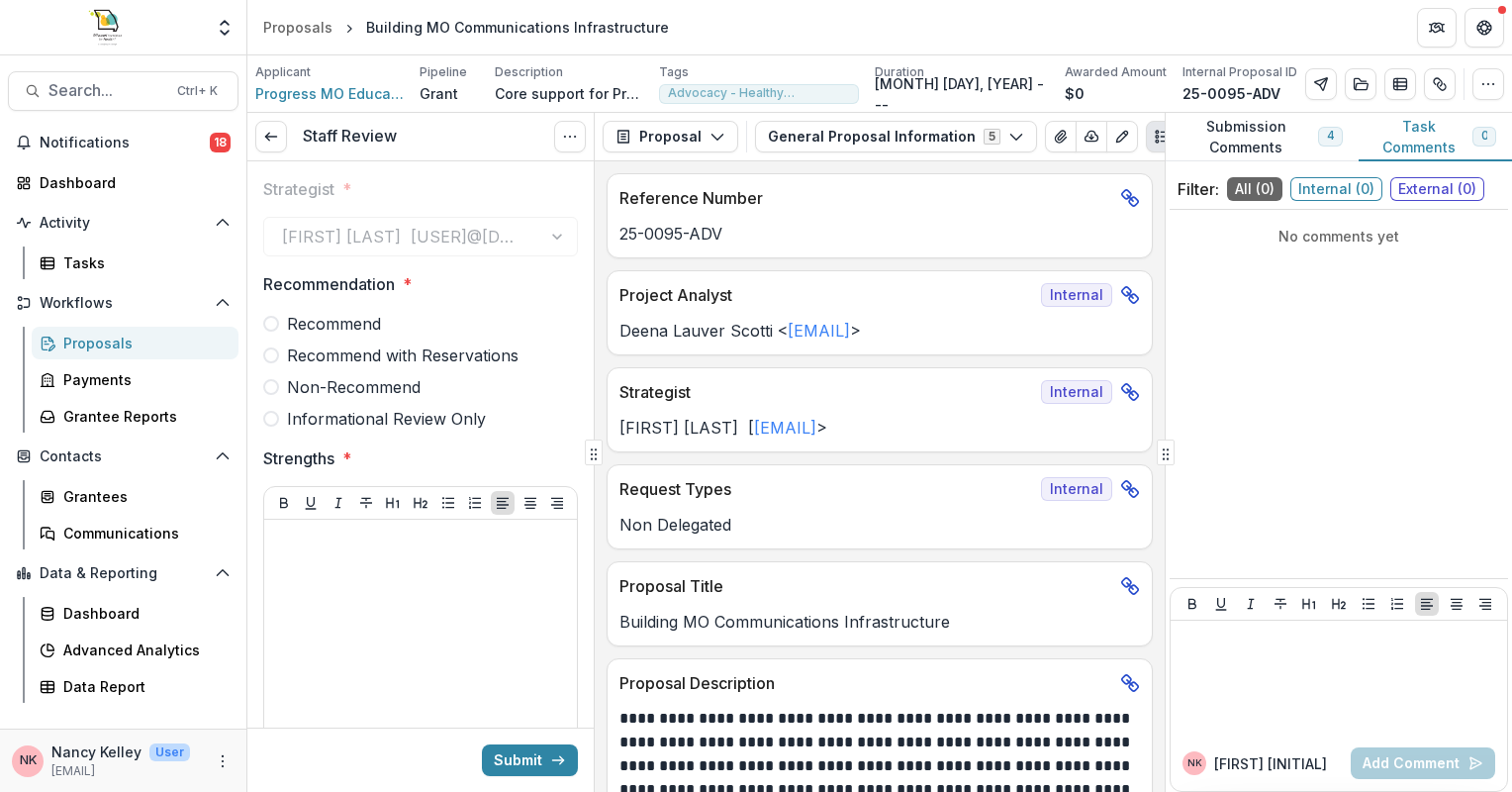 scroll, scrollTop: 385, scrollLeft: 0, axis: vertical 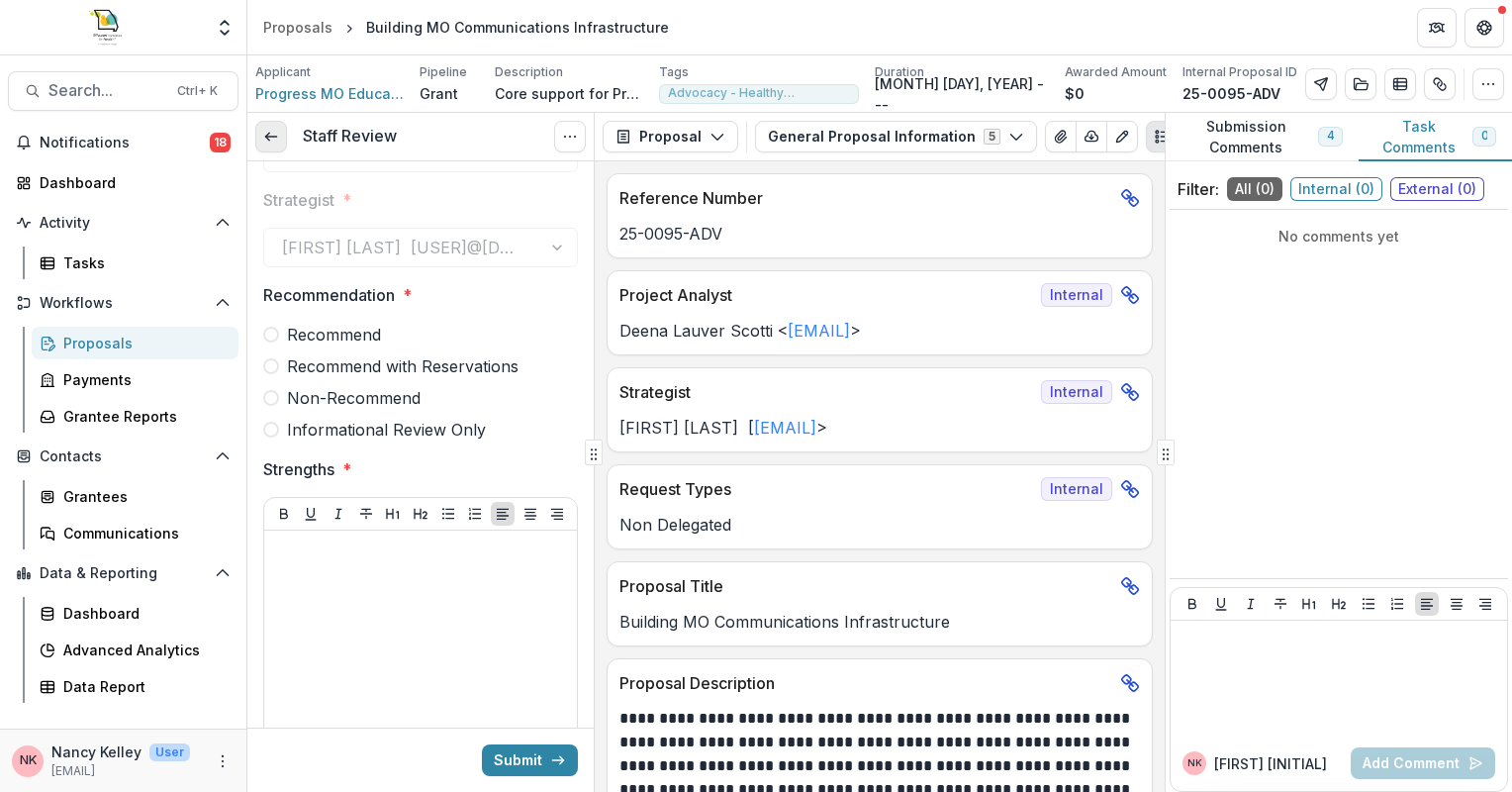 click 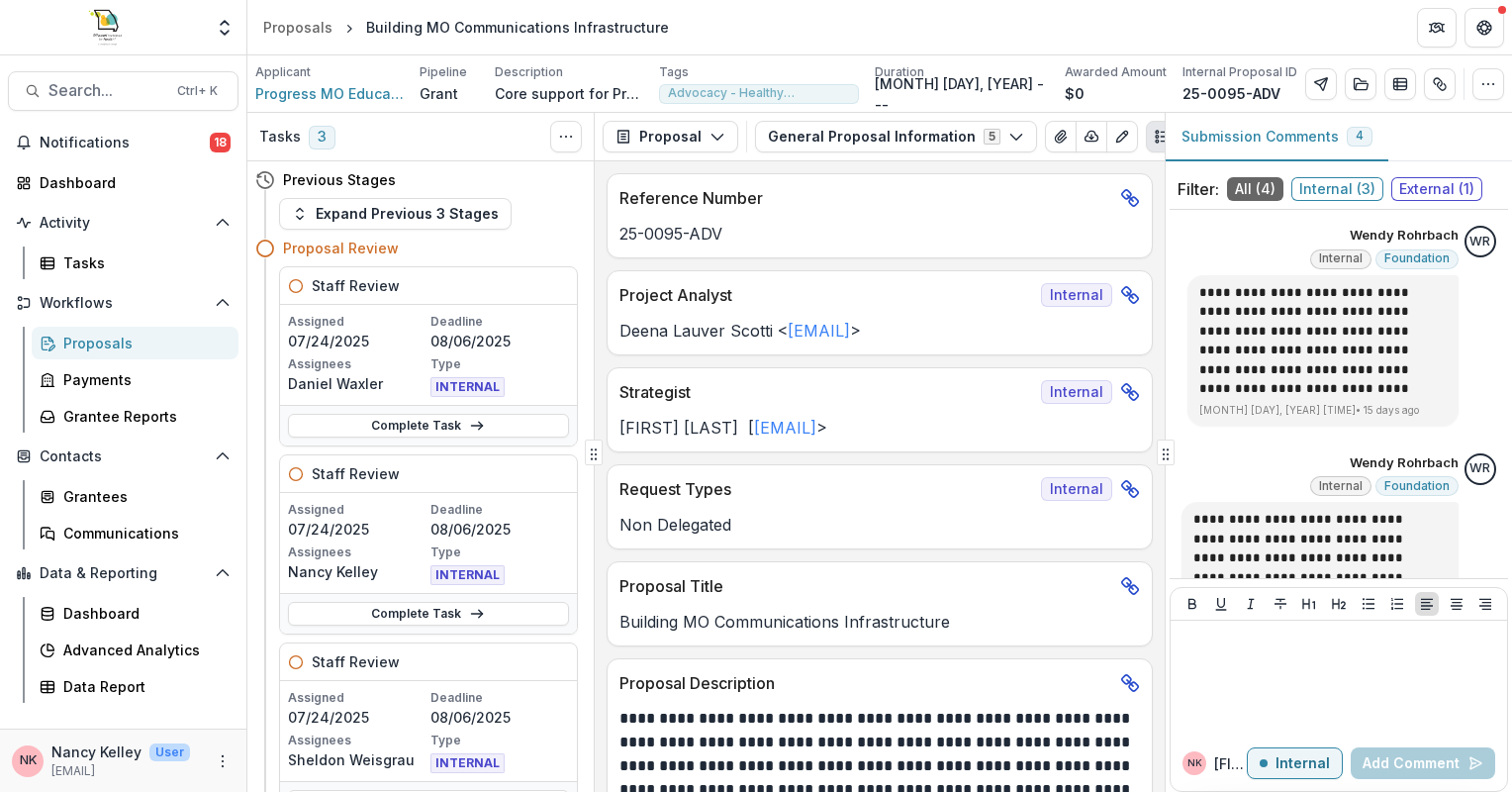 click 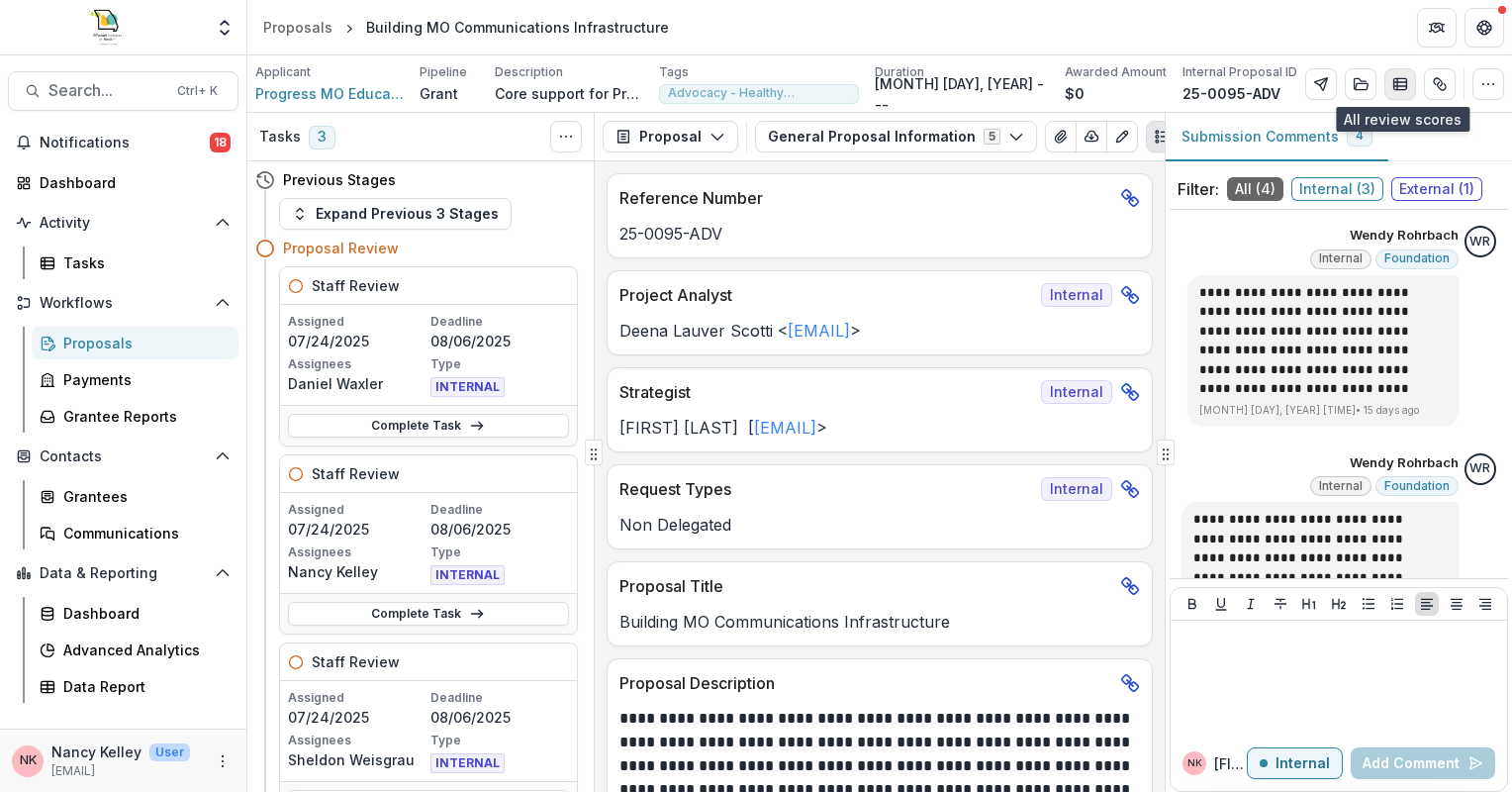 click 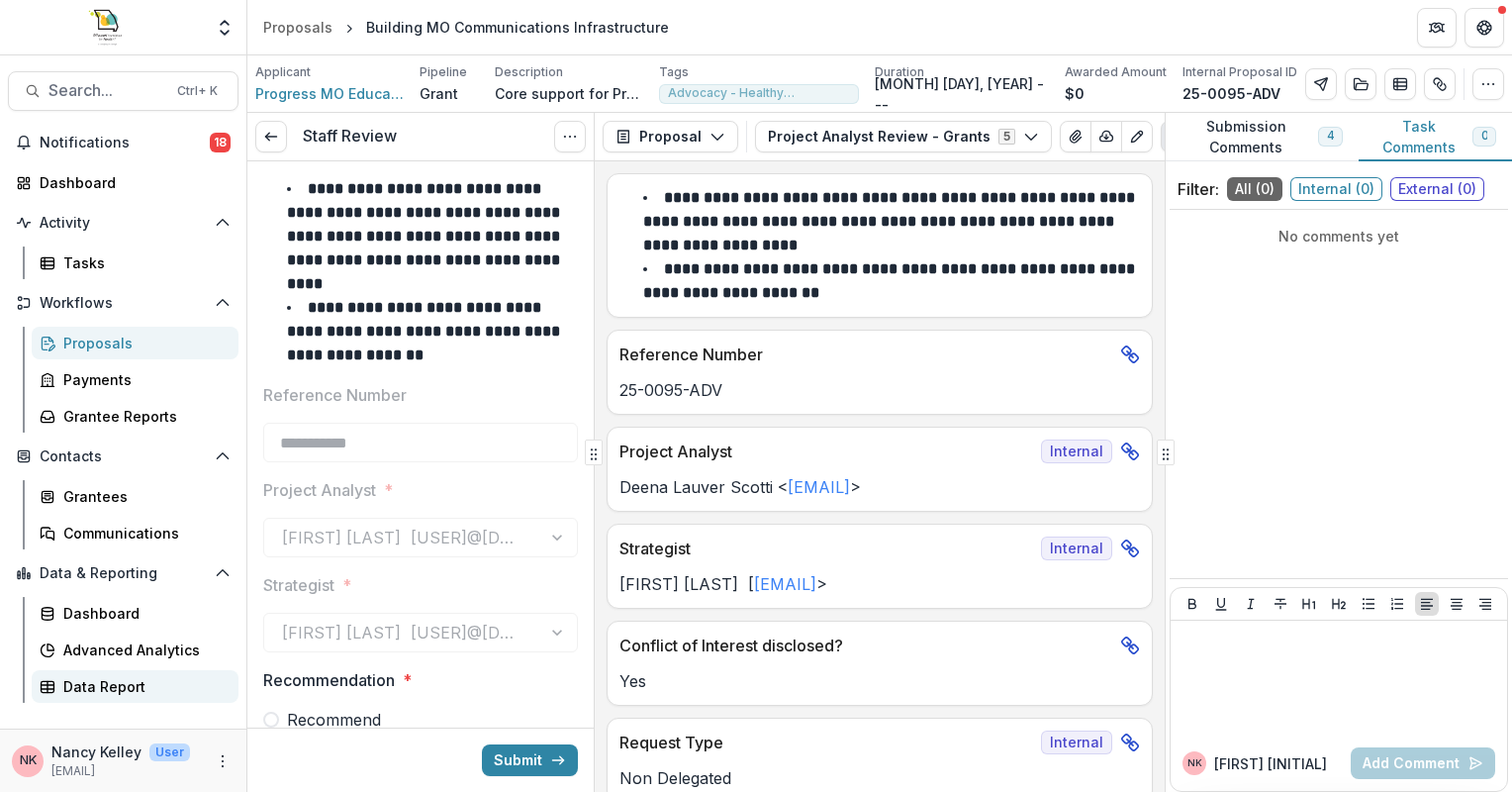 click on "Data Report" at bounding box center [142, 686] 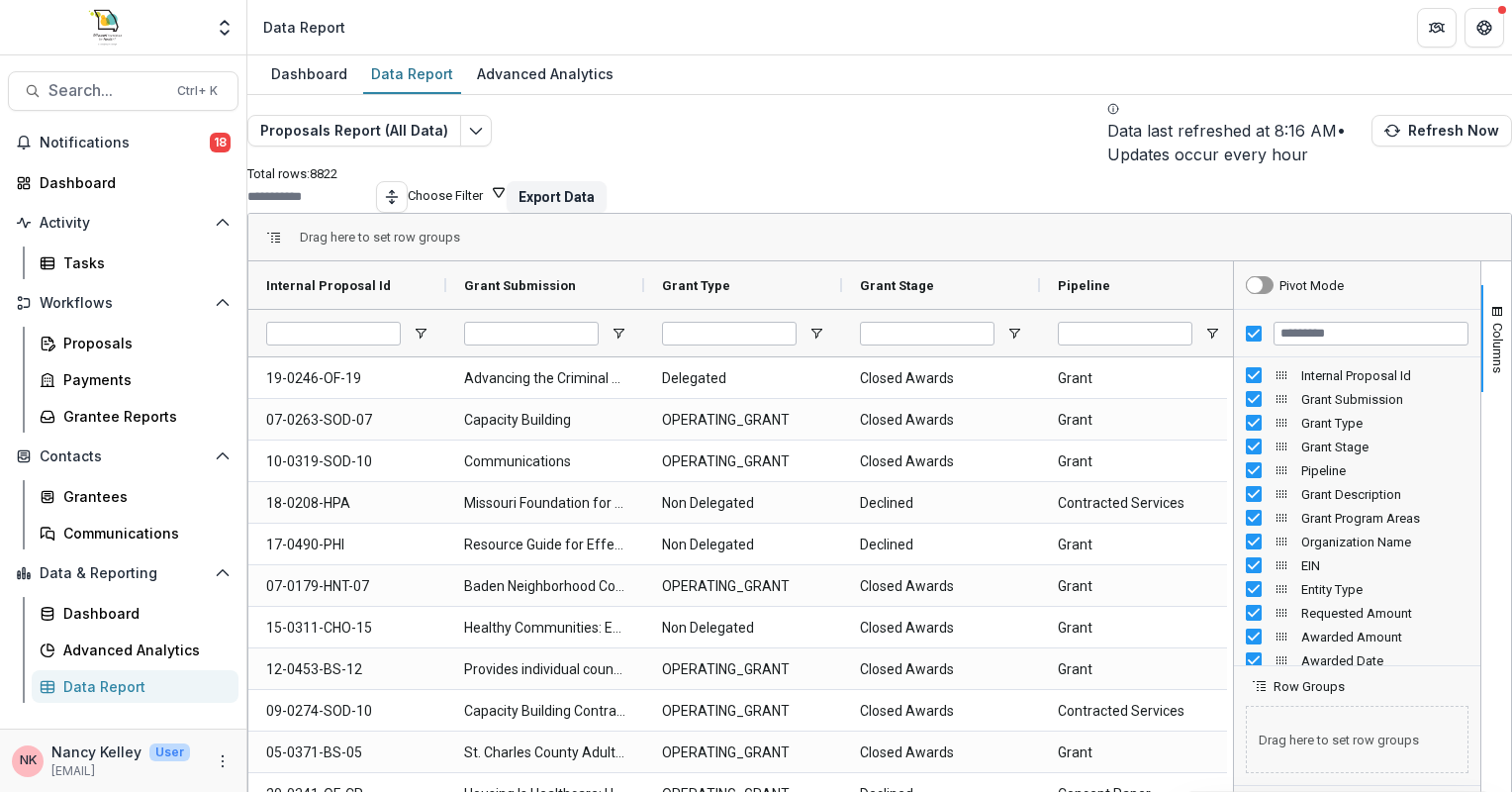 click on "Choose Filter" at bounding box center [457, 193] 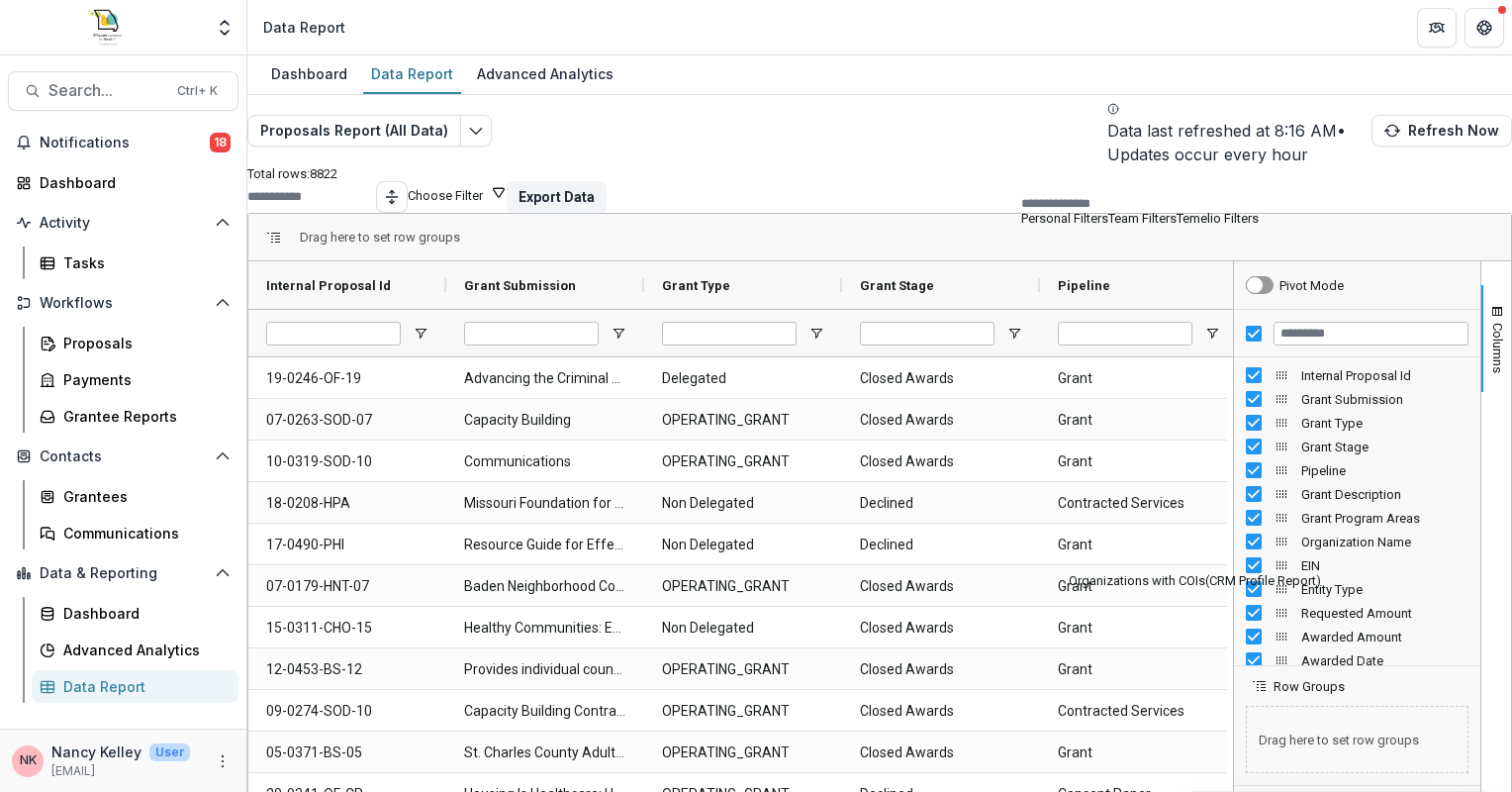 click on "Team Filters" at bounding box center (1142, 218) 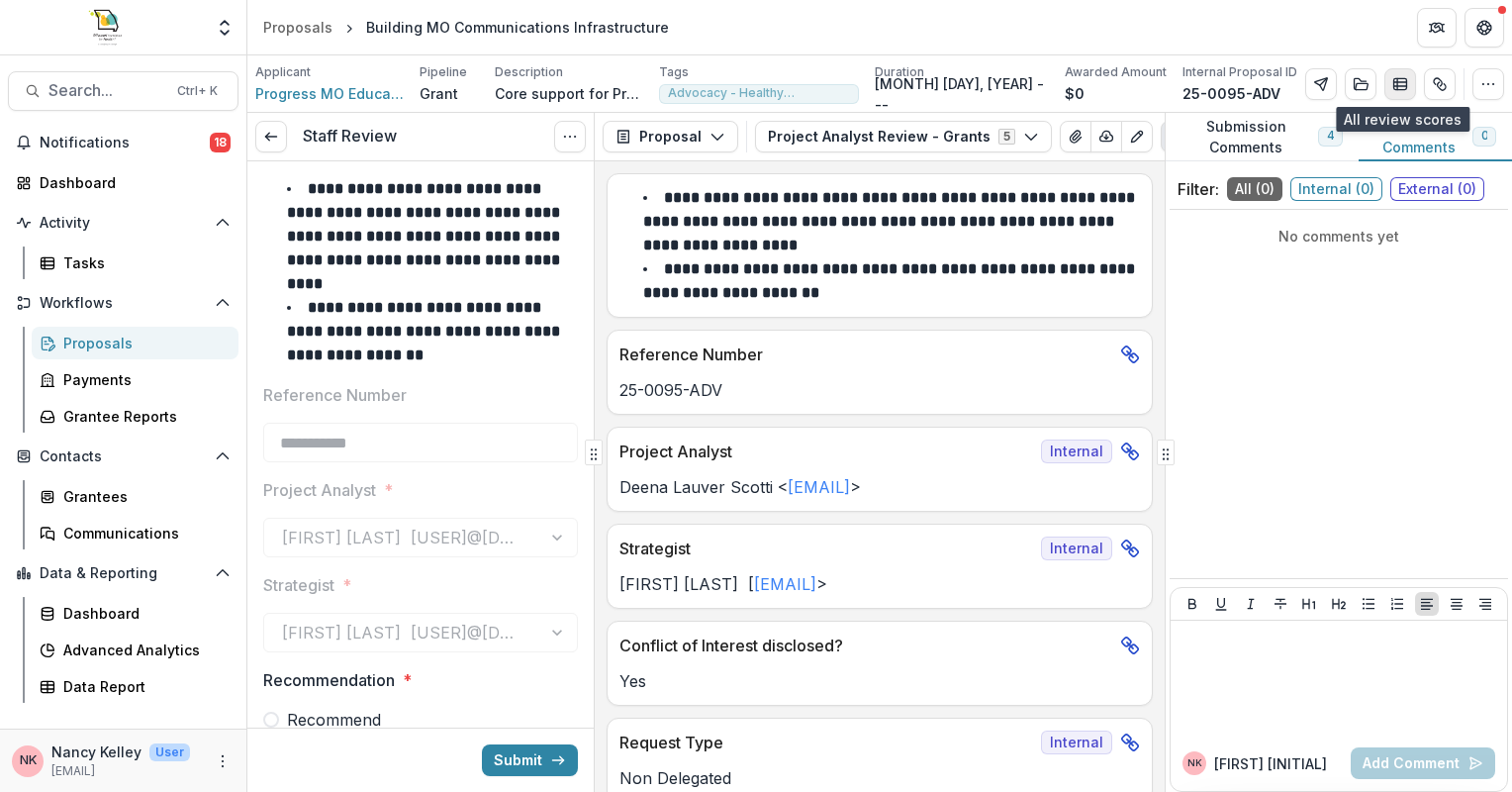 click 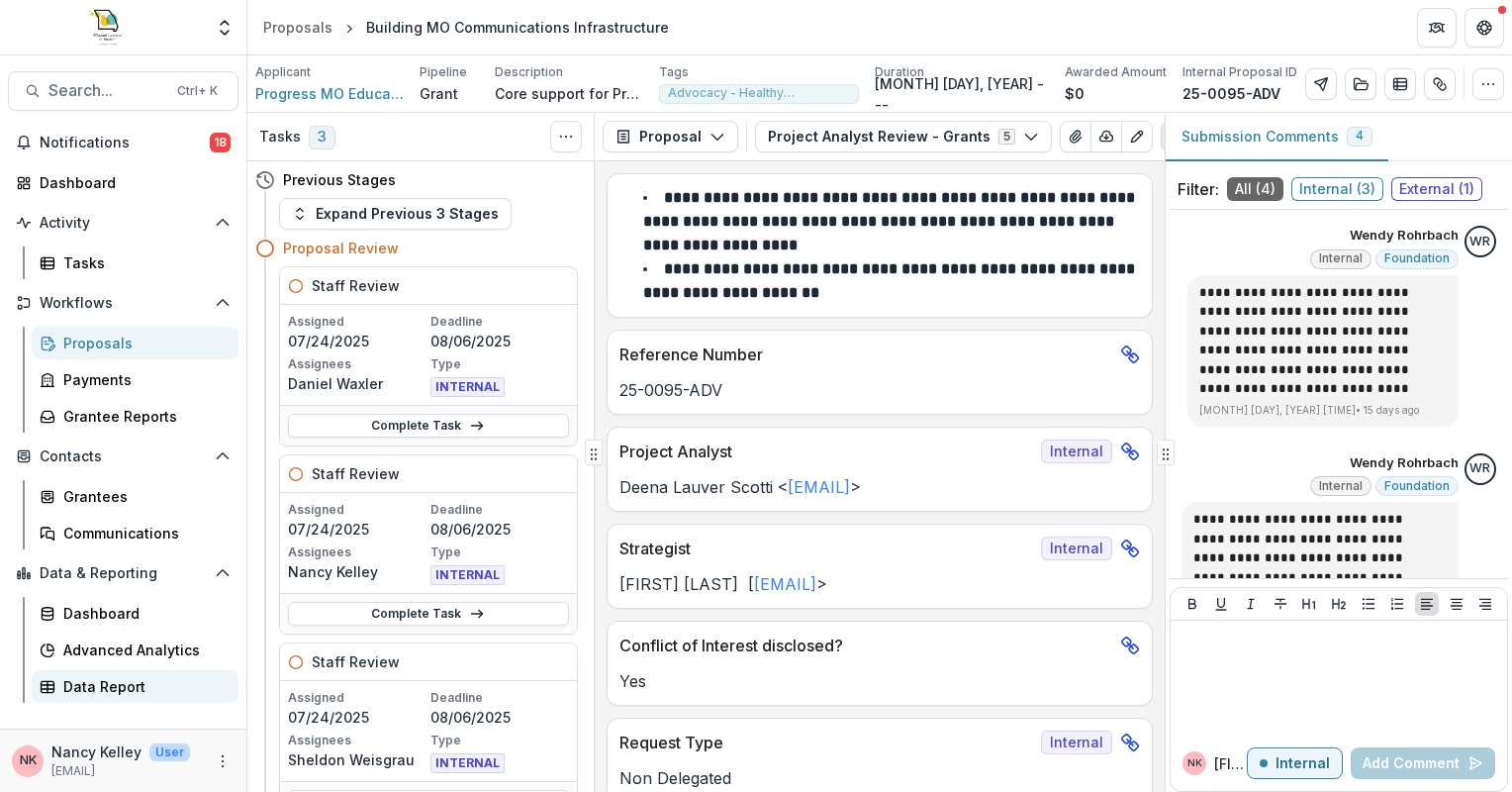 click on "Data Report" at bounding box center [142, 686] 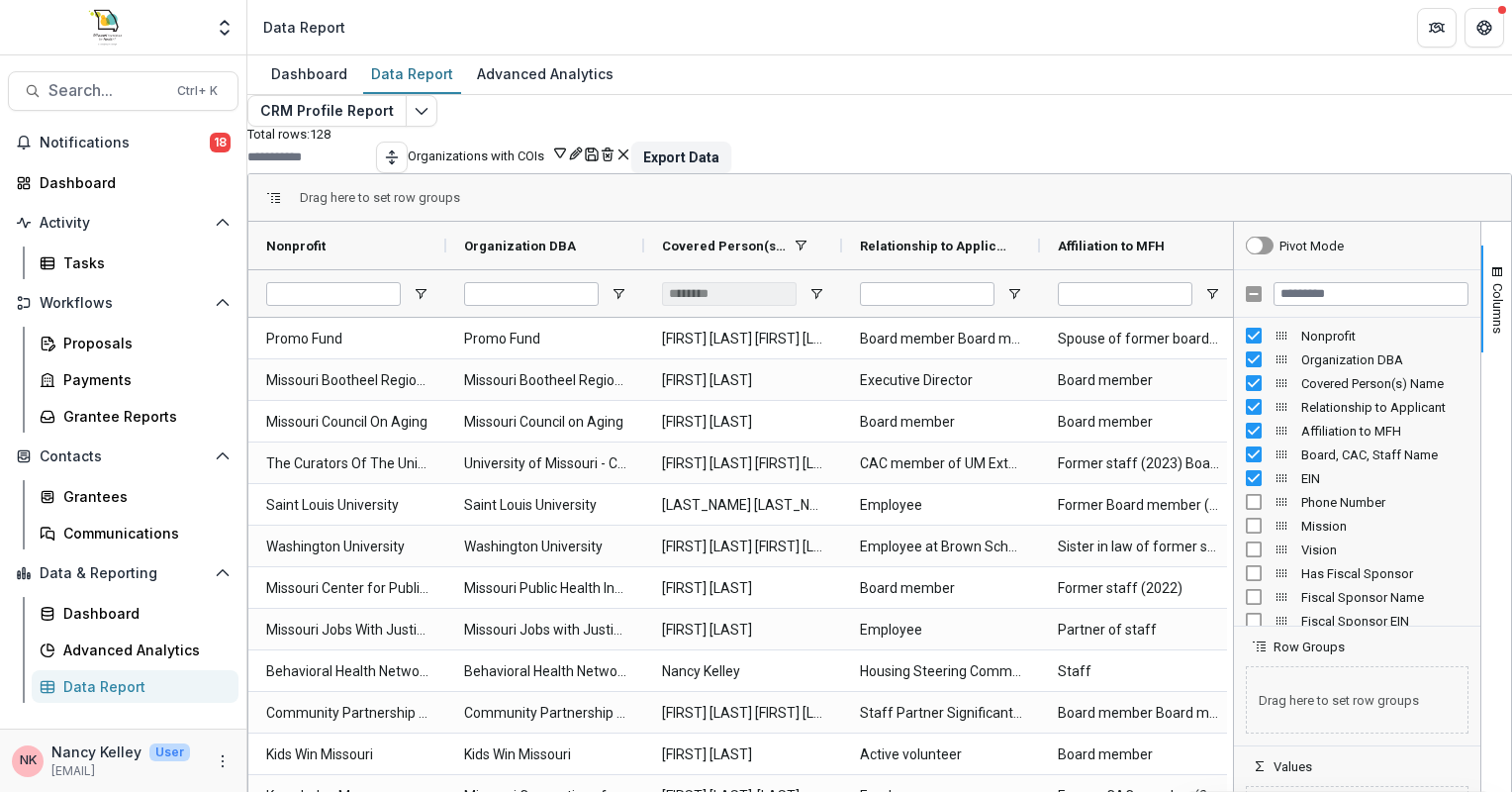 click on "Organizations with COIs" at bounding box center (488, 153) 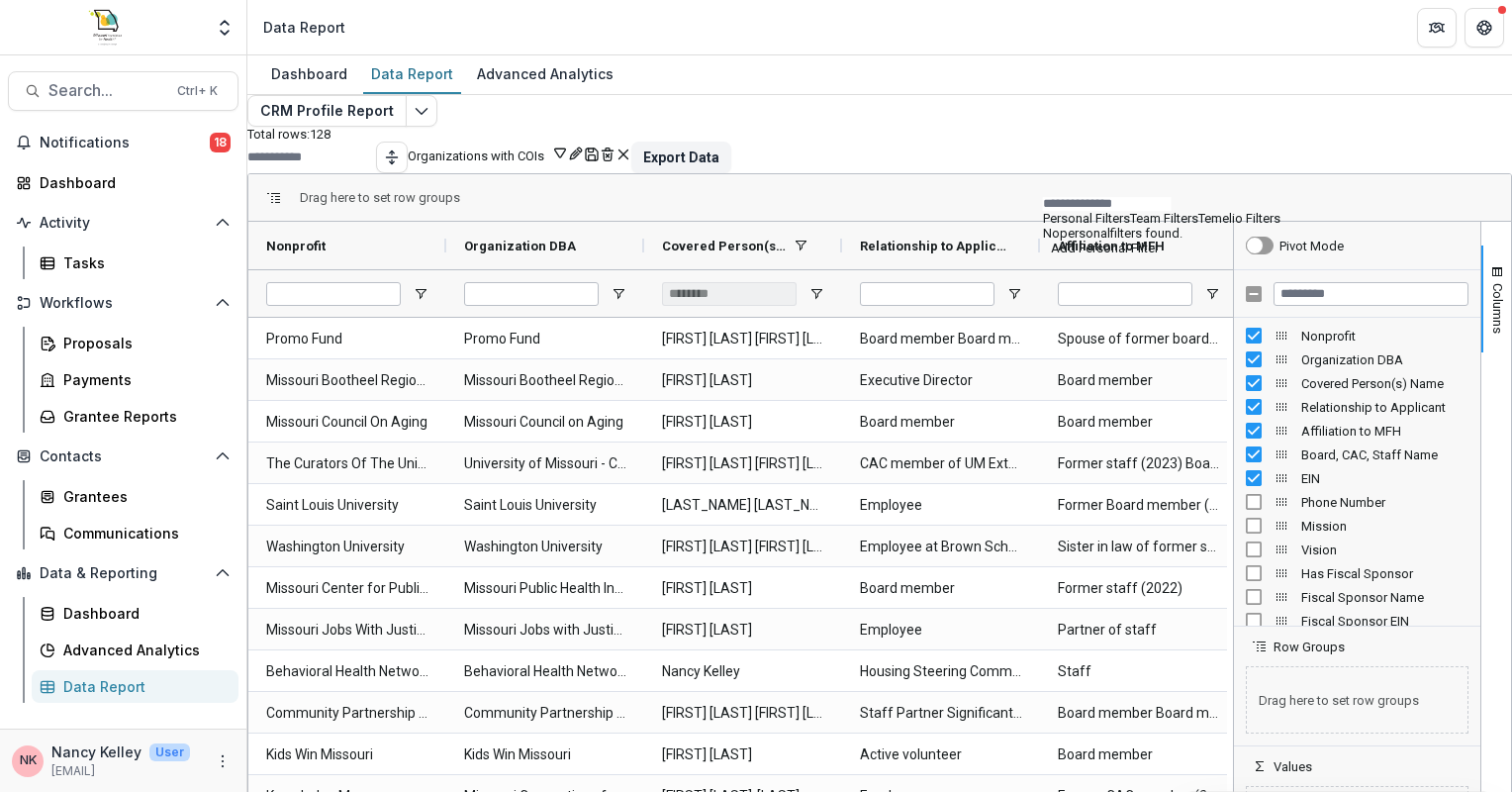 click on "Team Filters" at bounding box center [1164, 218] 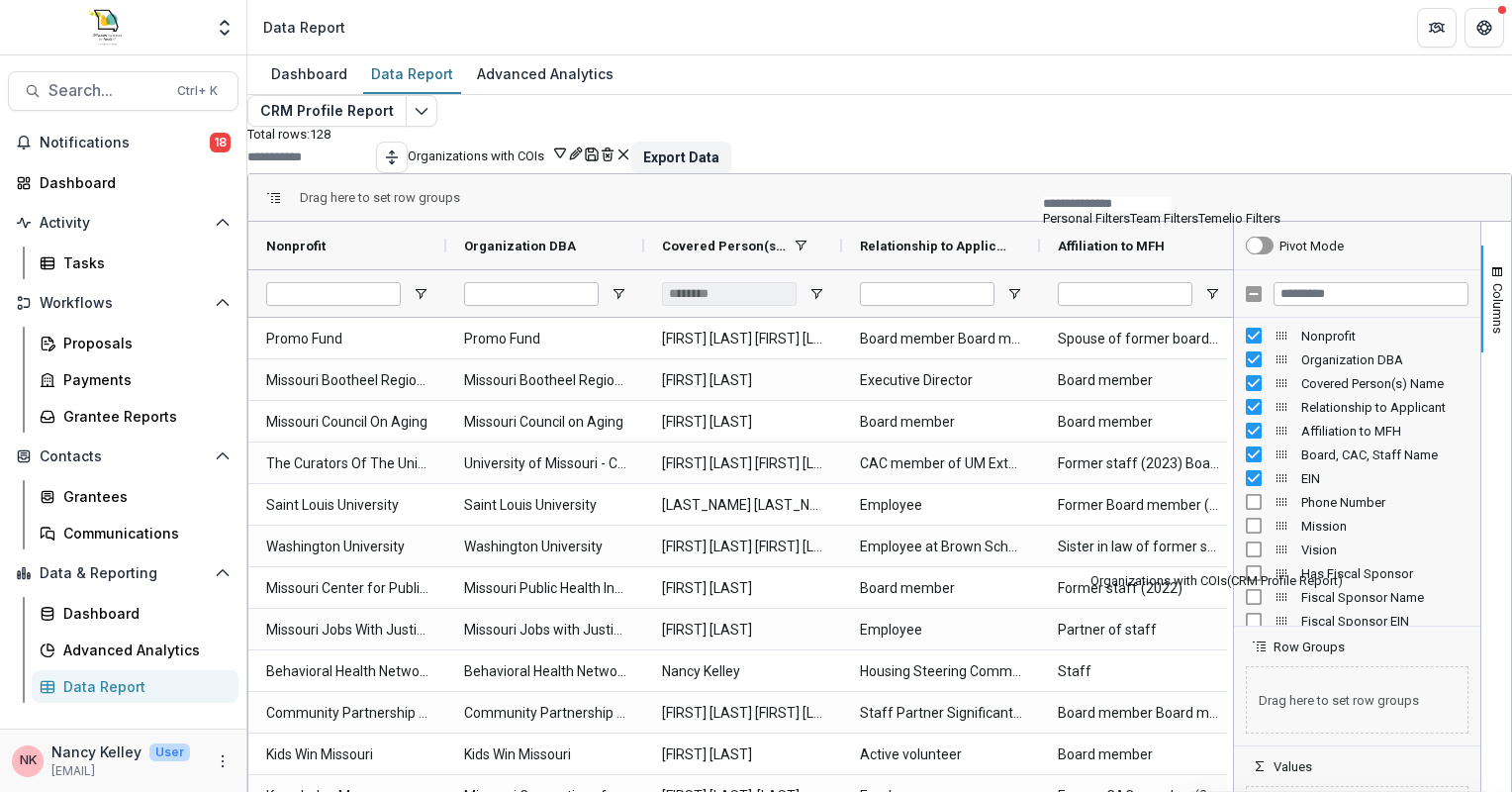 scroll, scrollTop: 302, scrollLeft: 0, axis: vertical 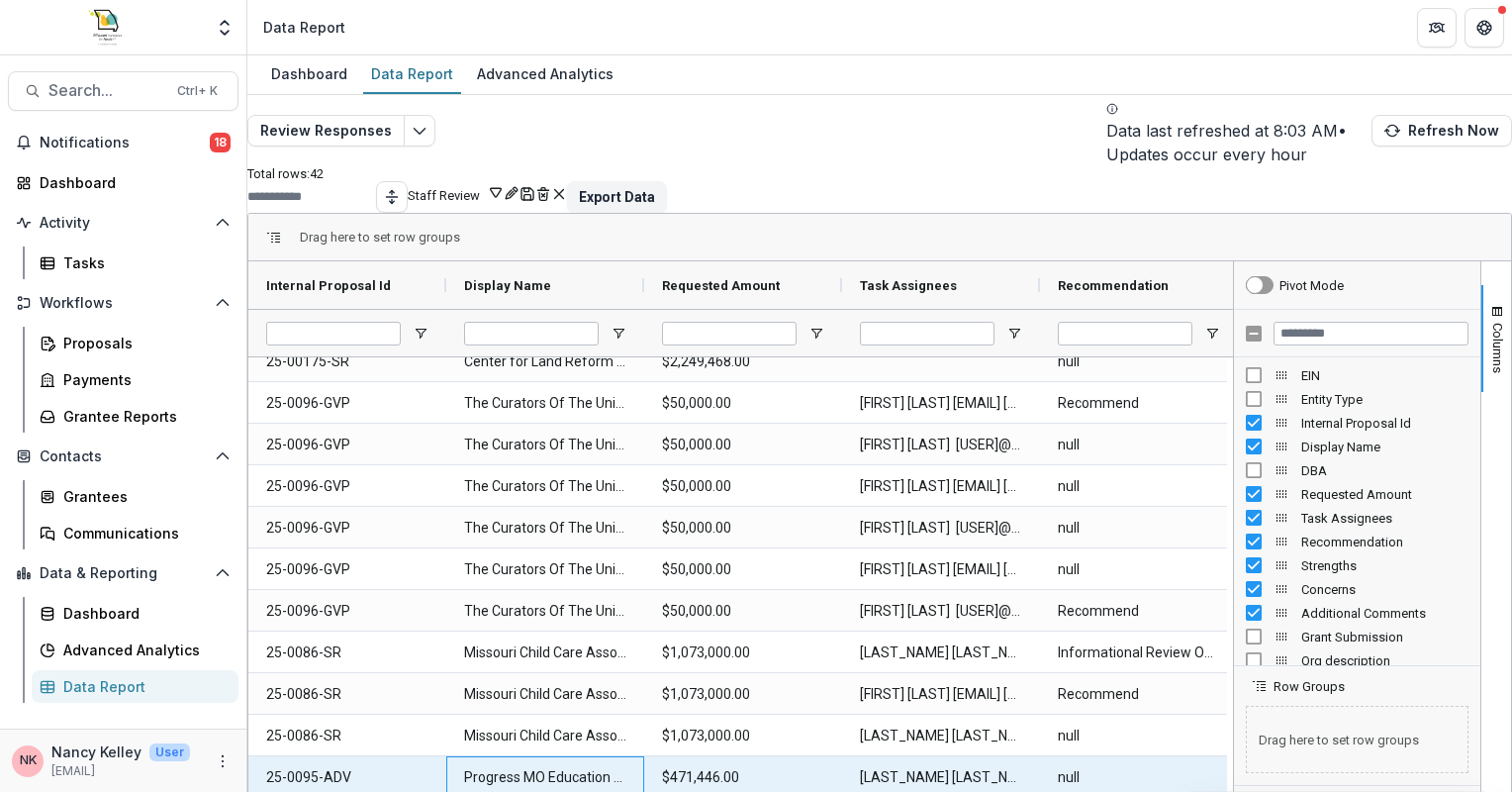 click on "Progress MO Education Fund" at bounding box center (545, 777) 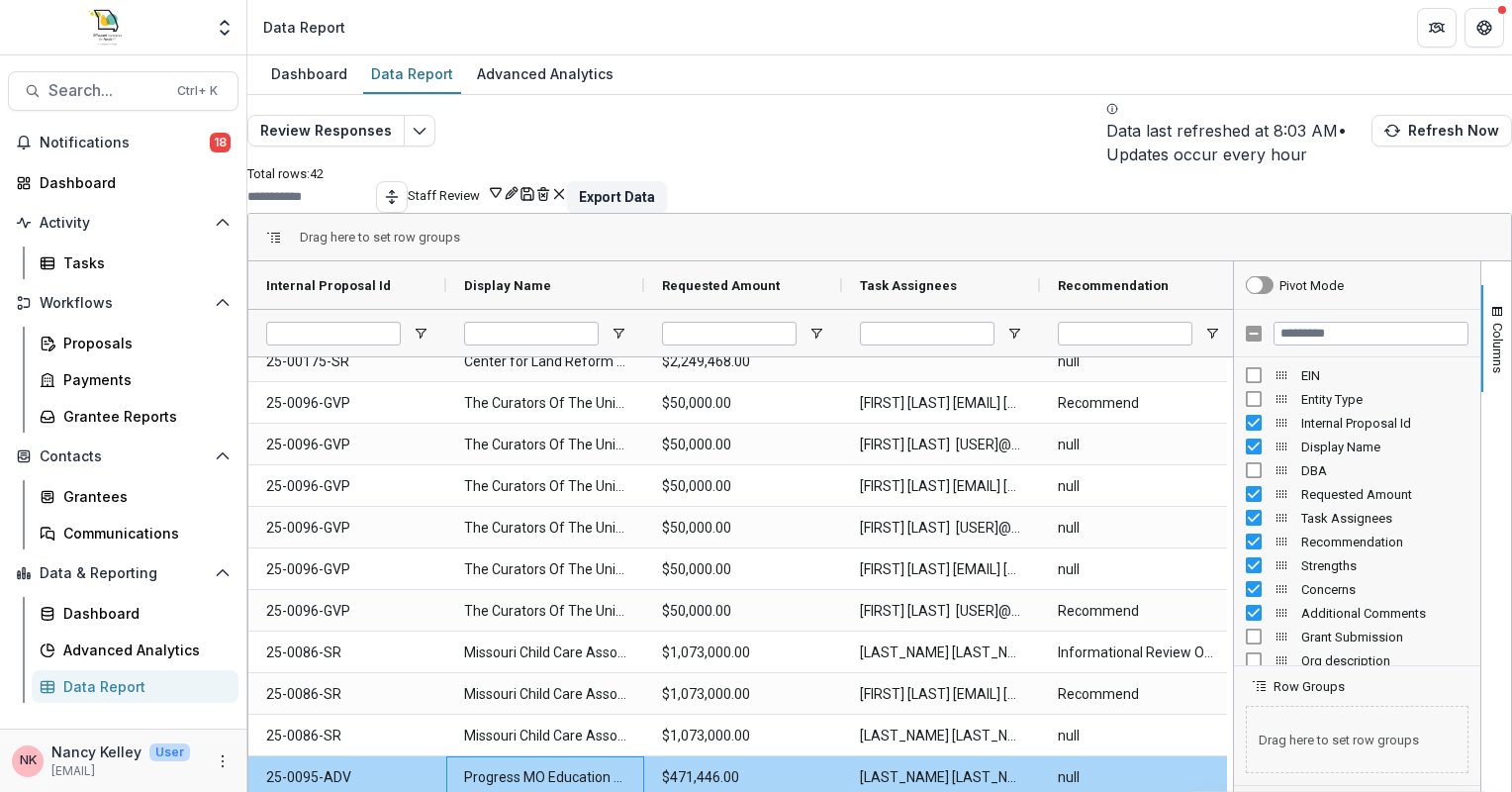 click on "Progress MO Education Fund" at bounding box center [545, 777] 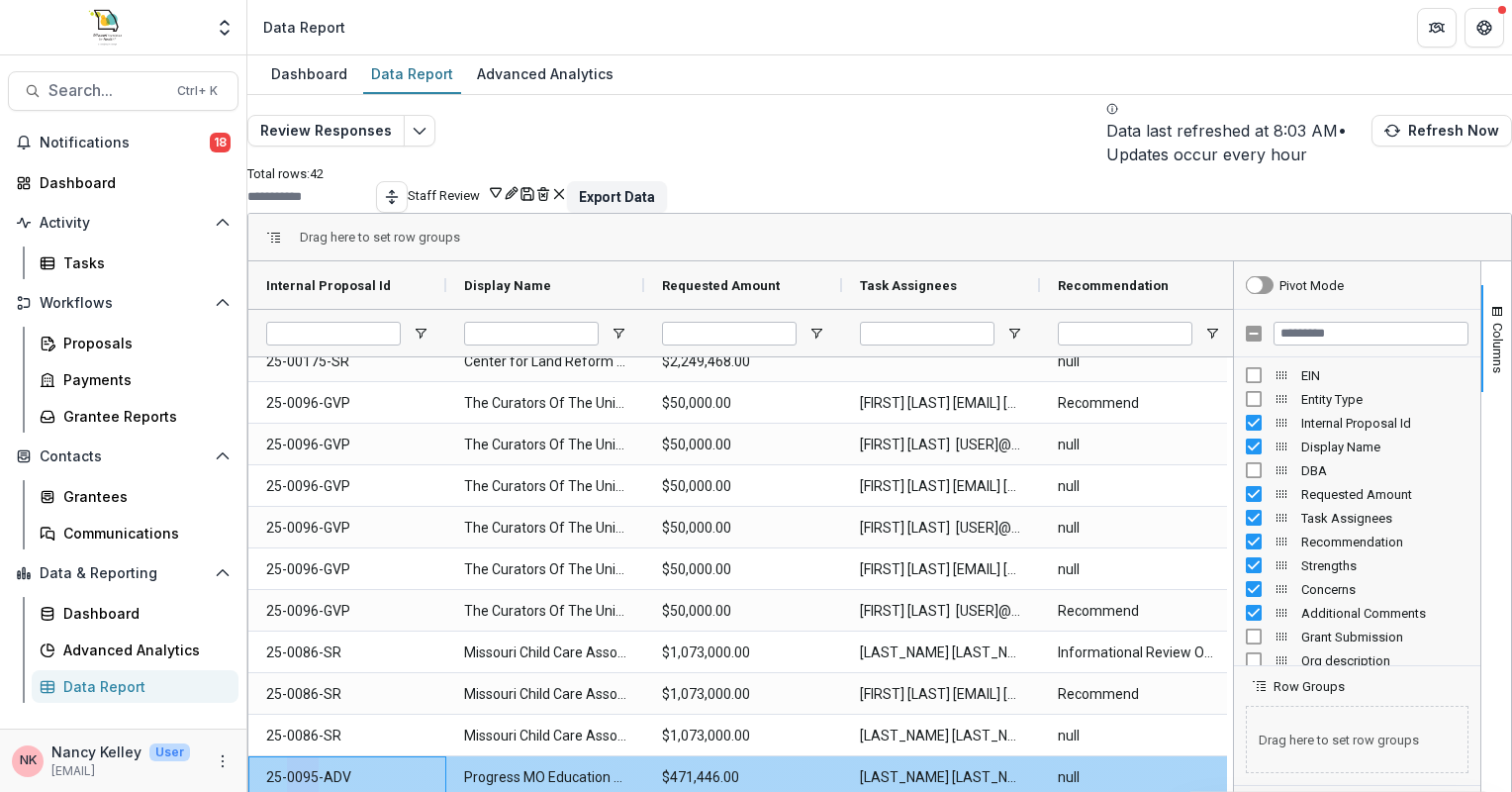 click on "25-0095-ADV" at bounding box center [347, 777] 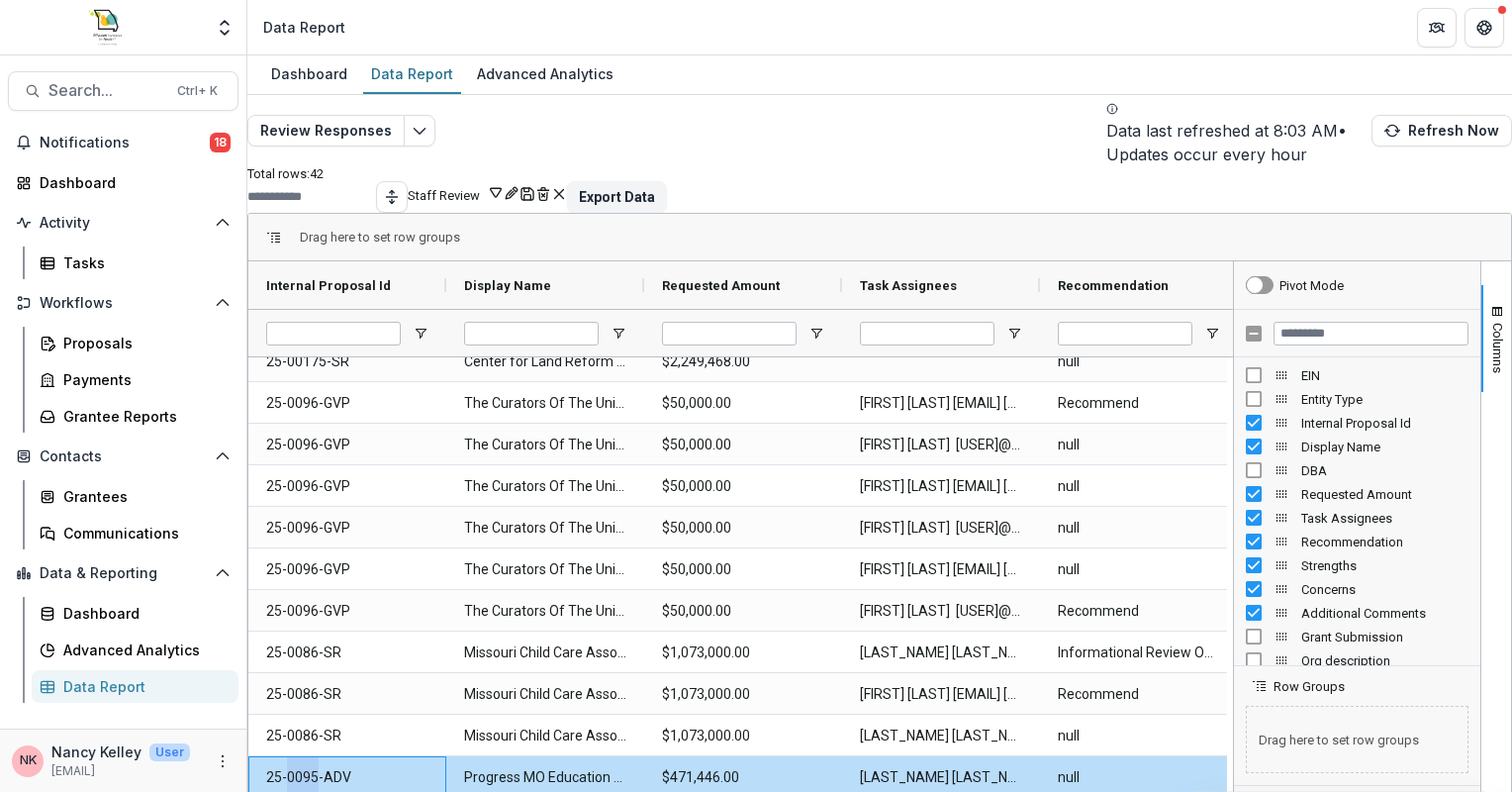 scroll, scrollTop: 751, scrollLeft: 0, axis: vertical 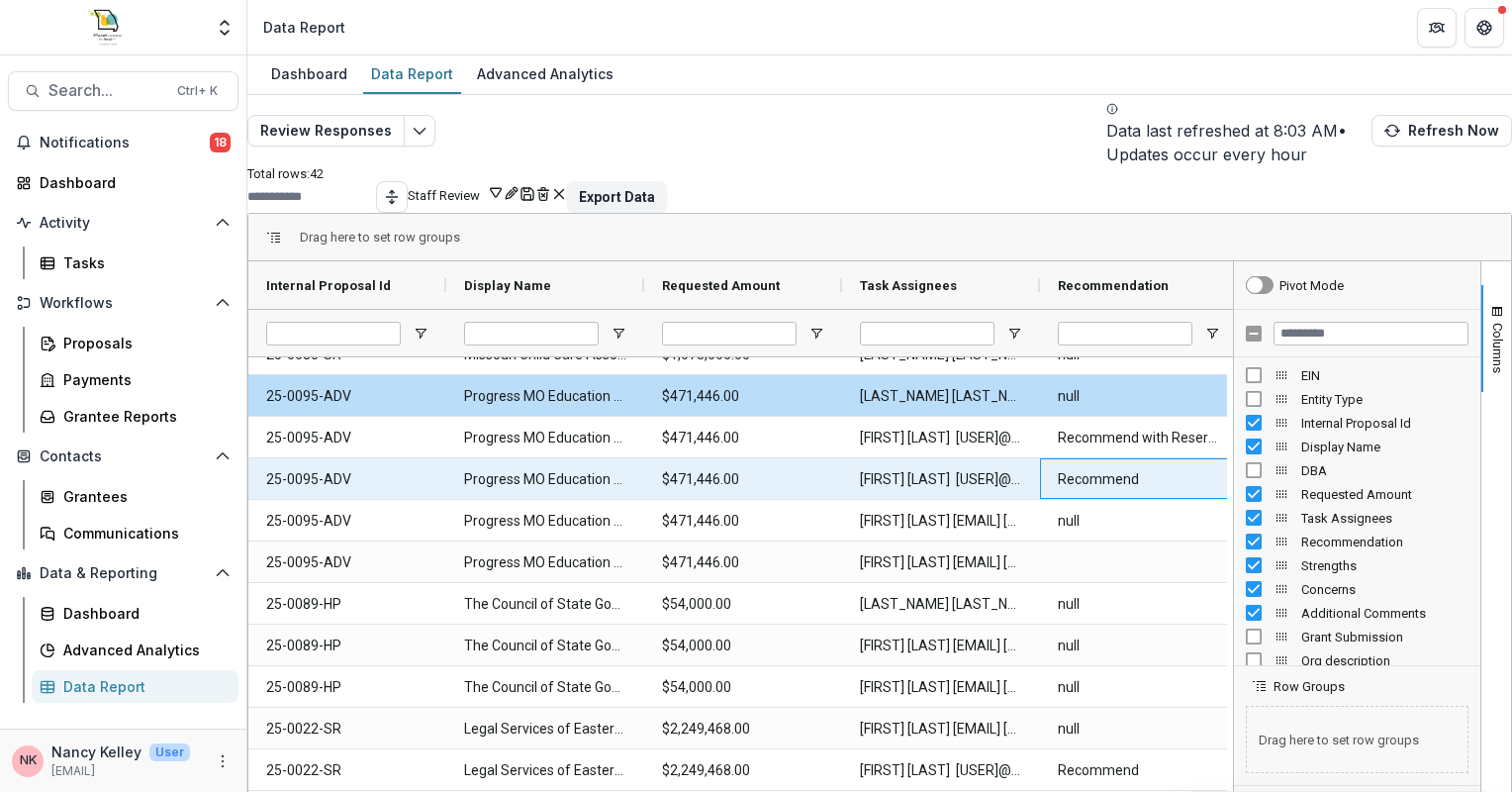 click on "Recommend" at bounding box center (1139, 479) 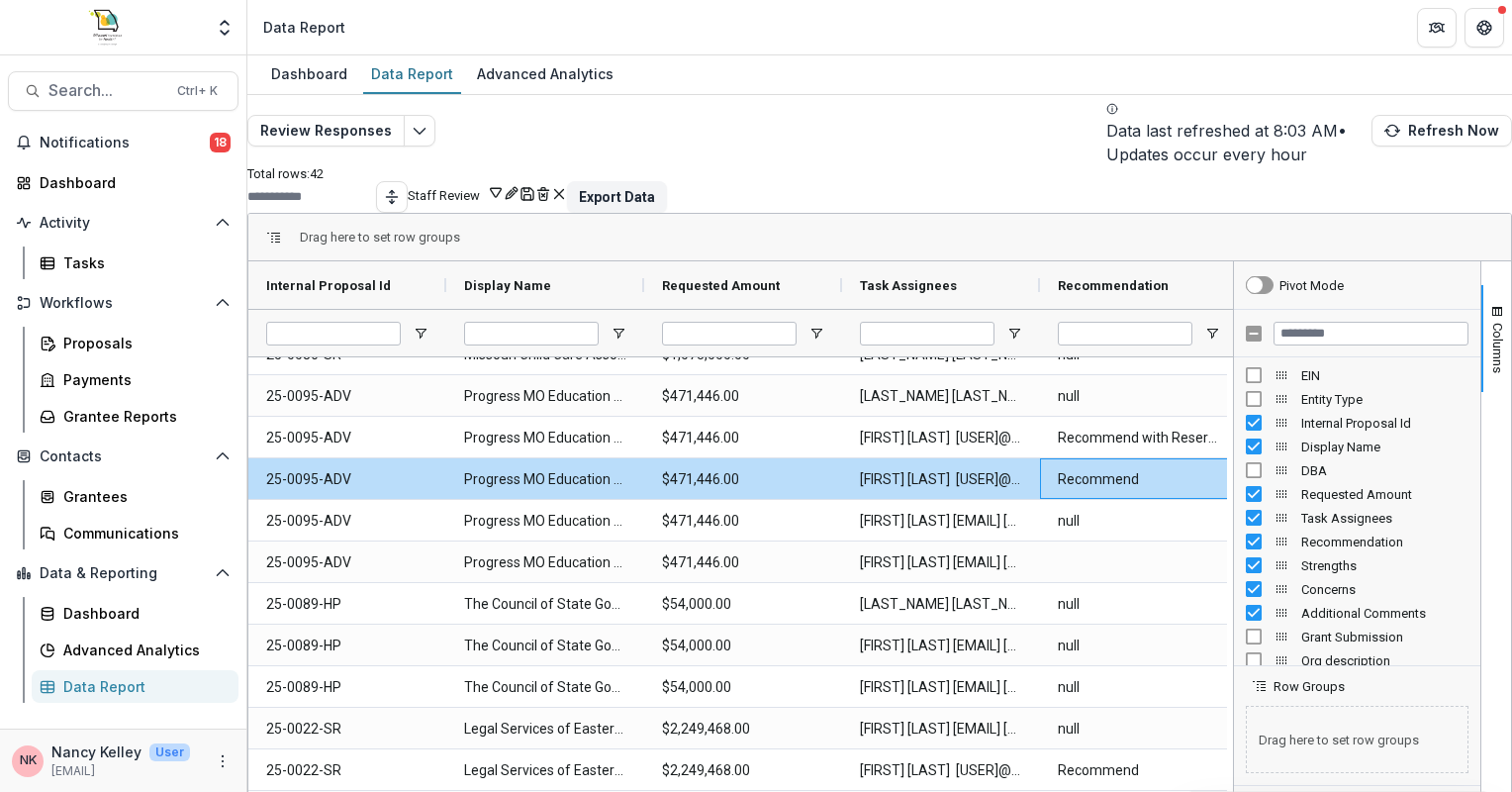 scroll, scrollTop: 380, scrollLeft: 0, axis: vertical 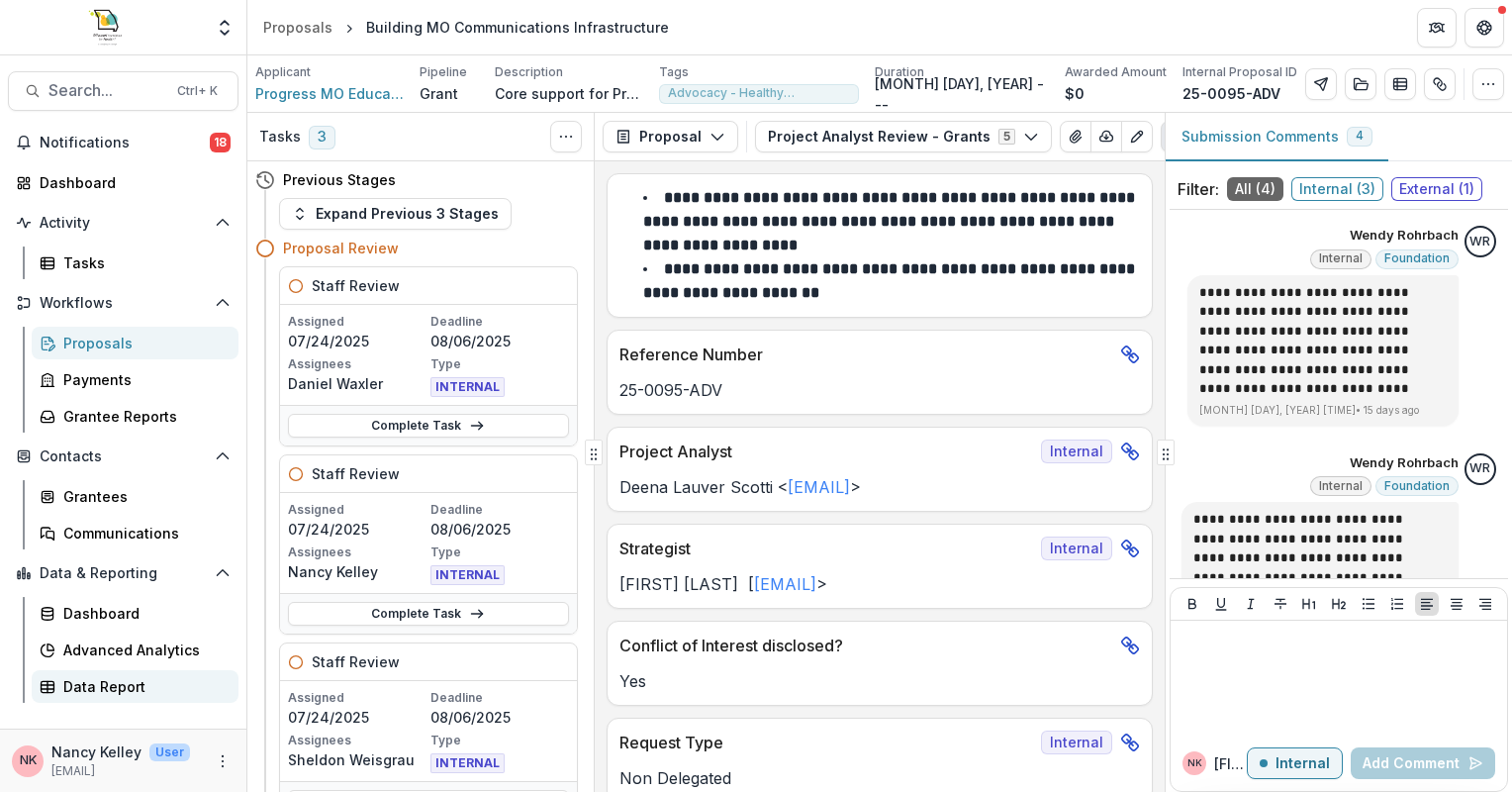 click on "Data Report" at bounding box center [142, 686] 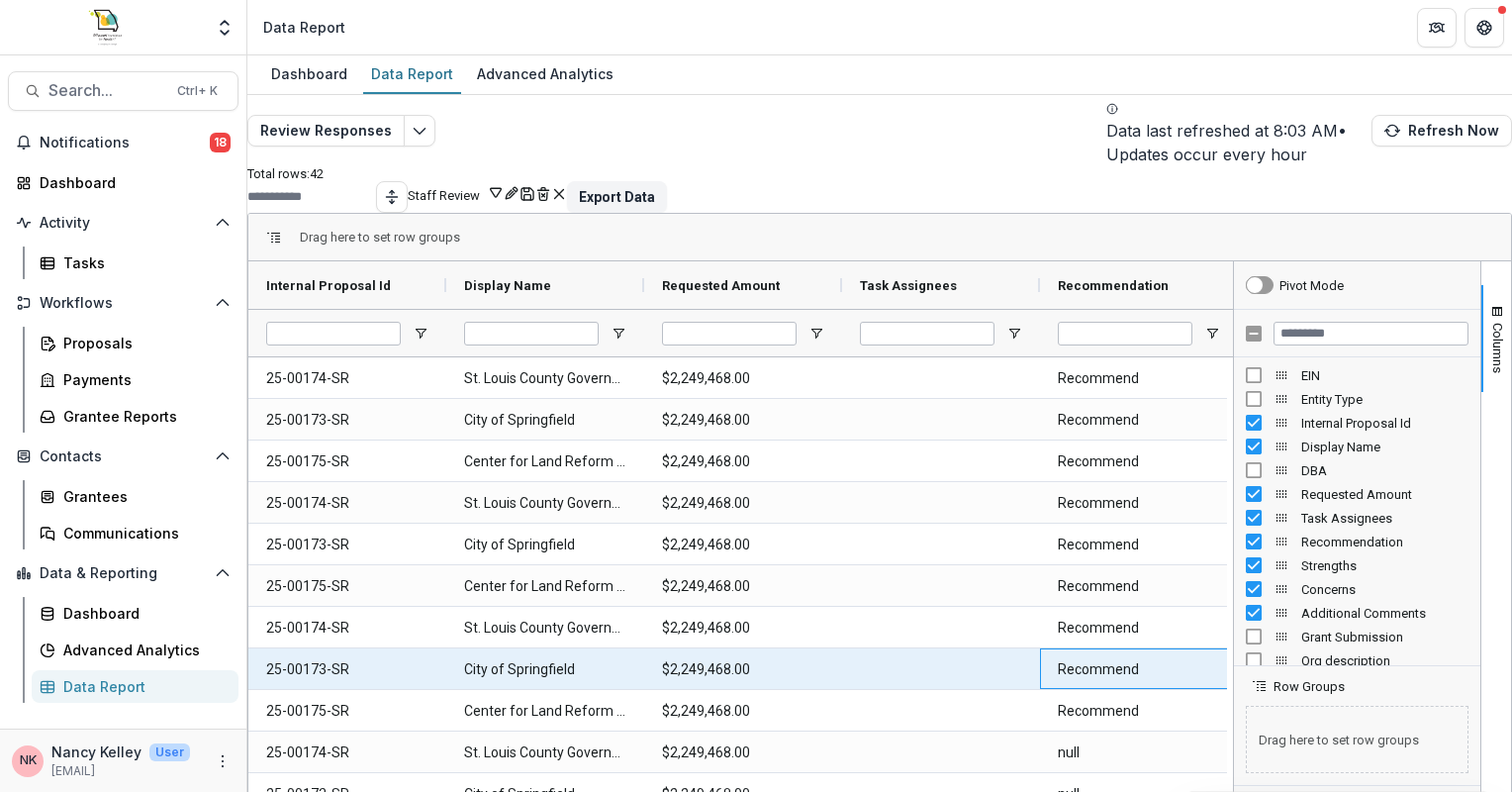 click on "Recommend" at bounding box center [1139, 669] 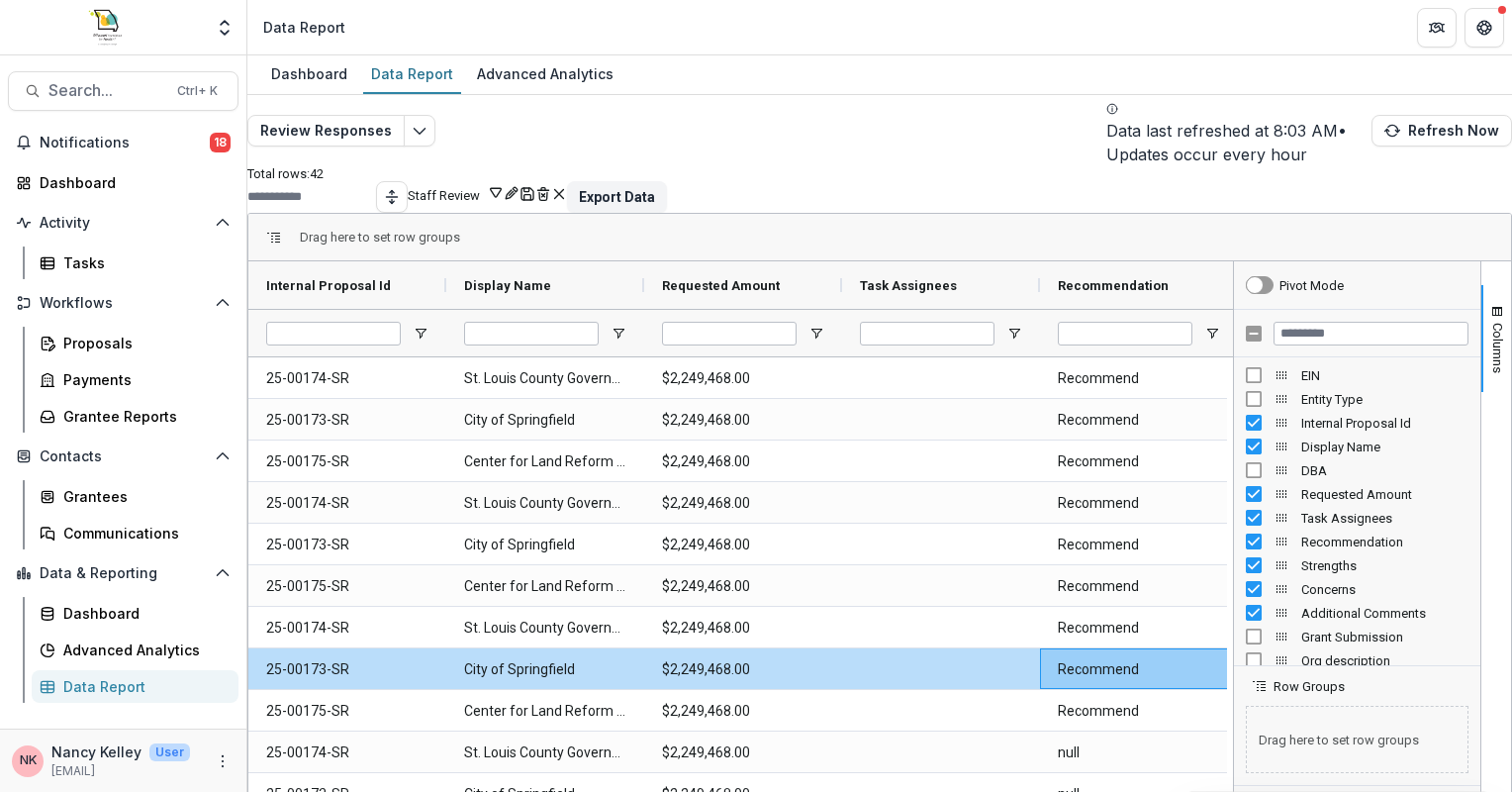 click at bounding box center [1233, 583] 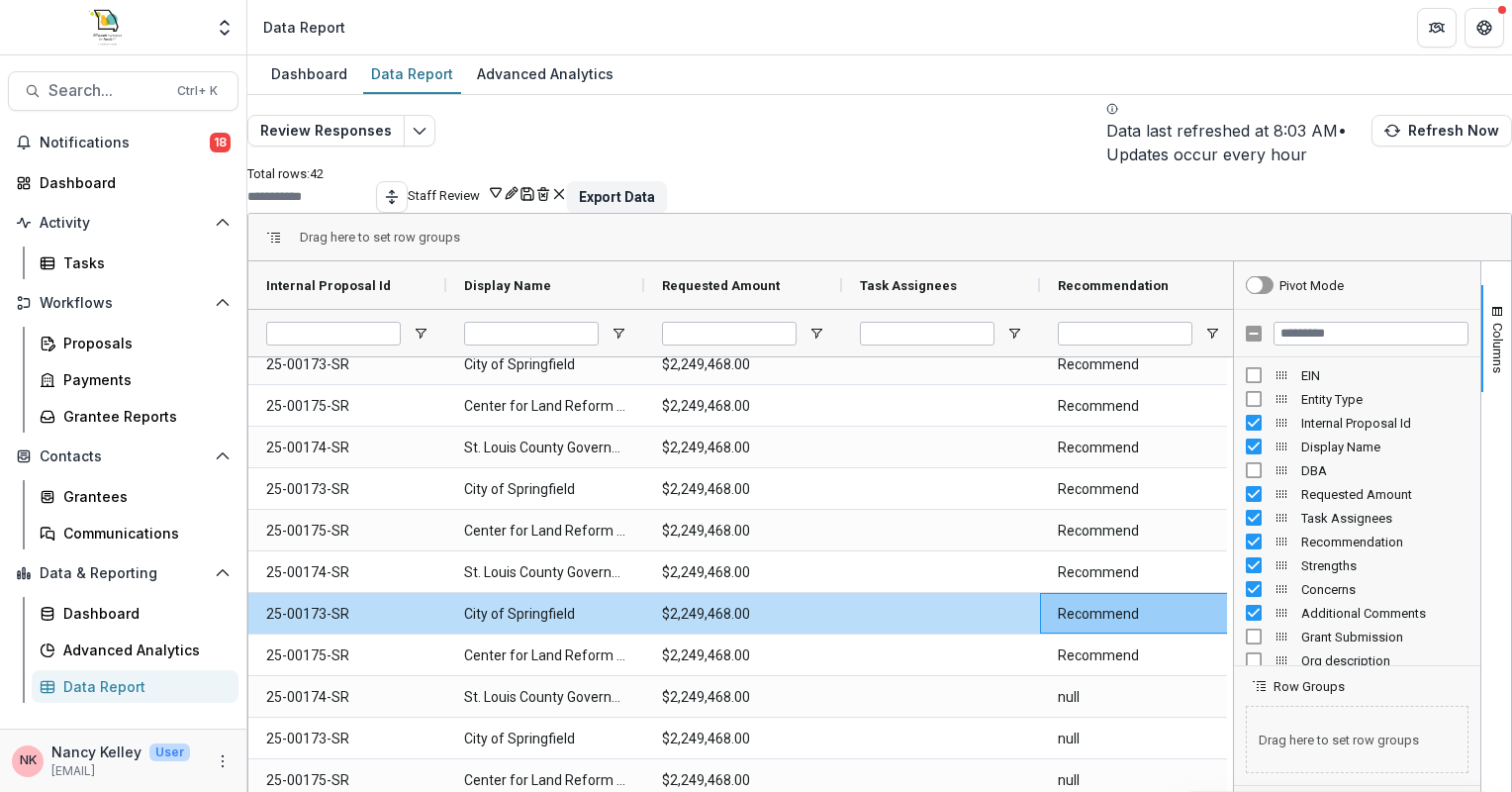scroll, scrollTop: 94, scrollLeft: 0, axis: vertical 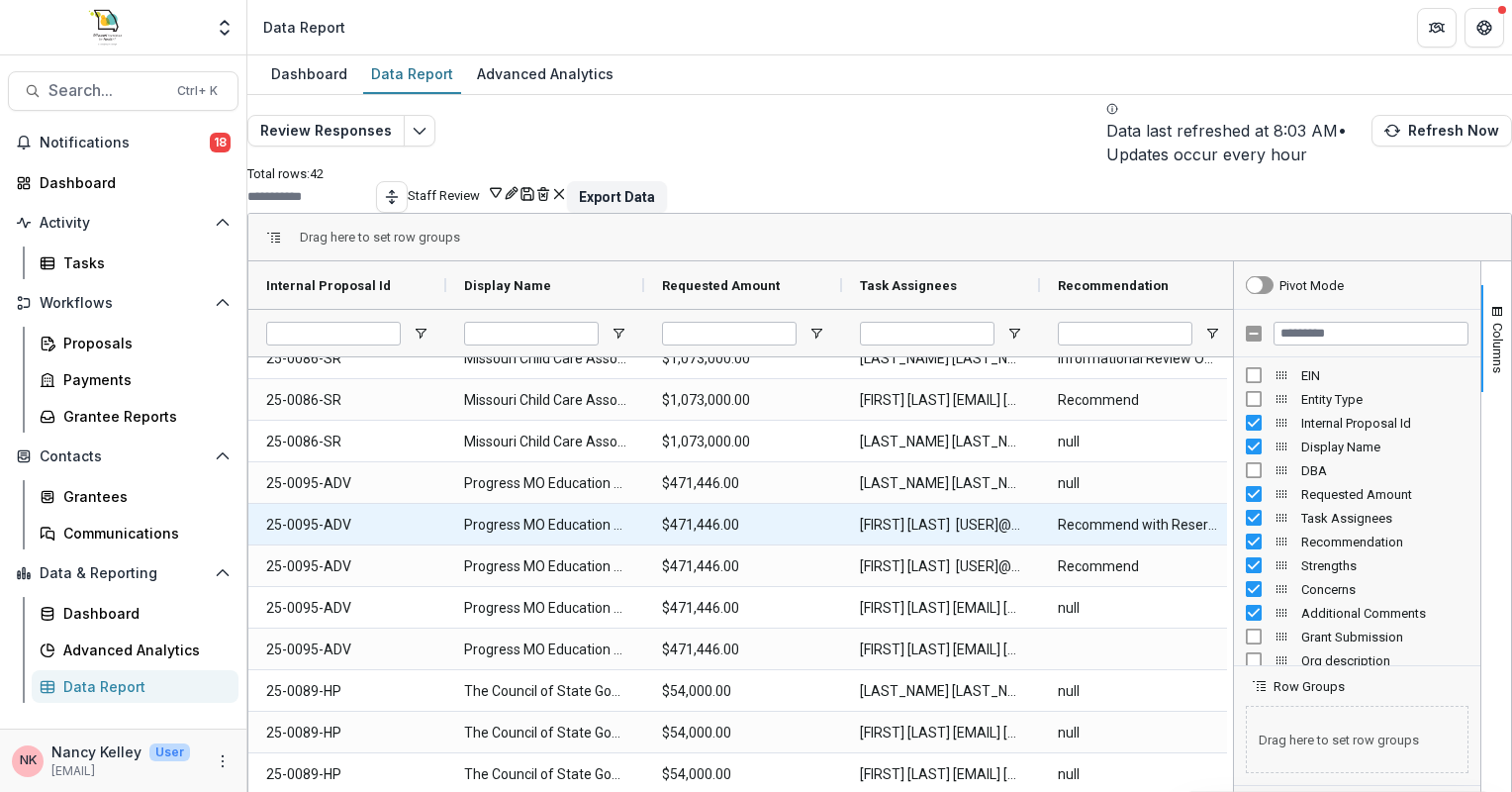 click on "Recommend with Reservations" at bounding box center [1139, 525] 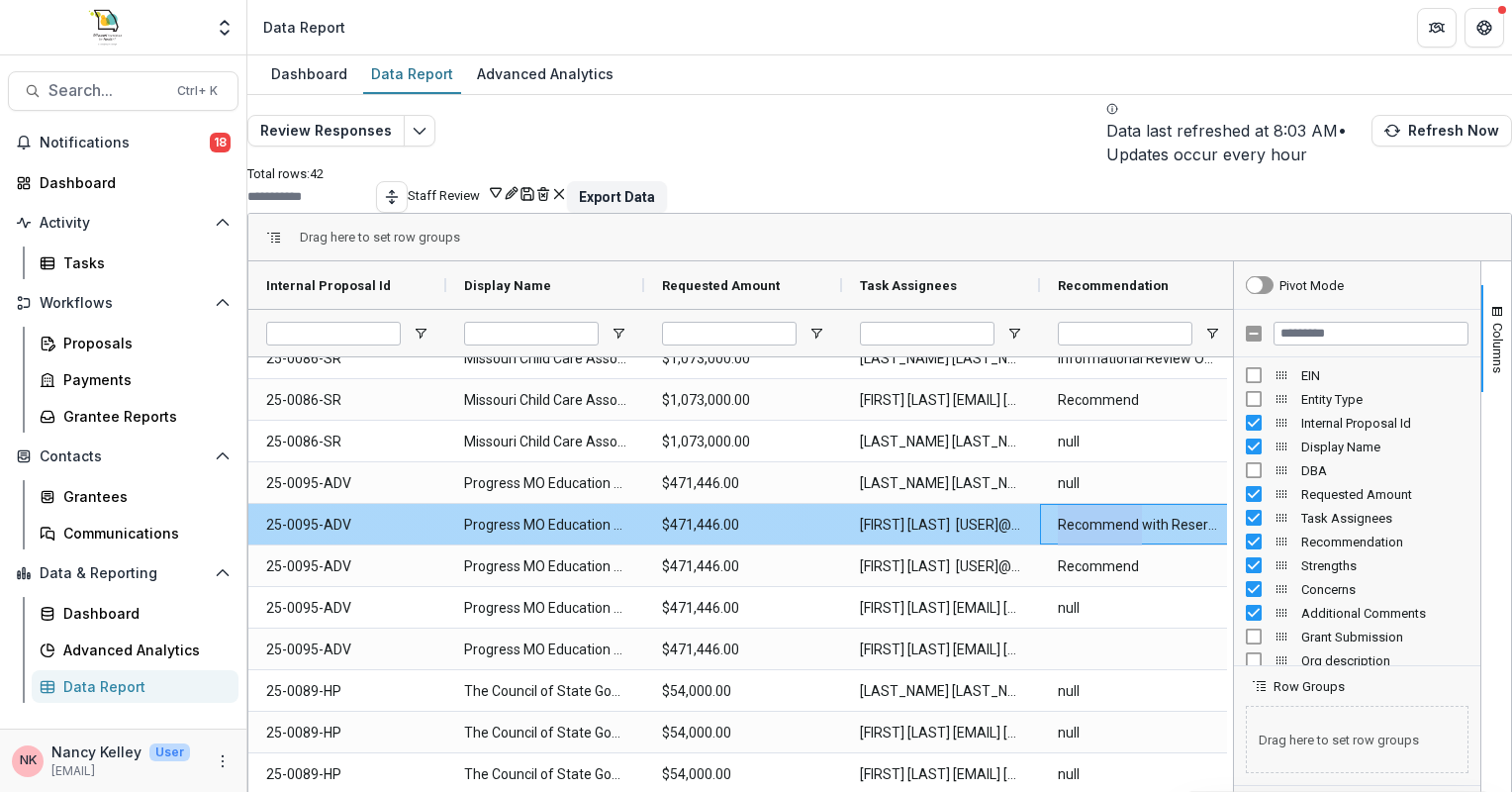 click on "Recommend with Reservations" at bounding box center [1139, 525] 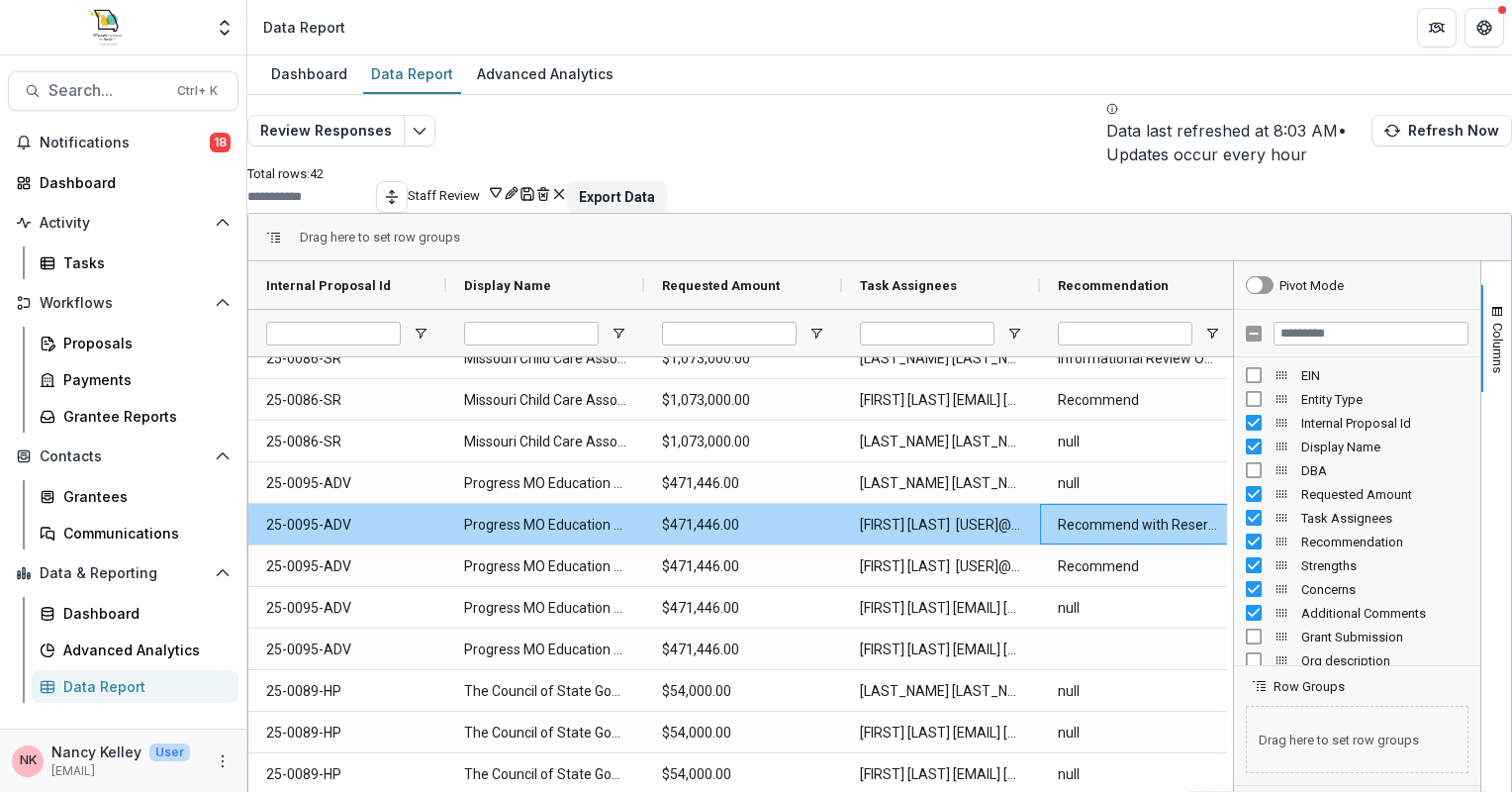 click on "[FIRST] [LAST]  [USER]@[DOMAIN].org [USER]@[DOMAIN].org" at bounding box center (941, 525) 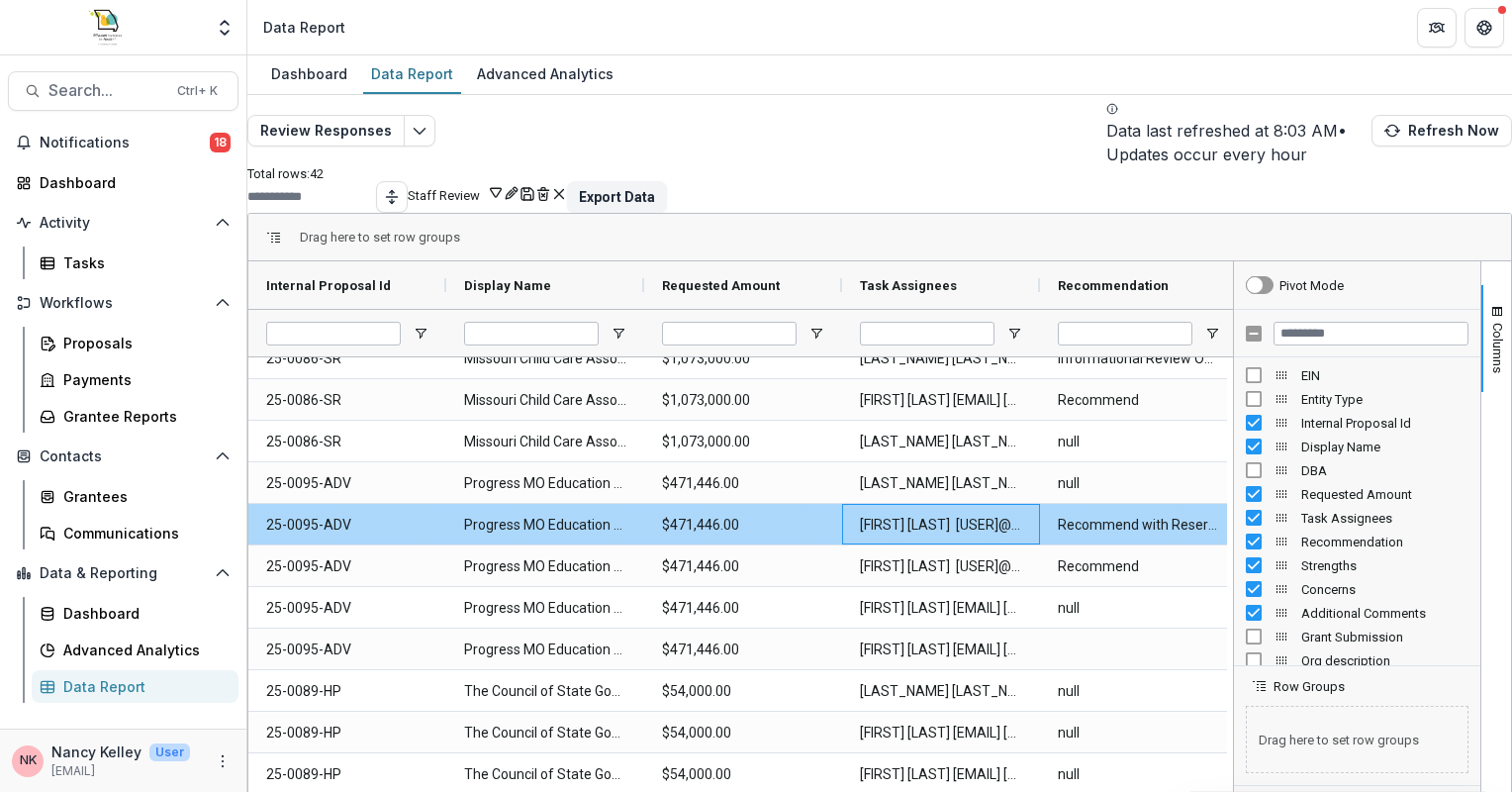click on "25-0095-ADV" at bounding box center [347, 524] 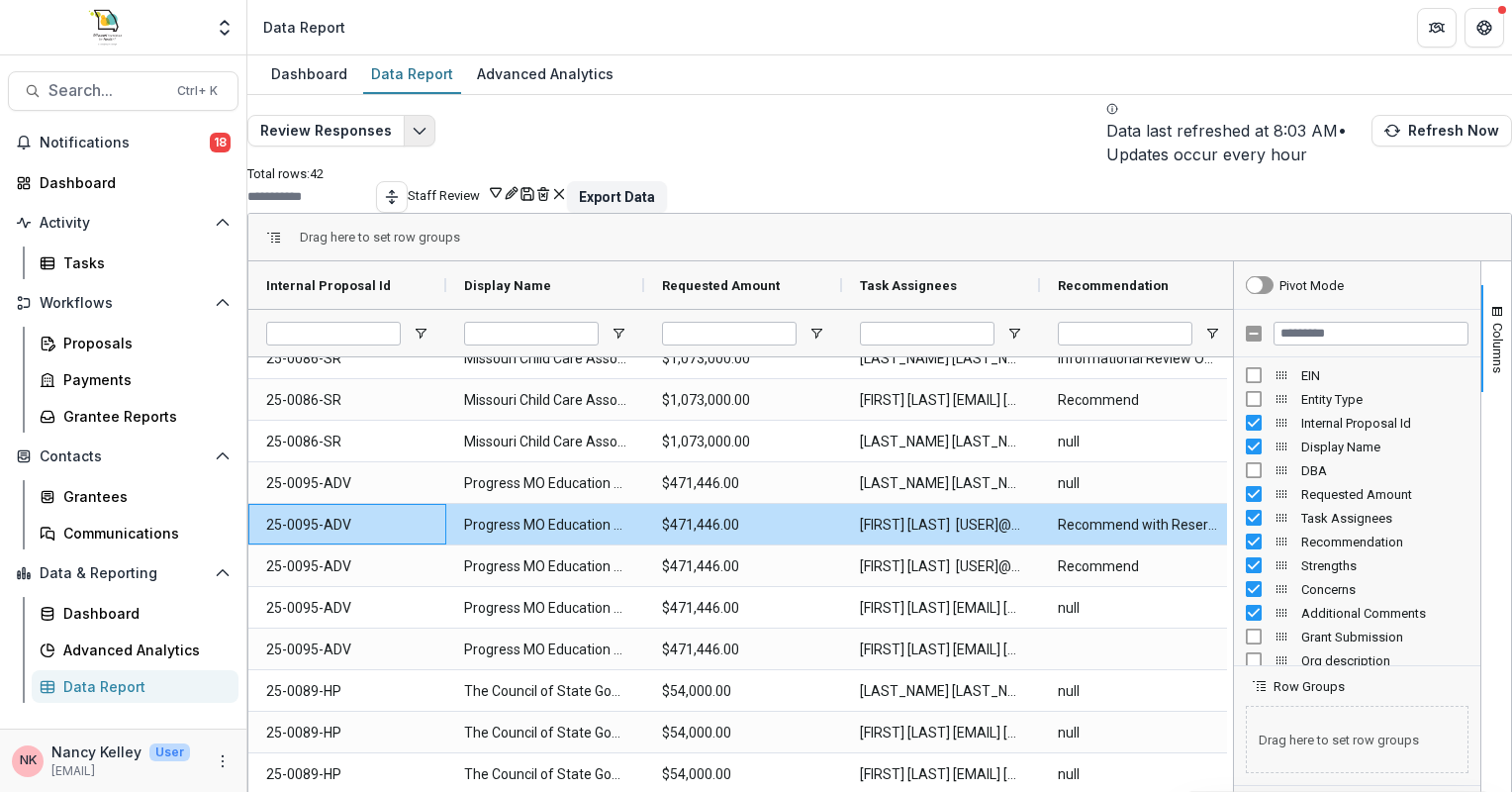 click 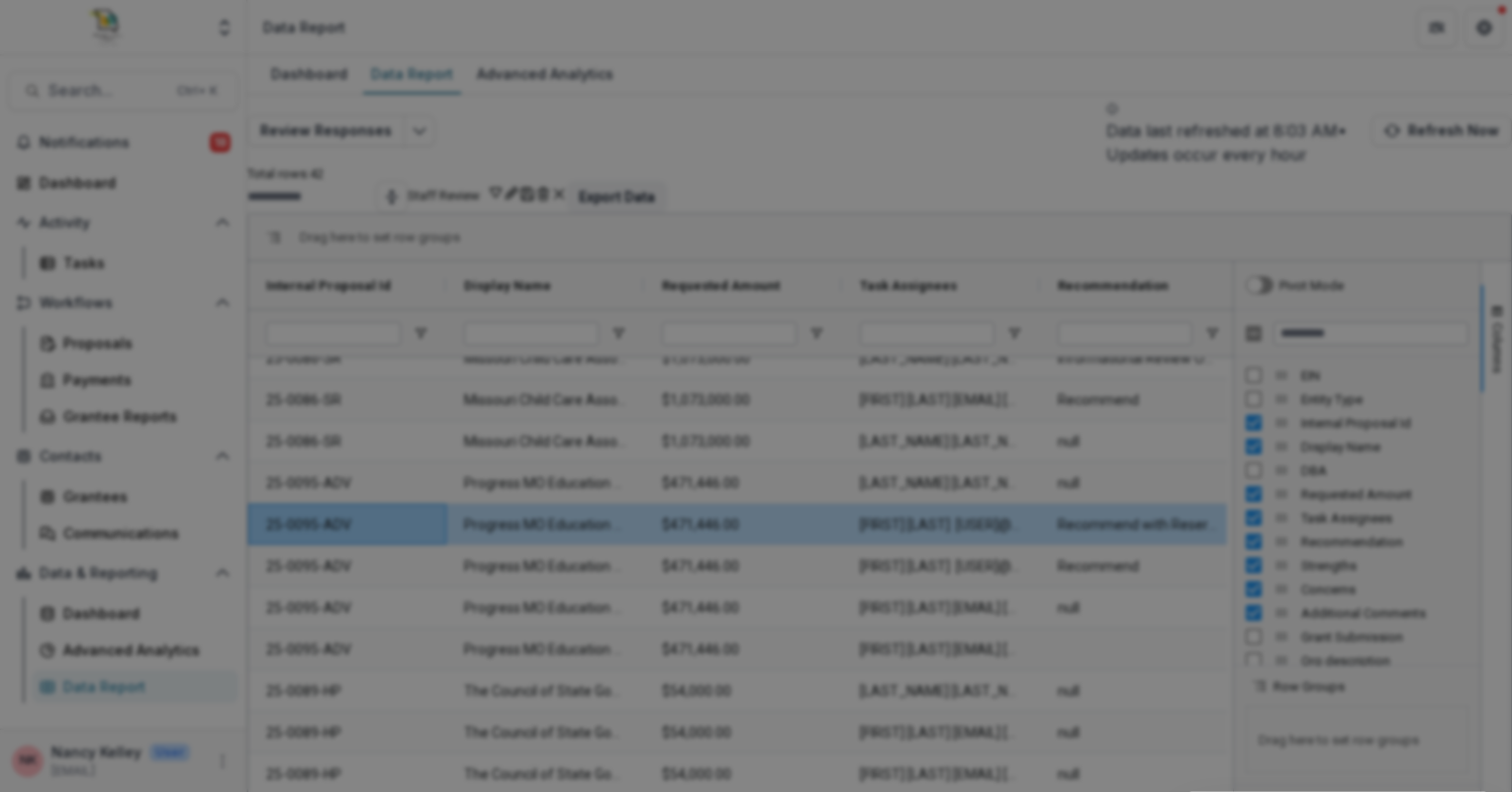 click on "NON-TIMEFRAME  Reports Payments Report Proposals Report (All Data) Reporting Data Review Responses Full Grants Contact List All Contact List IRS 990 Report Candid Demographics Report CRM Profile Report Review-only Tasks Donor Management Report Donor Contribution Report Conflict of Interest Responses TIMEFRAME  Reports Dollars by Budget Category Report Dollars by Entity Tags" at bounding box center (756, 396) 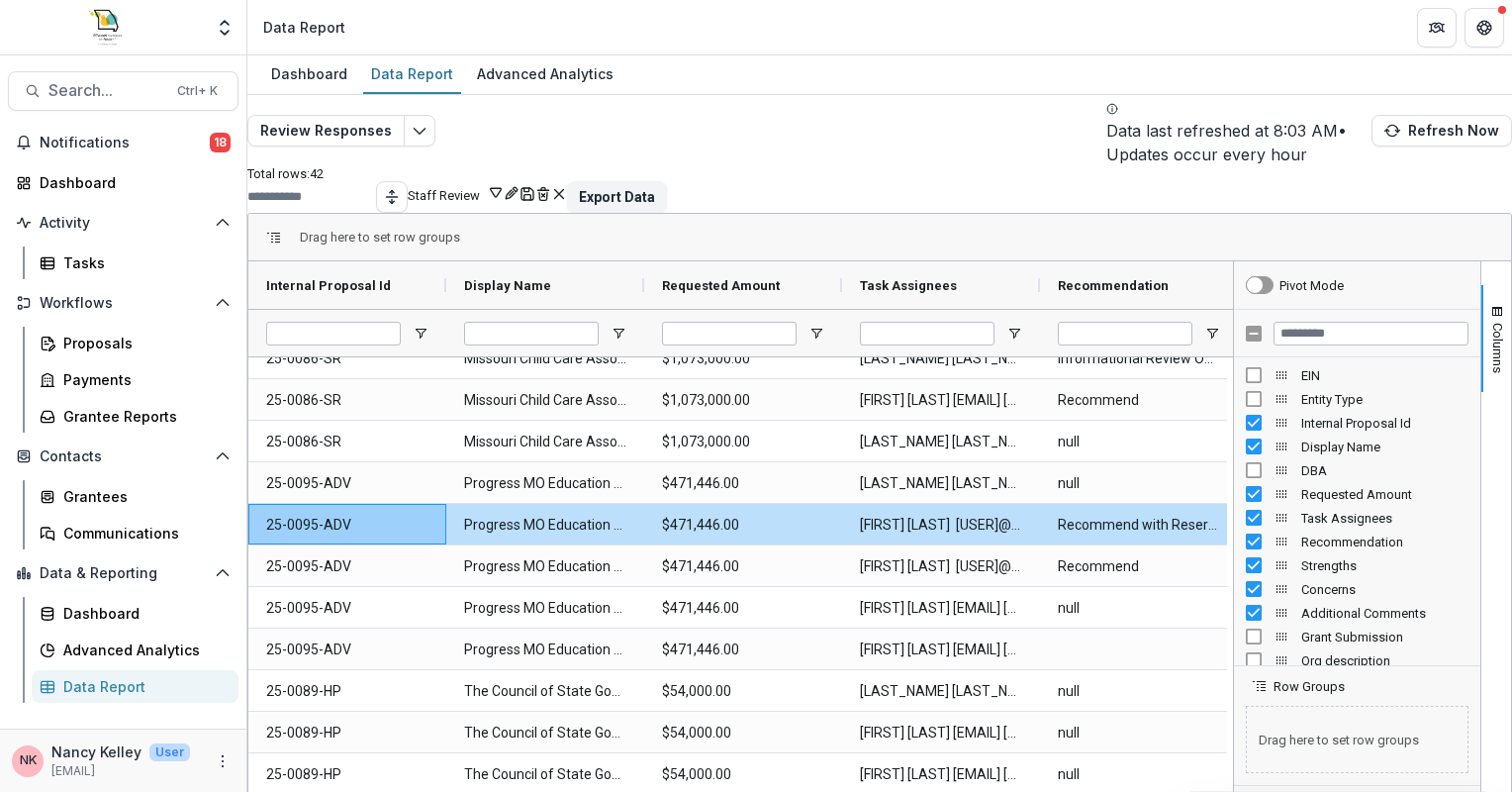 click on "Data Report" at bounding box center [142, 686] 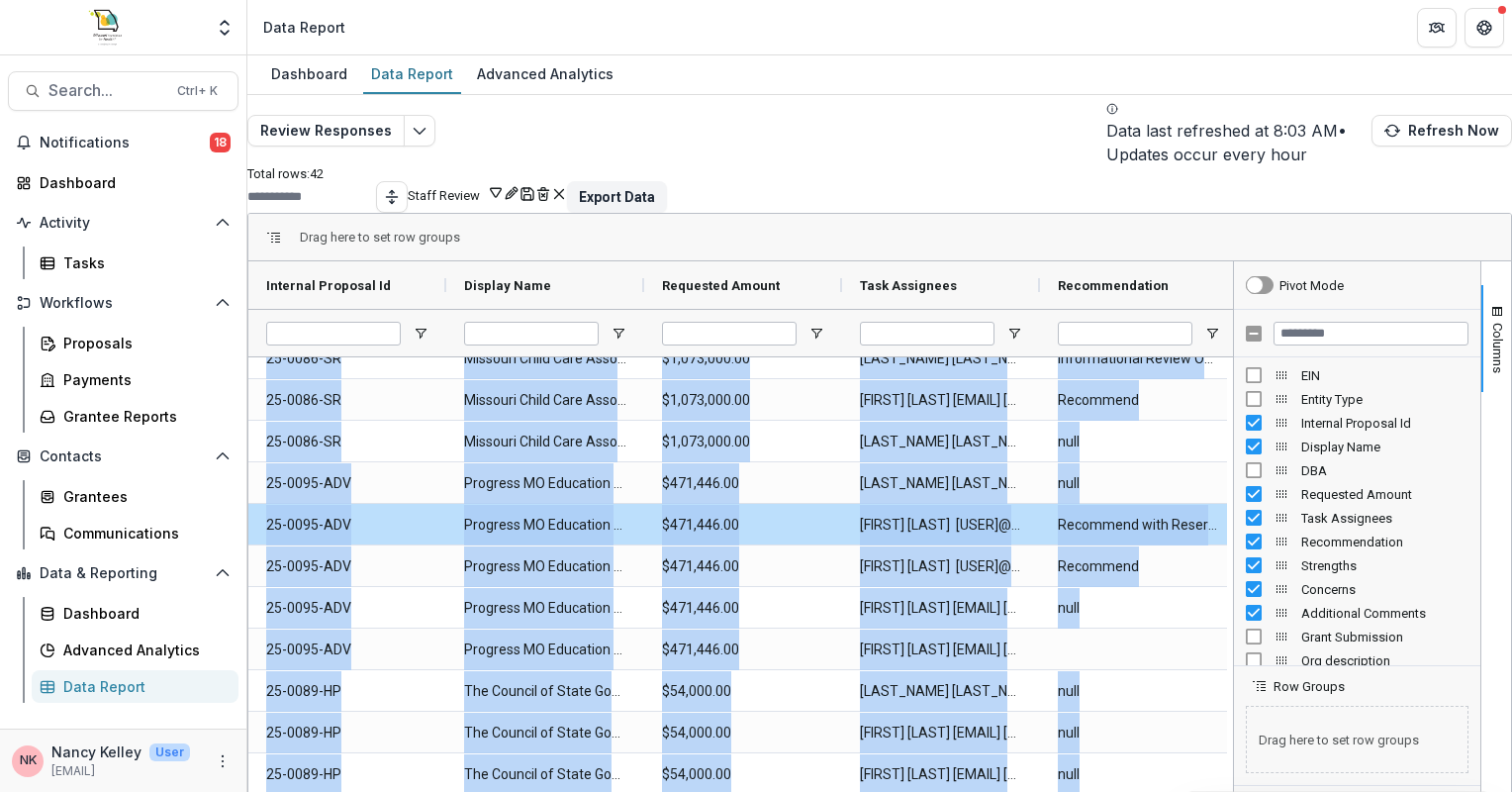 drag, startPoint x: 368, startPoint y: 788, endPoint x: 510, endPoint y: 795, distance: 142.17243 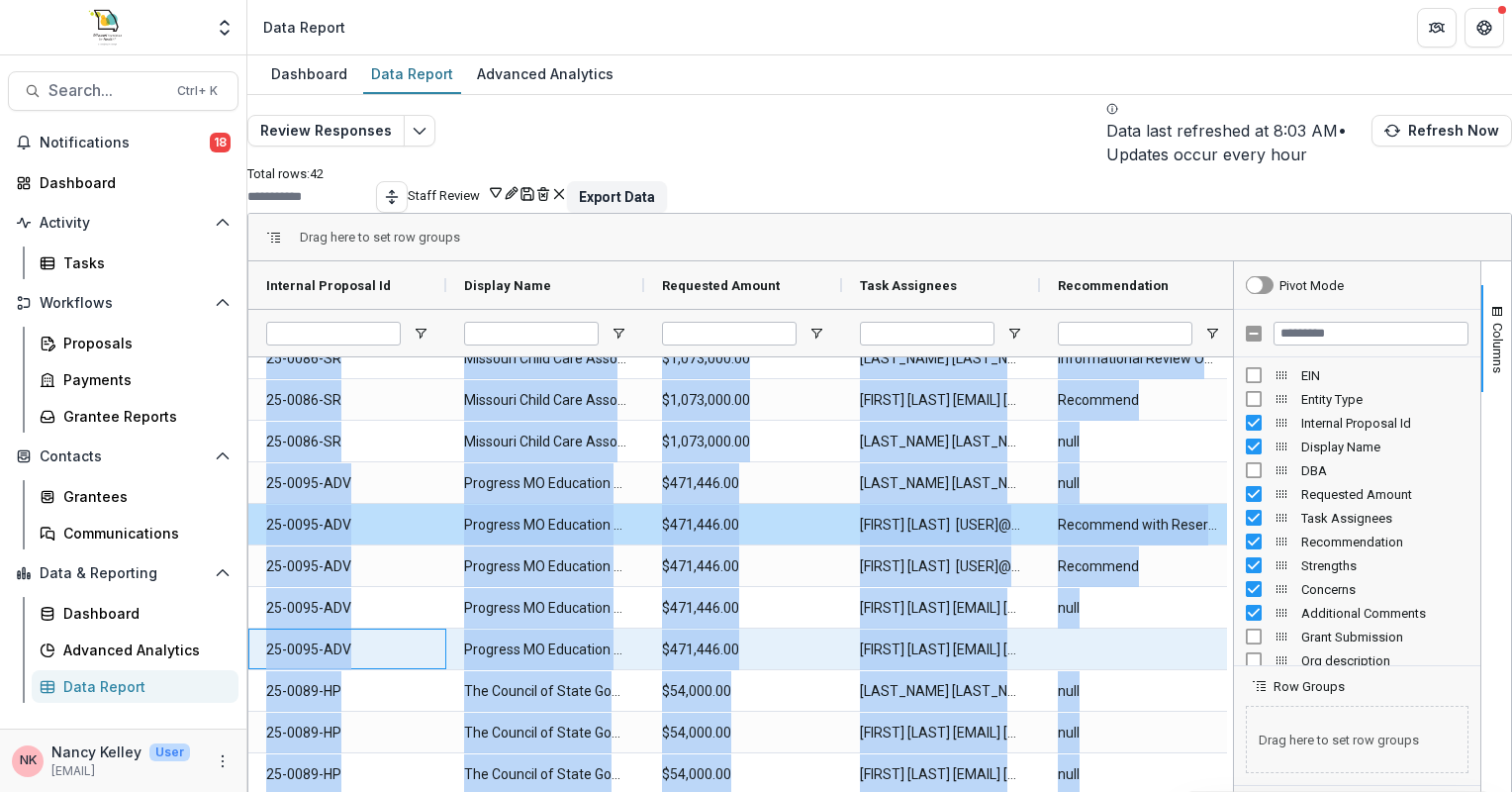 drag, startPoint x: 510, startPoint y: 795, endPoint x: 421, endPoint y: 615, distance: 200.8009 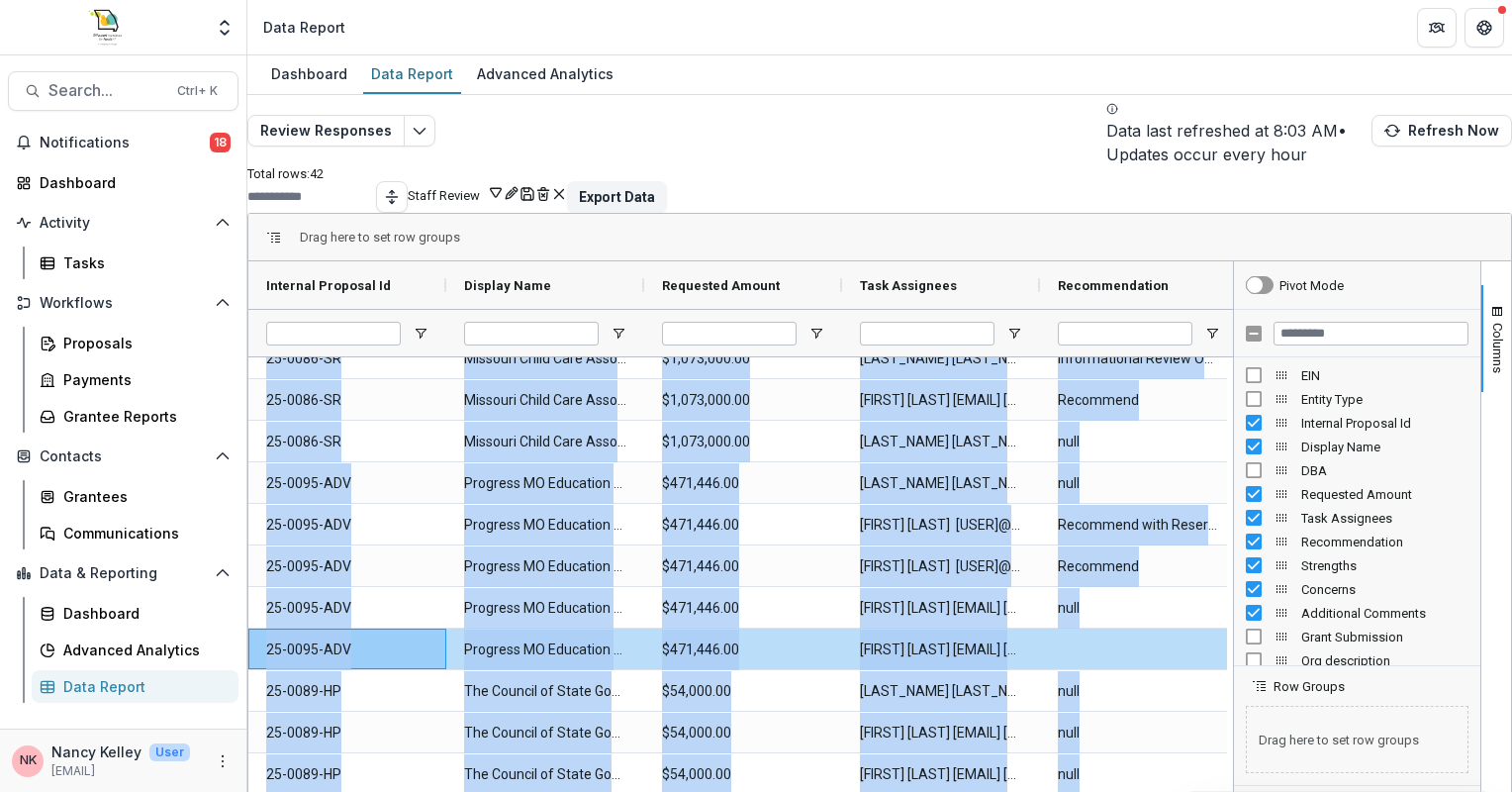 click on "Columns" at bounding box center [1496, 583] 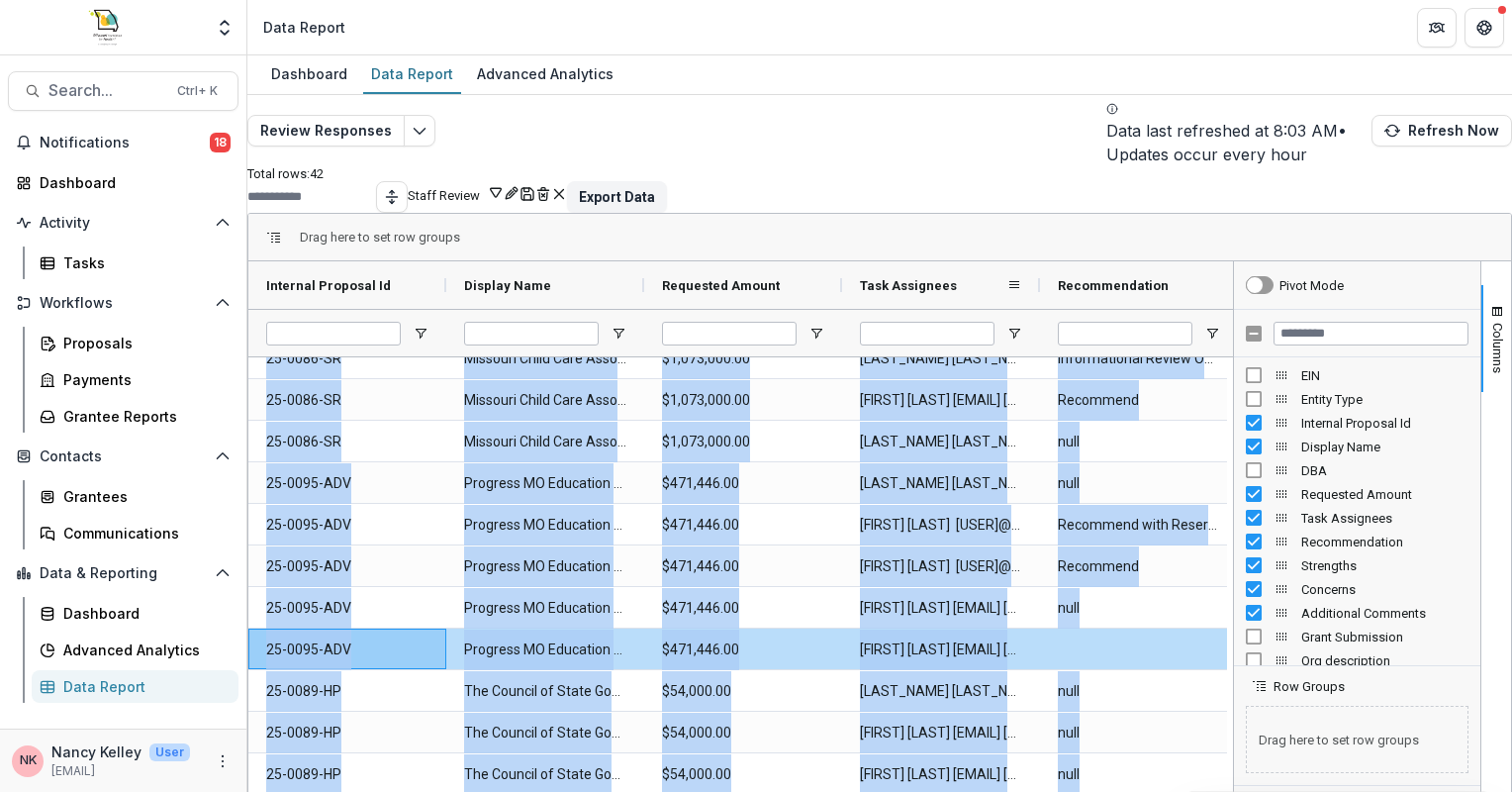 click on "Task Assignees" at bounding box center [941, 285] 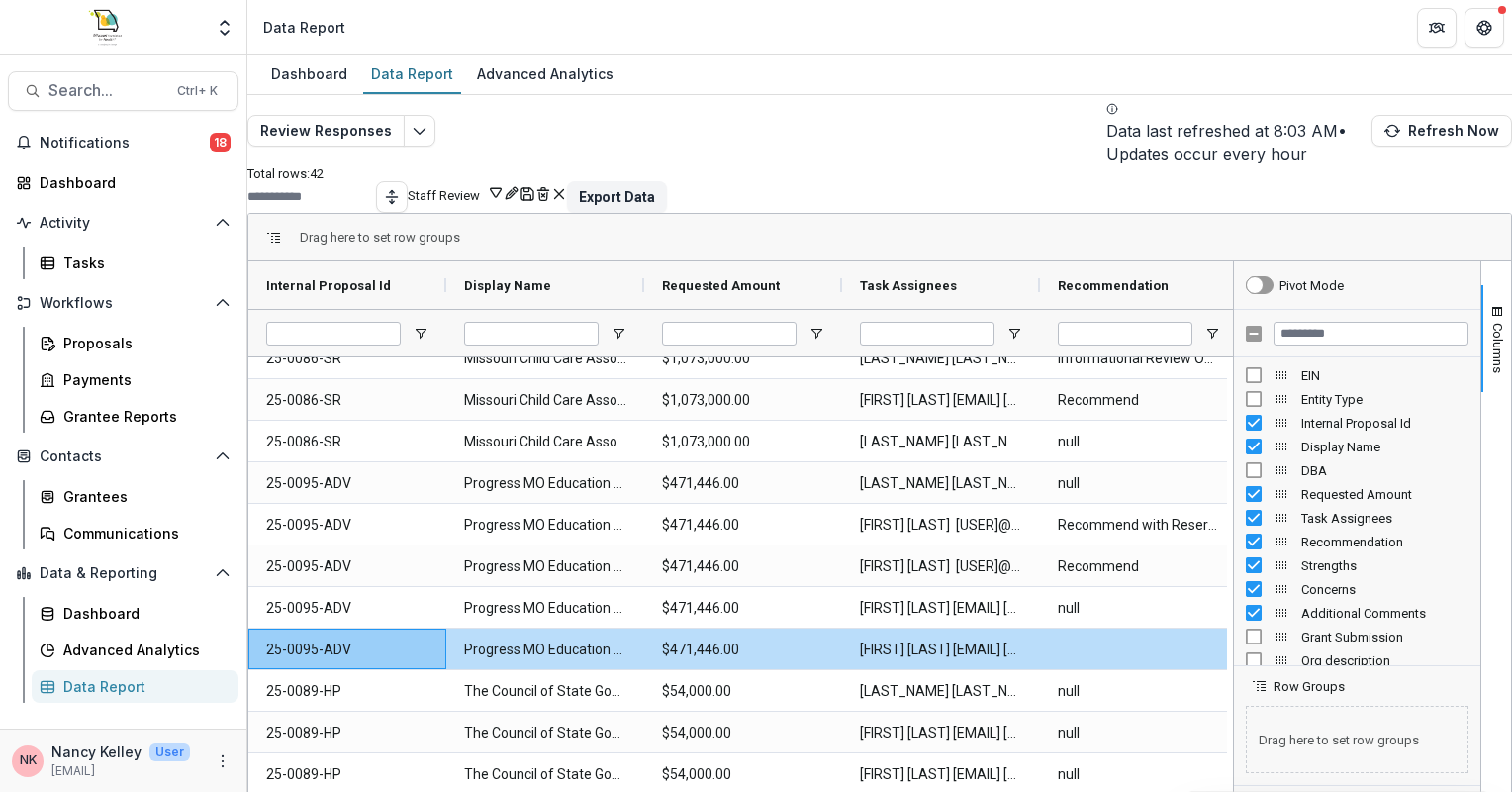 drag, startPoint x: 791, startPoint y: 159, endPoint x: 814, endPoint y: 138, distance: 31.14482 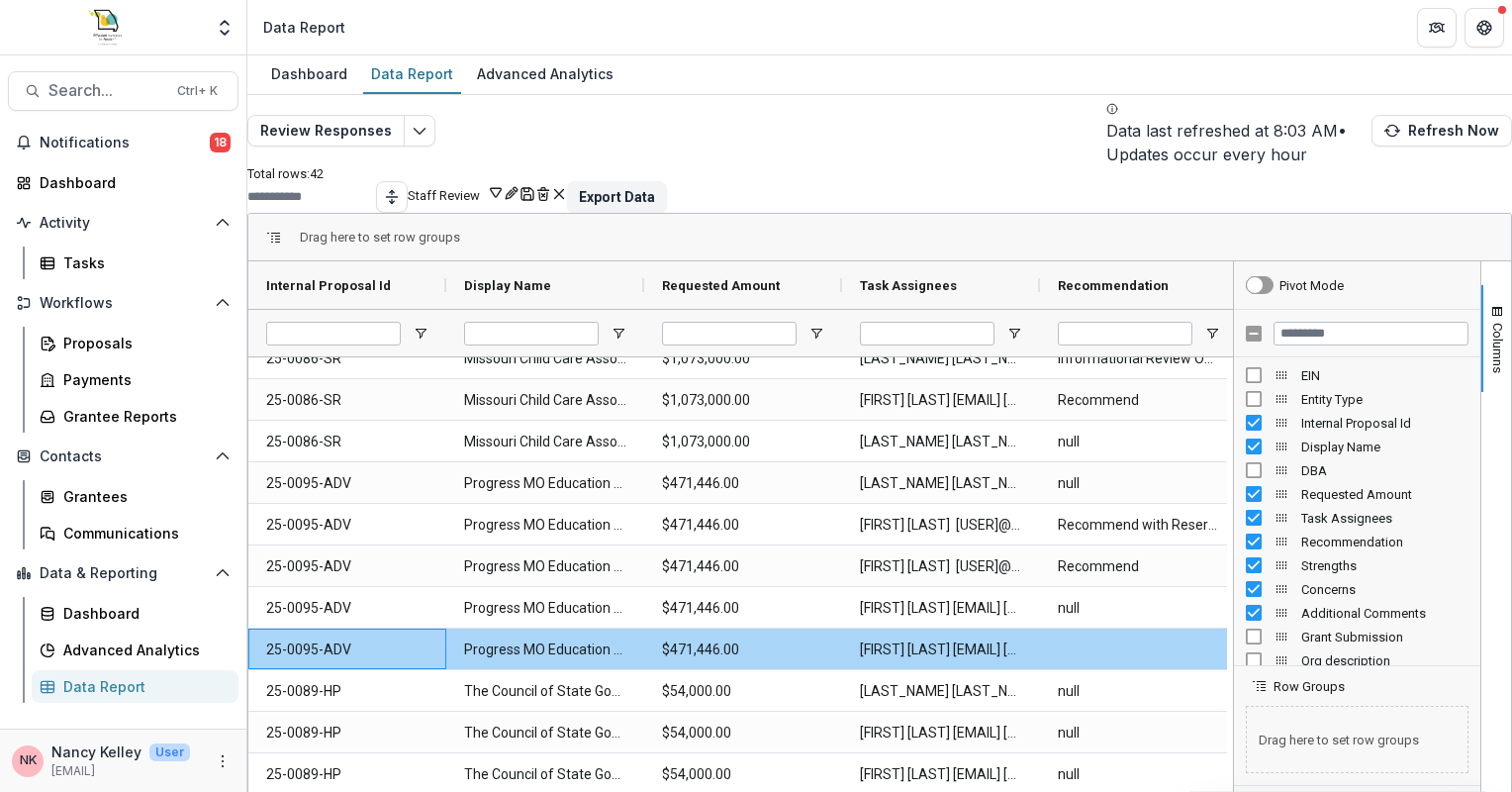 click on "25-0095-ADV" at bounding box center [347, 649] 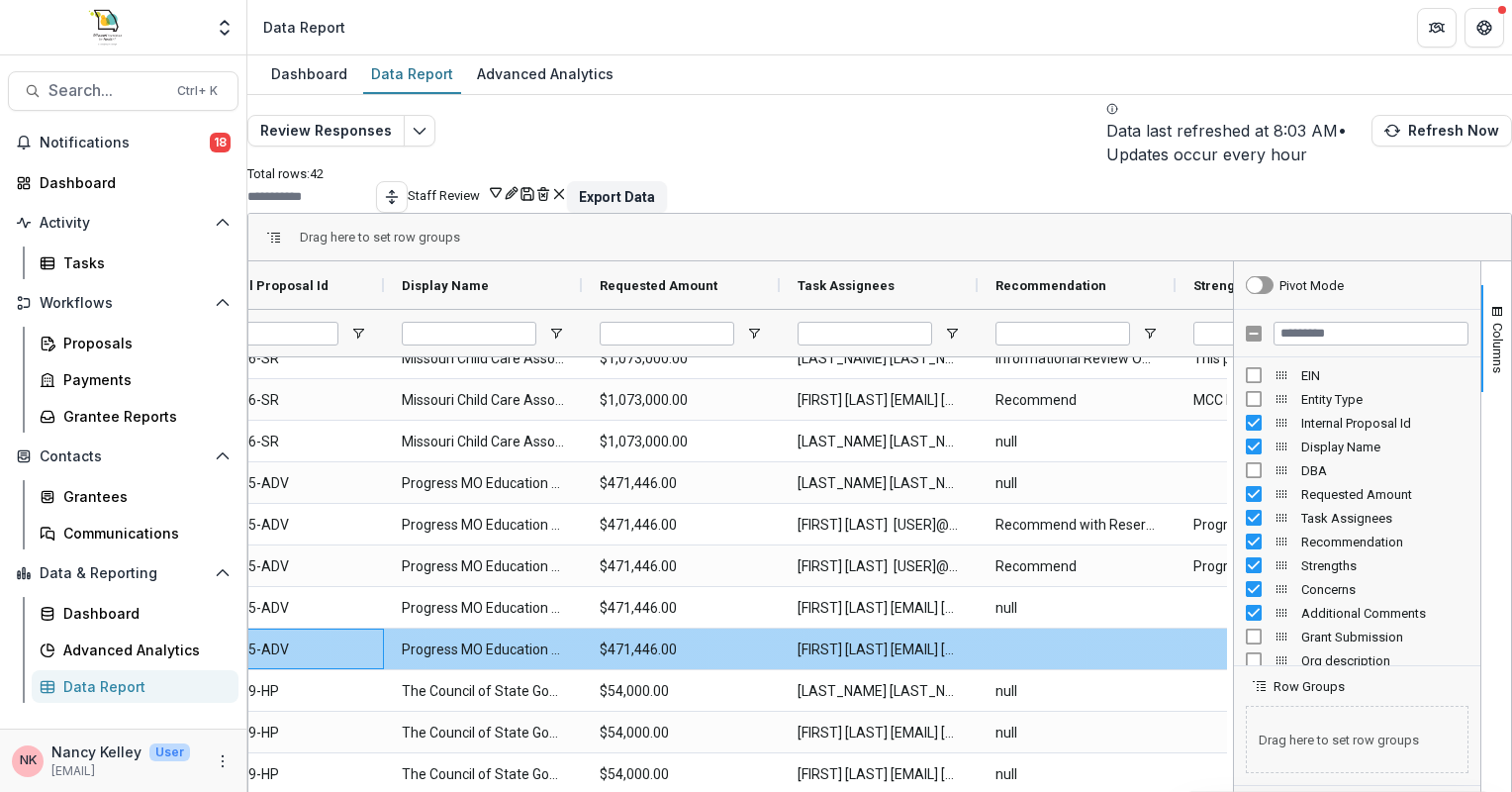 scroll, scrollTop: 0, scrollLeft: 62, axis: horizontal 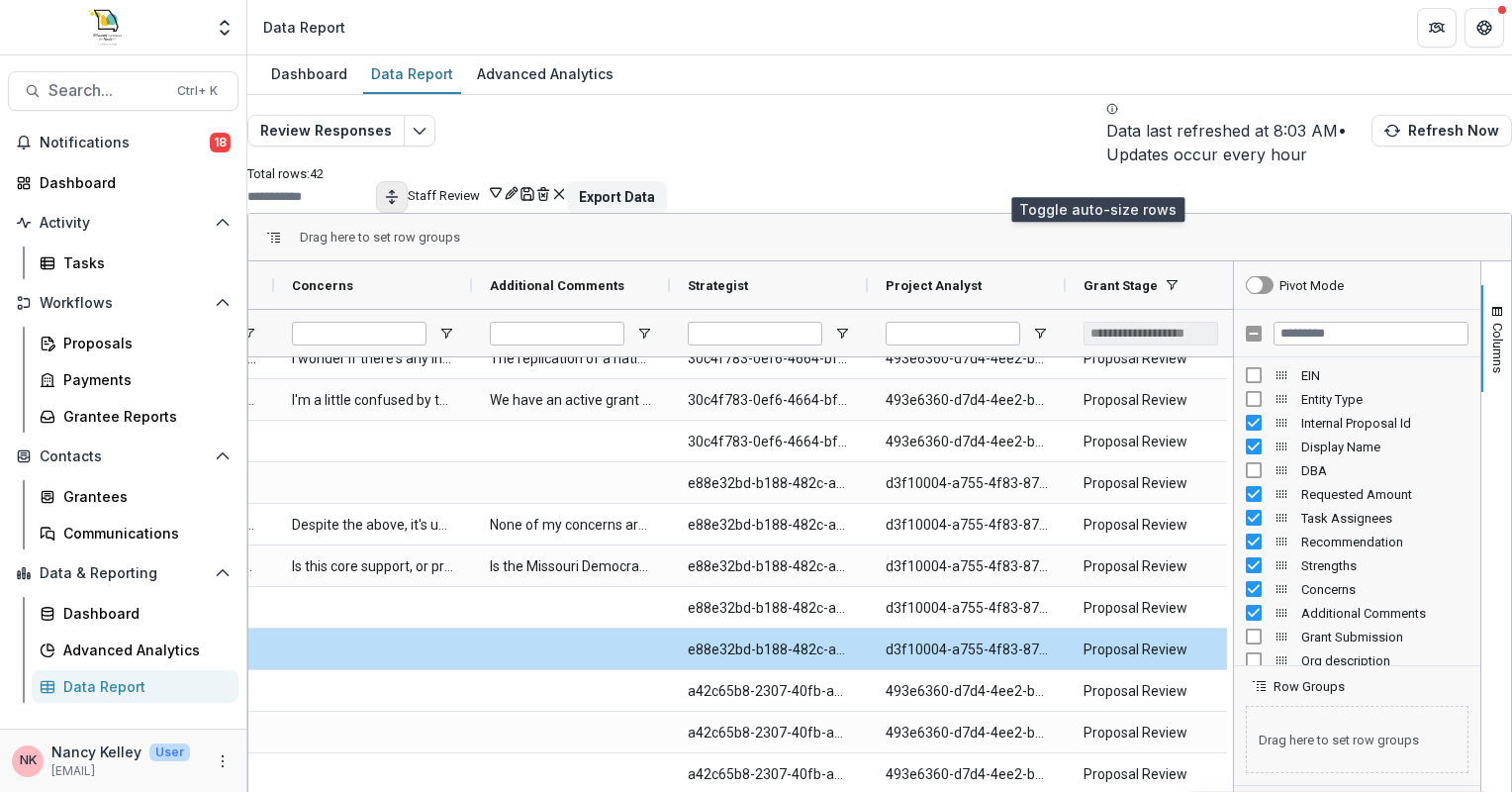 click 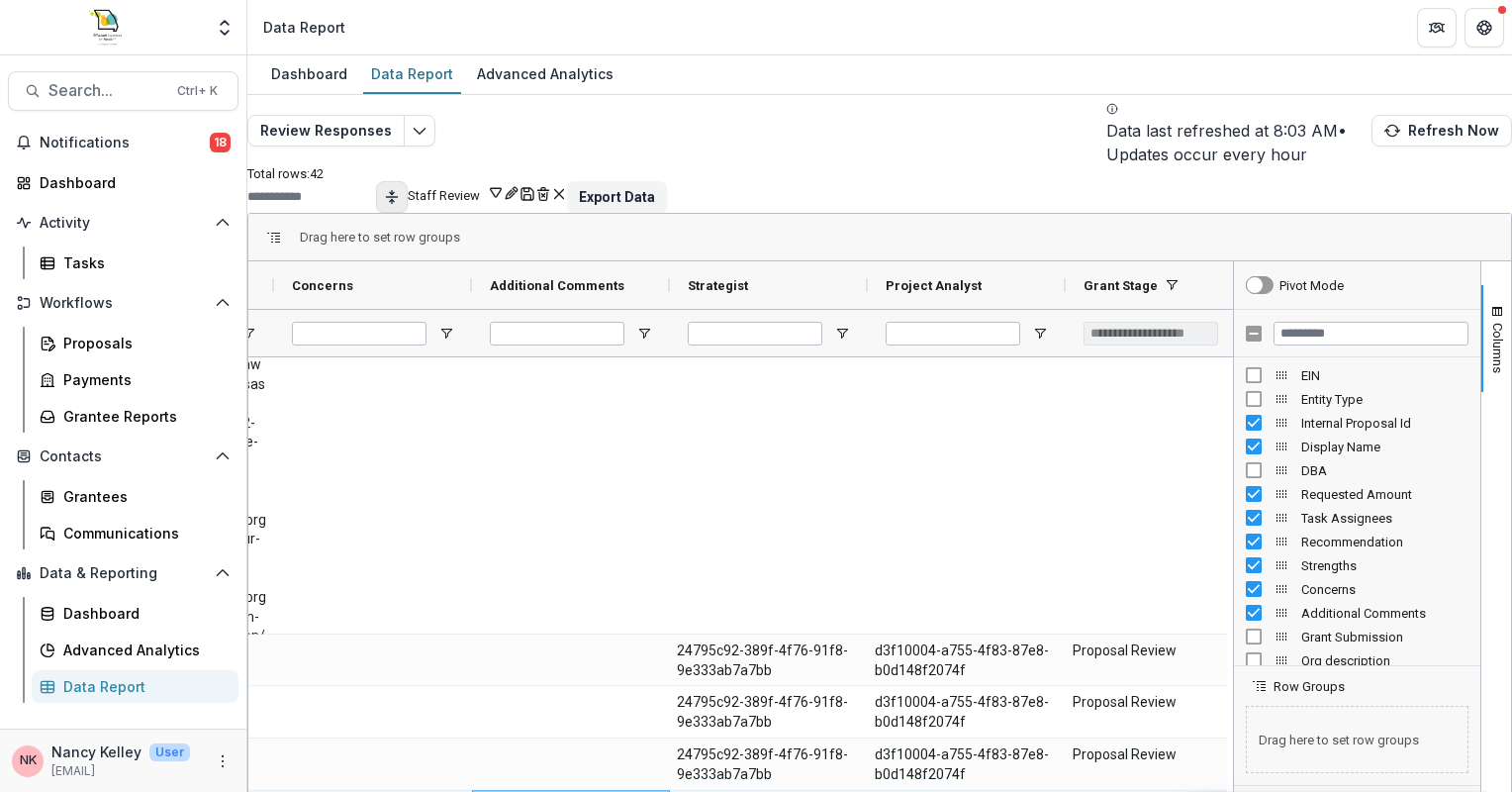 click on "Proposal notes that in August 2026 they will launch a Bootheel cohort- any pros/cons to holding some funds to support that cohort?  Will need to consider if we could include them if we do a joint convening in 2026" at bounding box center (571, 923) 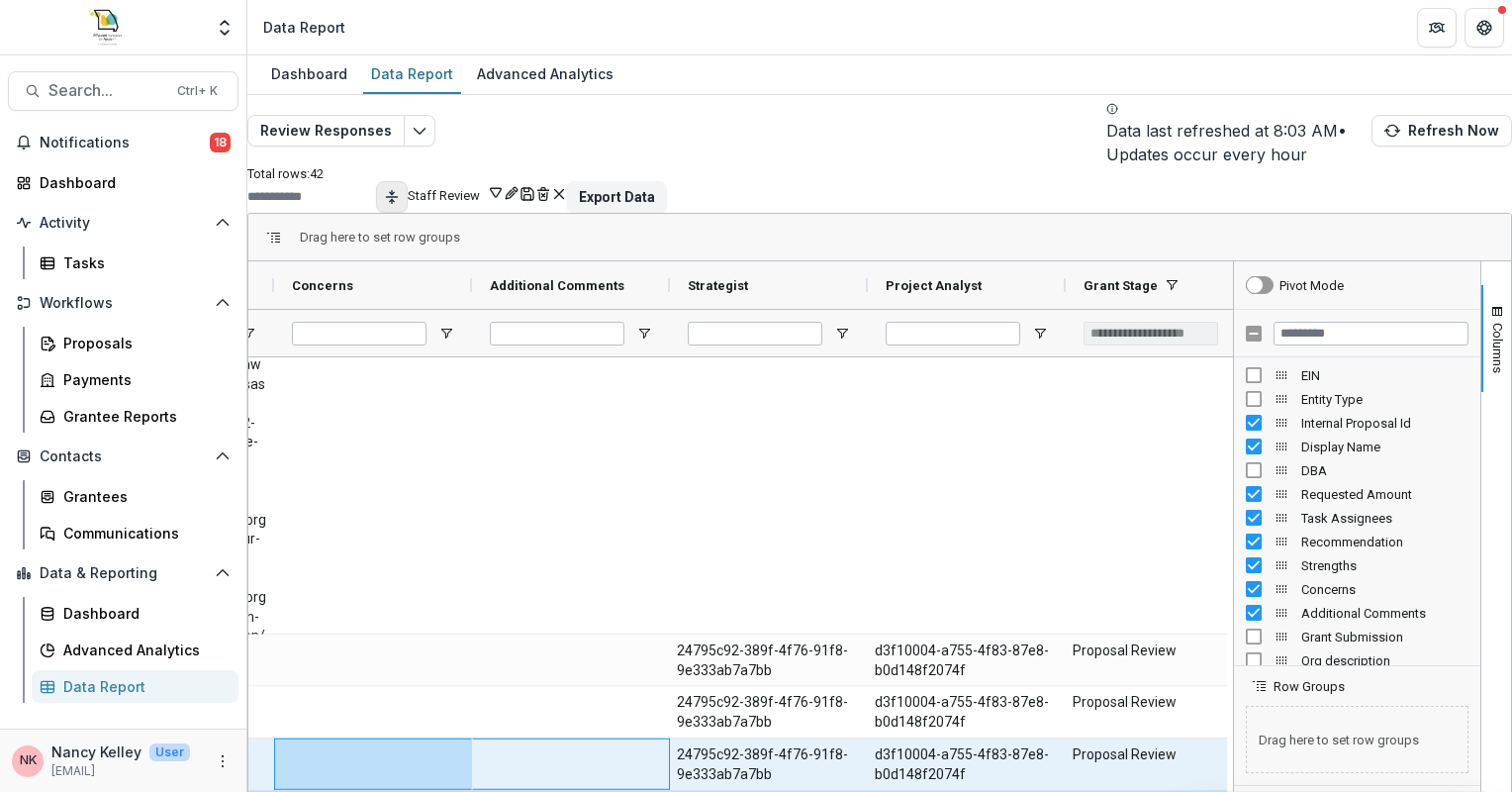 drag, startPoint x: 578, startPoint y: 776, endPoint x: 316, endPoint y: 736, distance: 265.03585 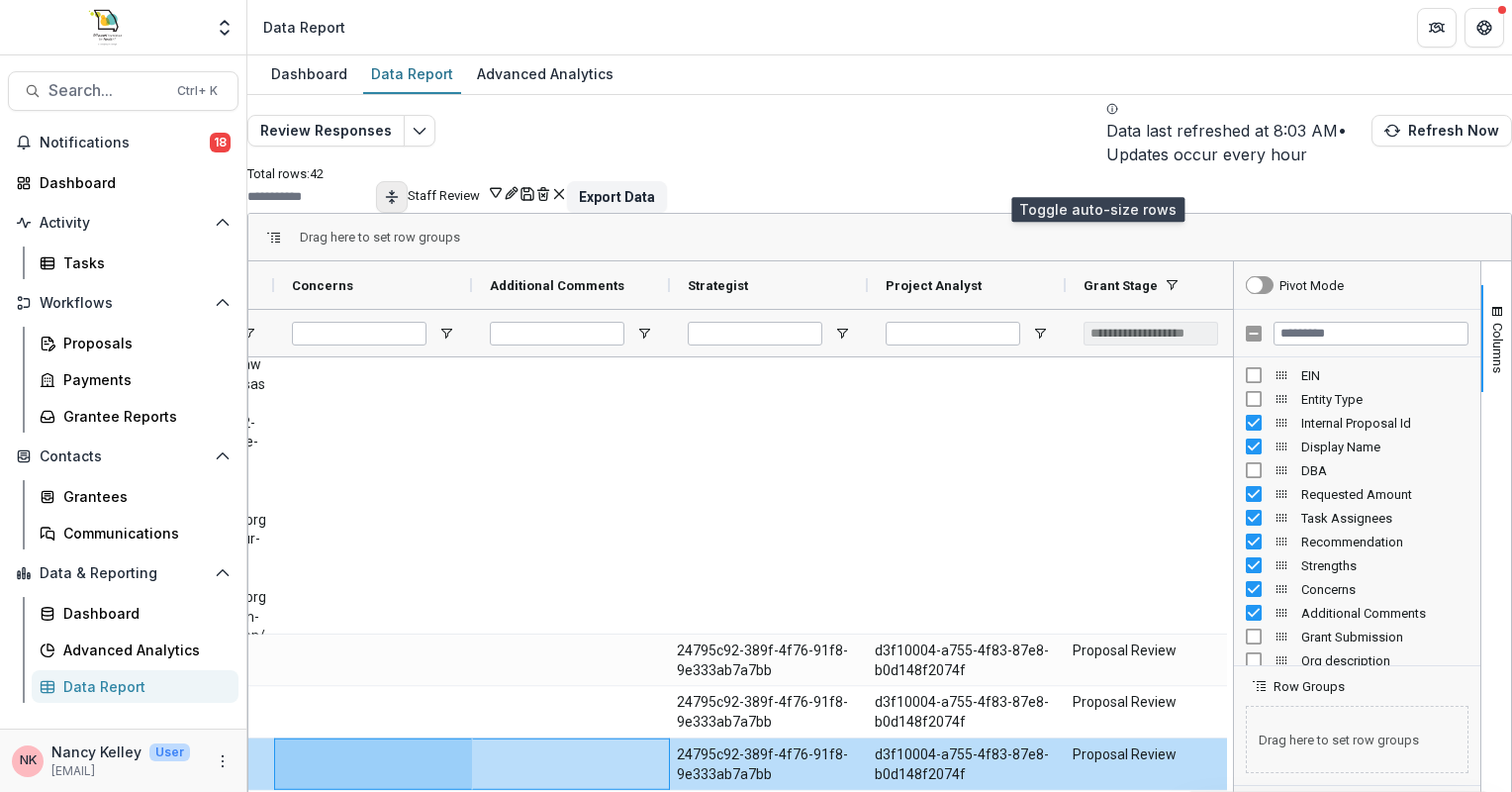 click 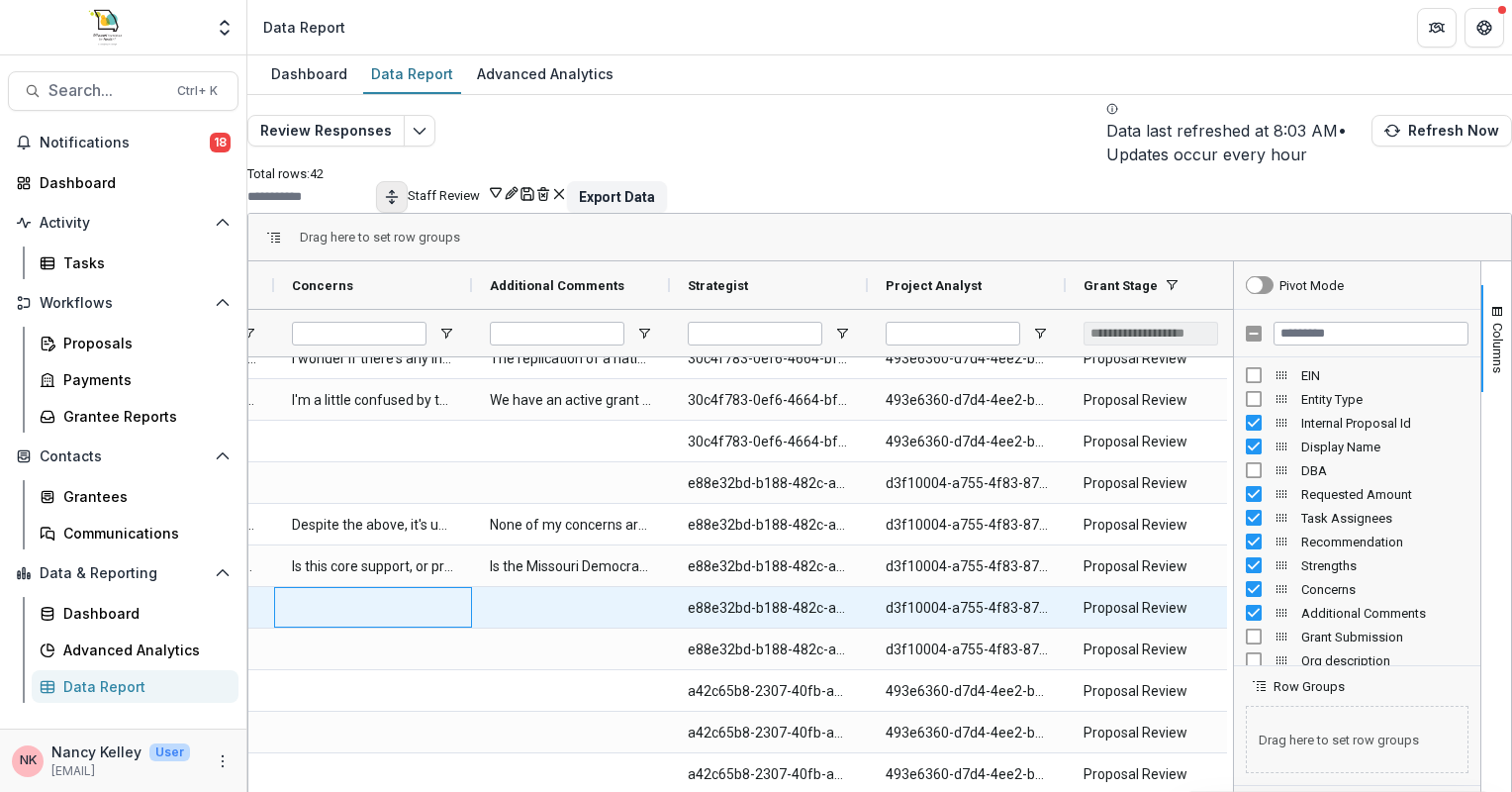 drag, startPoint x: 475, startPoint y: 596, endPoint x: 1511, endPoint y: 350, distance: 1064.8061 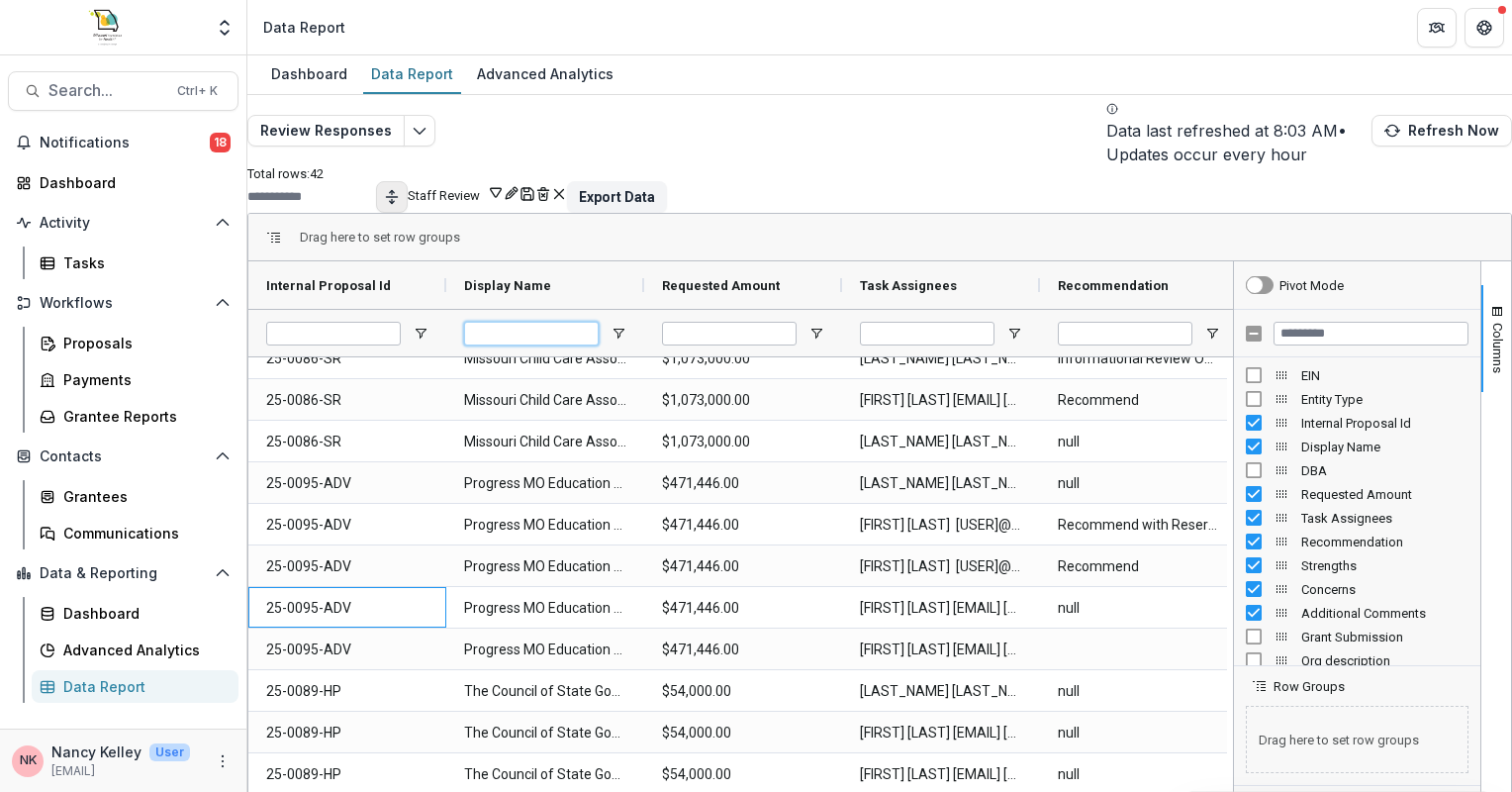 click at bounding box center (531, 334) 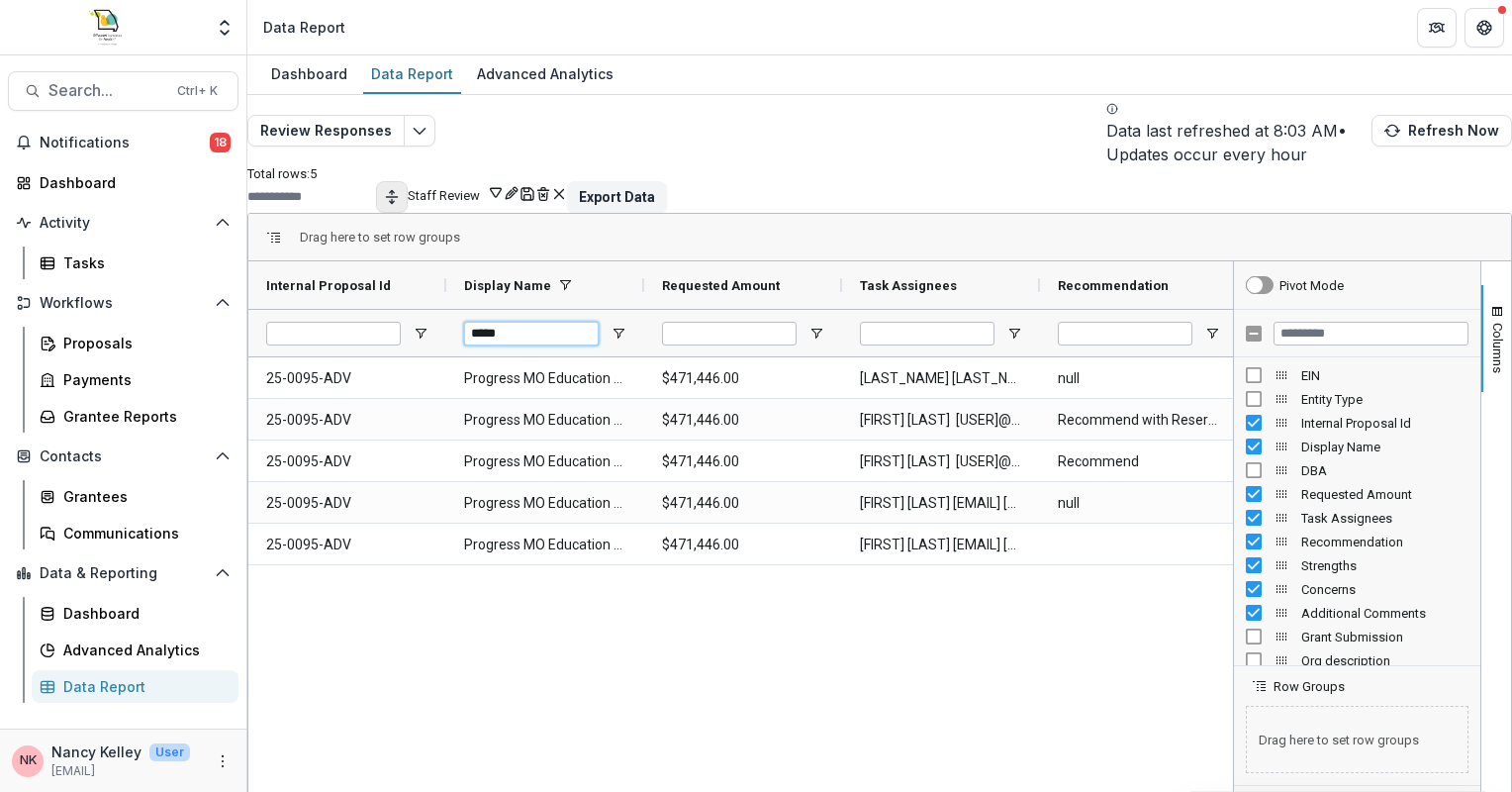 scroll, scrollTop: 0, scrollLeft: 0, axis: both 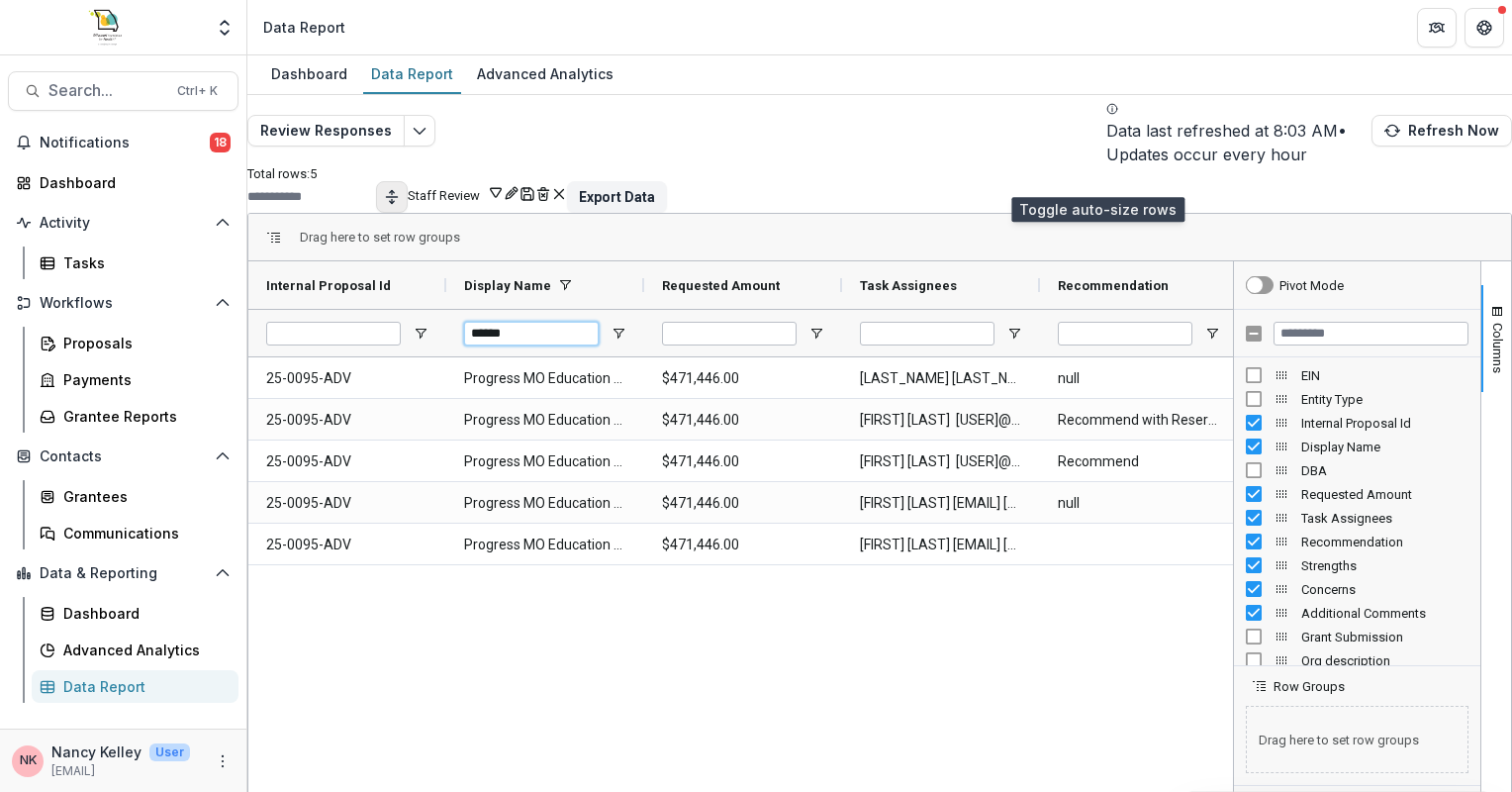 type on "******" 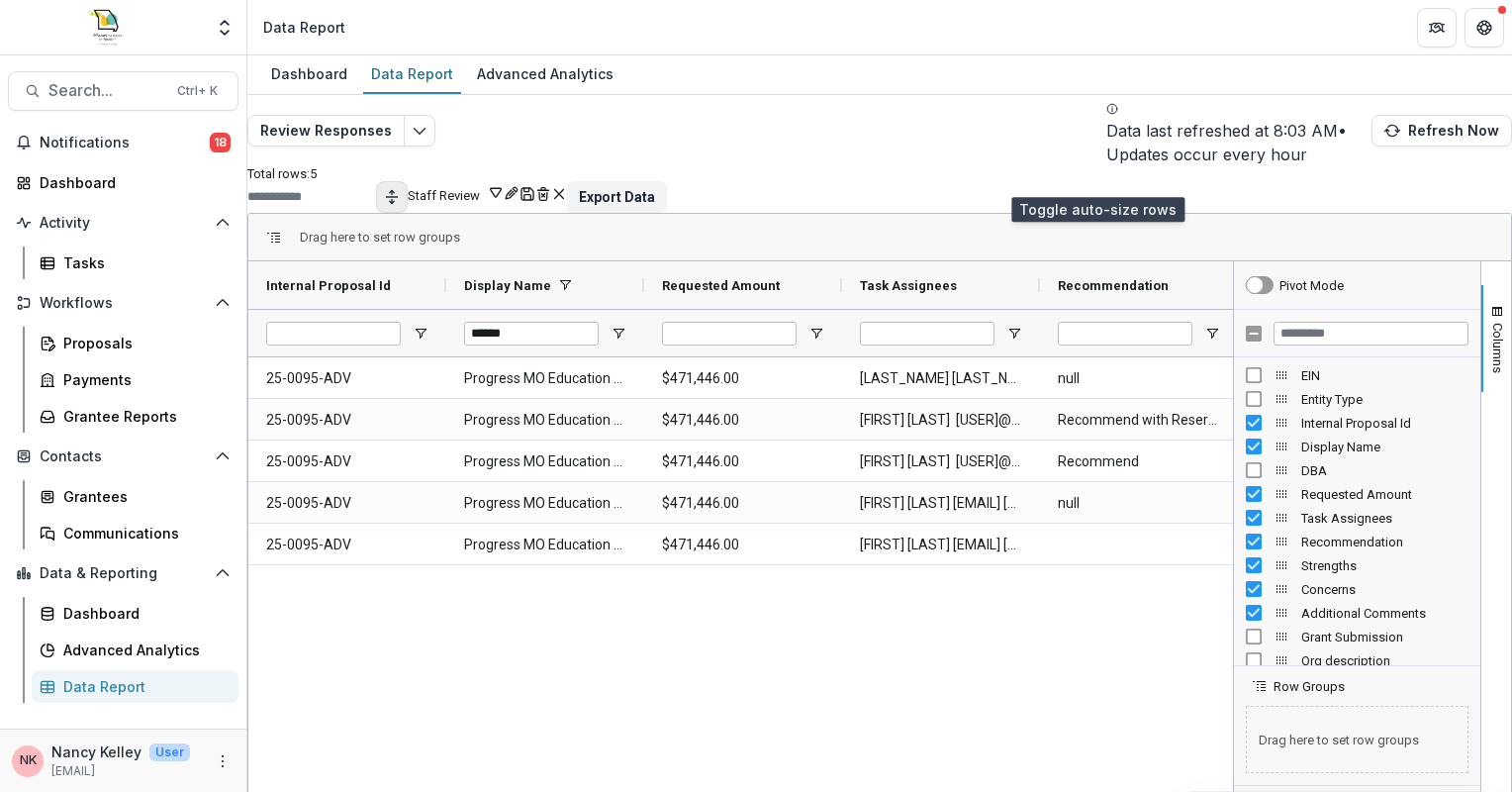 click 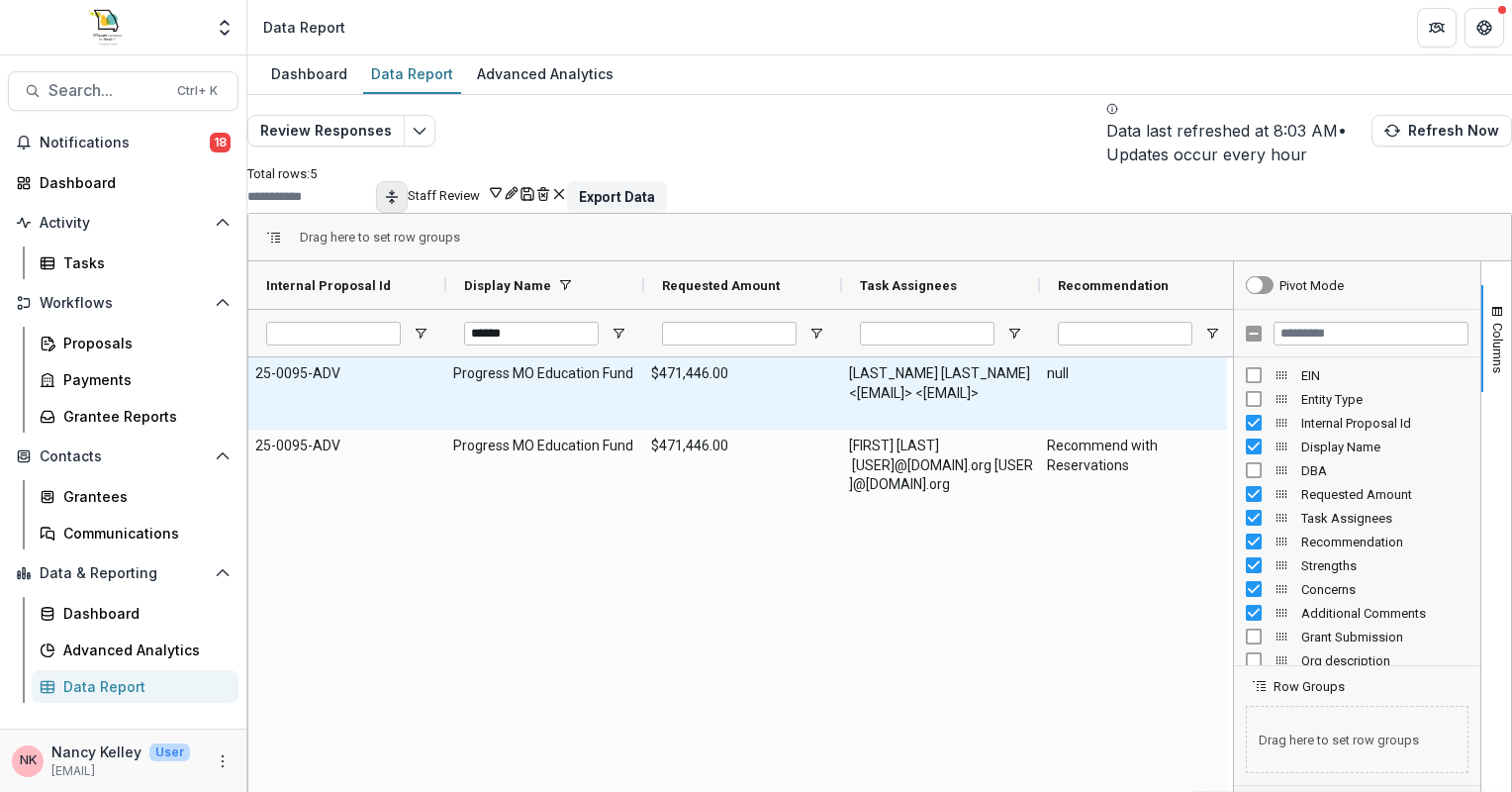 type 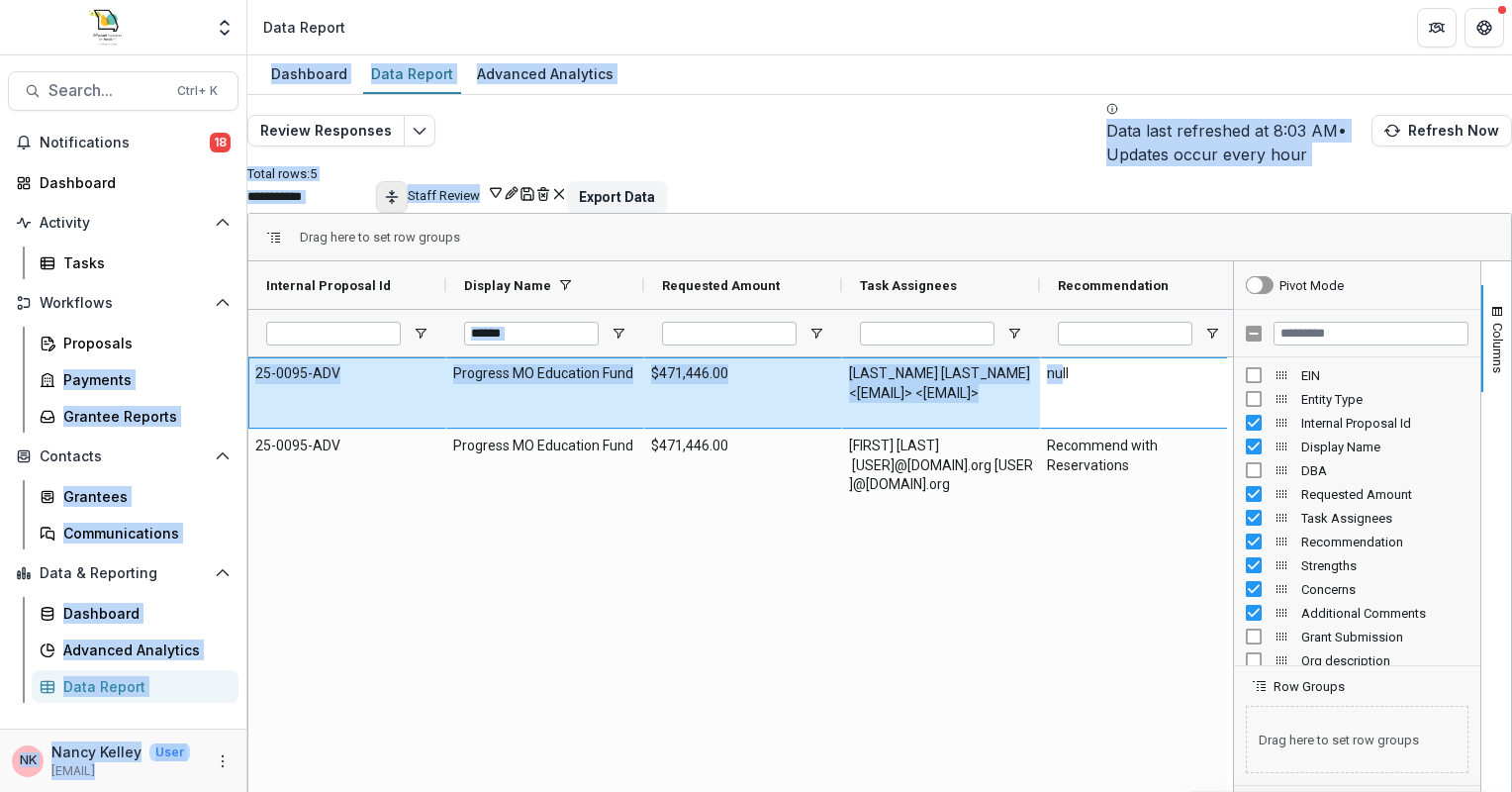 scroll, scrollTop: 0, scrollLeft: 0, axis: both 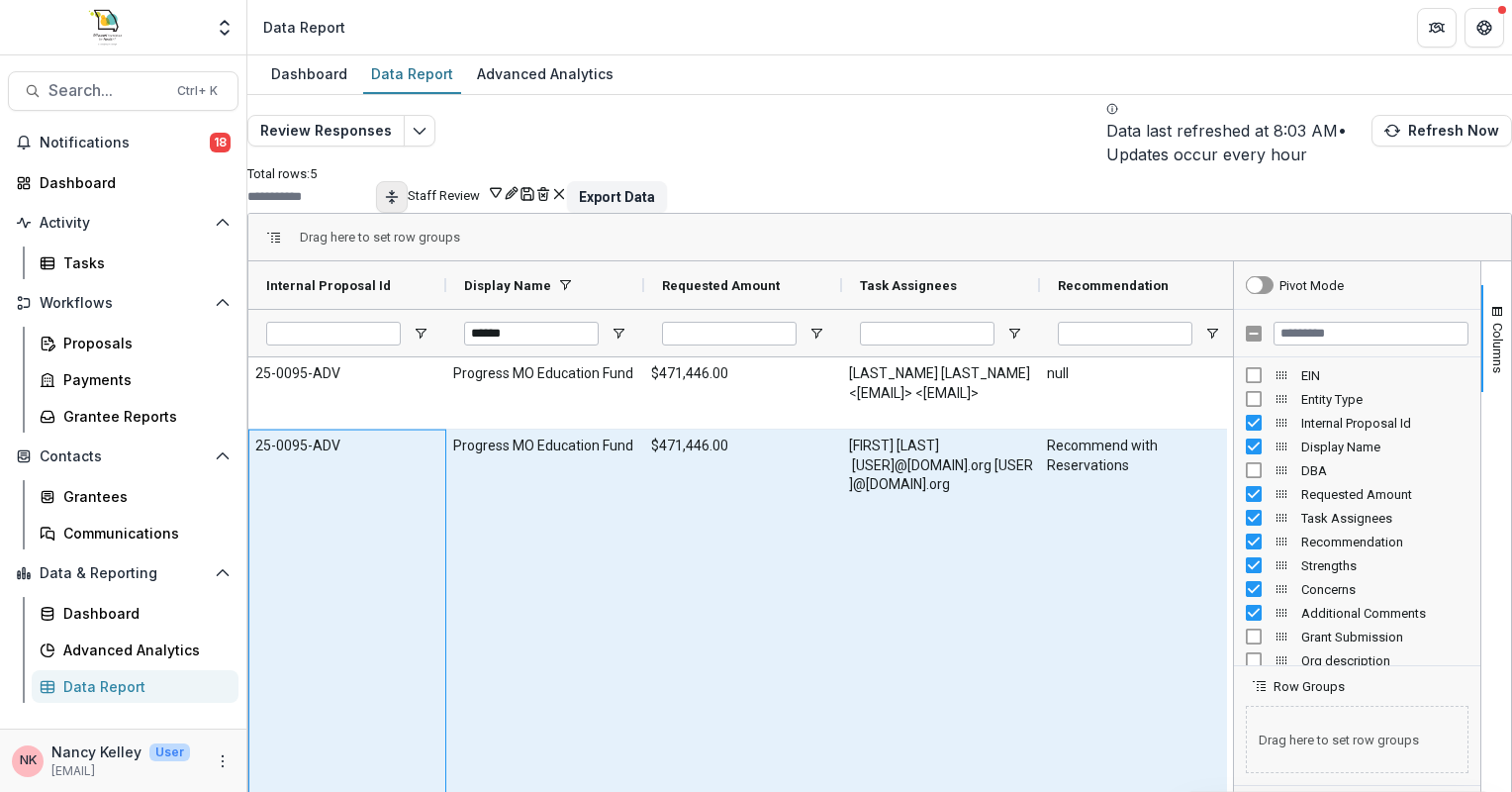 click on "25-0095-ADV" at bounding box center [347, 795] 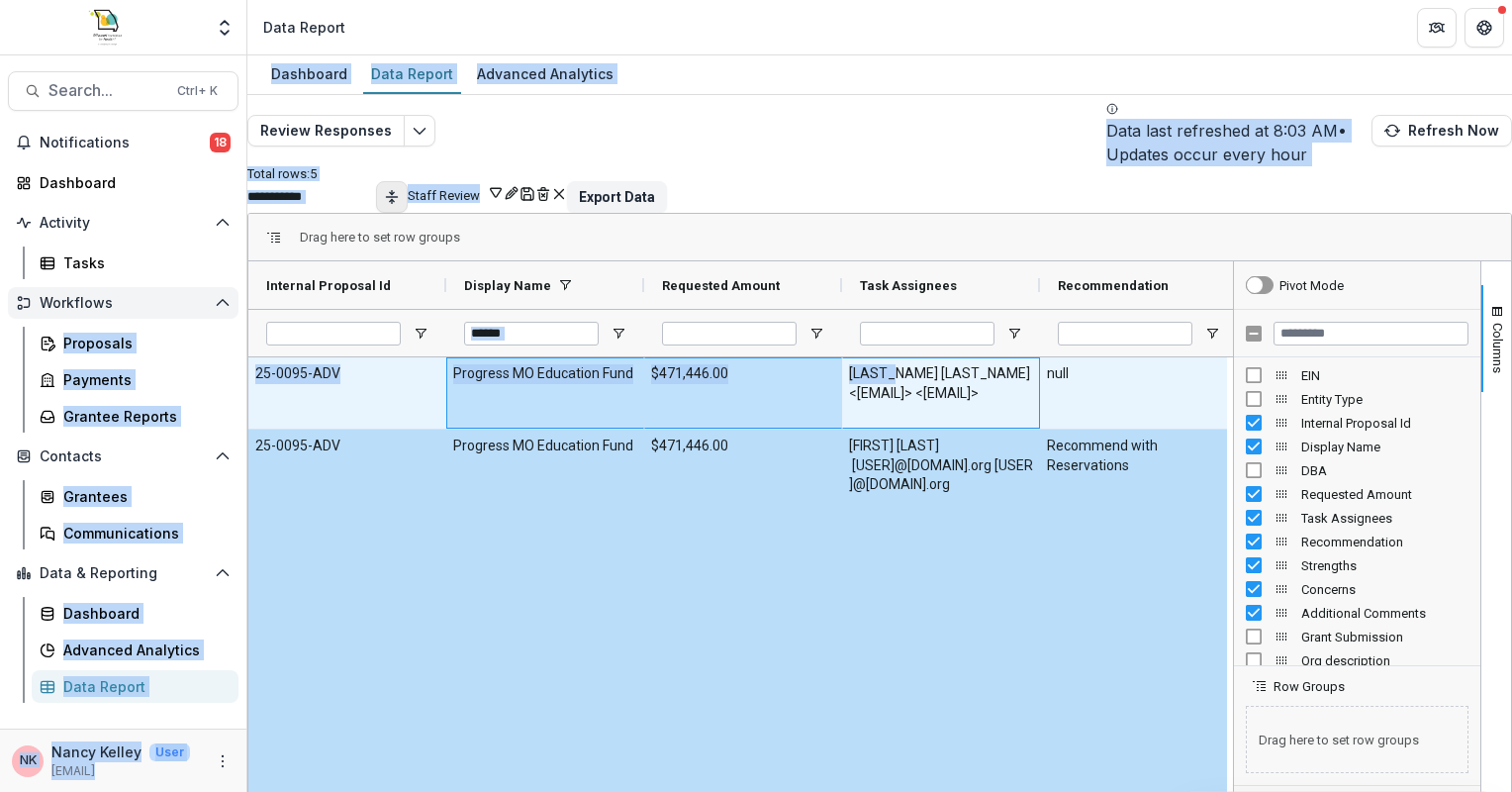 scroll, scrollTop: 0, scrollLeft: 0, axis: both 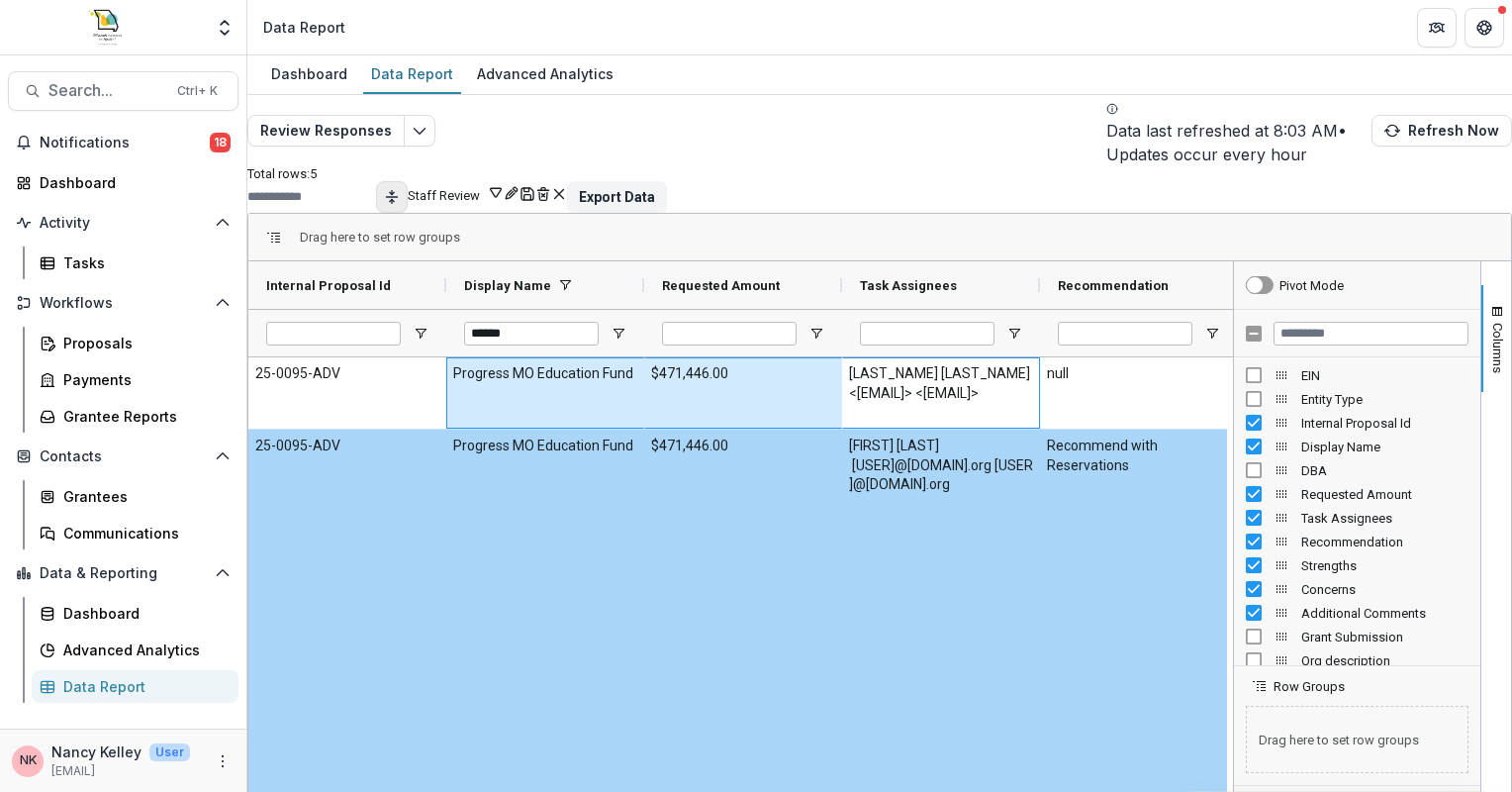 click on "$471,446.00" at bounding box center (743, 795) 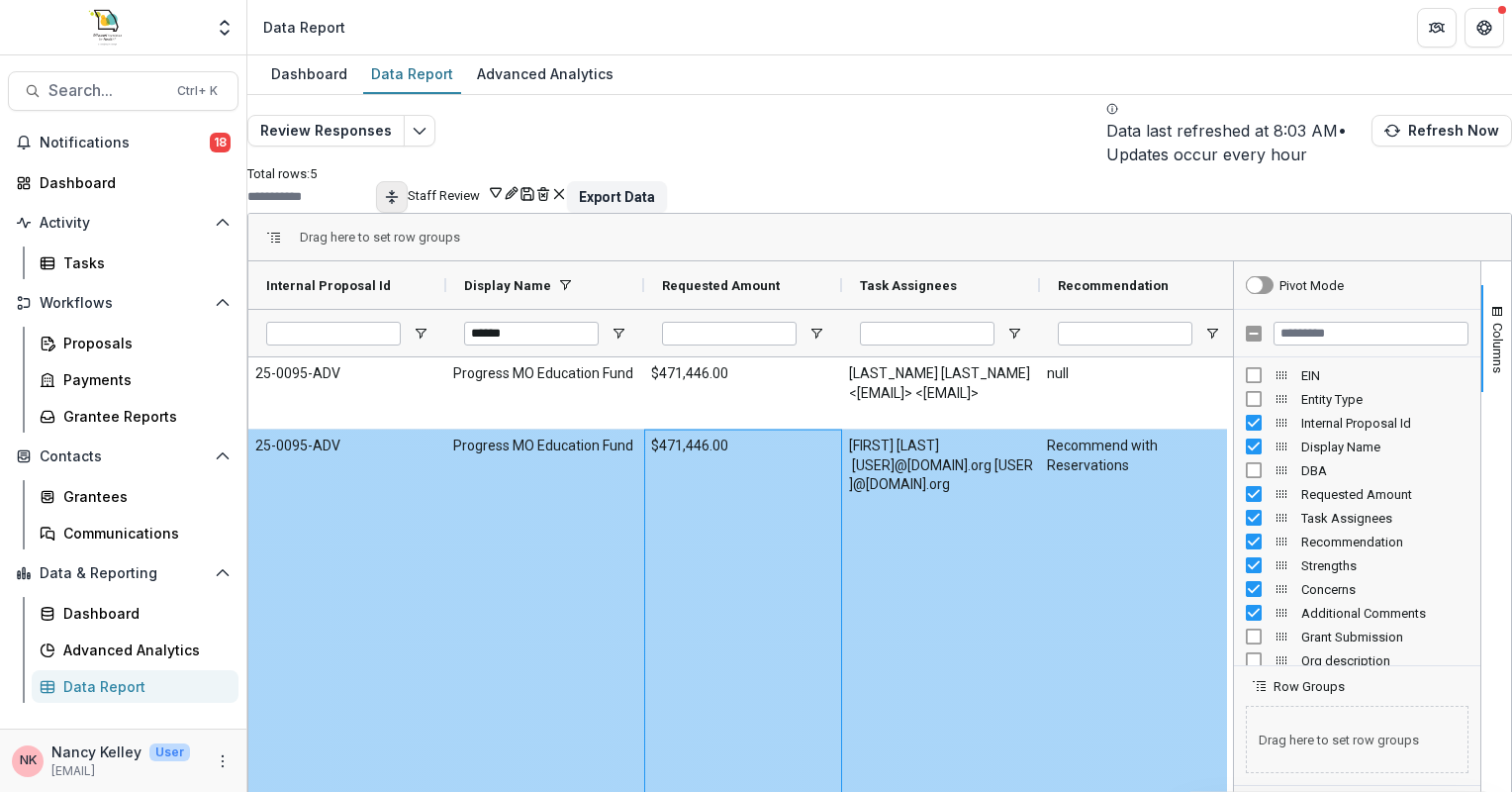 scroll, scrollTop: 71, scrollLeft: 0, axis: vertical 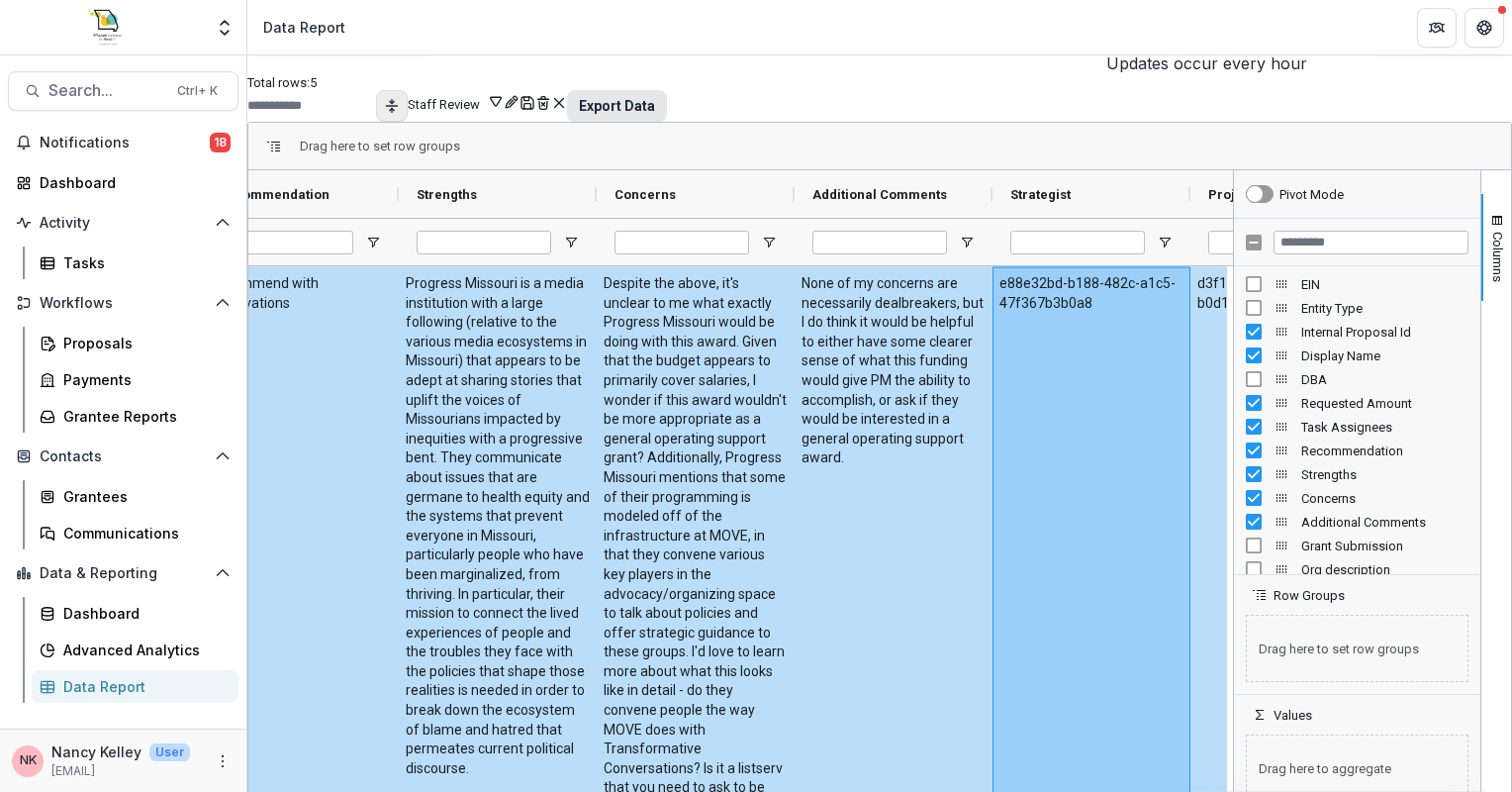 click on "Export Data" at bounding box center [616, 106] 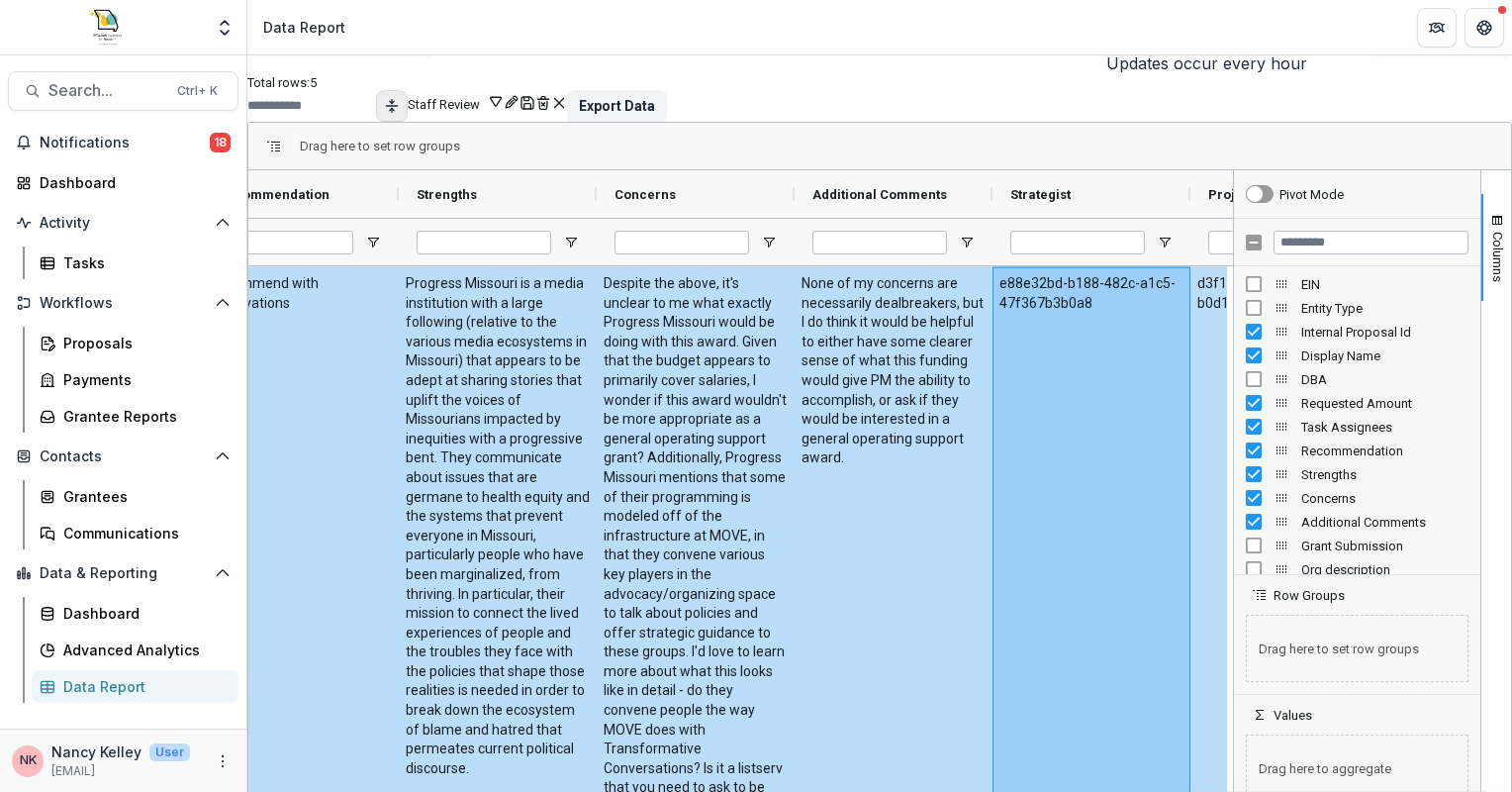 scroll, scrollTop: 107, scrollLeft: 0, axis: vertical 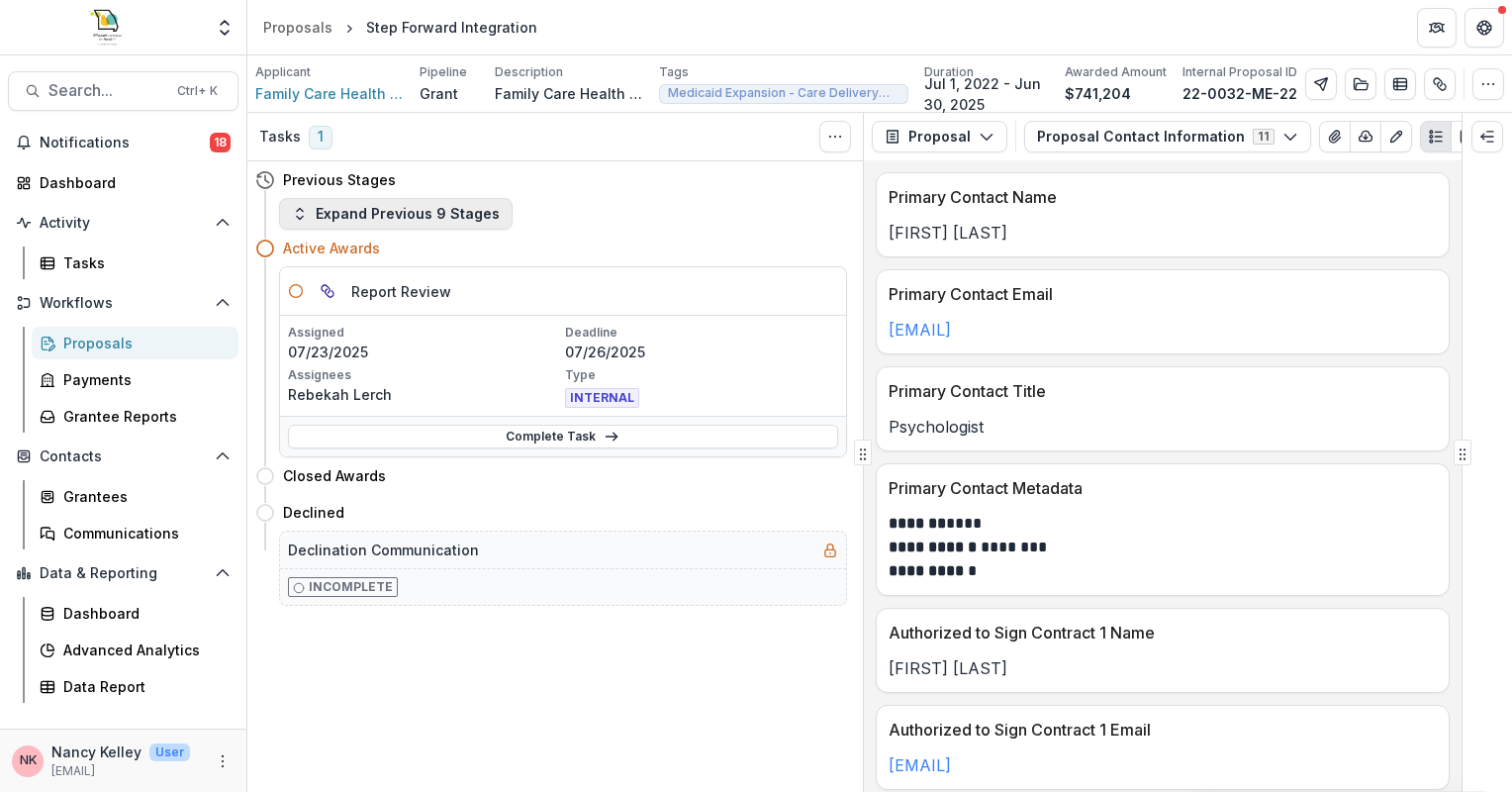 click 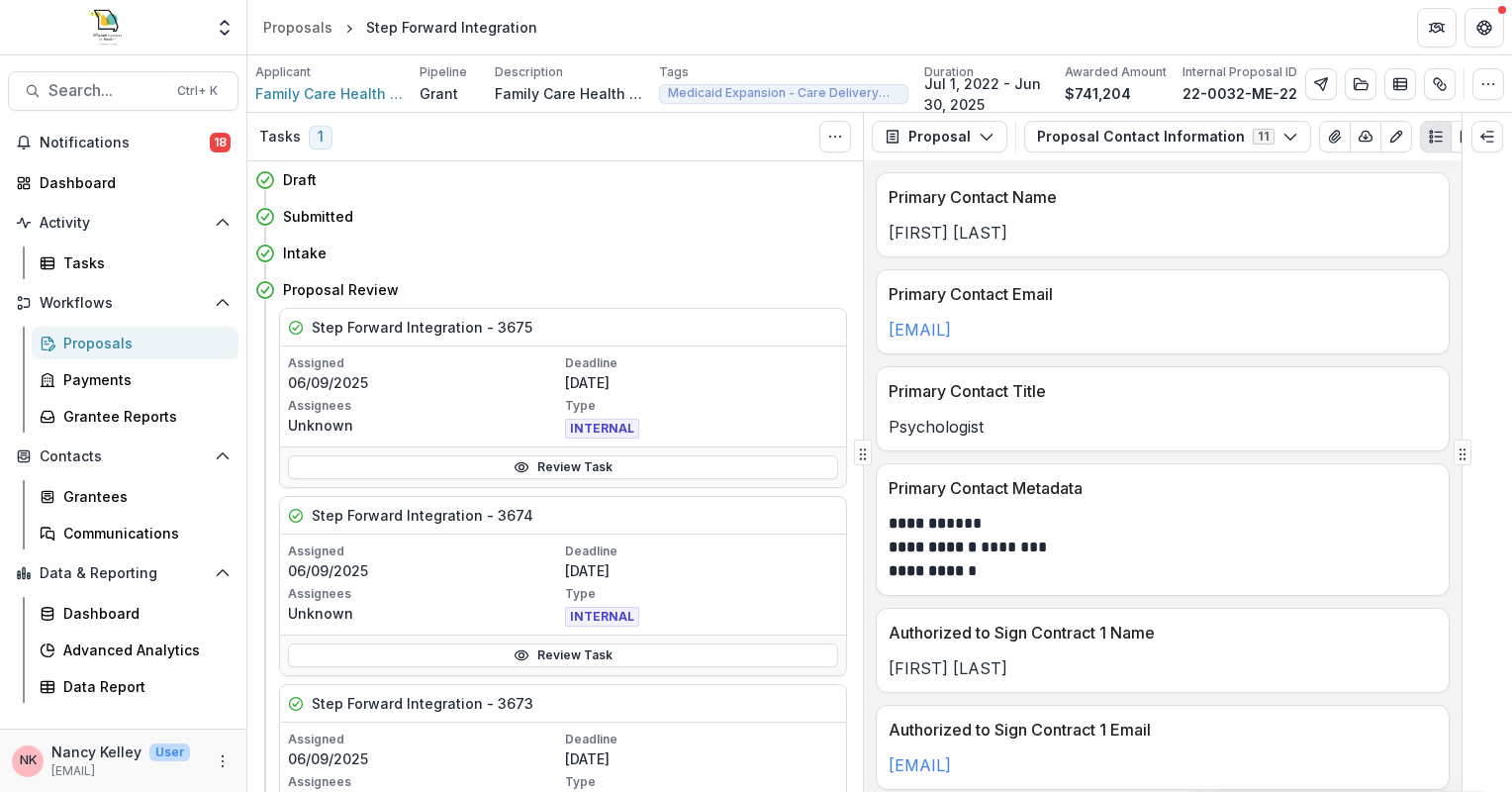 click on "**********" at bounding box center [1163, 476] 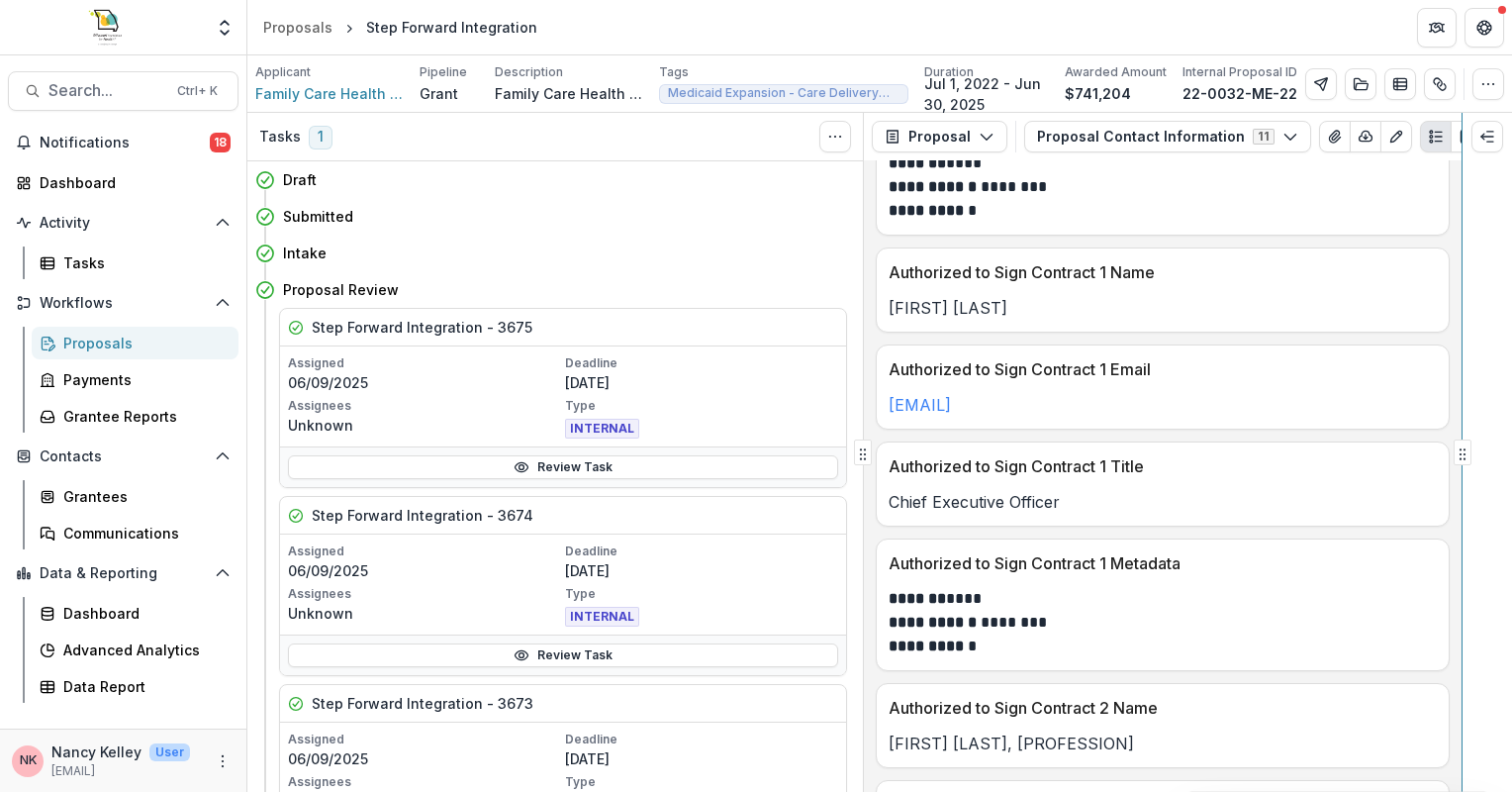 scroll, scrollTop: 365, scrollLeft: 0, axis: vertical 